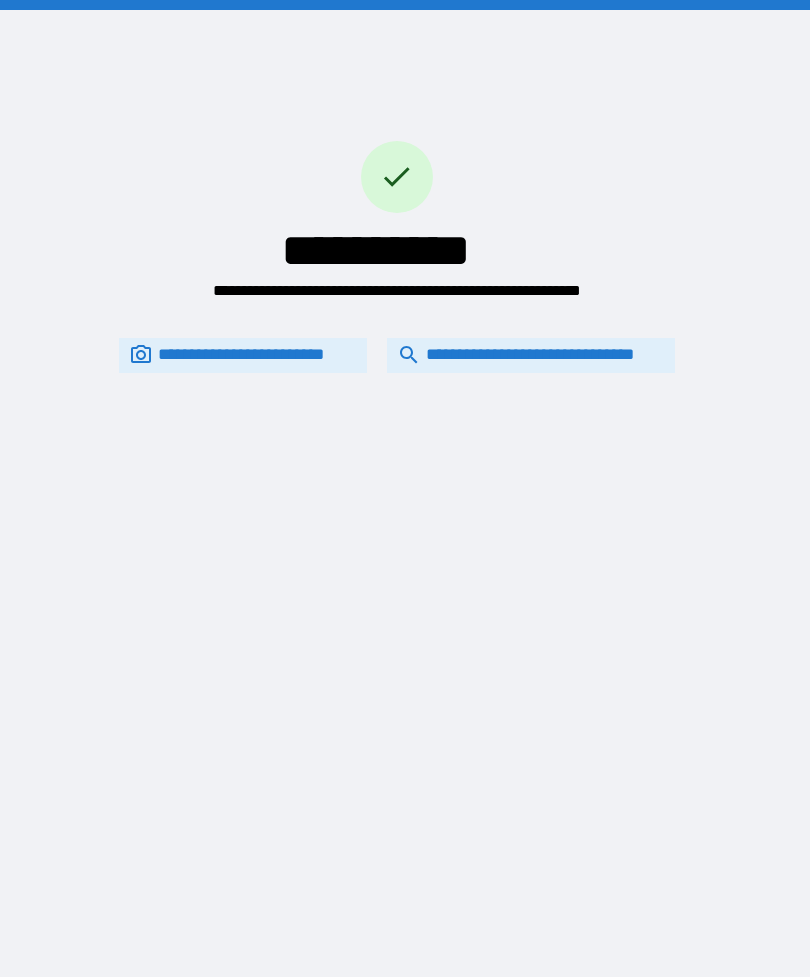 scroll, scrollTop: 64, scrollLeft: 0, axis: vertical 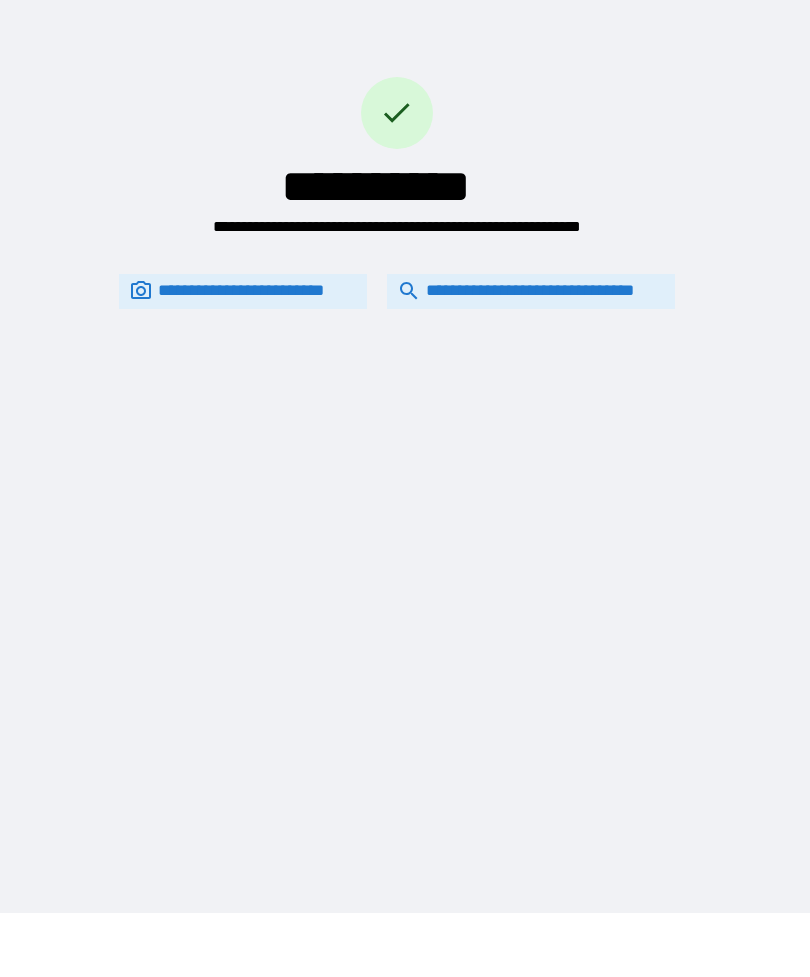 click on "**********" at bounding box center (397, 291) 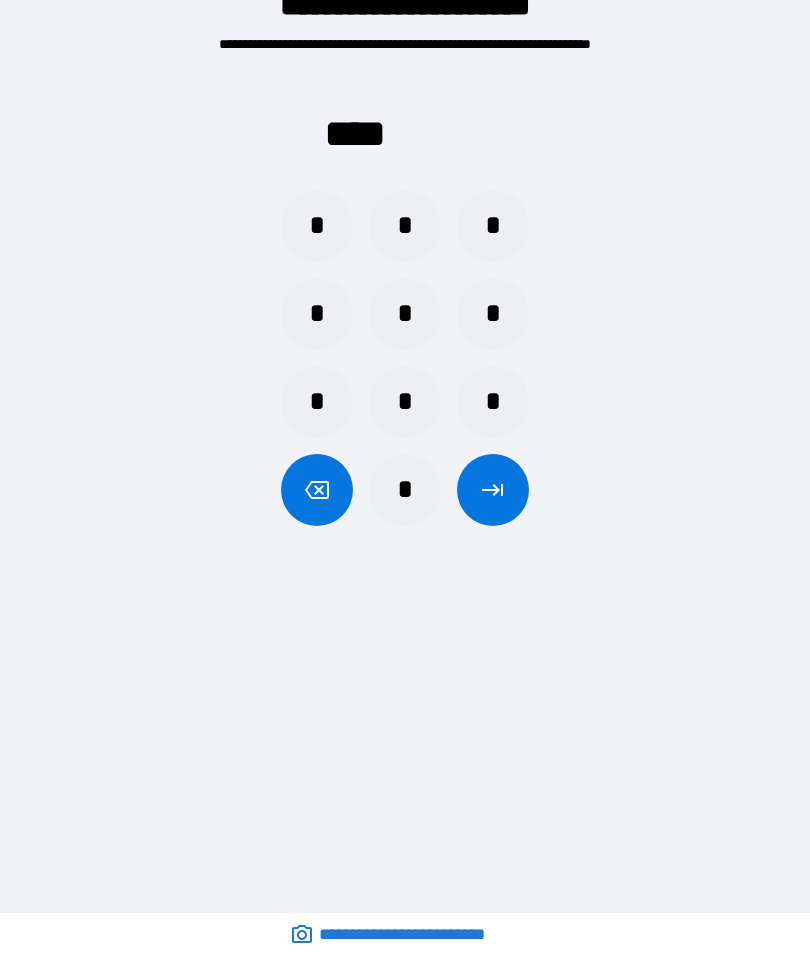 click on "*" at bounding box center [405, 314] 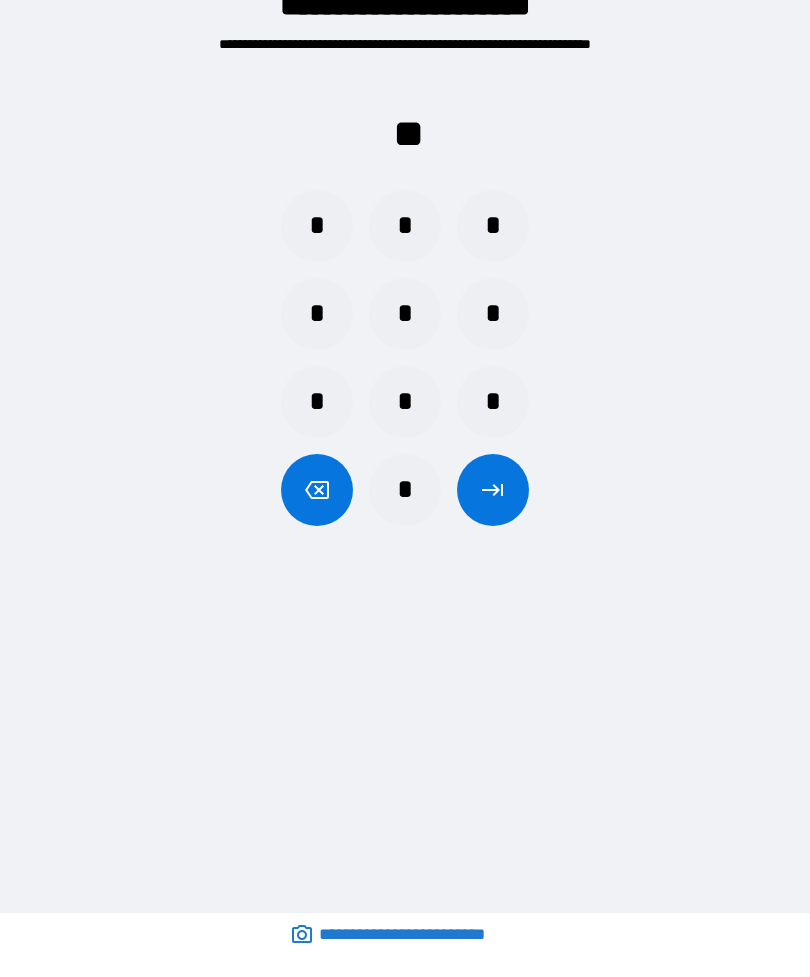 click on "*" at bounding box center (405, 490) 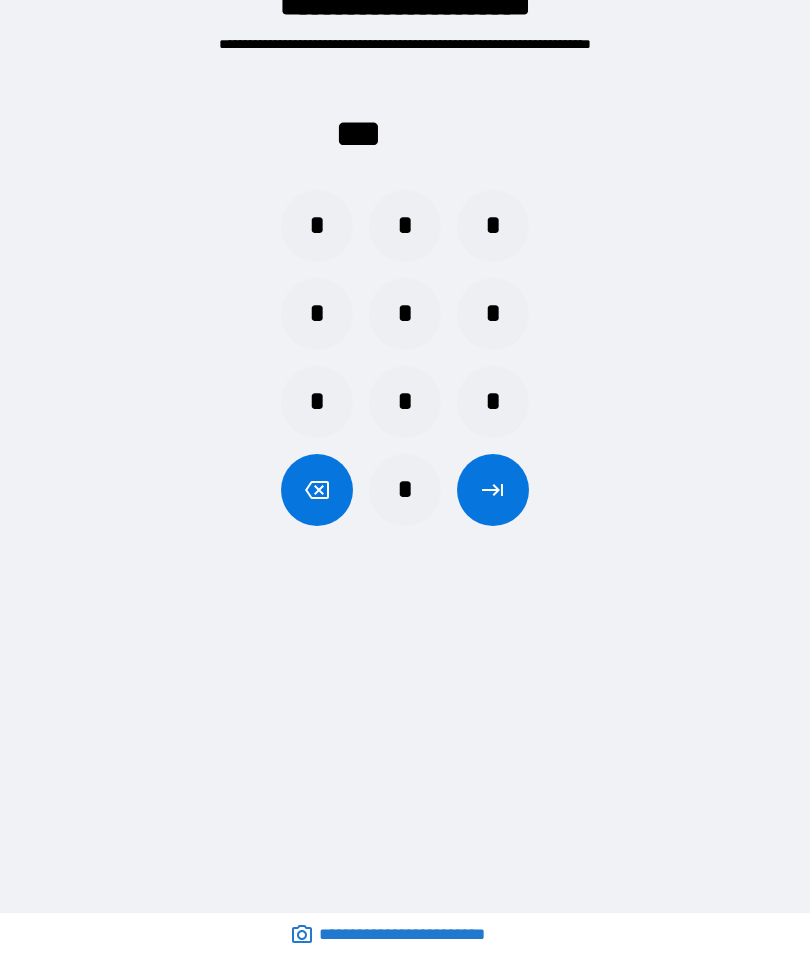 click on "*" at bounding box center [493, 402] 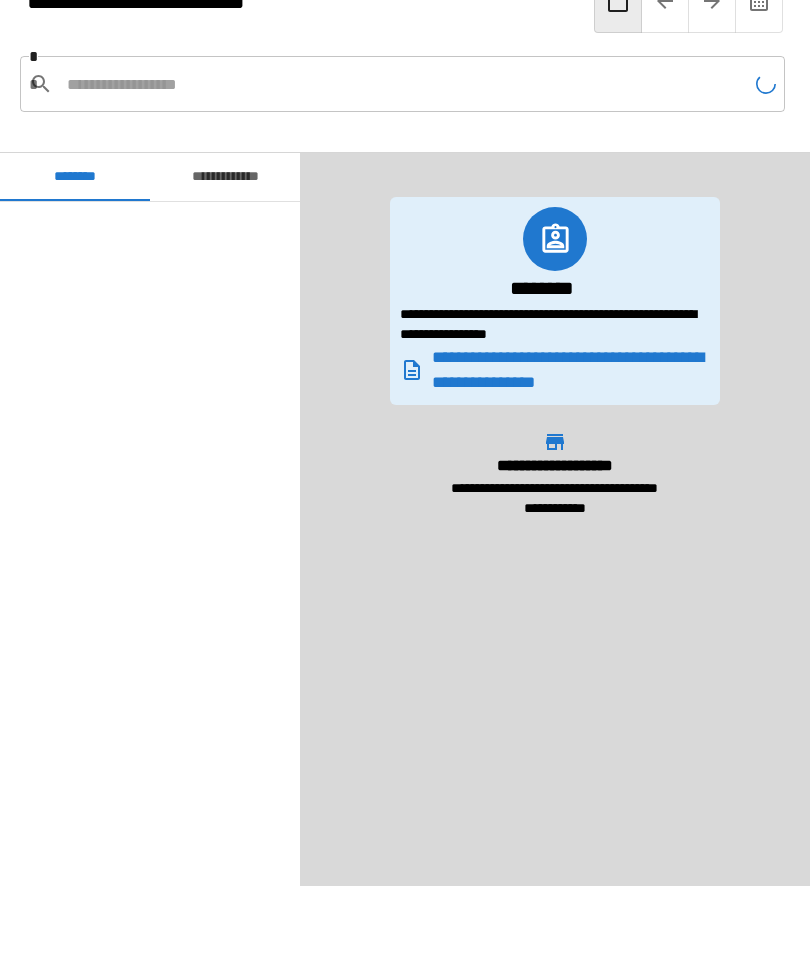 scroll, scrollTop: 420, scrollLeft: 0, axis: vertical 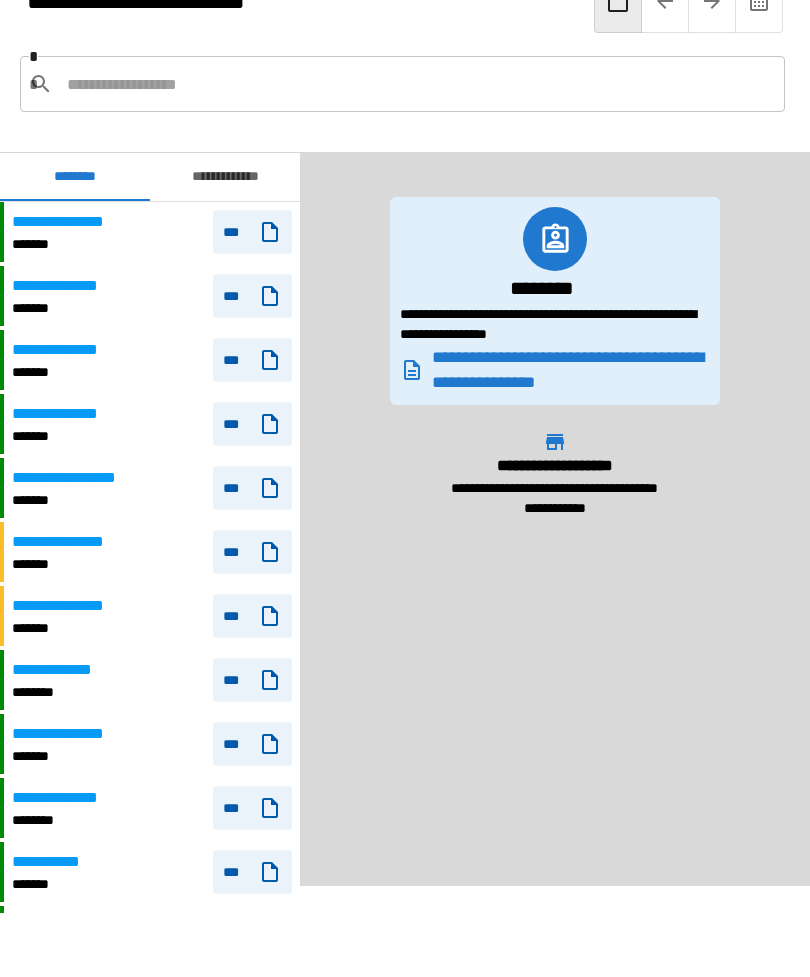 click at bounding box center [418, 84] 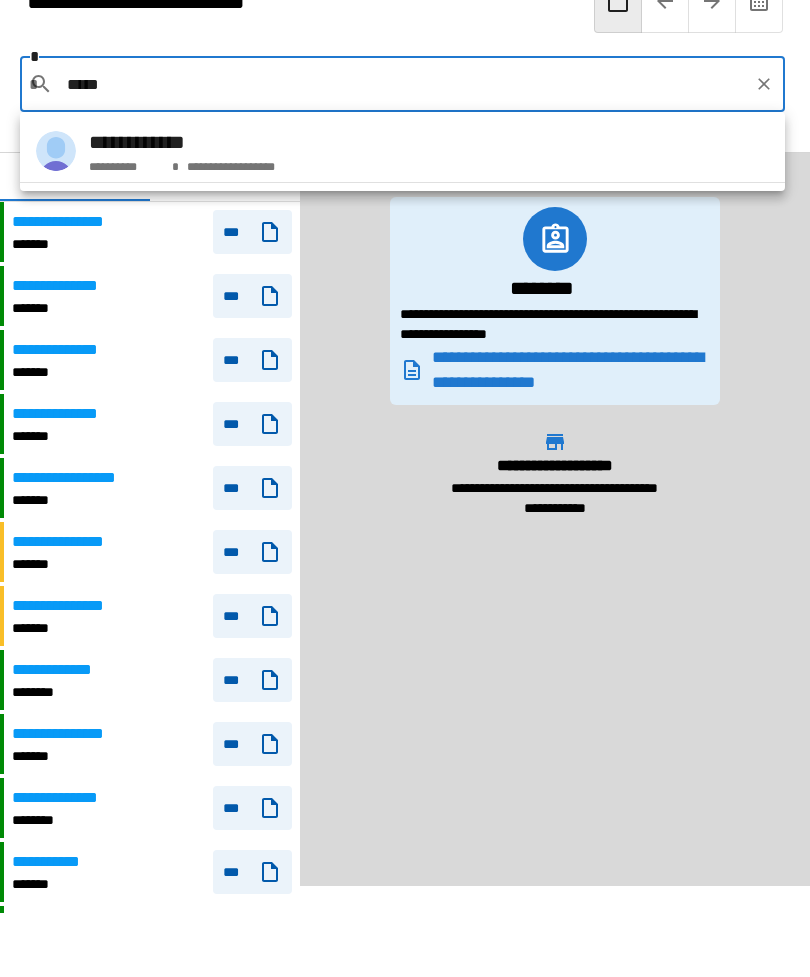 click on "**********" at bounding box center [182, 142] 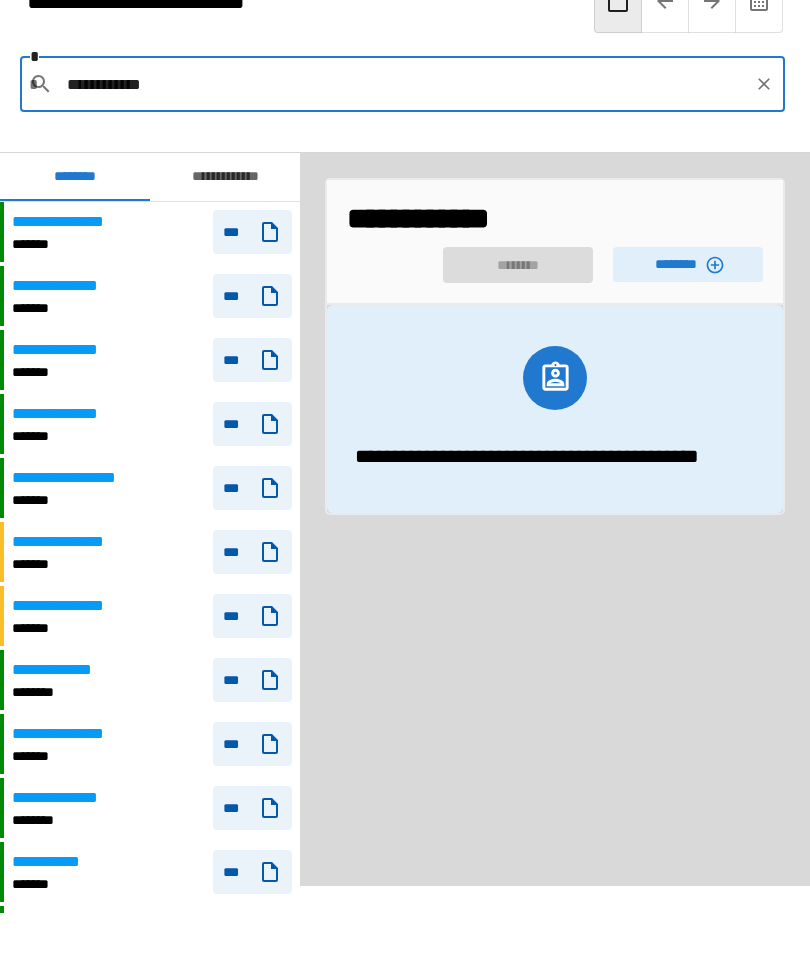 click on "********" at bounding box center (688, 264) 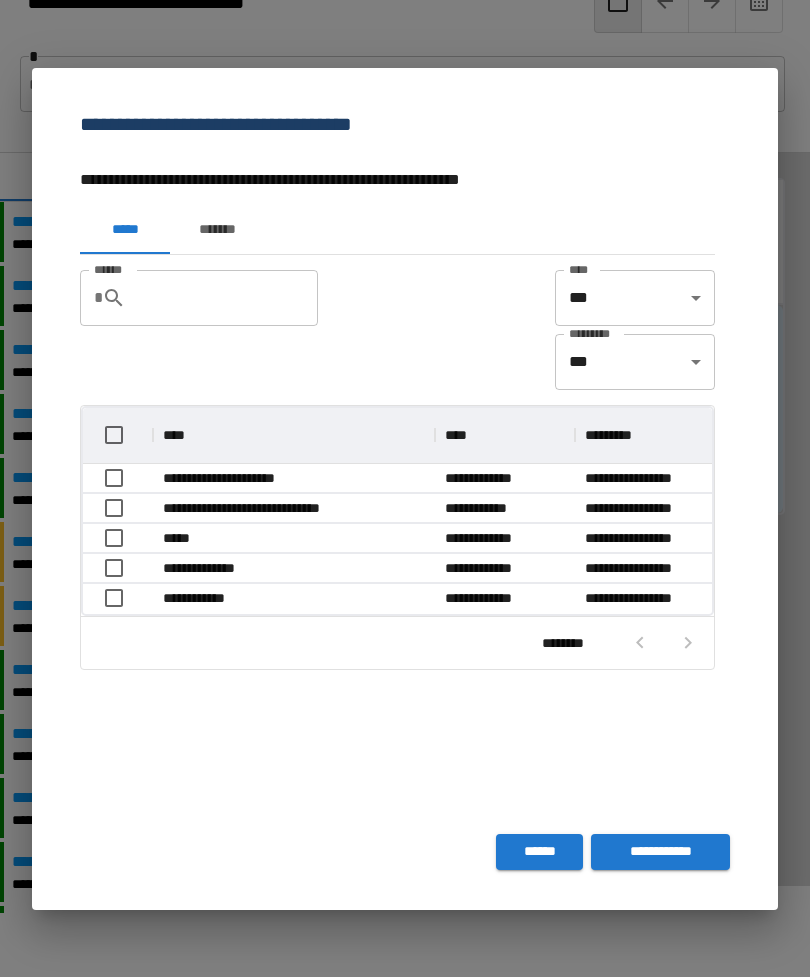 scroll, scrollTop: 206, scrollLeft: 629, axis: both 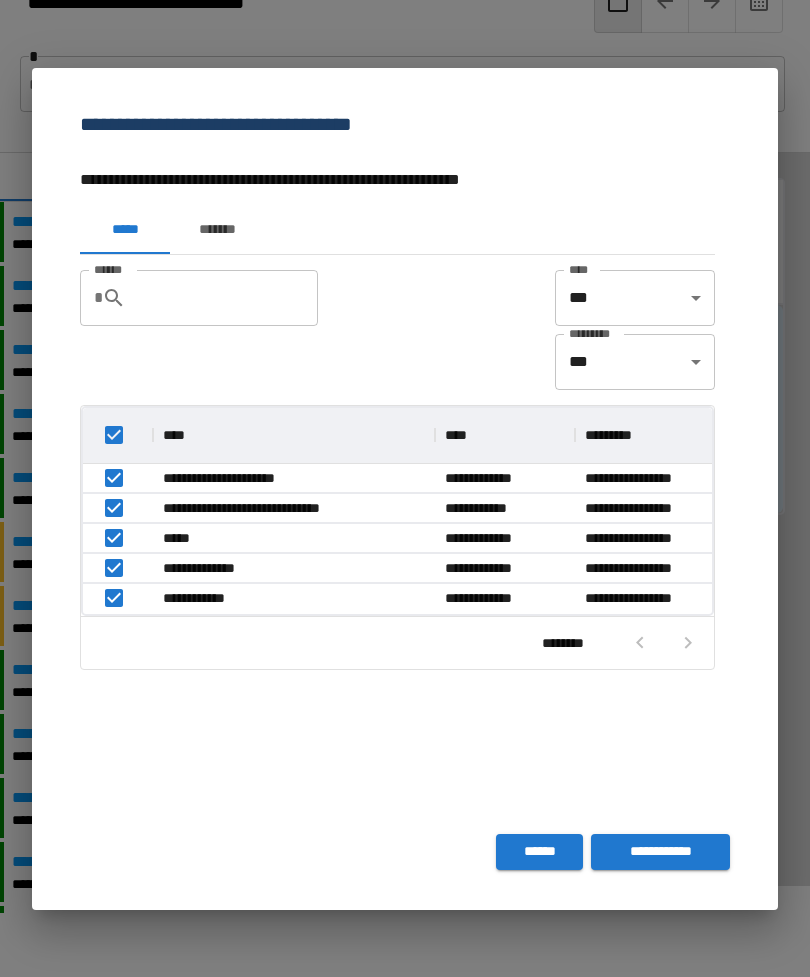 click on "**********" at bounding box center (660, 852) 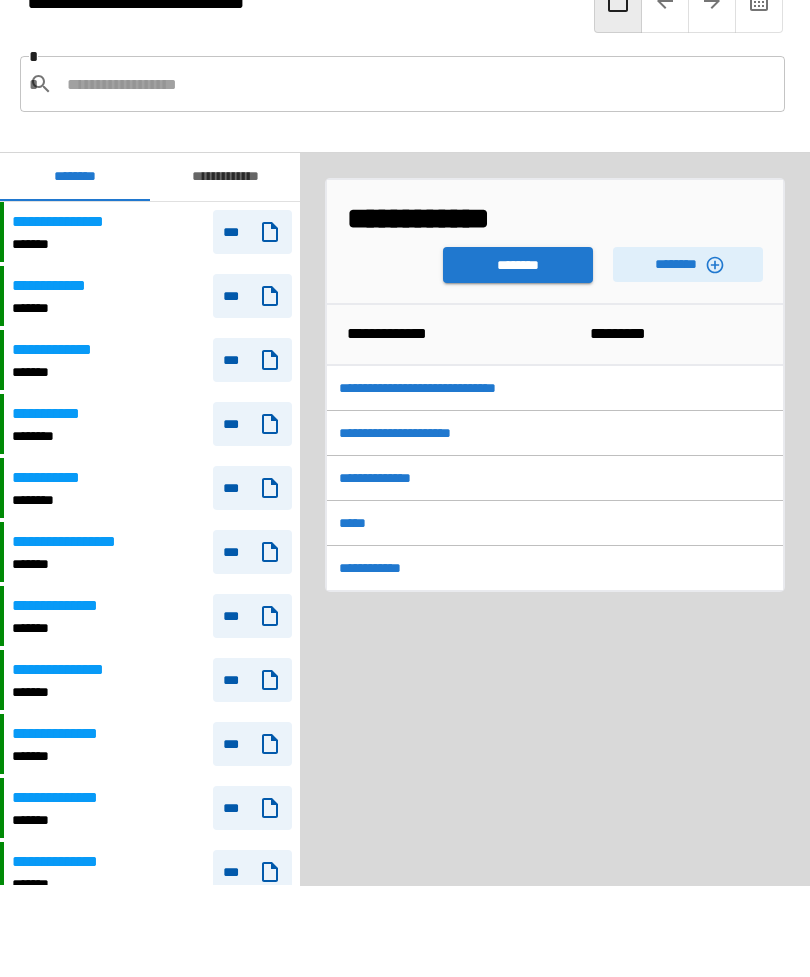 click on "********" at bounding box center [518, 265] 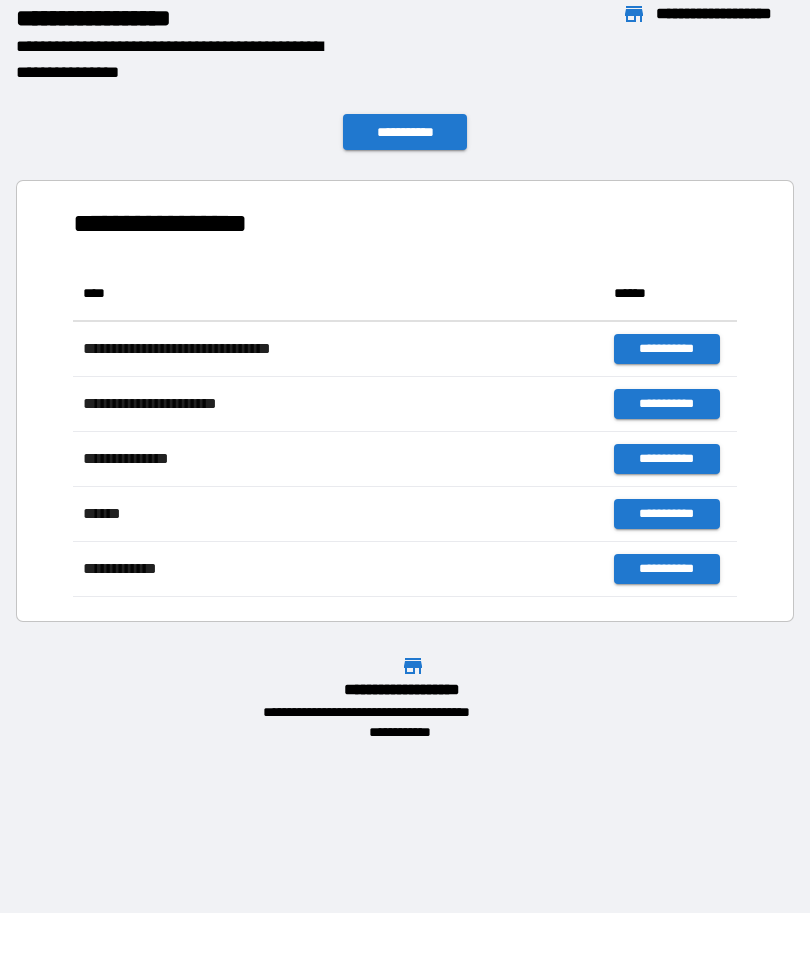 scroll, scrollTop: 1, scrollLeft: 1, axis: both 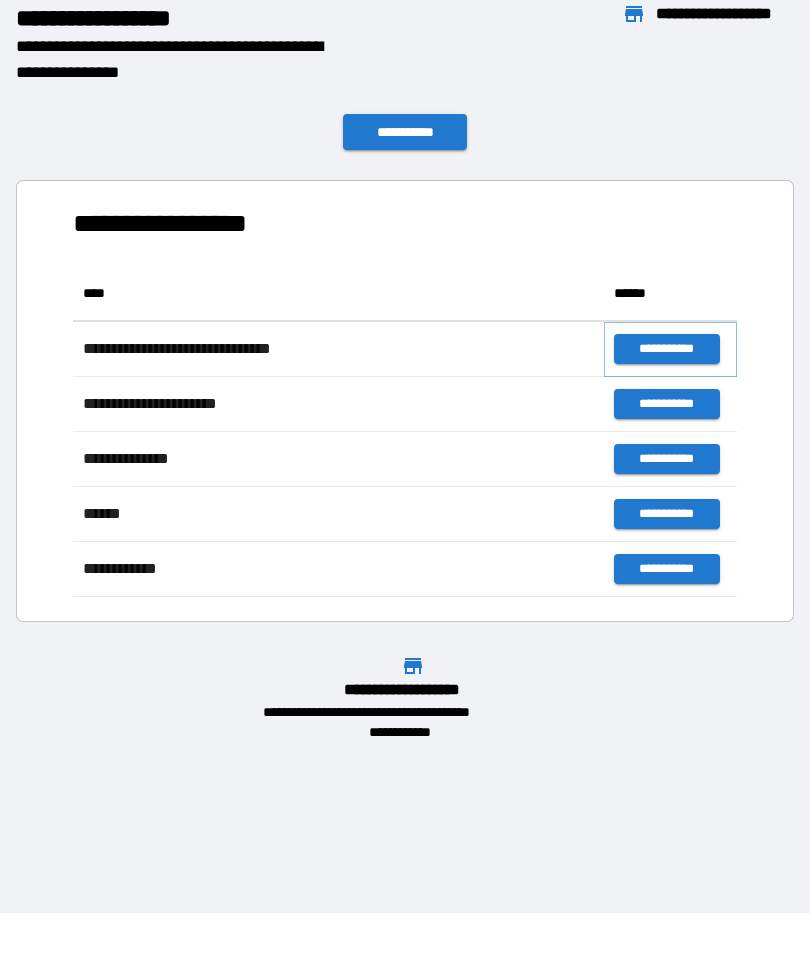 click on "**********" at bounding box center (666, 349) 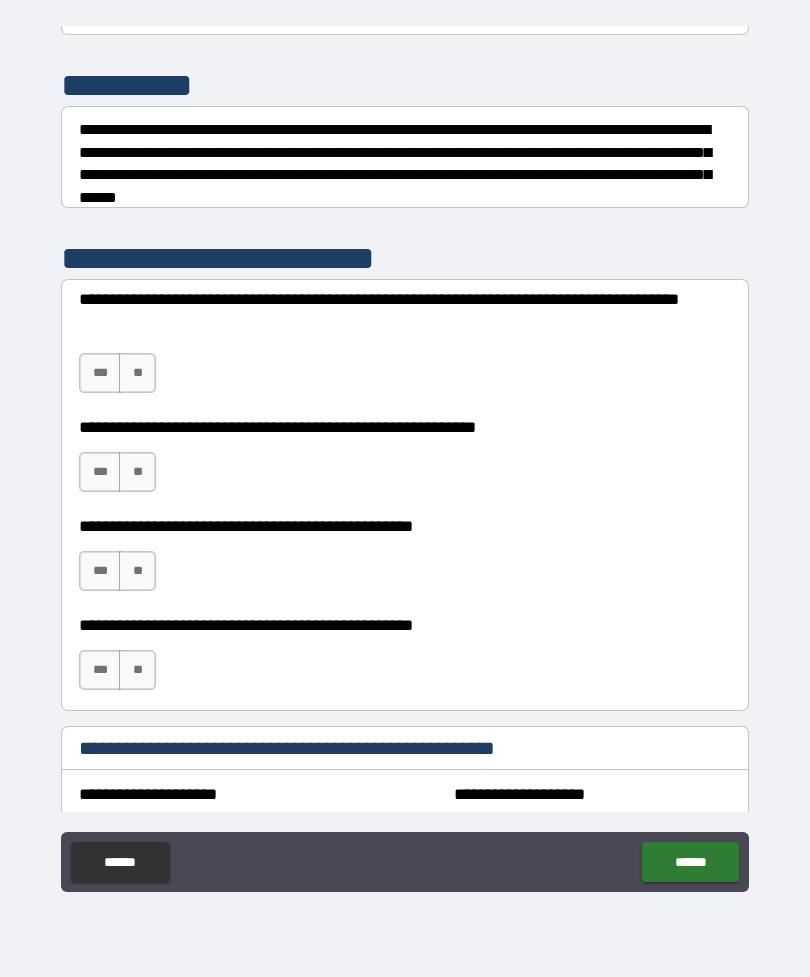 scroll, scrollTop: 185, scrollLeft: 0, axis: vertical 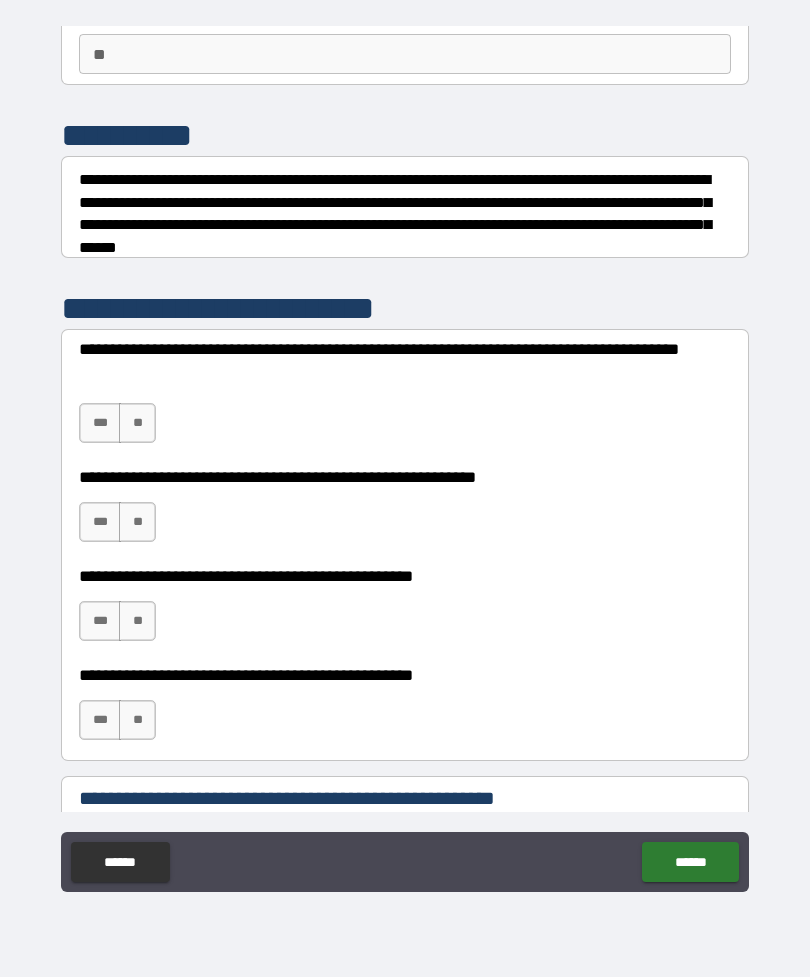 click on "***" at bounding box center [100, 423] 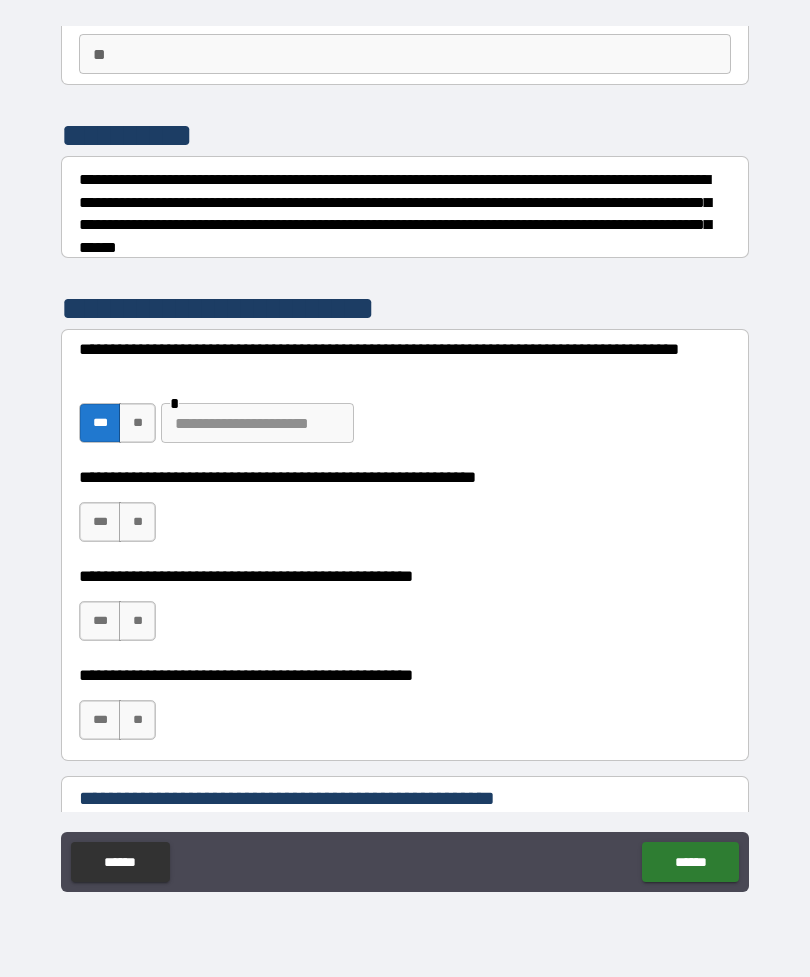 click at bounding box center (257, 423) 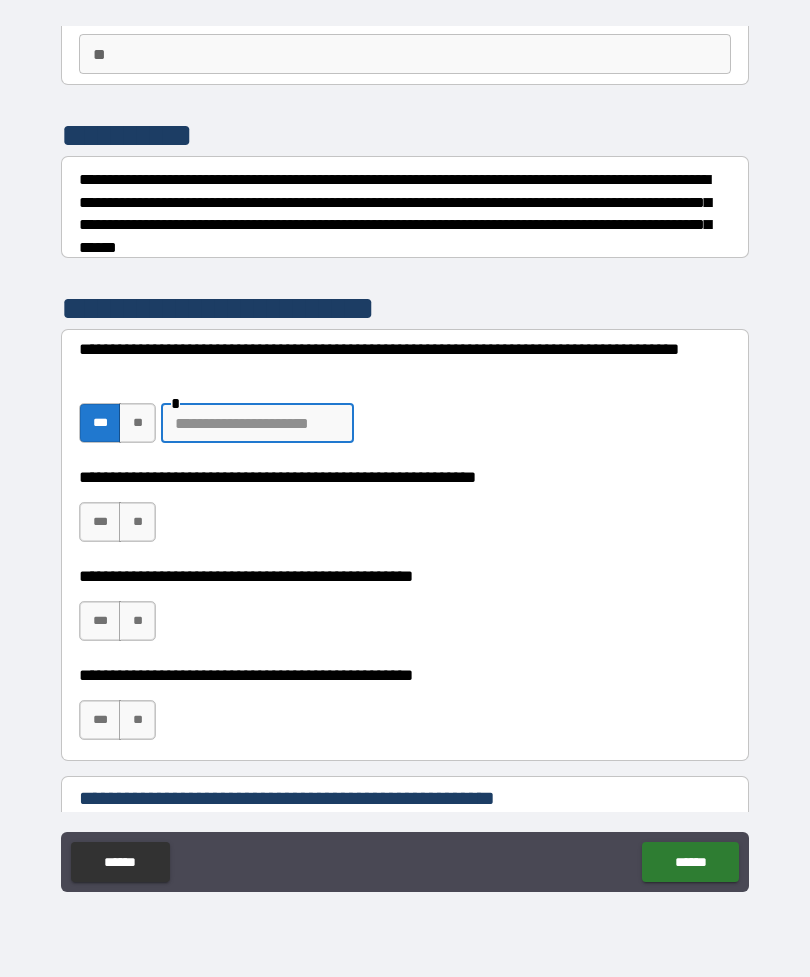 click at bounding box center (257, 423) 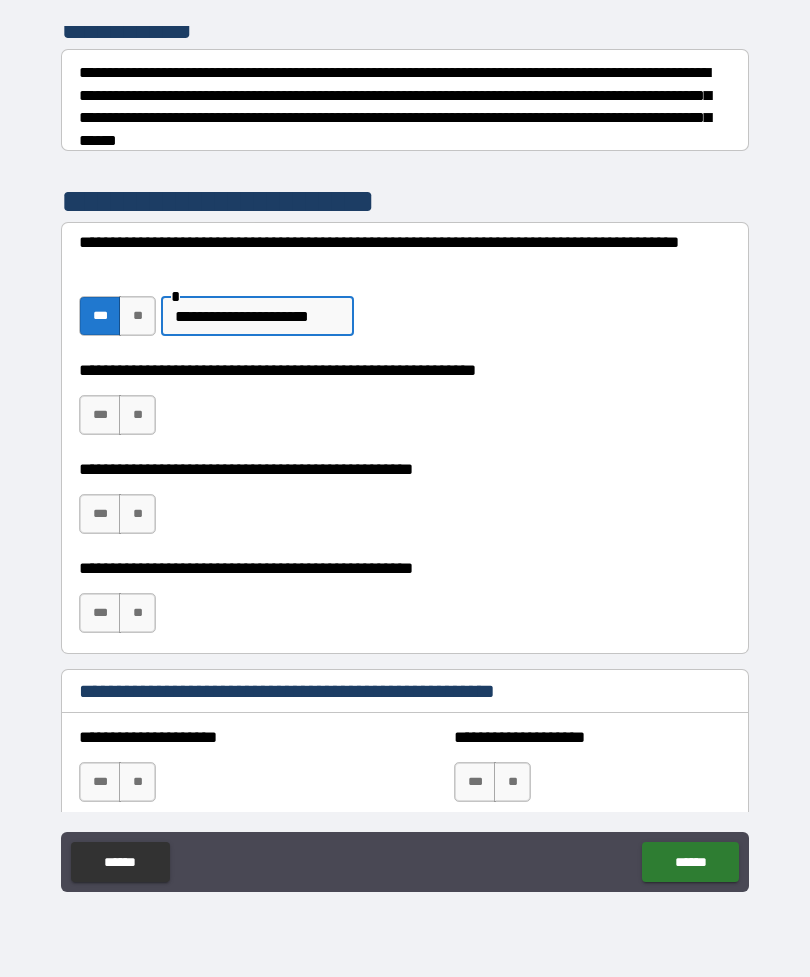 scroll, scrollTop: 307, scrollLeft: 0, axis: vertical 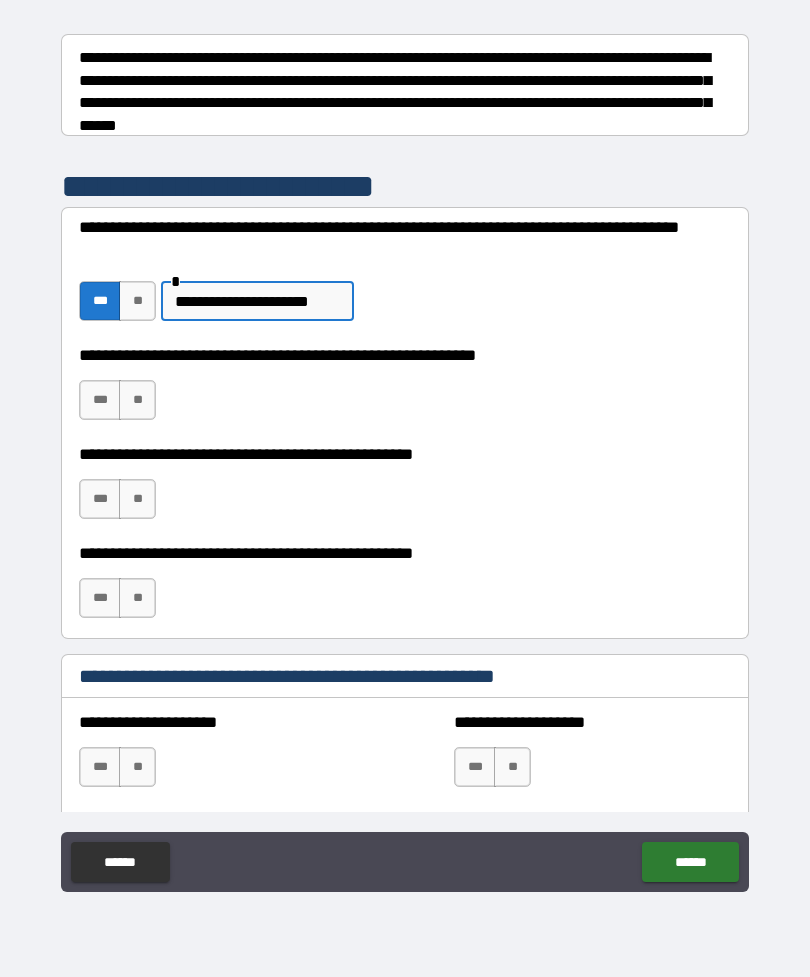 type on "**********" 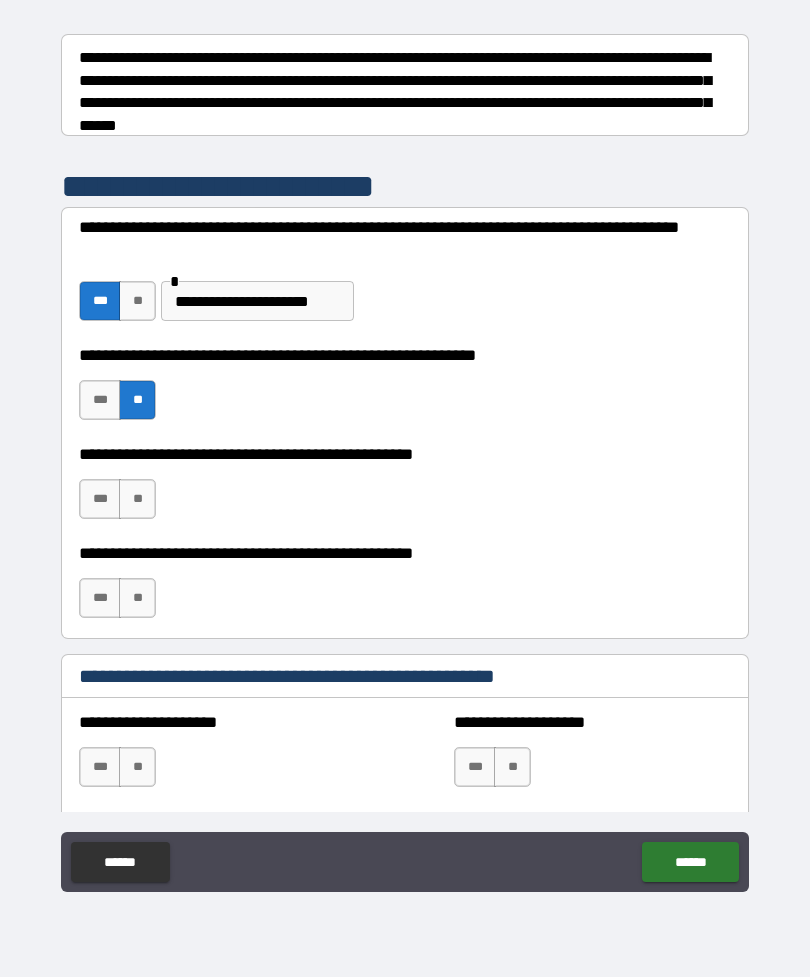 click on "**" at bounding box center [137, 499] 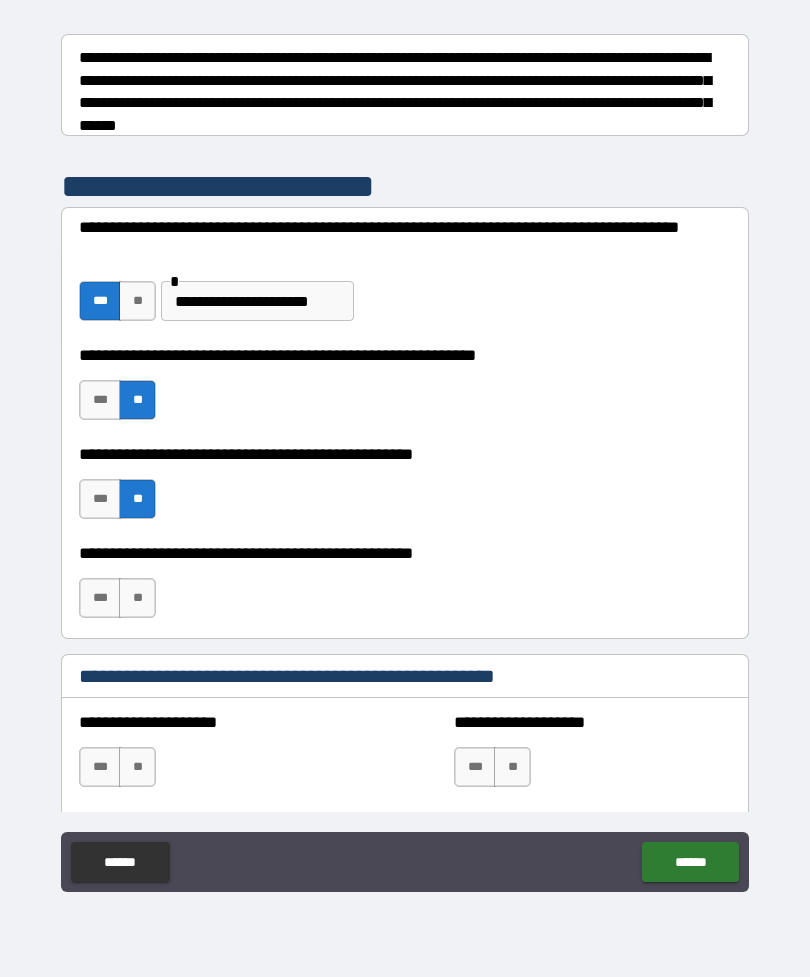 click on "**" at bounding box center (137, 598) 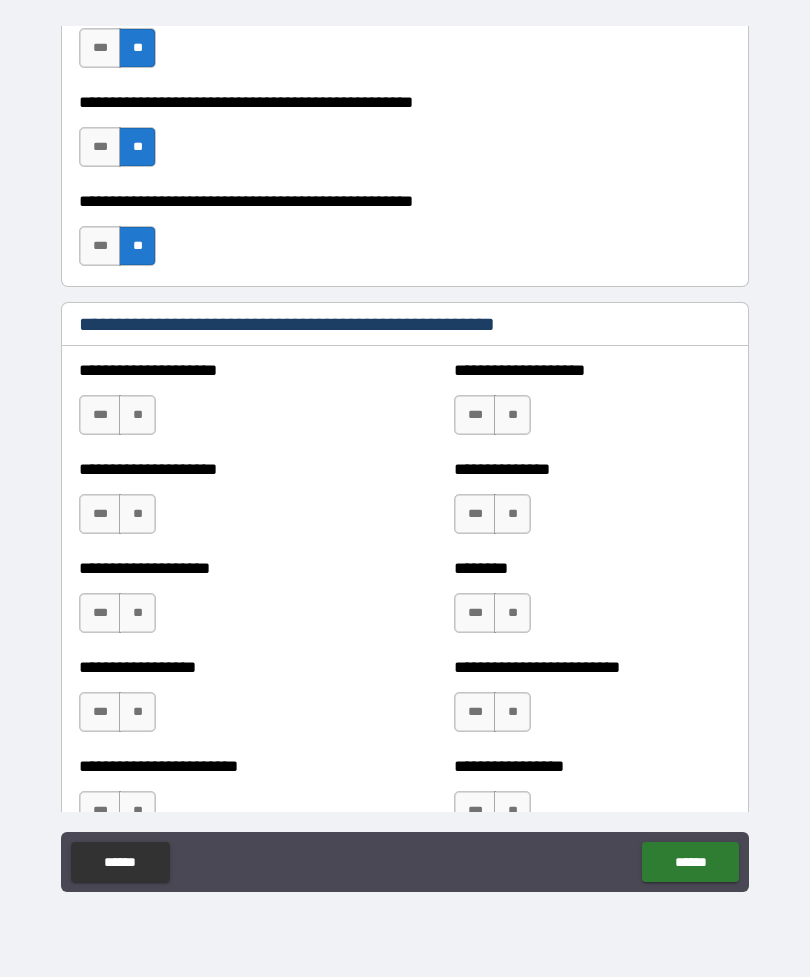 scroll, scrollTop: 641, scrollLeft: 0, axis: vertical 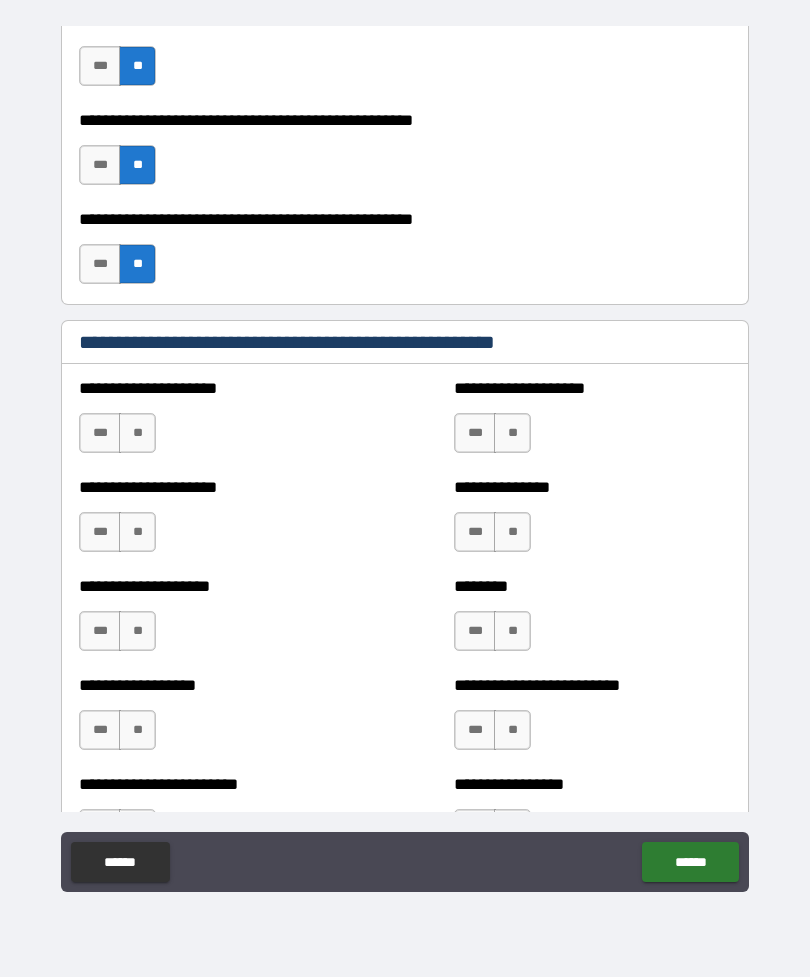 click on "**" at bounding box center [137, 433] 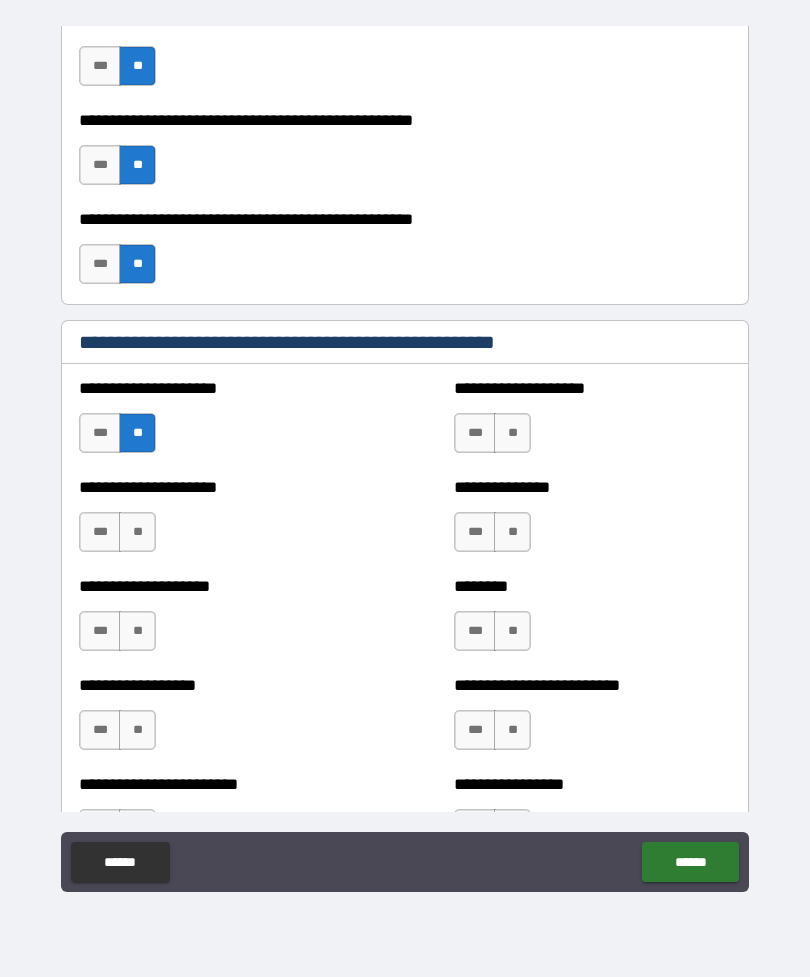 click on "**" at bounding box center (137, 532) 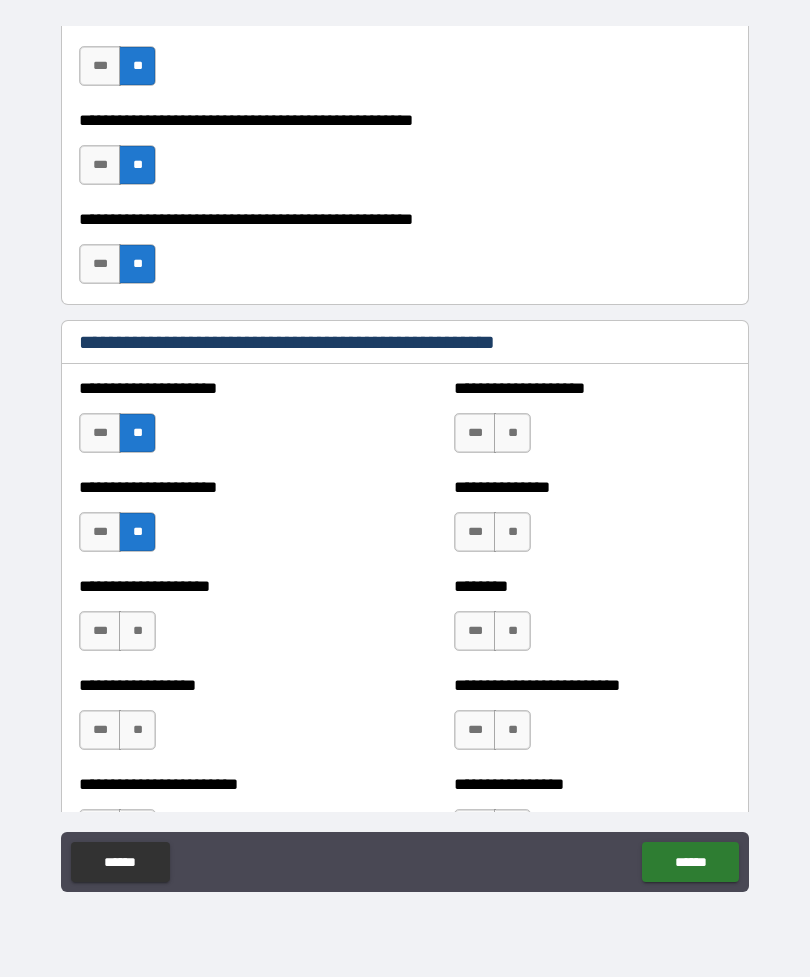 click on "**" at bounding box center (137, 631) 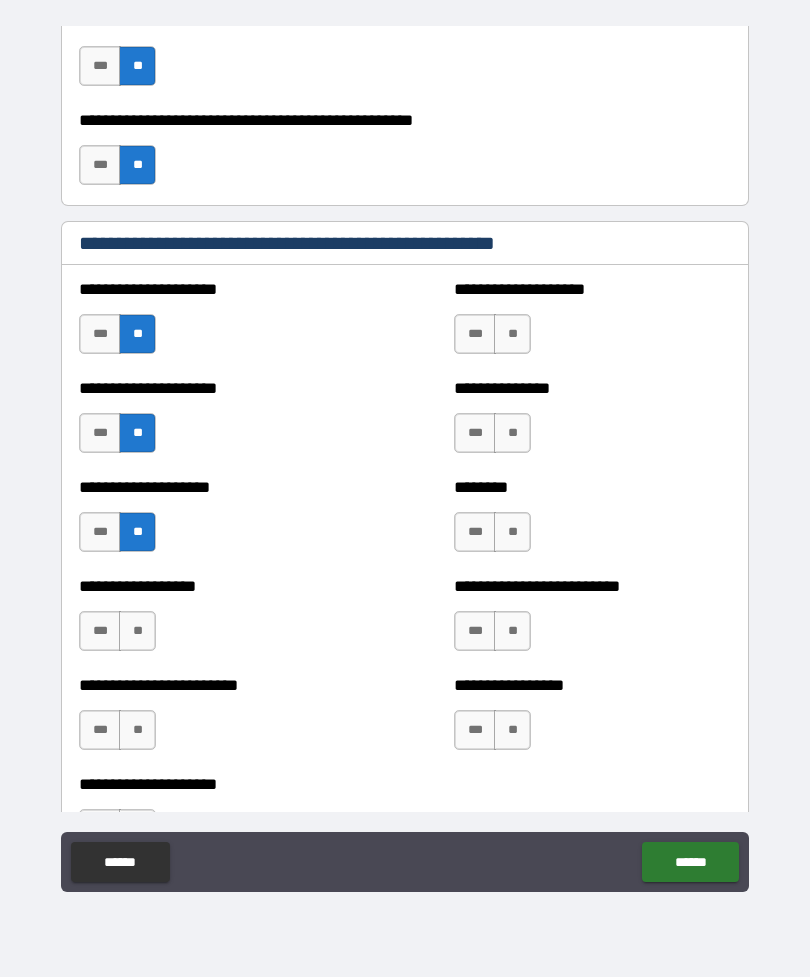 scroll, scrollTop: 801, scrollLeft: 0, axis: vertical 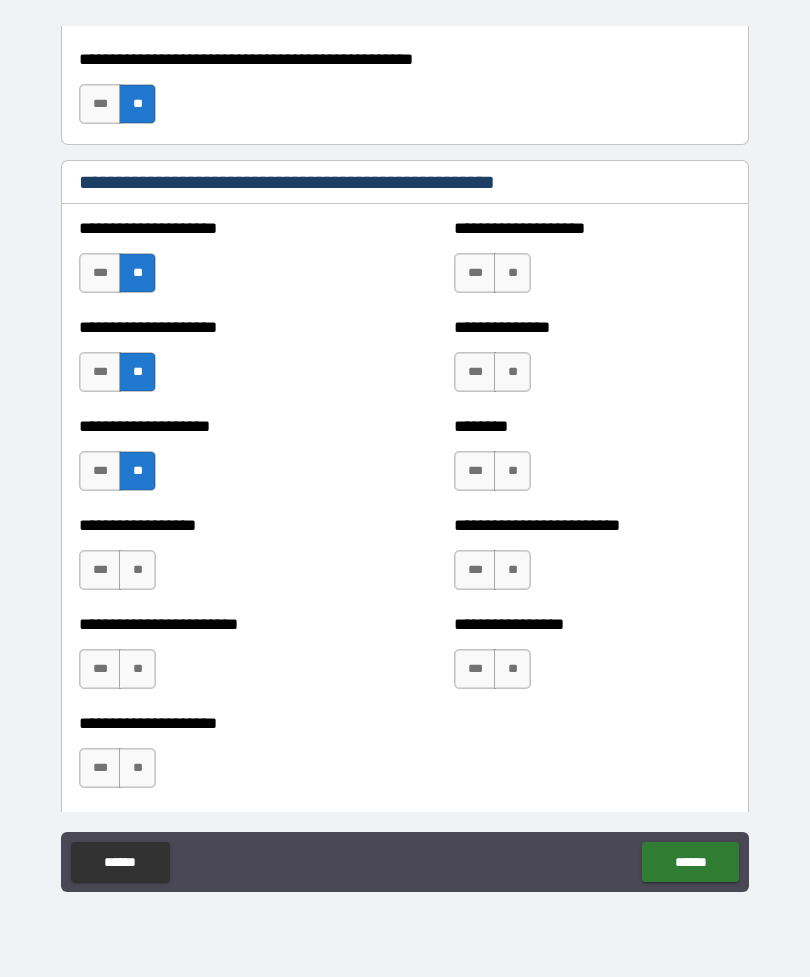click on "**" at bounding box center (137, 570) 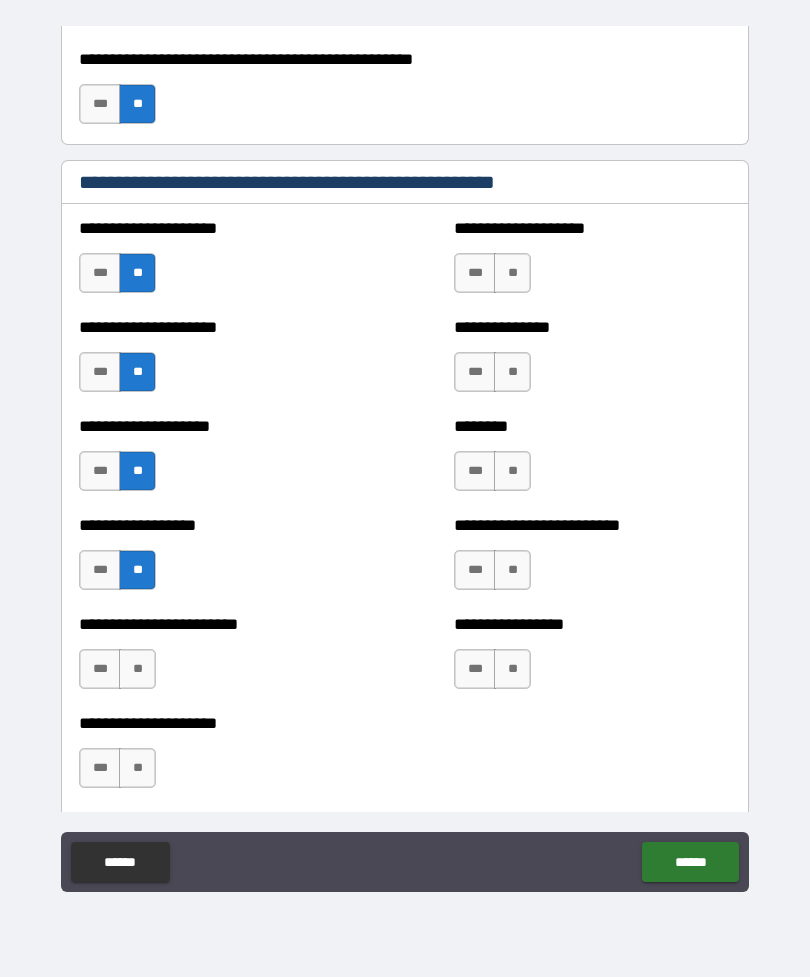 click on "**" at bounding box center [137, 669] 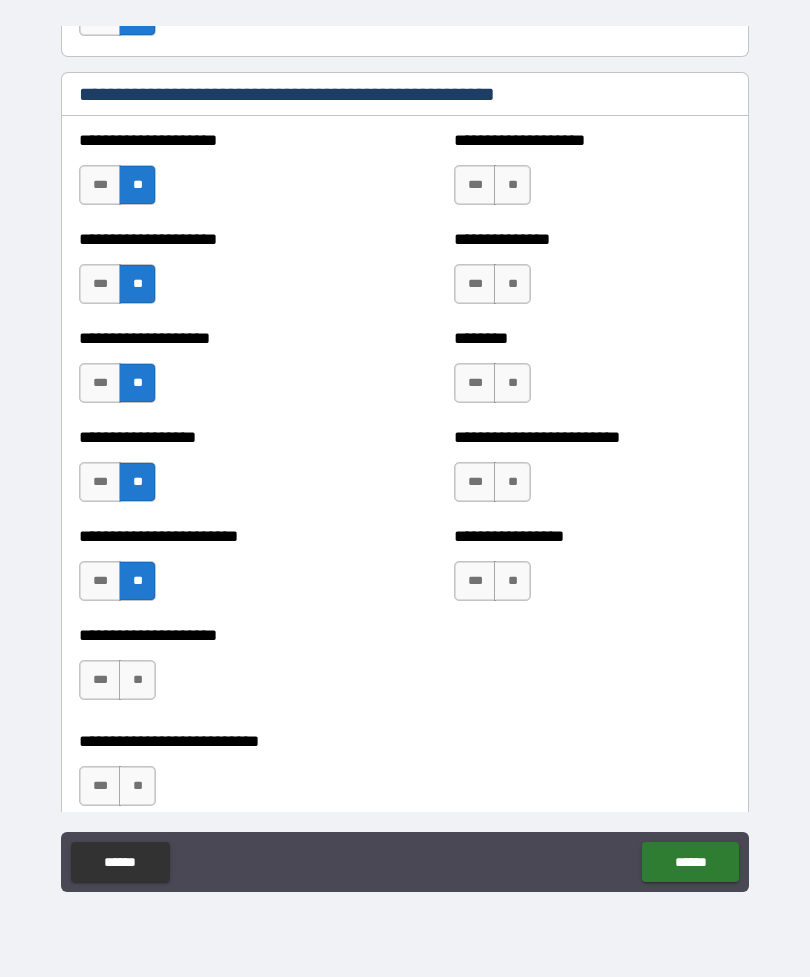 scroll, scrollTop: 889, scrollLeft: 0, axis: vertical 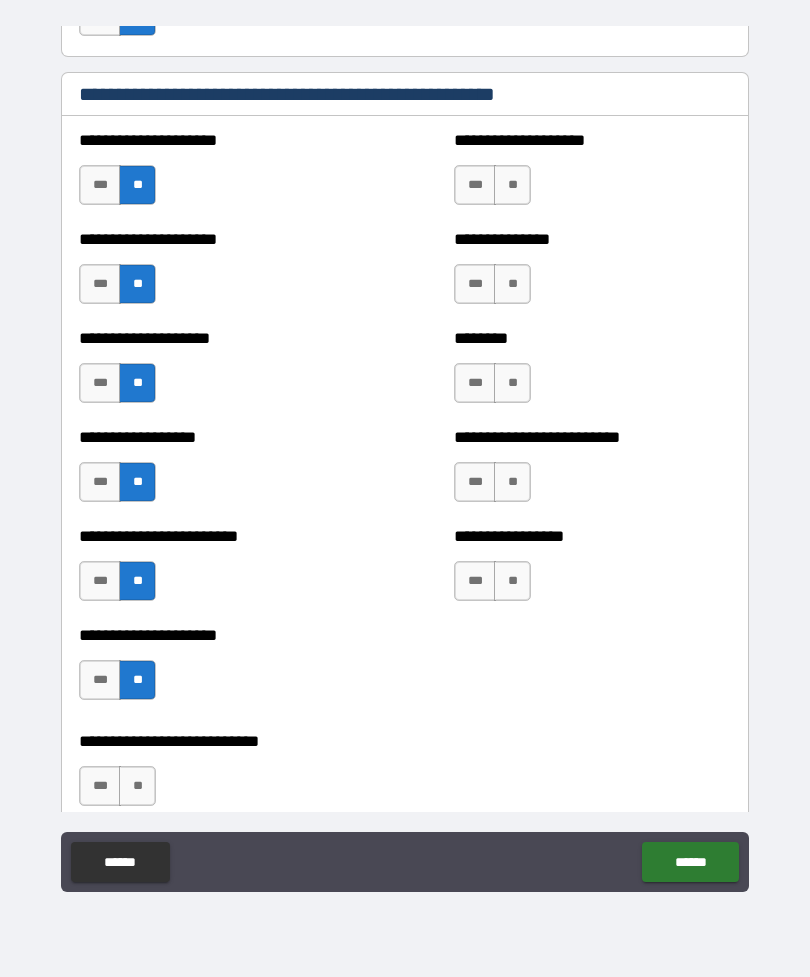 click on "**" at bounding box center (137, 786) 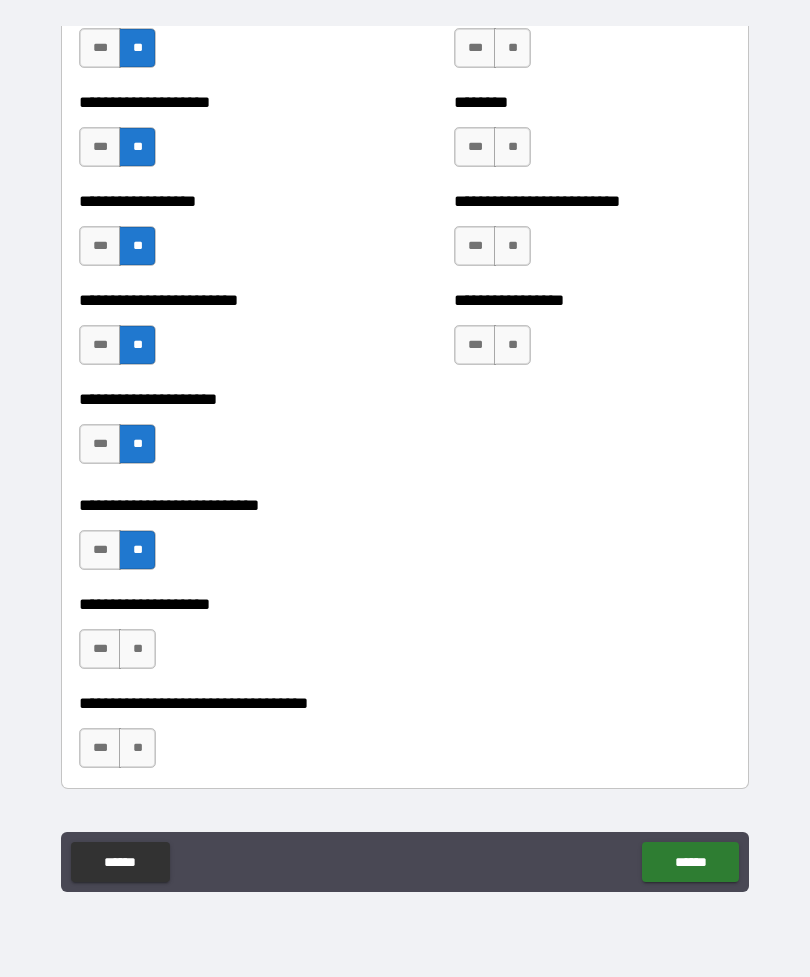 scroll, scrollTop: 1125, scrollLeft: 0, axis: vertical 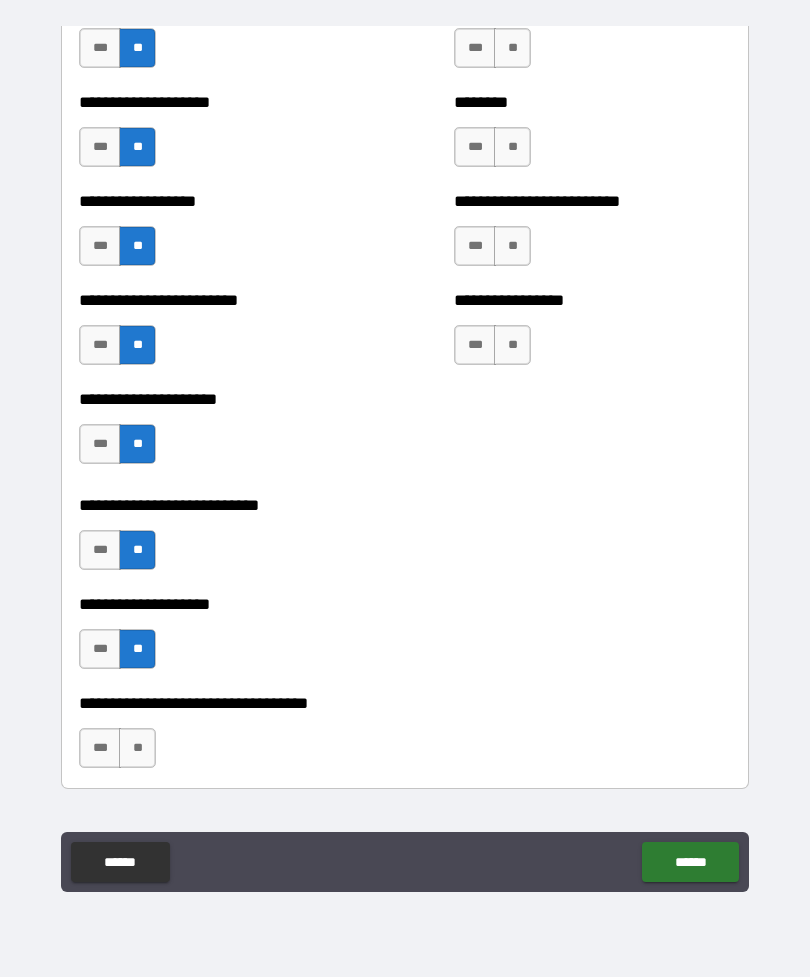 click on "**" at bounding box center (137, 748) 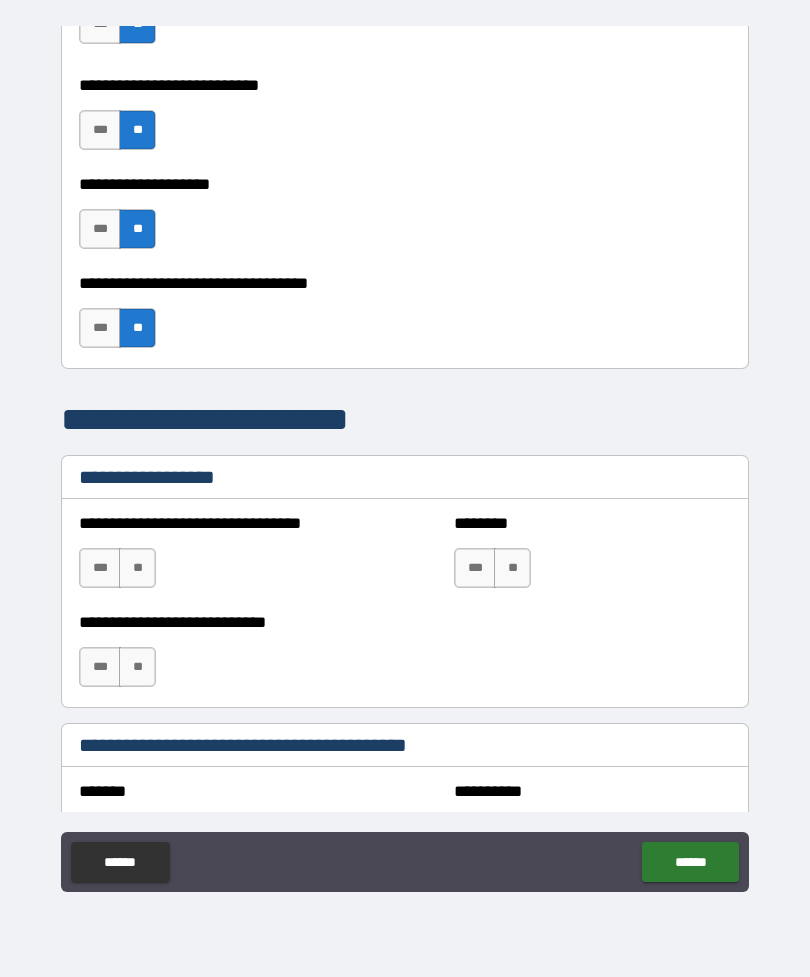 scroll, scrollTop: 1542, scrollLeft: 0, axis: vertical 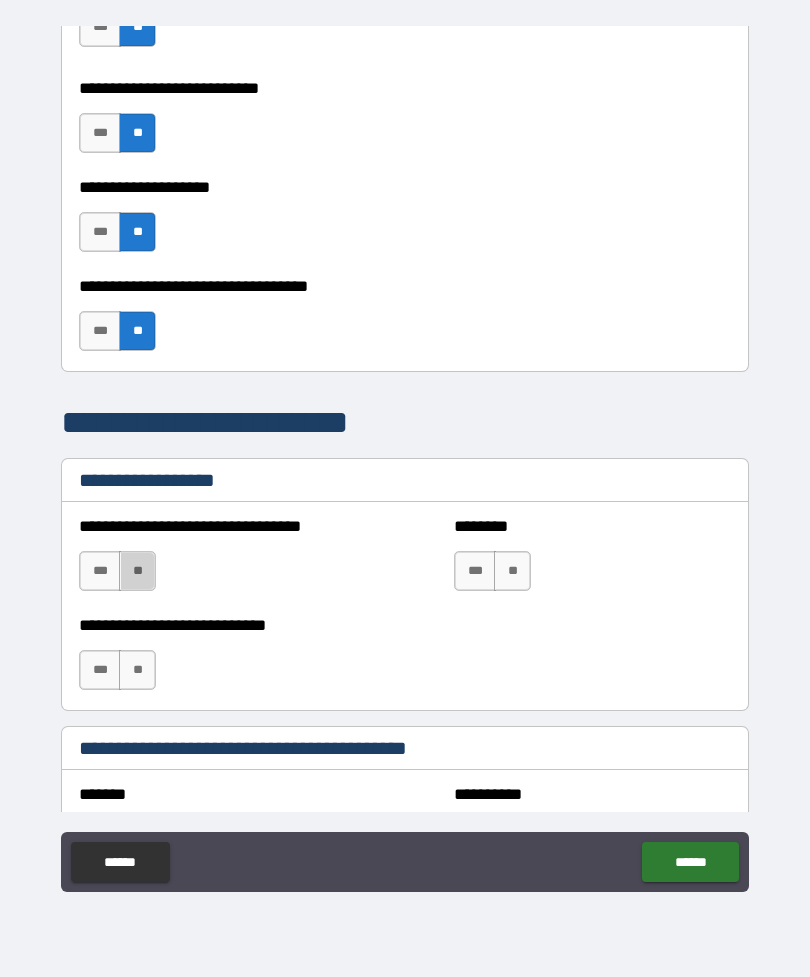 click on "**" at bounding box center (137, 571) 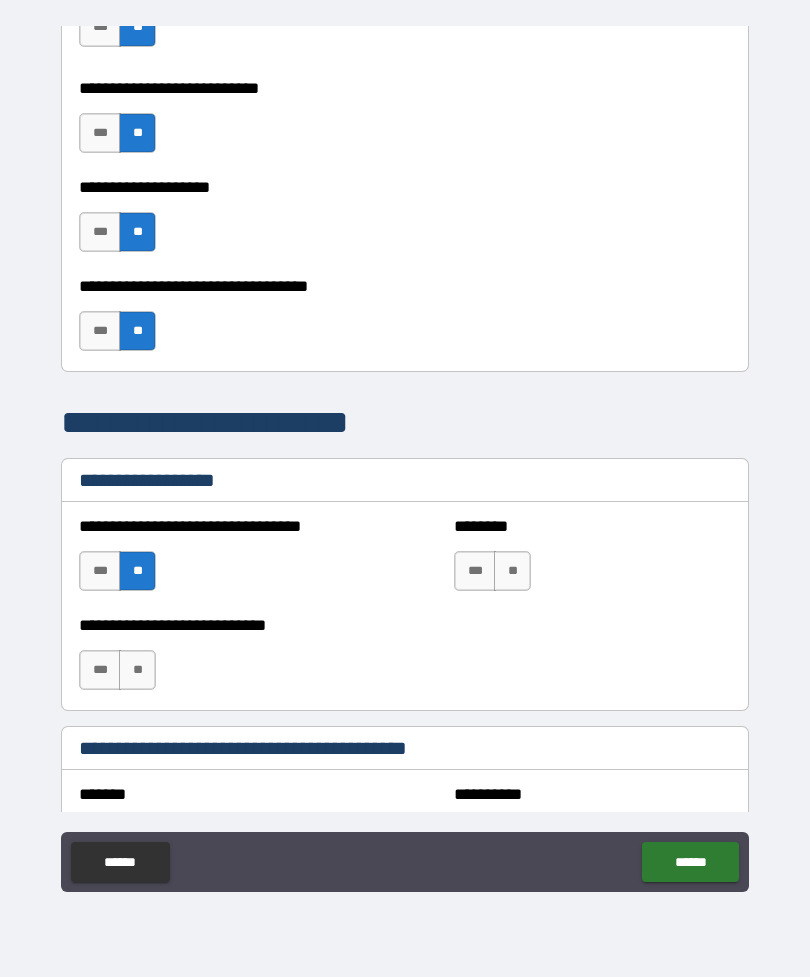 click on "**" at bounding box center [512, 571] 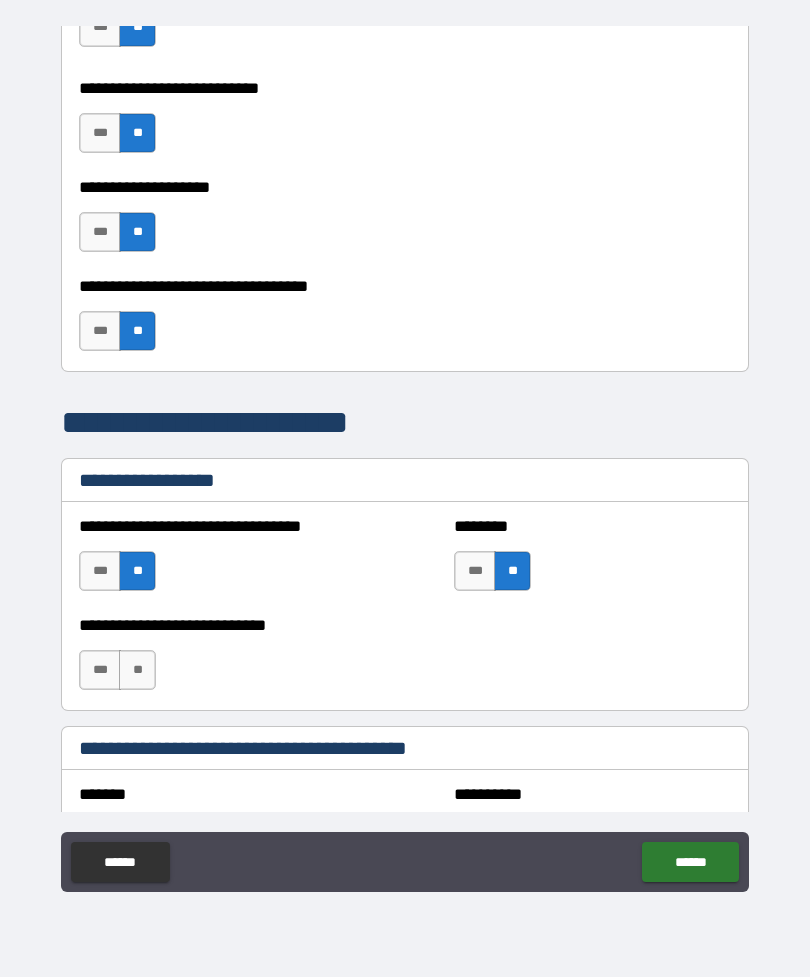 click on "**" at bounding box center [137, 670] 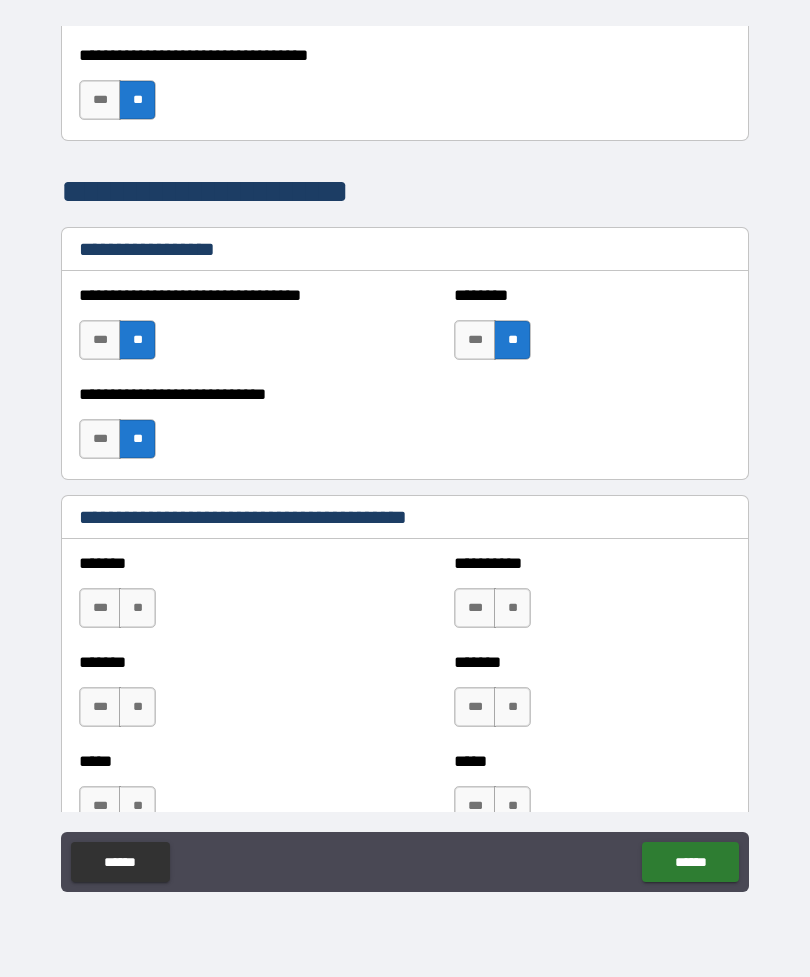 scroll, scrollTop: 1775, scrollLeft: 0, axis: vertical 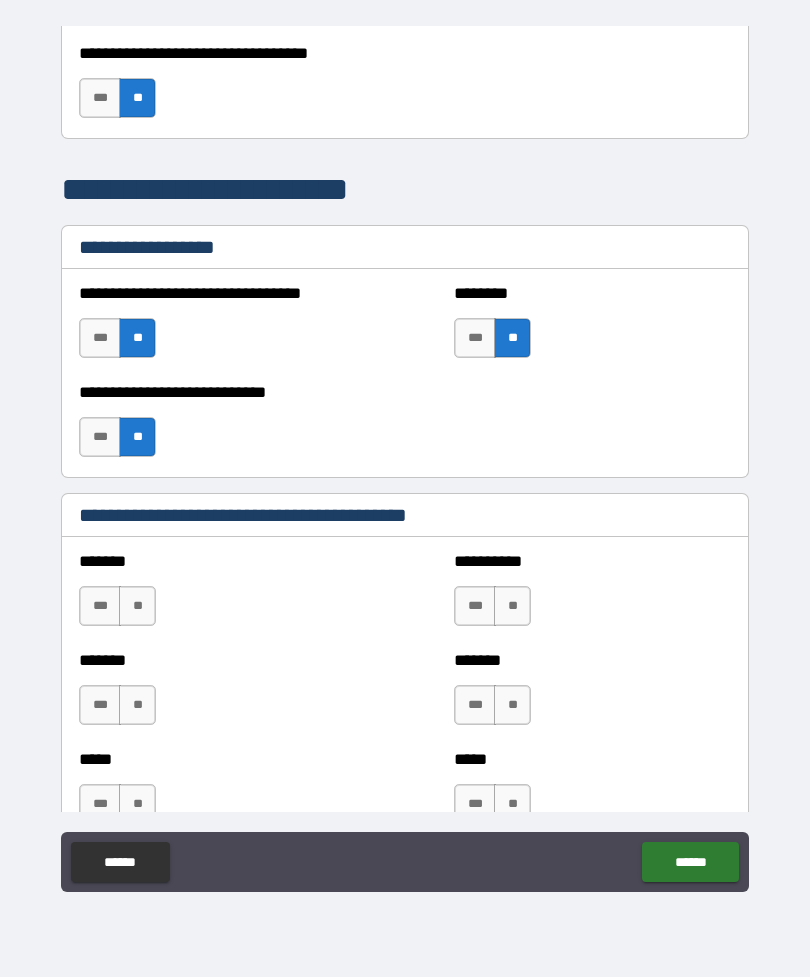 click on "**" at bounding box center (137, 606) 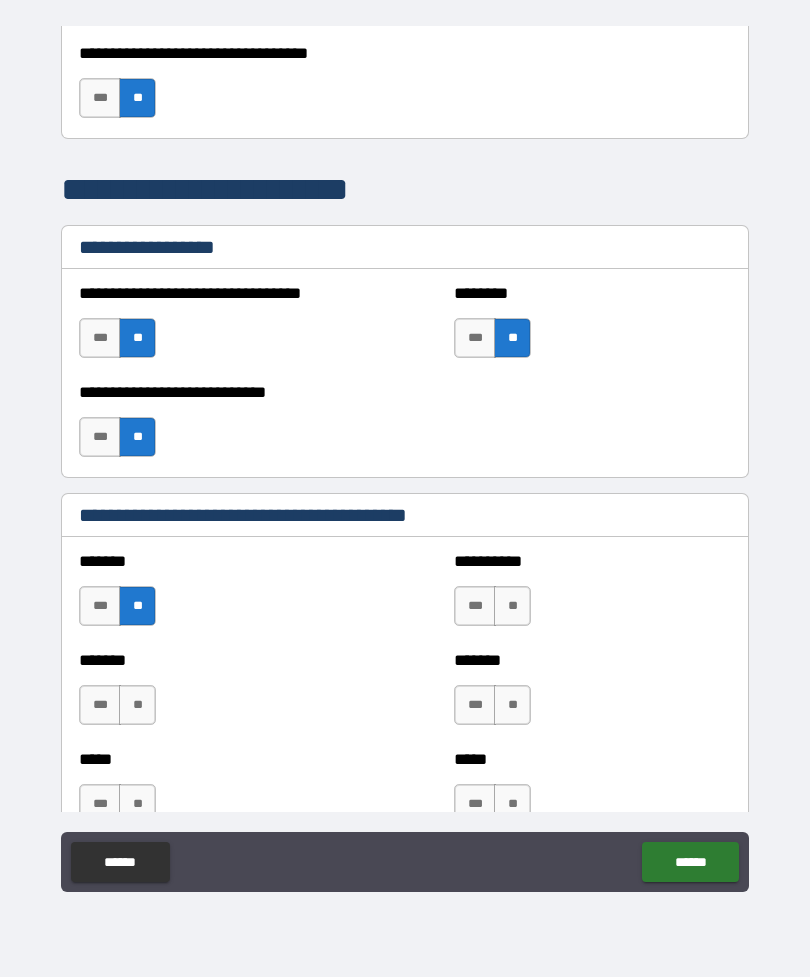 click on "**" at bounding box center (512, 606) 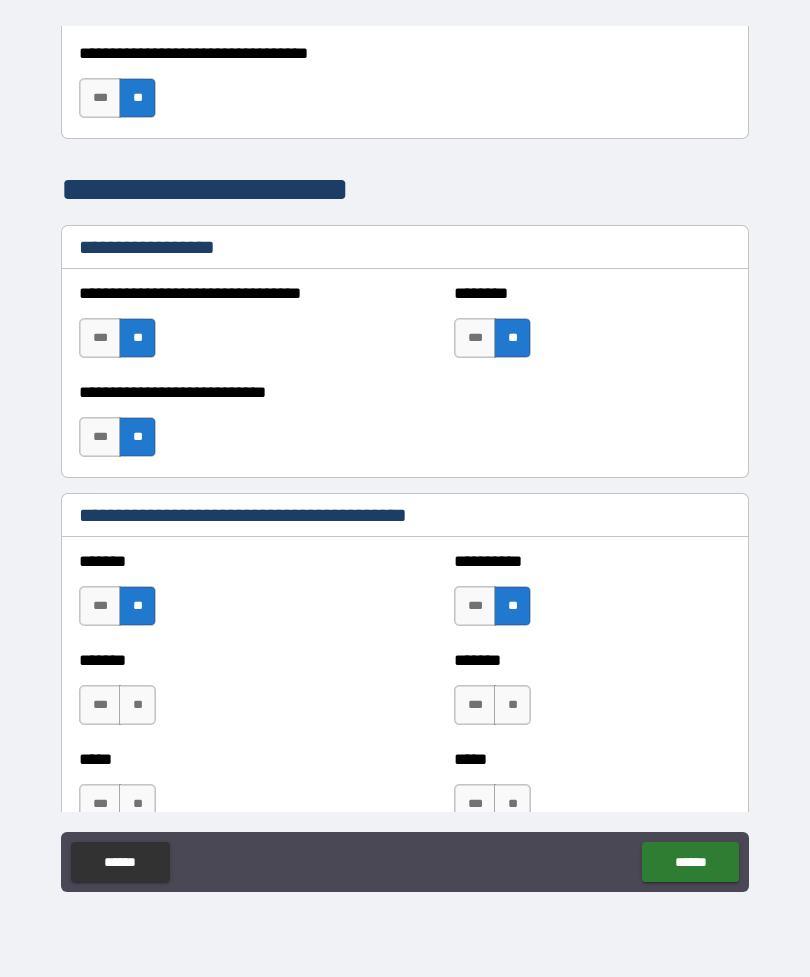 click on "**" at bounding box center (512, 705) 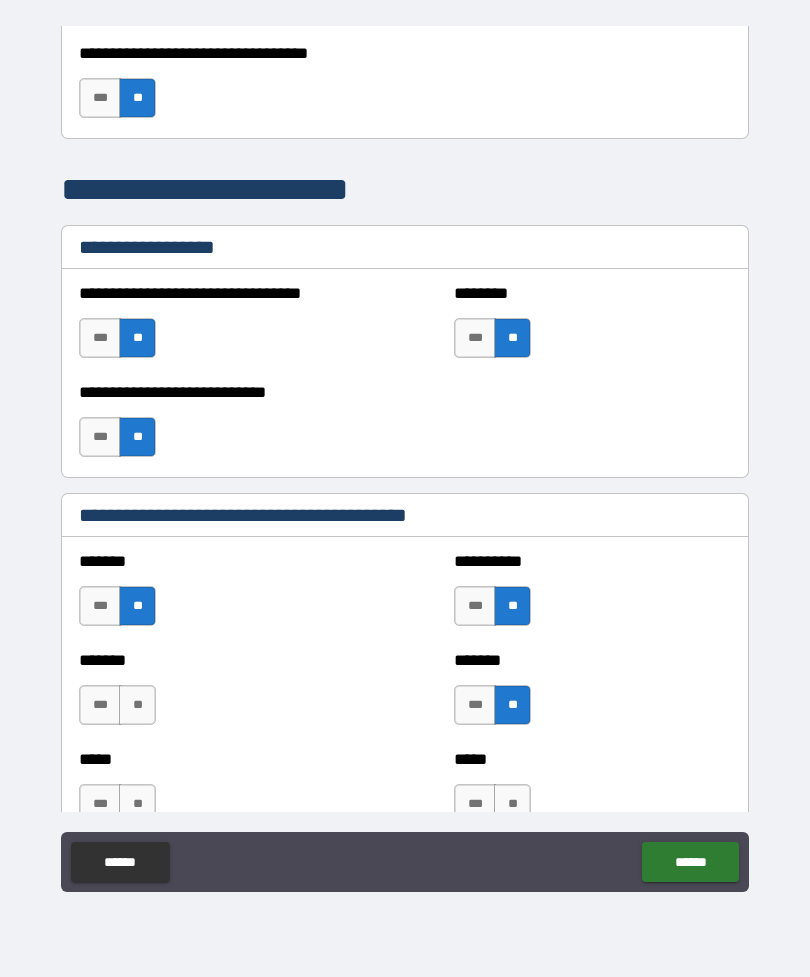 click on "**" at bounding box center [137, 705] 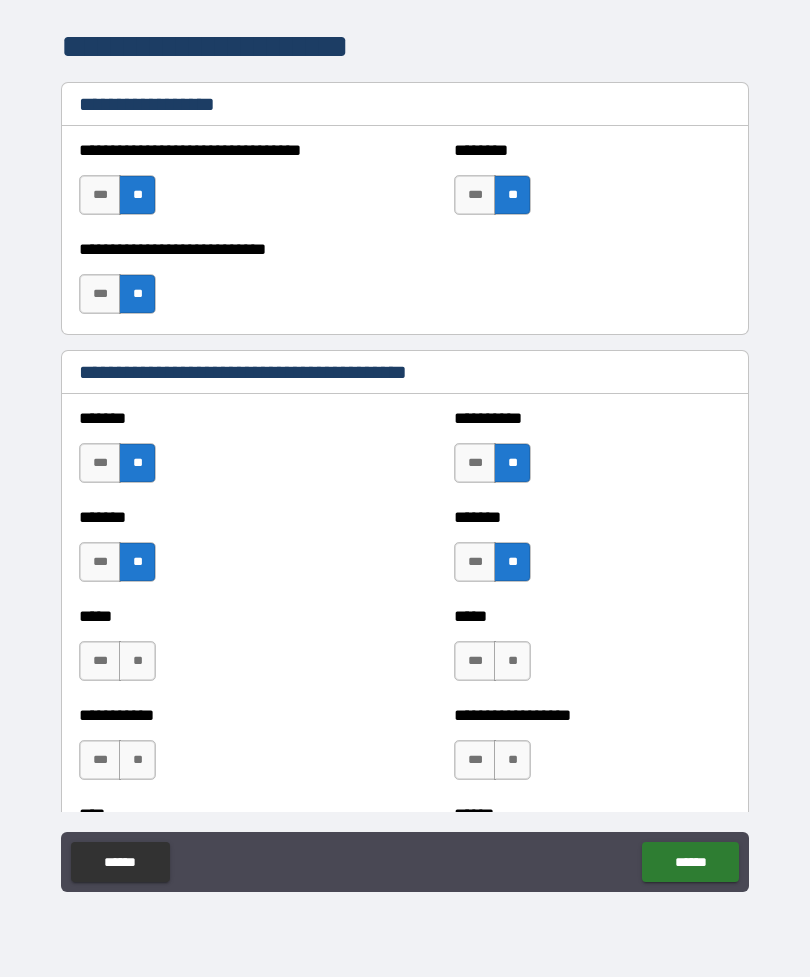 scroll, scrollTop: 1997, scrollLeft: 0, axis: vertical 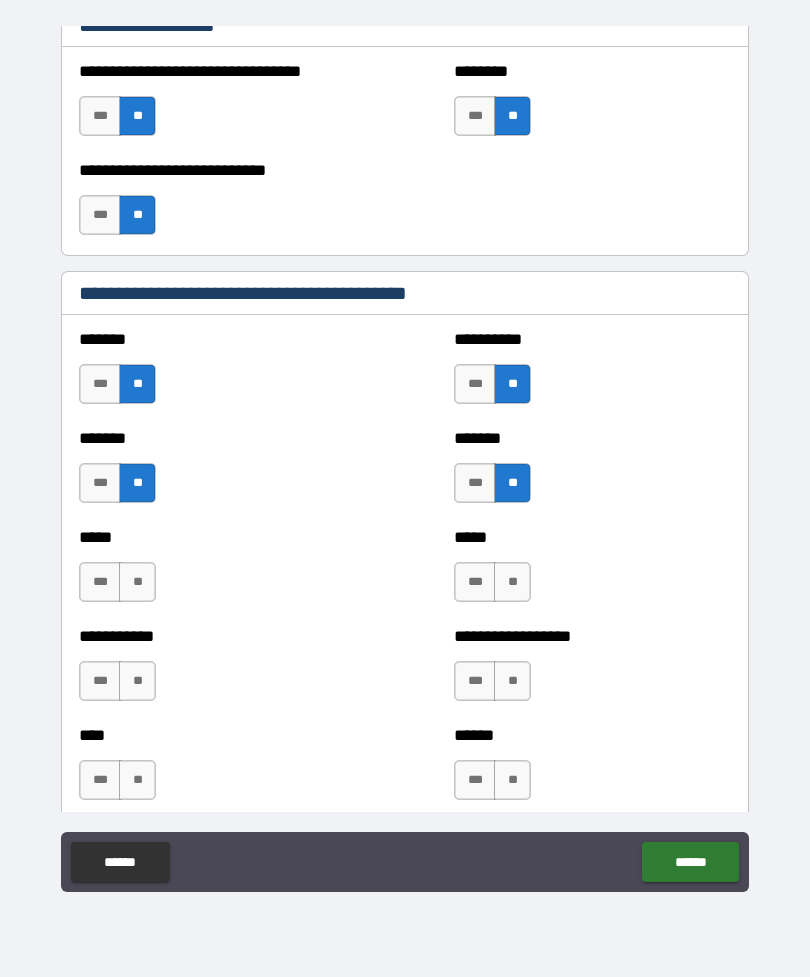 click on "**" at bounding box center (137, 582) 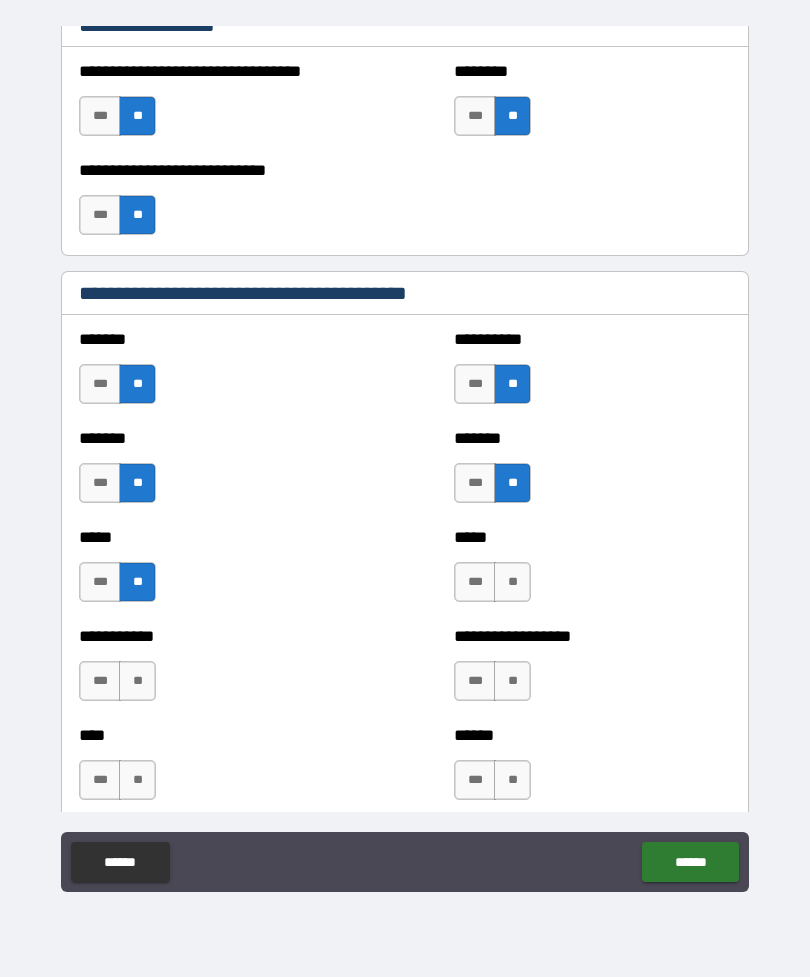 click on "**" at bounding box center [512, 582] 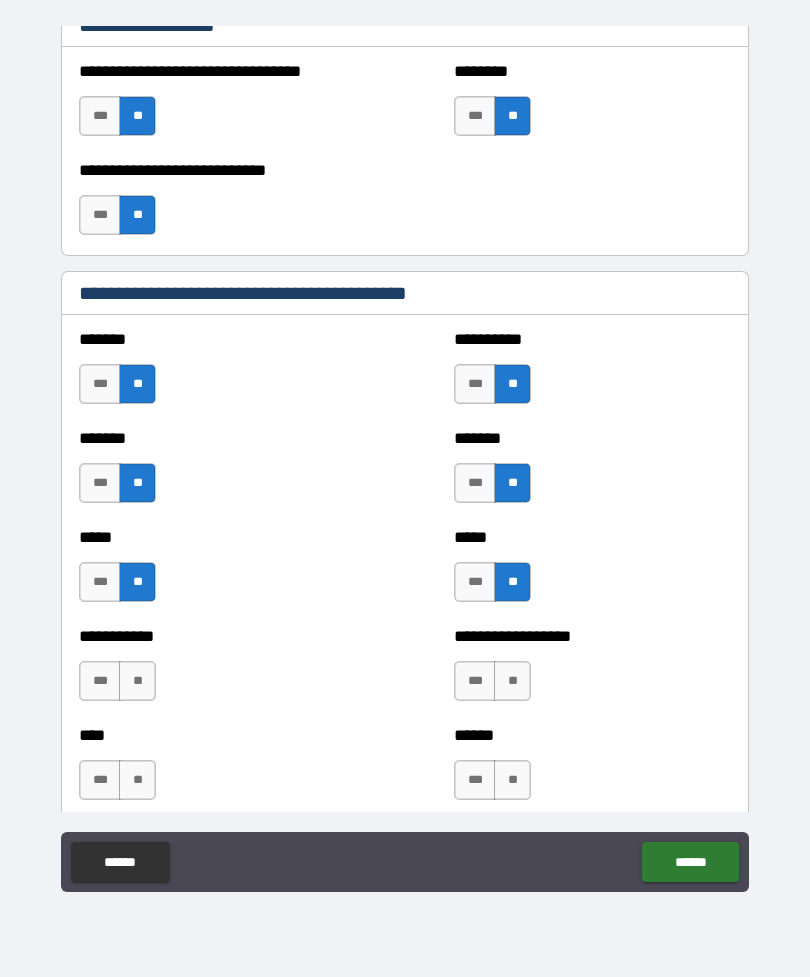 click on "**" at bounding box center [512, 681] 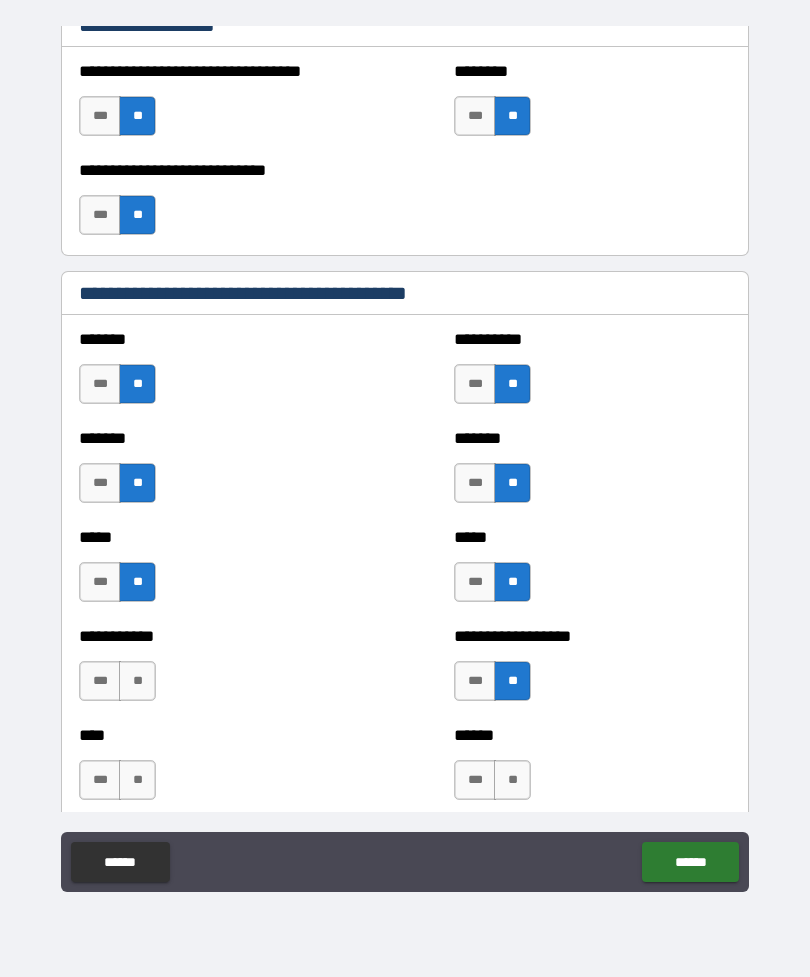 click on "**" at bounding box center [137, 681] 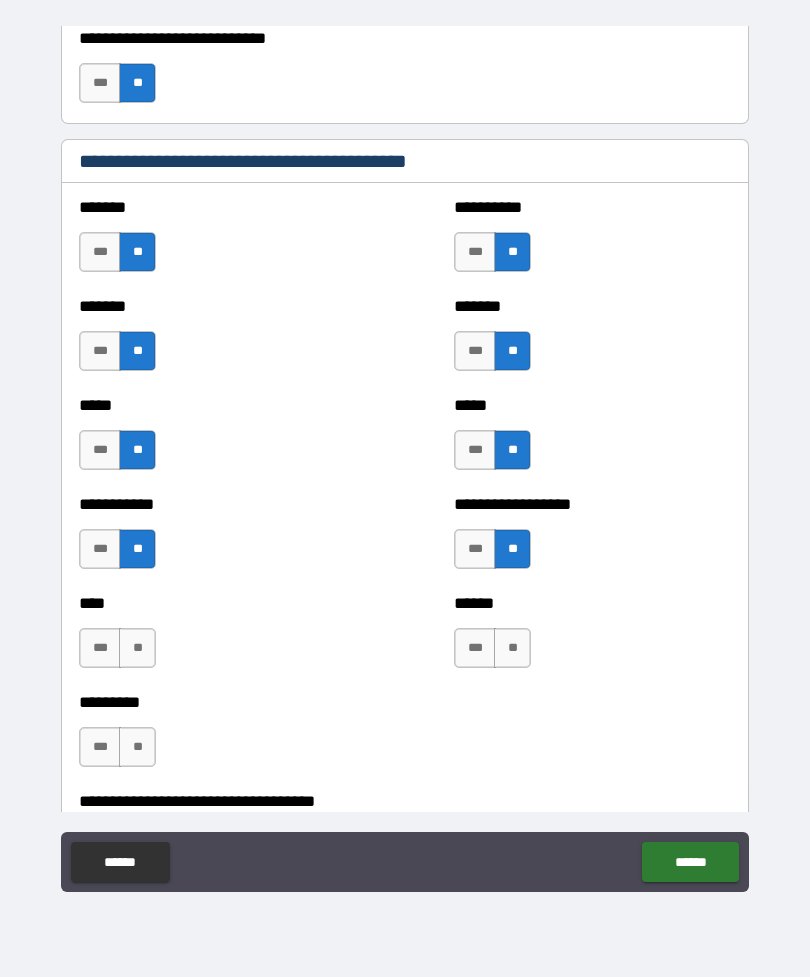 scroll, scrollTop: 2133, scrollLeft: 0, axis: vertical 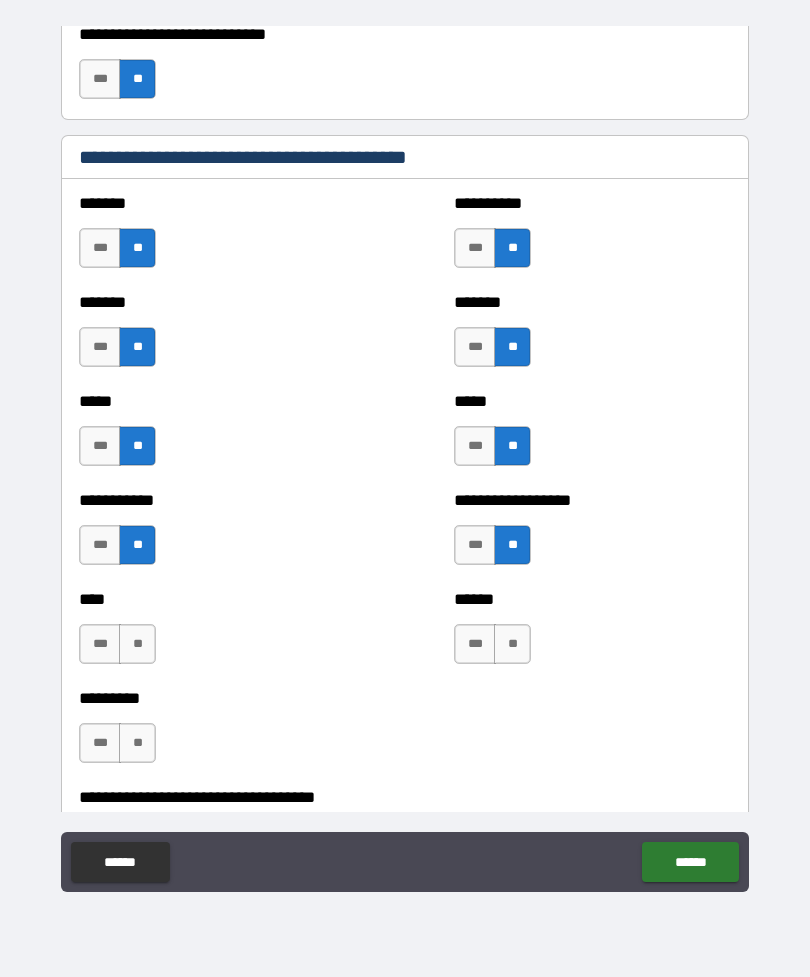 click on "**" at bounding box center (137, 644) 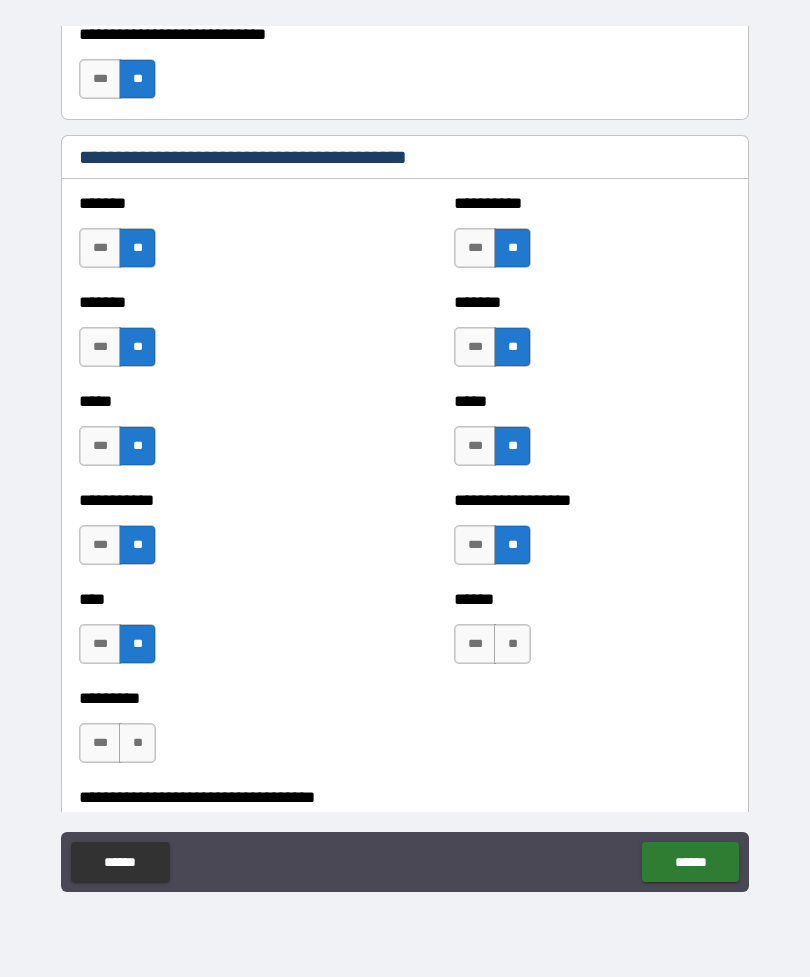 click on "**" at bounding box center [512, 644] 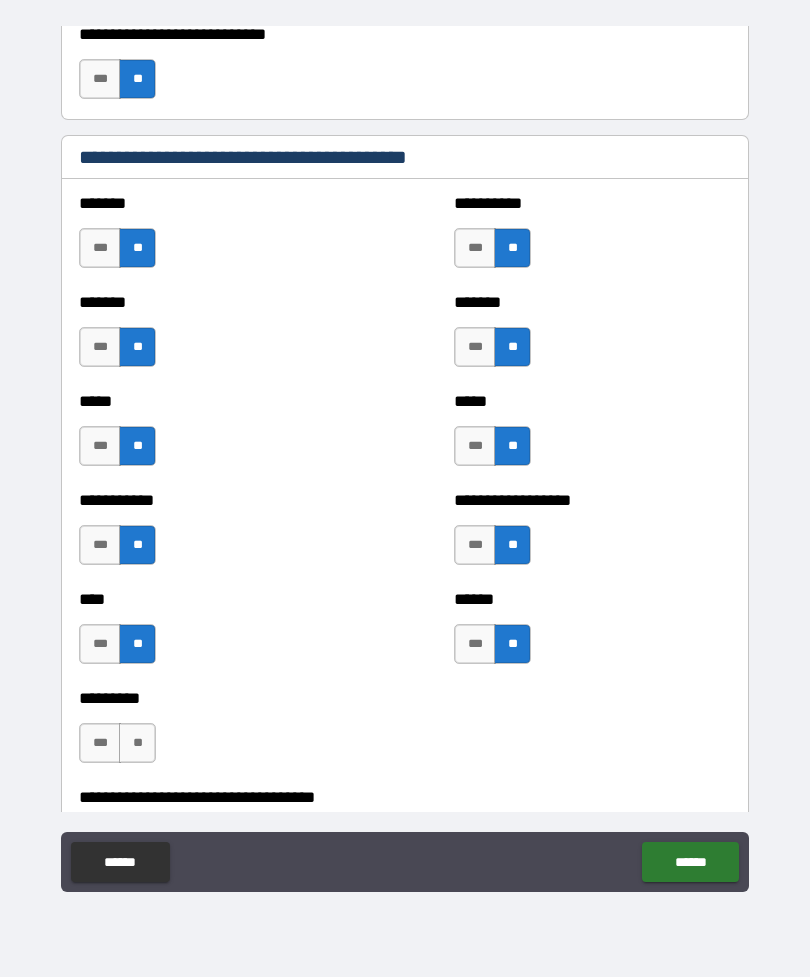 click on "**" at bounding box center (137, 743) 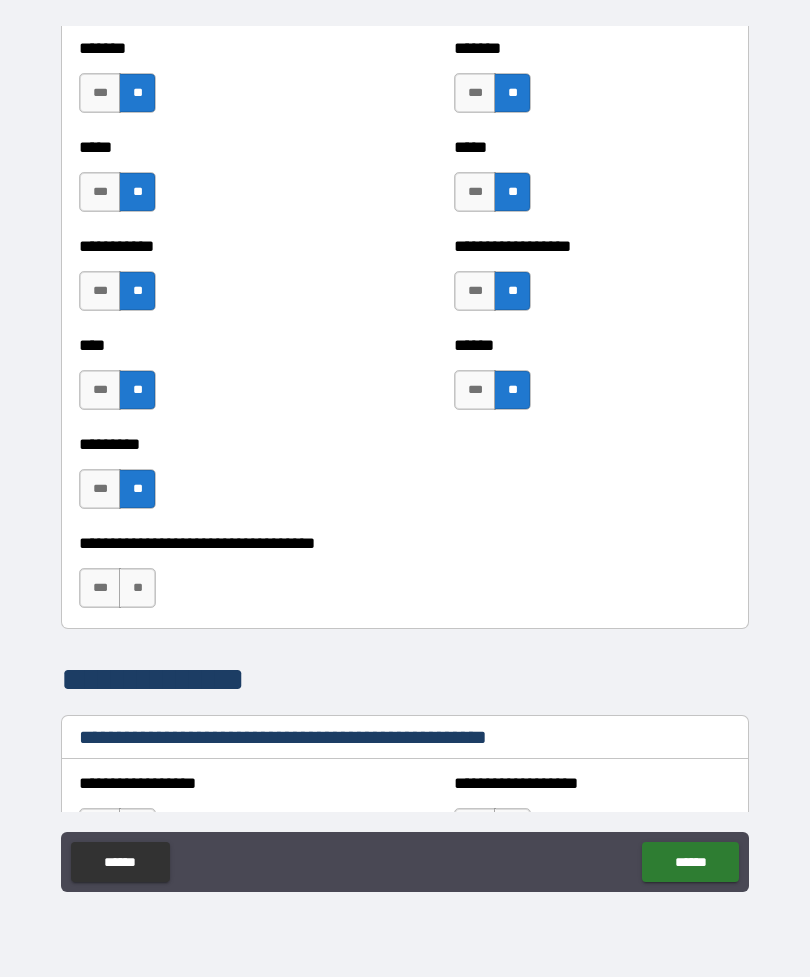 scroll, scrollTop: 2401, scrollLeft: 0, axis: vertical 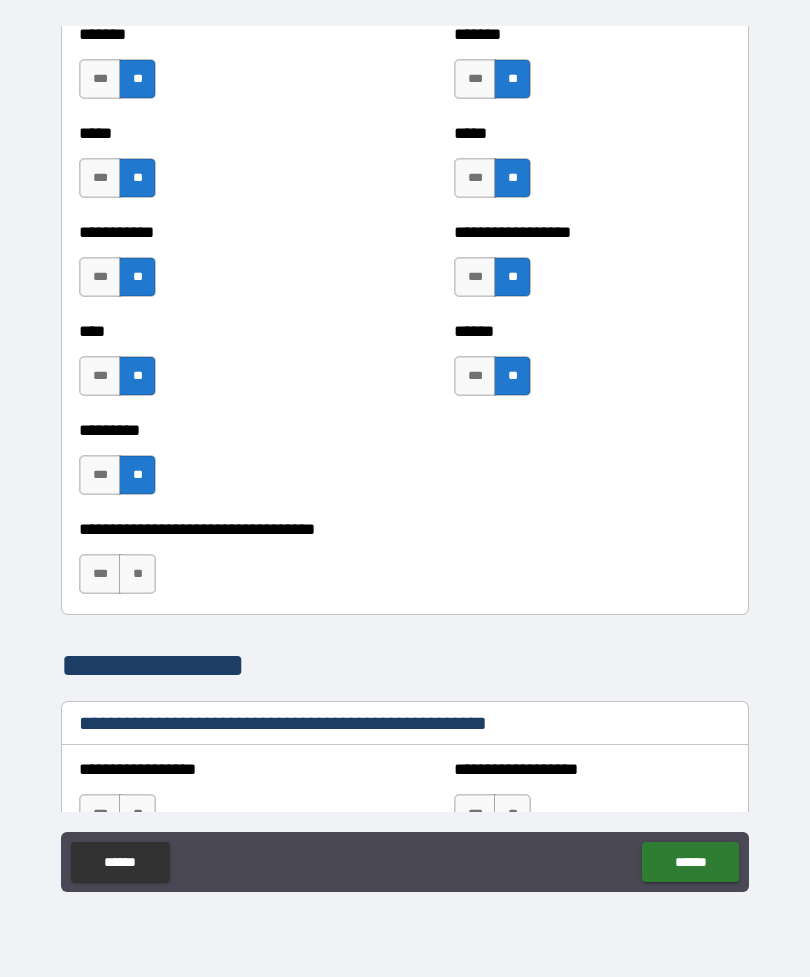 click on "***" at bounding box center [100, 574] 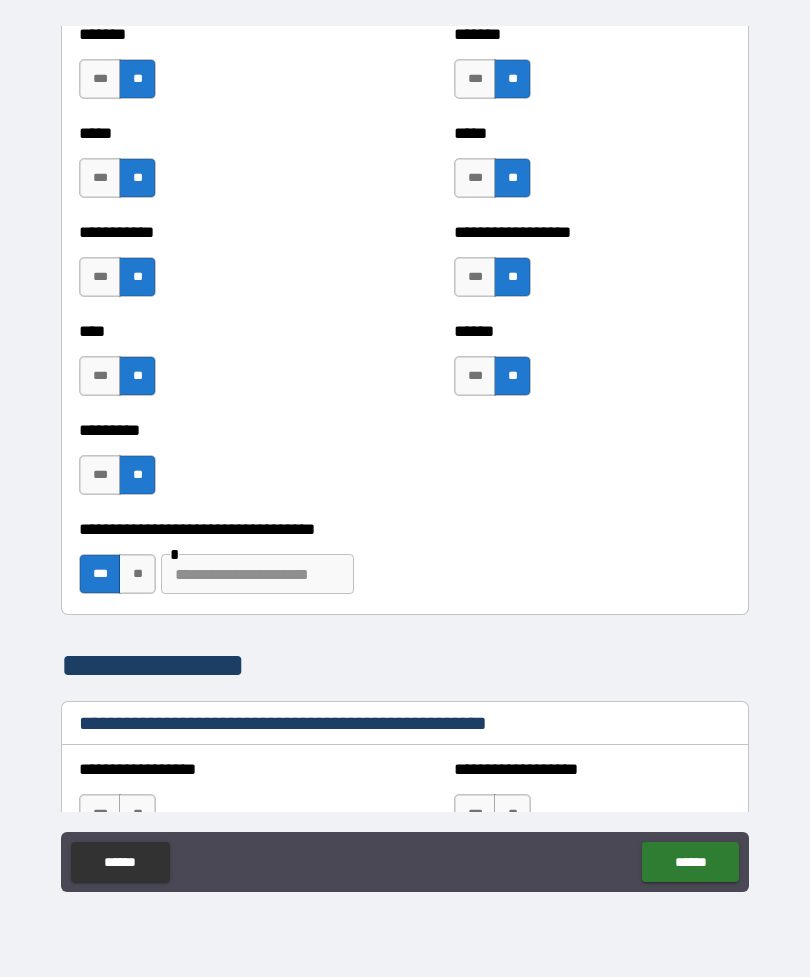 click at bounding box center [257, 574] 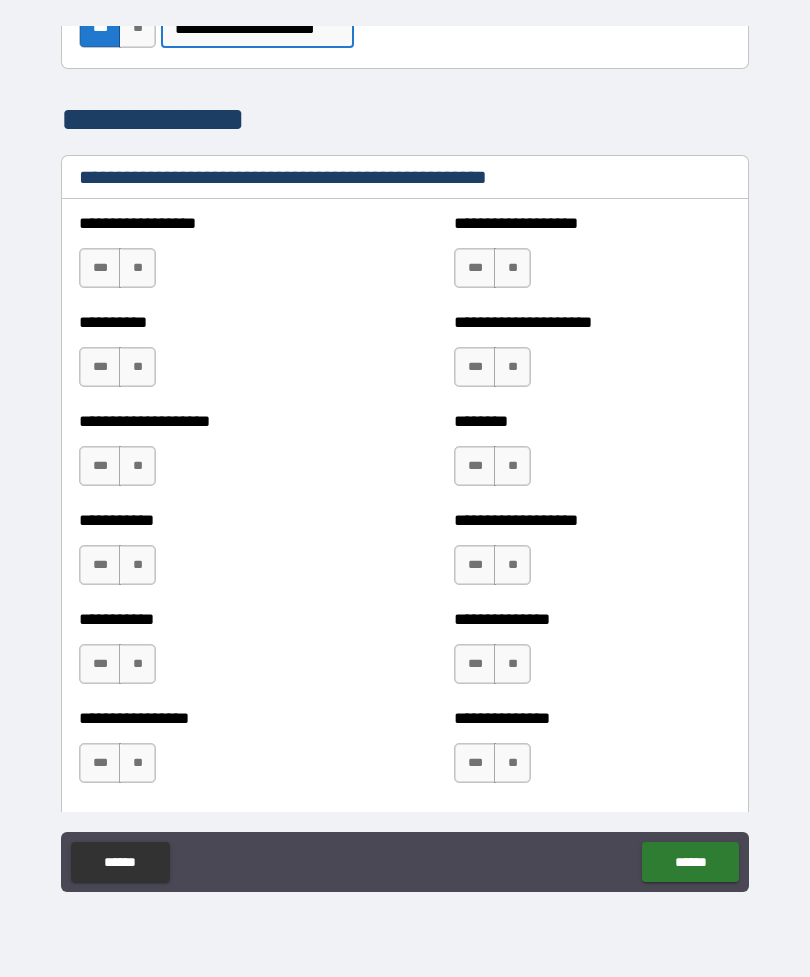 scroll, scrollTop: 2951, scrollLeft: 0, axis: vertical 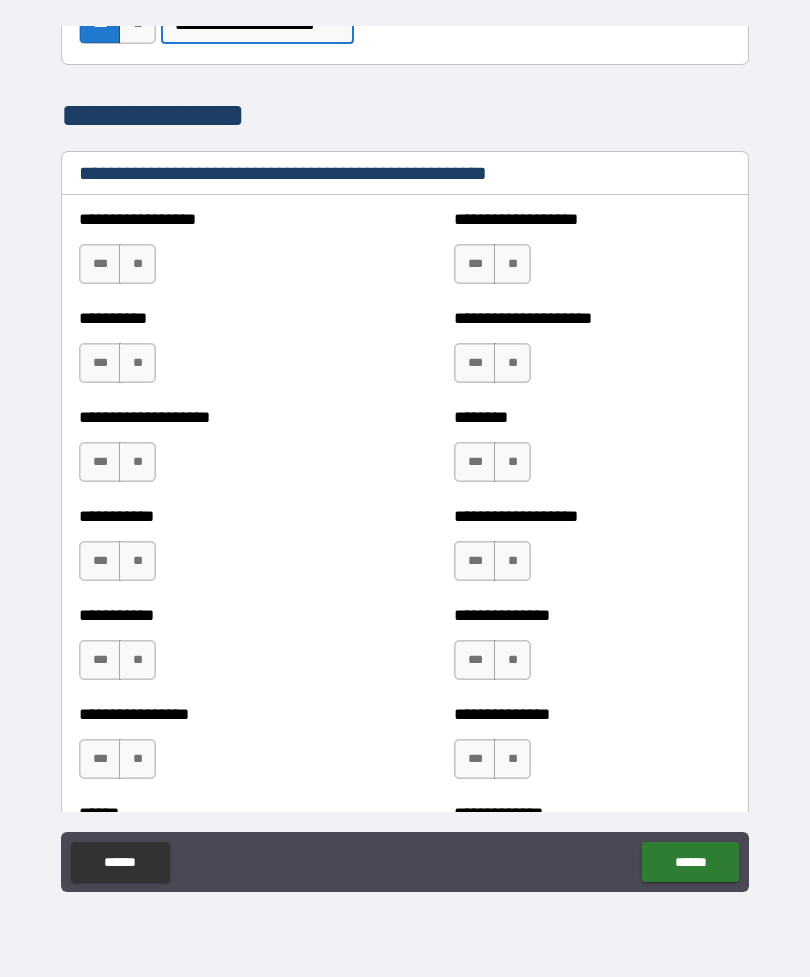 type on "**********" 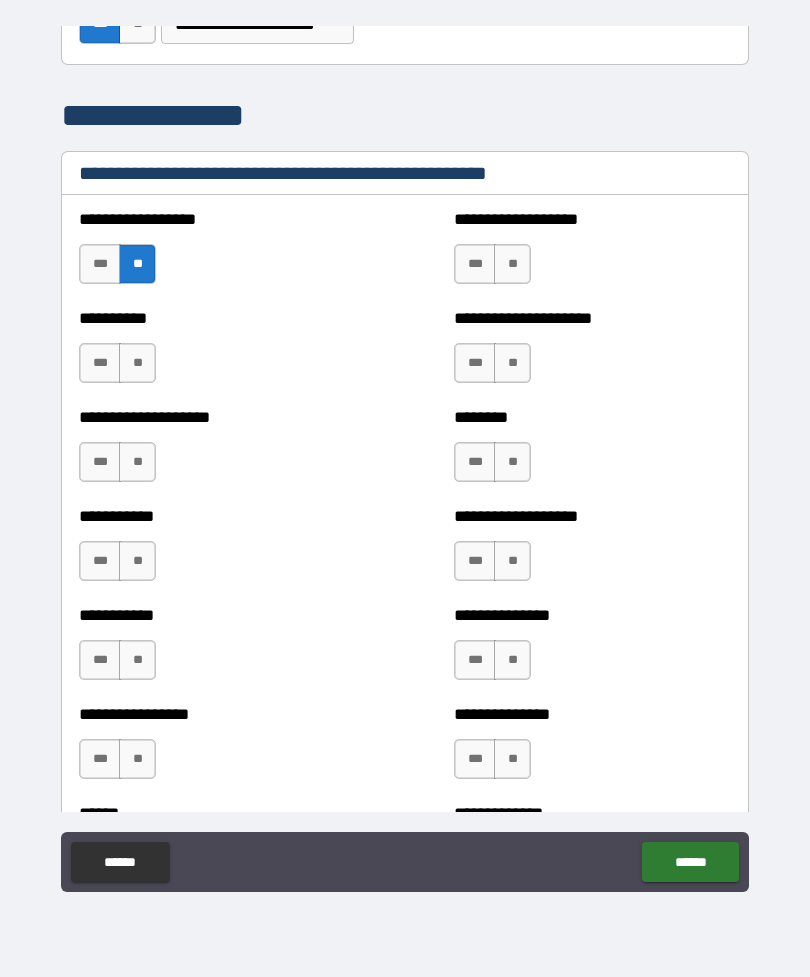 click on "**" at bounding box center (137, 363) 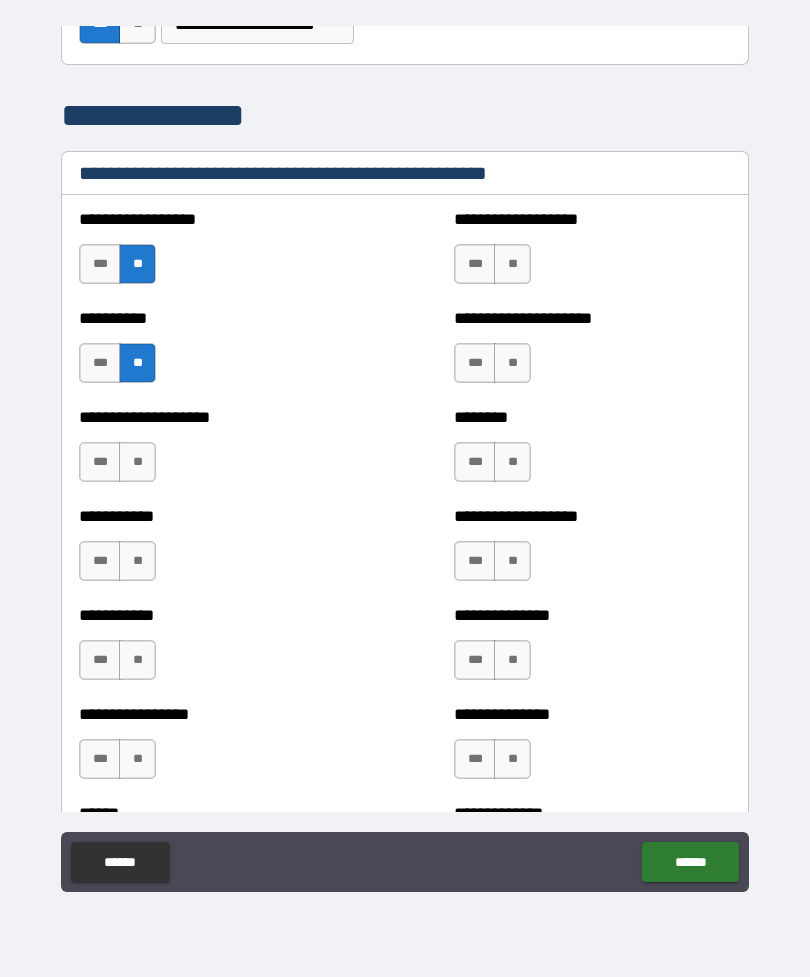 click on "**" at bounding box center [137, 462] 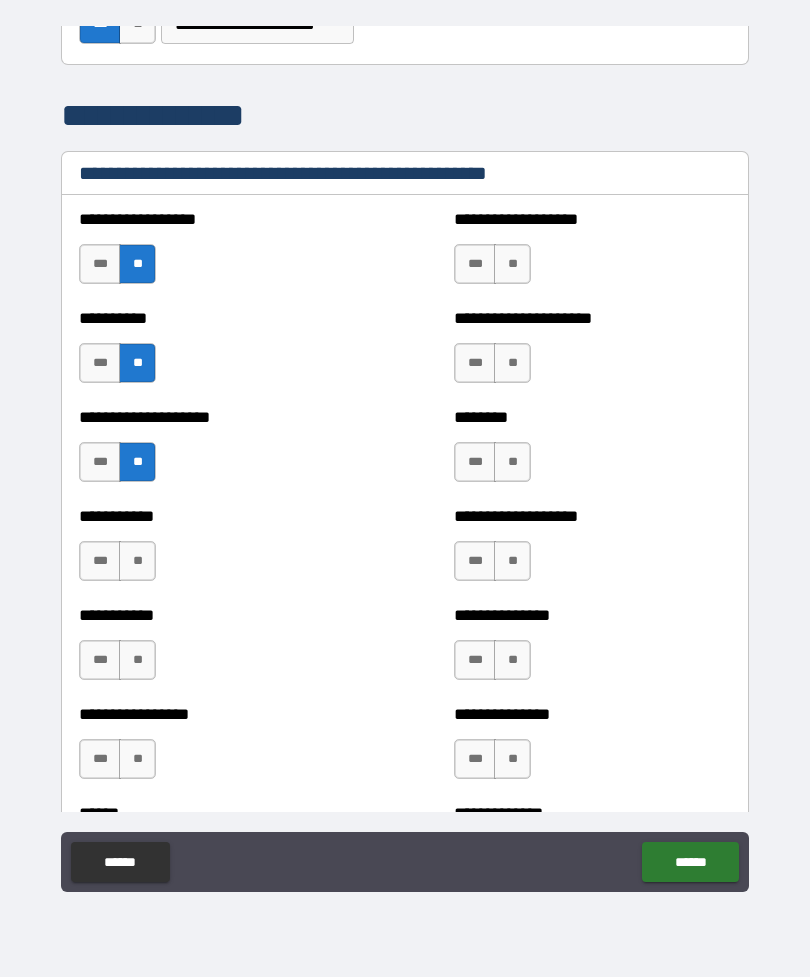click on "**" at bounding box center (137, 561) 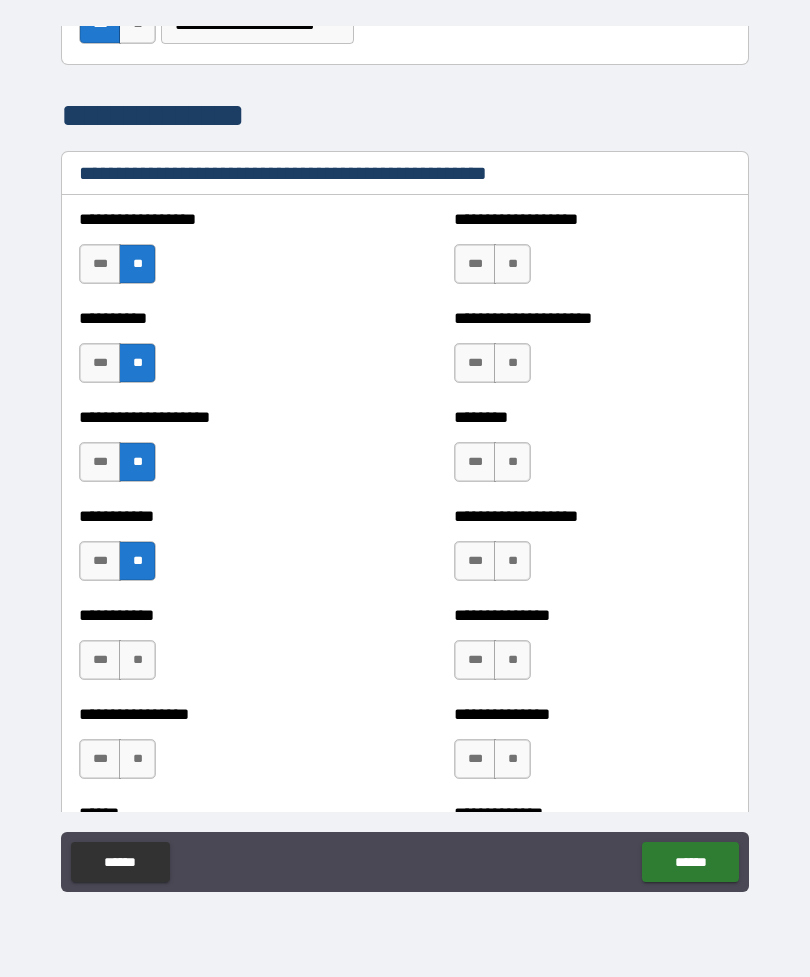 click on "**" at bounding box center [137, 660] 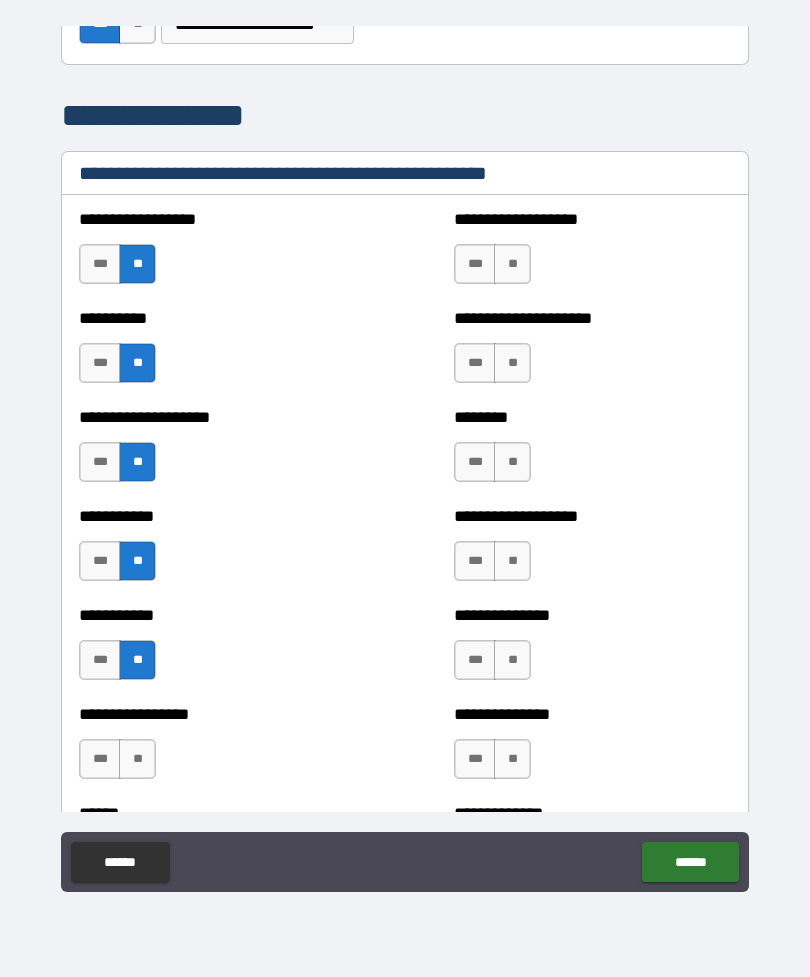 click on "**" at bounding box center [137, 759] 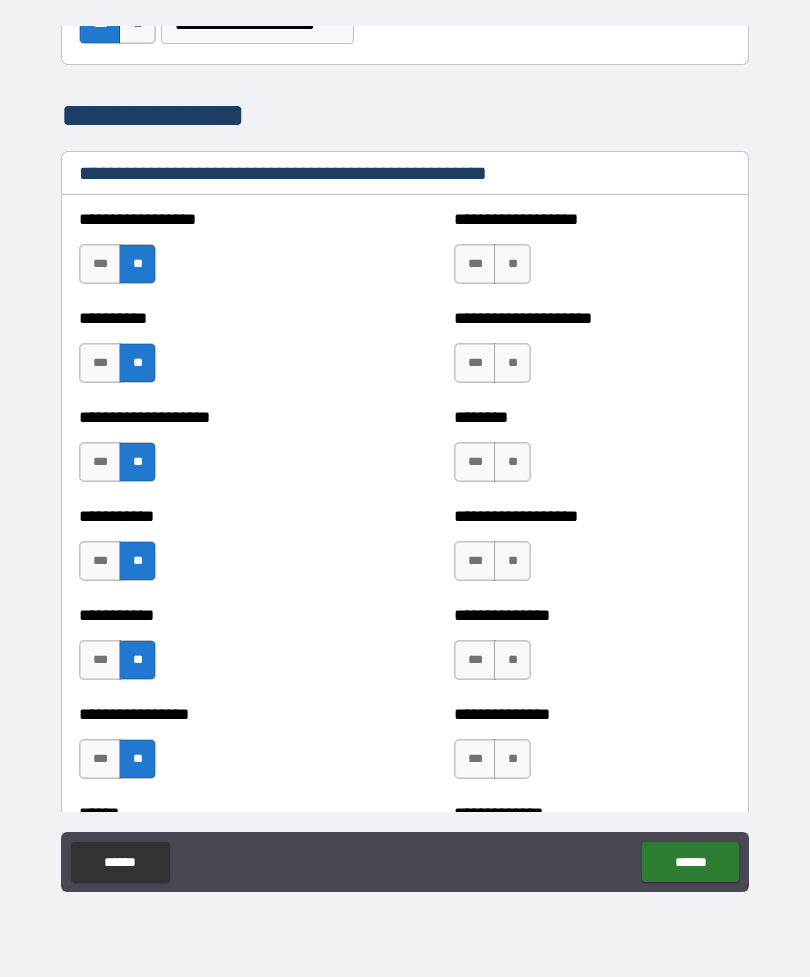 click on "**" at bounding box center [512, 264] 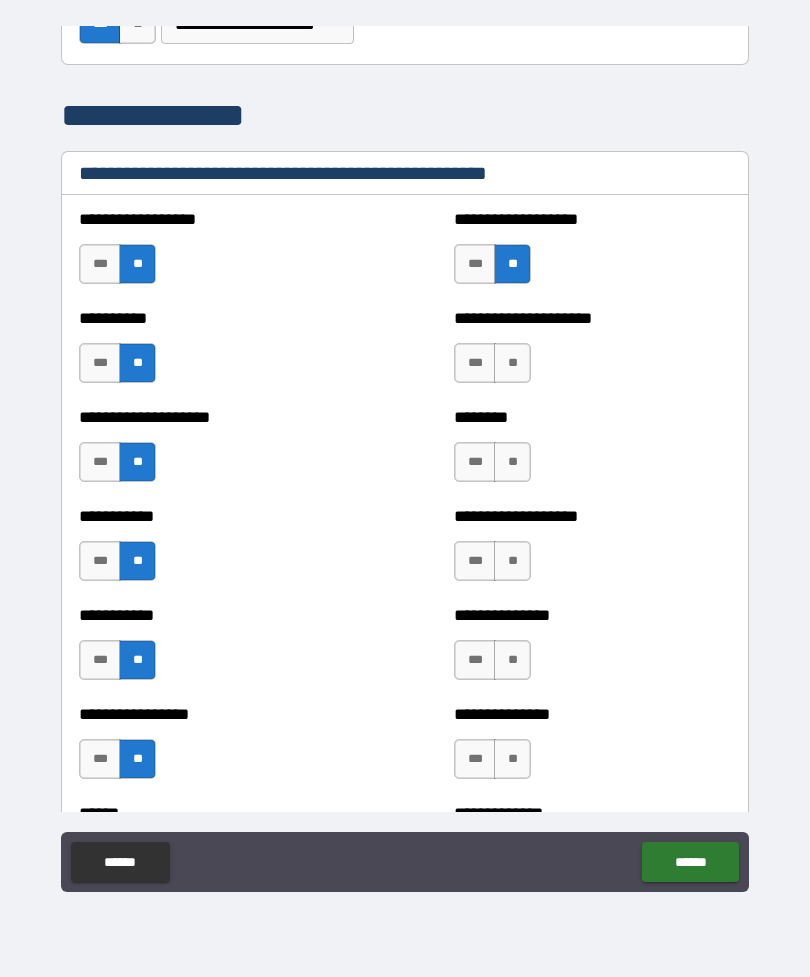click on "**" at bounding box center [512, 363] 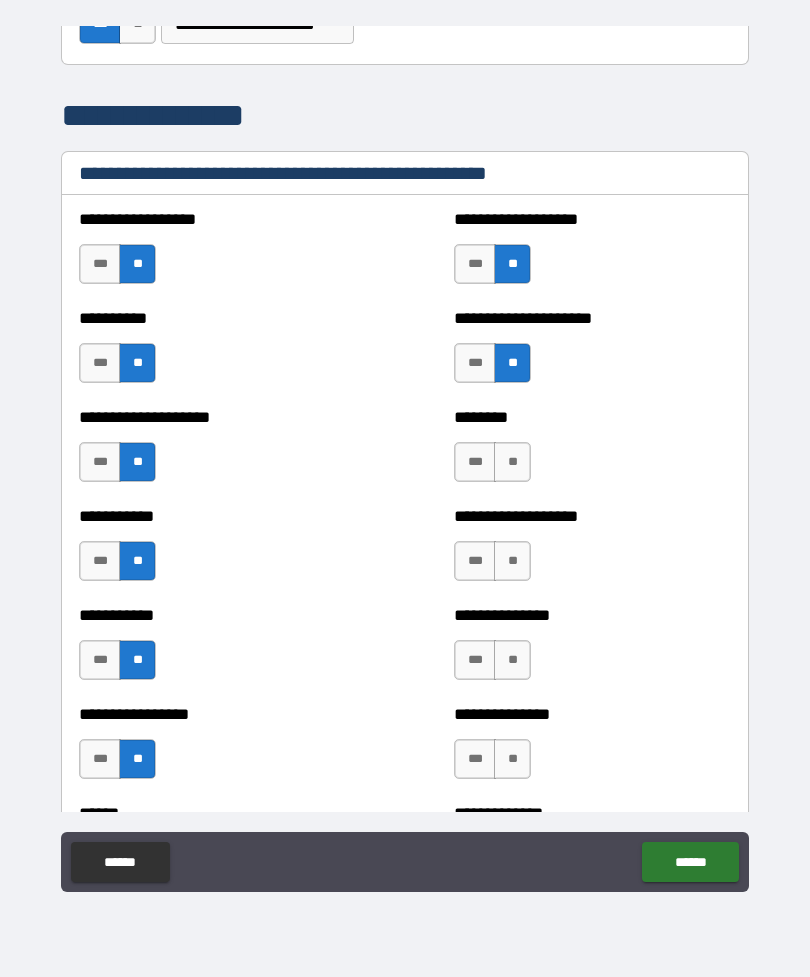 click on "**" at bounding box center (512, 462) 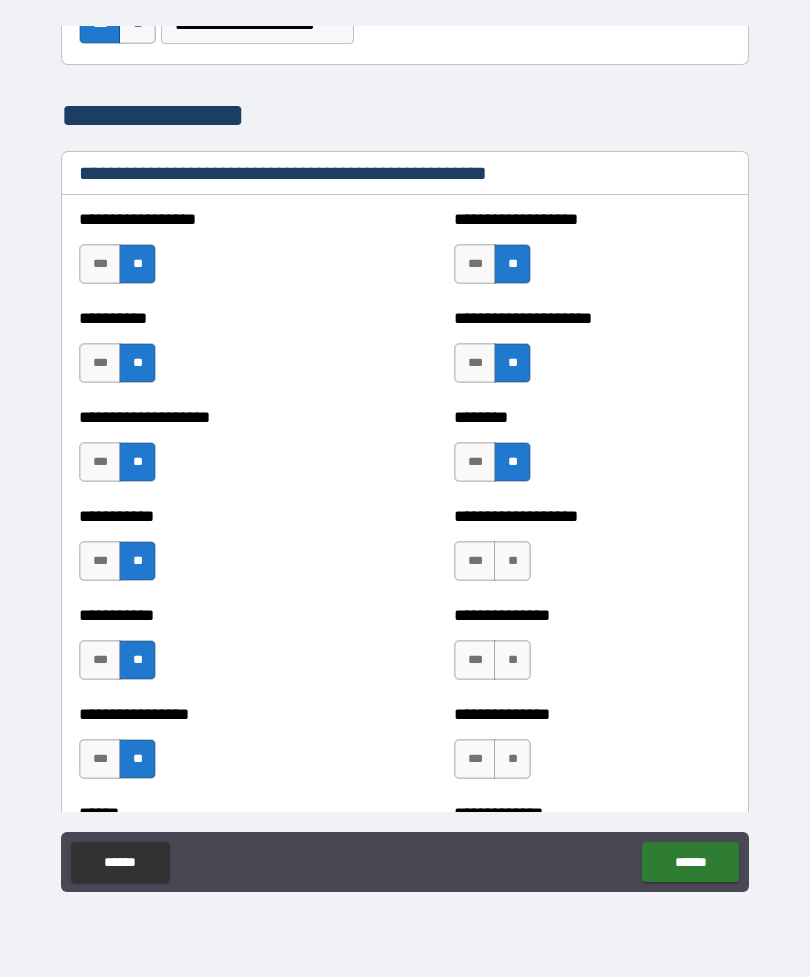 click on "**" at bounding box center (512, 561) 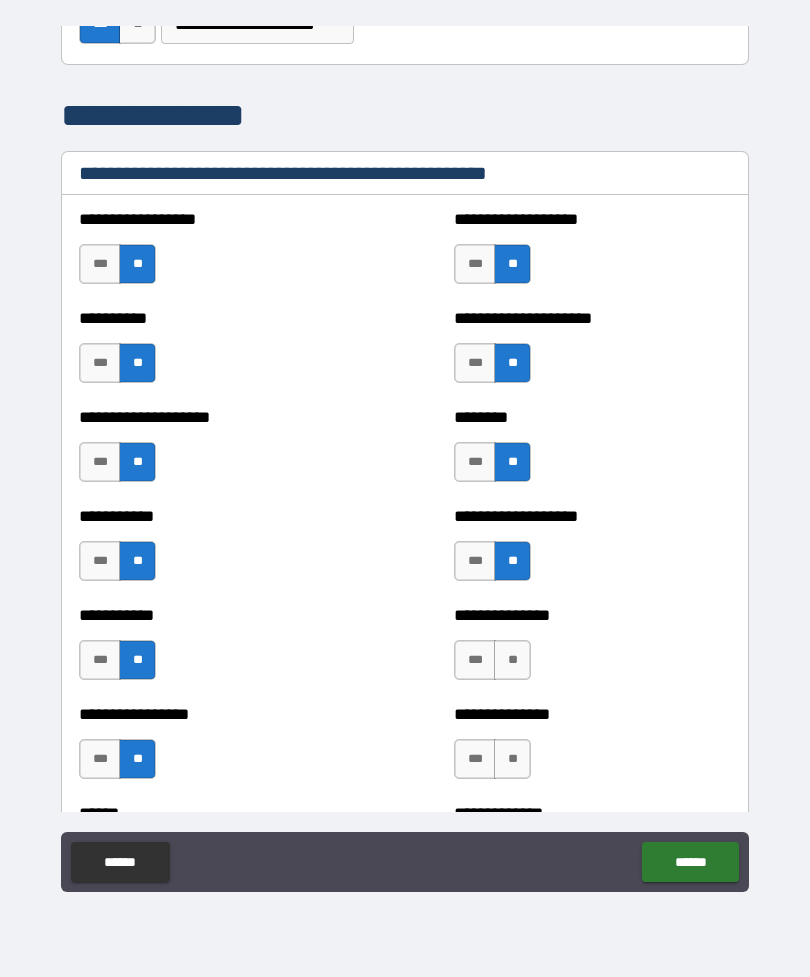 click on "**" at bounding box center (512, 660) 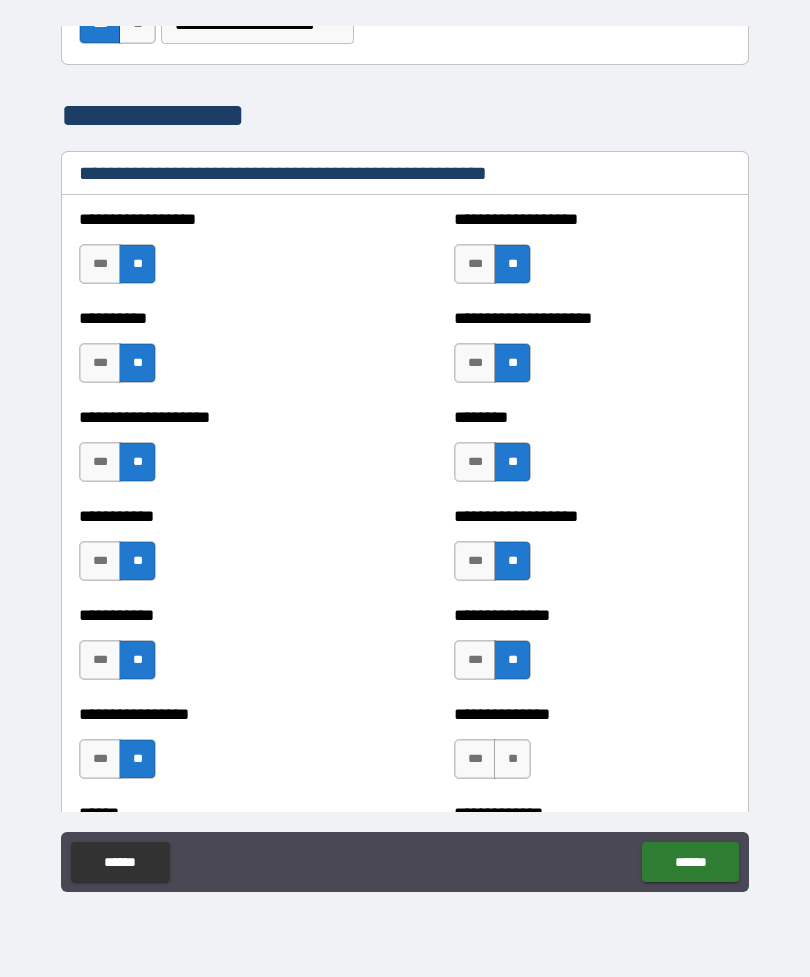 click on "**" at bounding box center (512, 759) 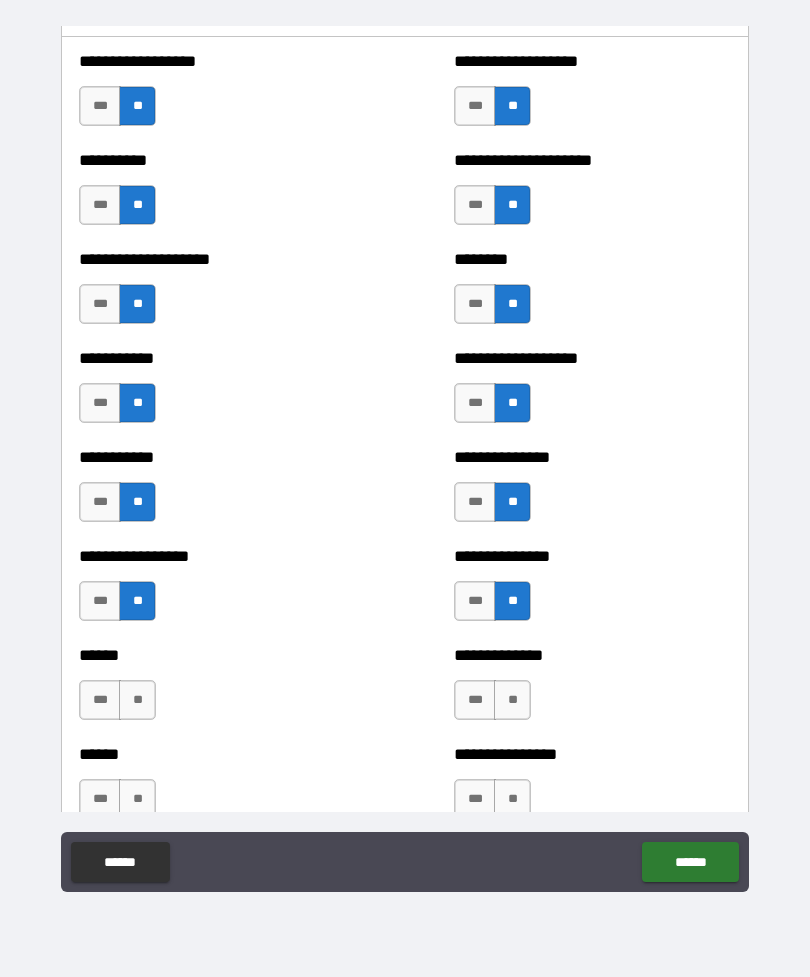 scroll, scrollTop: 3258, scrollLeft: 0, axis: vertical 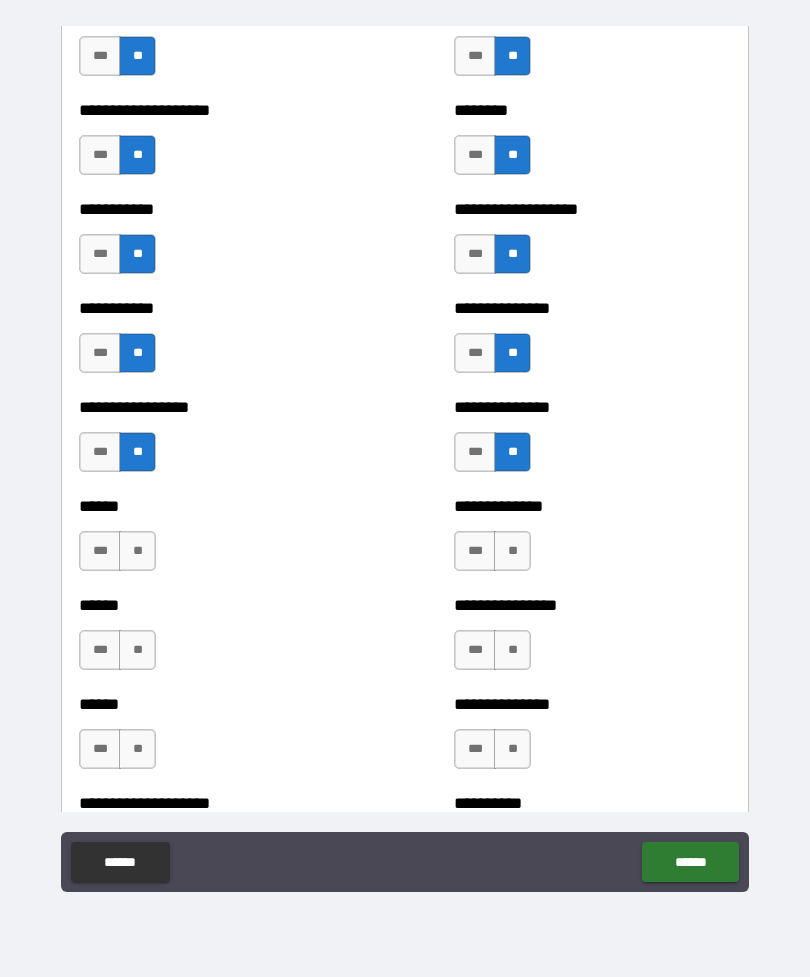 click on "**" at bounding box center [137, 551] 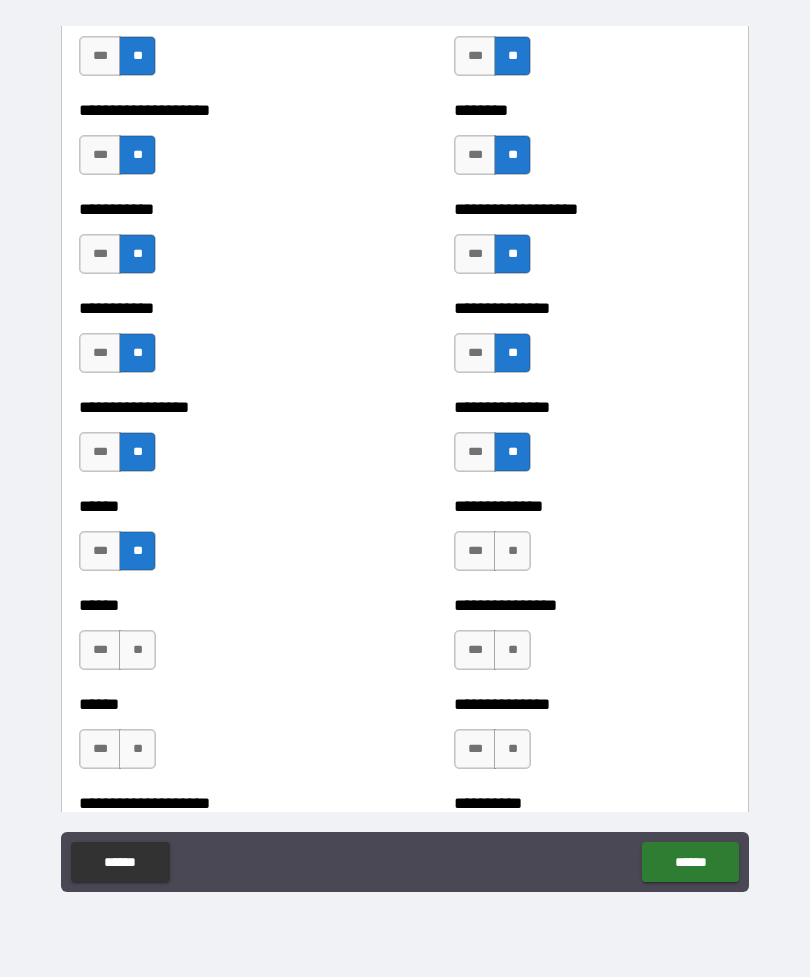 click on "**" at bounding box center [137, 650] 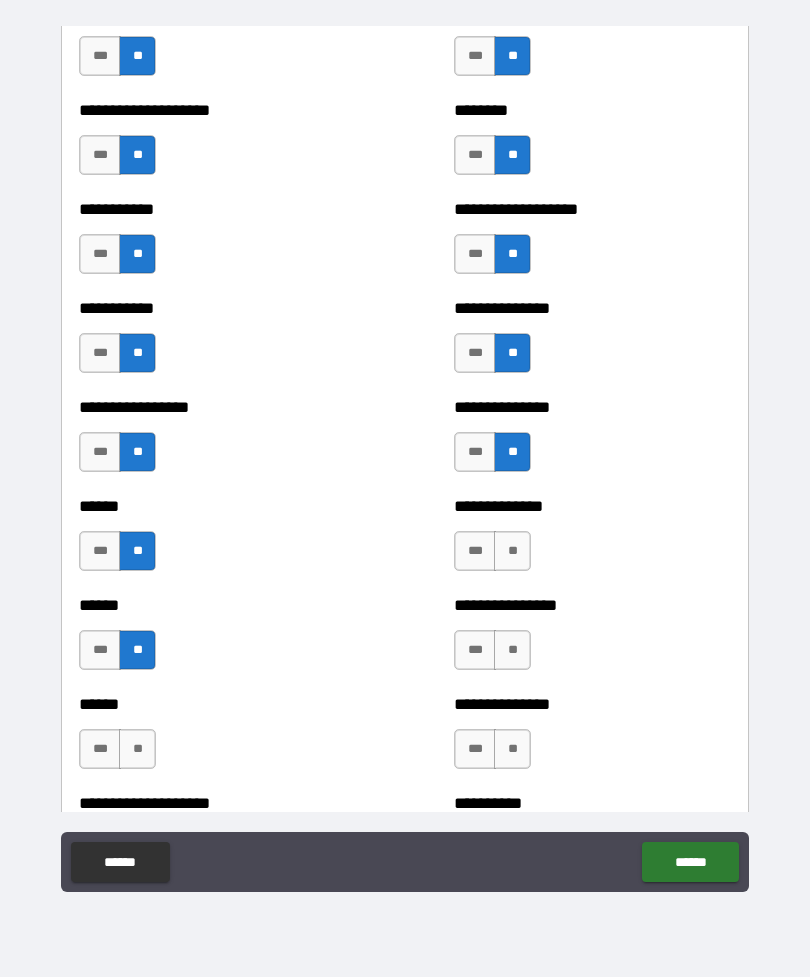click on "**" at bounding box center (137, 749) 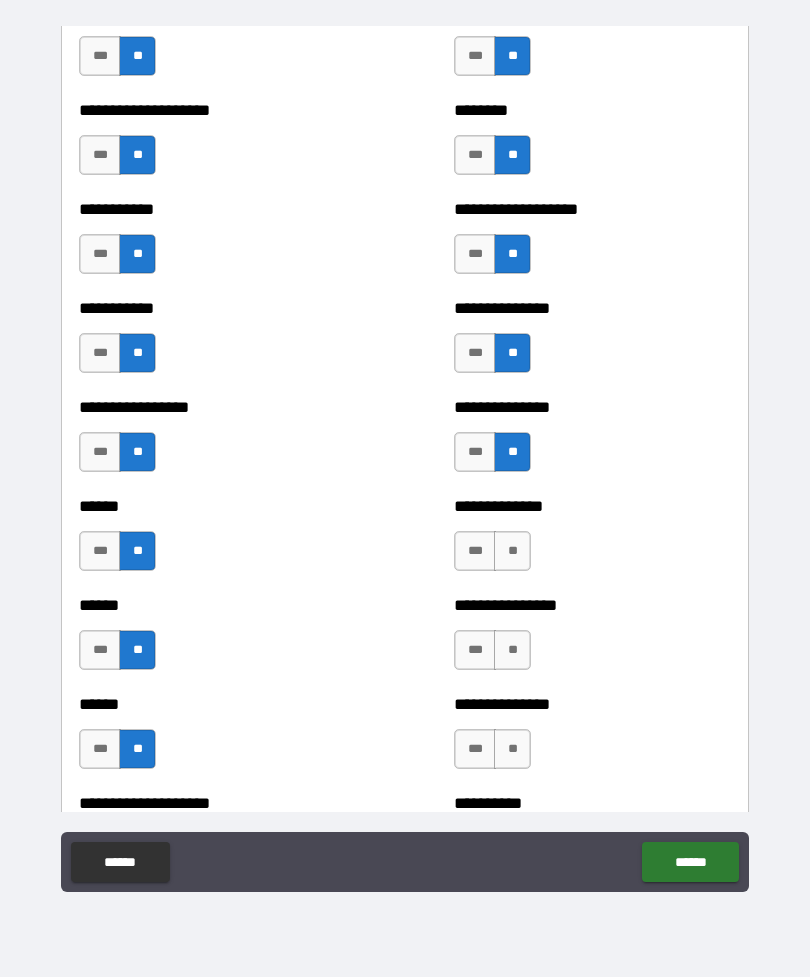 click on "**" at bounding box center [512, 551] 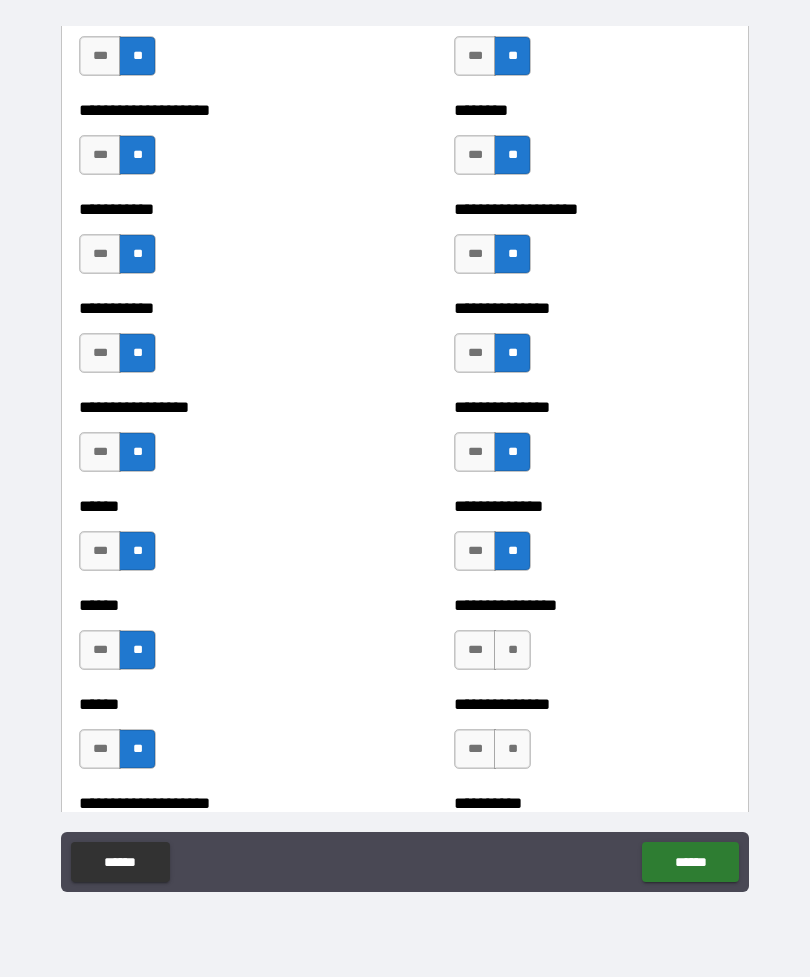 click on "**" at bounding box center (512, 650) 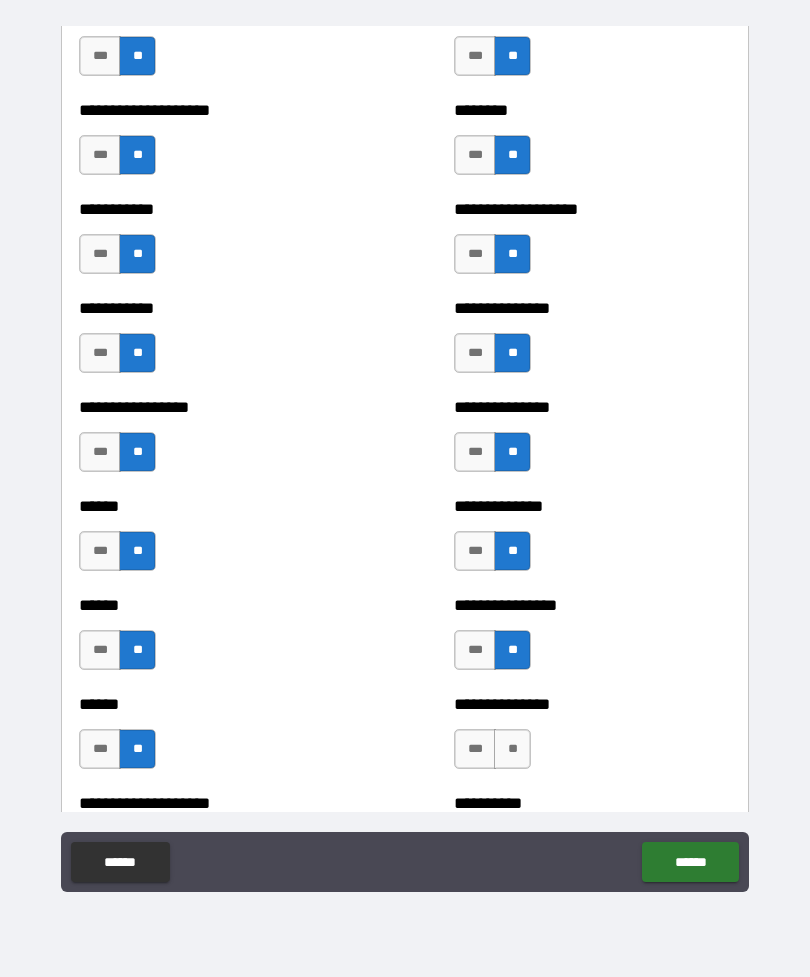 click on "**" at bounding box center (512, 749) 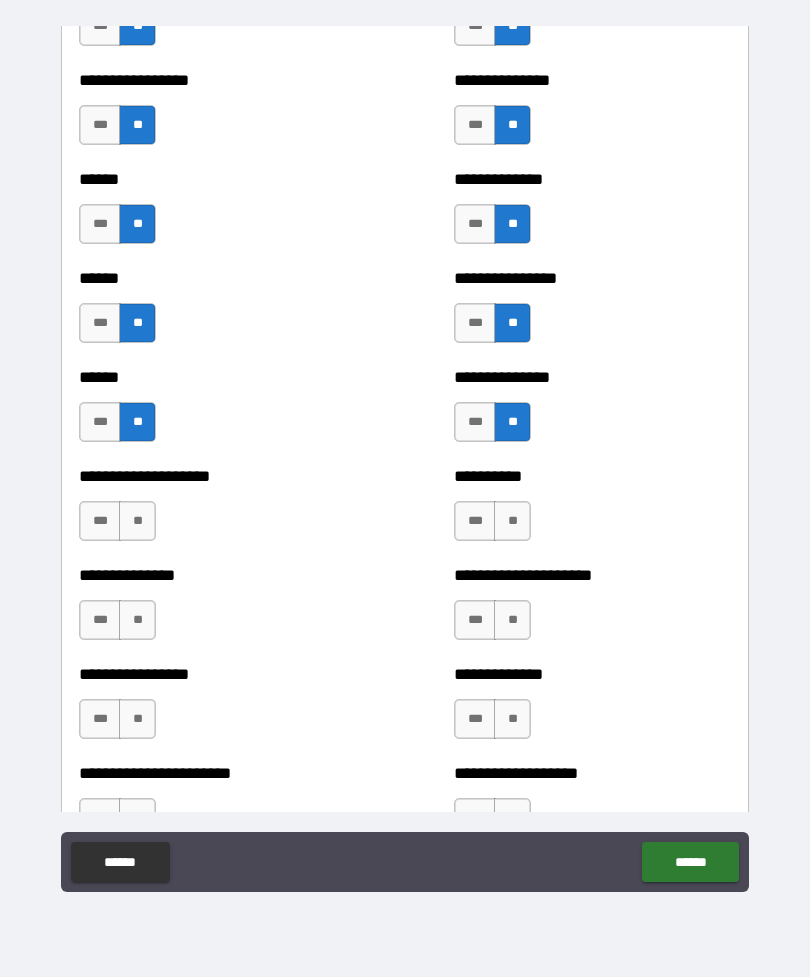 scroll, scrollTop: 3590, scrollLeft: 0, axis: vertical 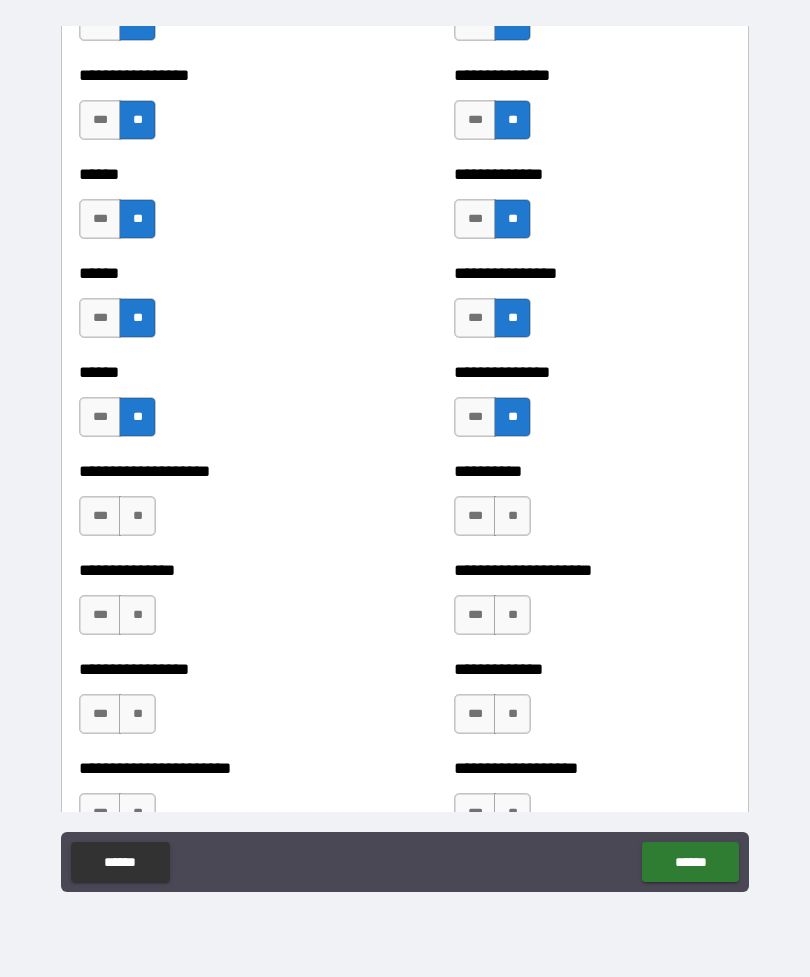click on "**" at bounding box center (137, 516) 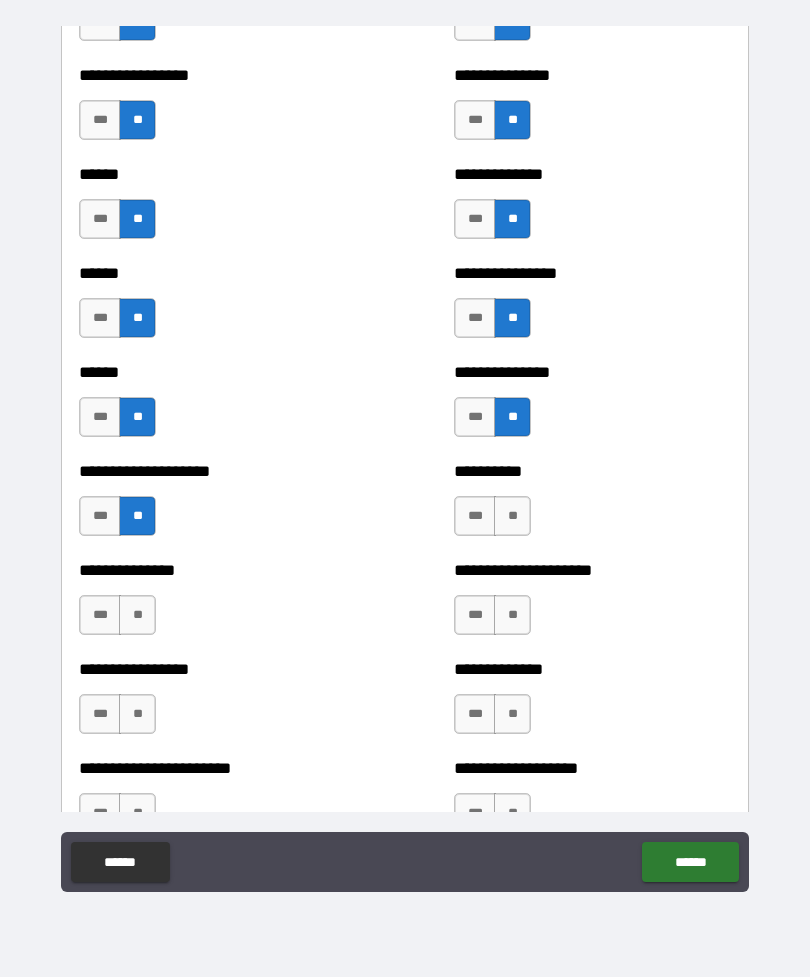 click on "**" at bounding box center (137, 615) 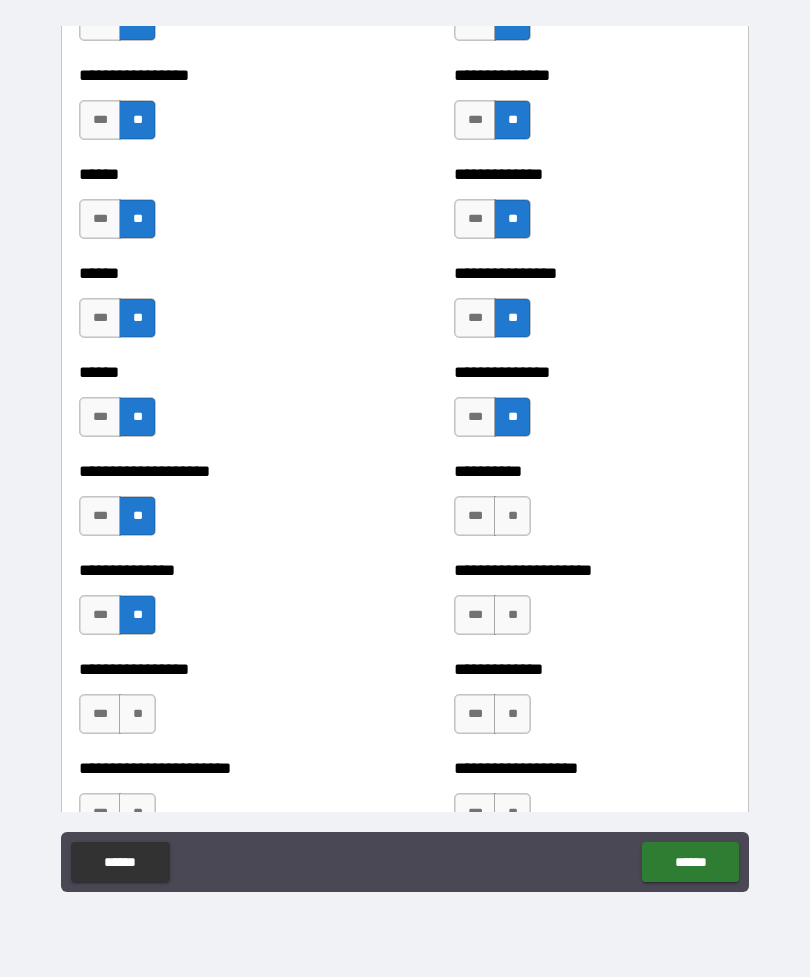 click on "**" at bounding box center [512, 516] 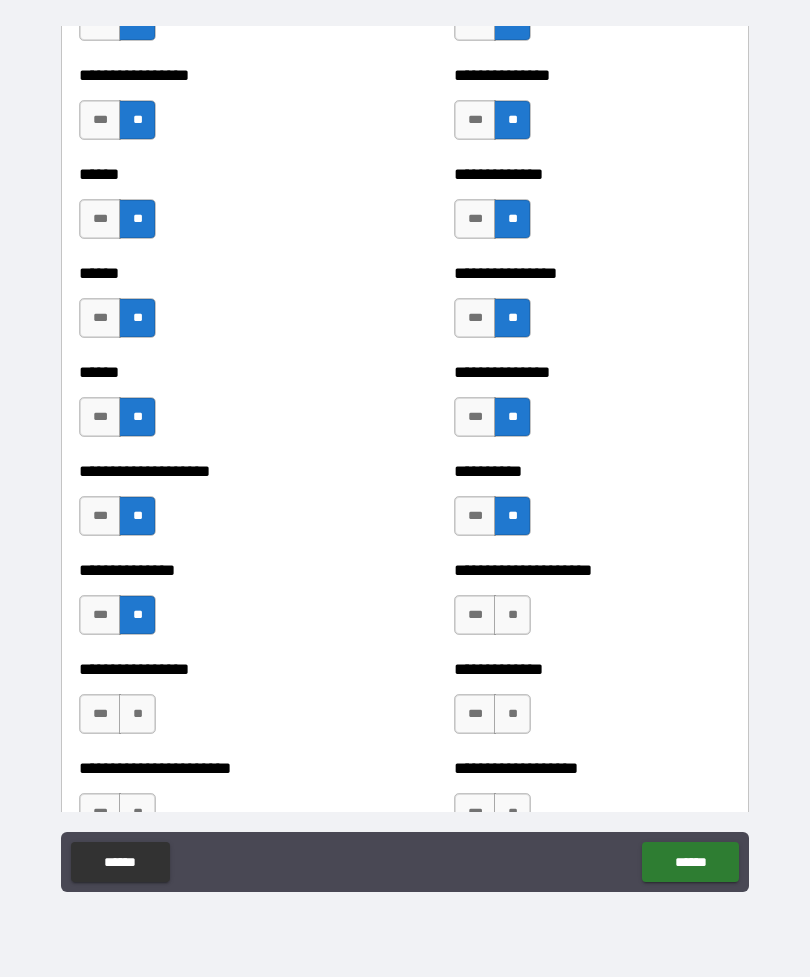 click on "**" at bounding box center [512, 615] 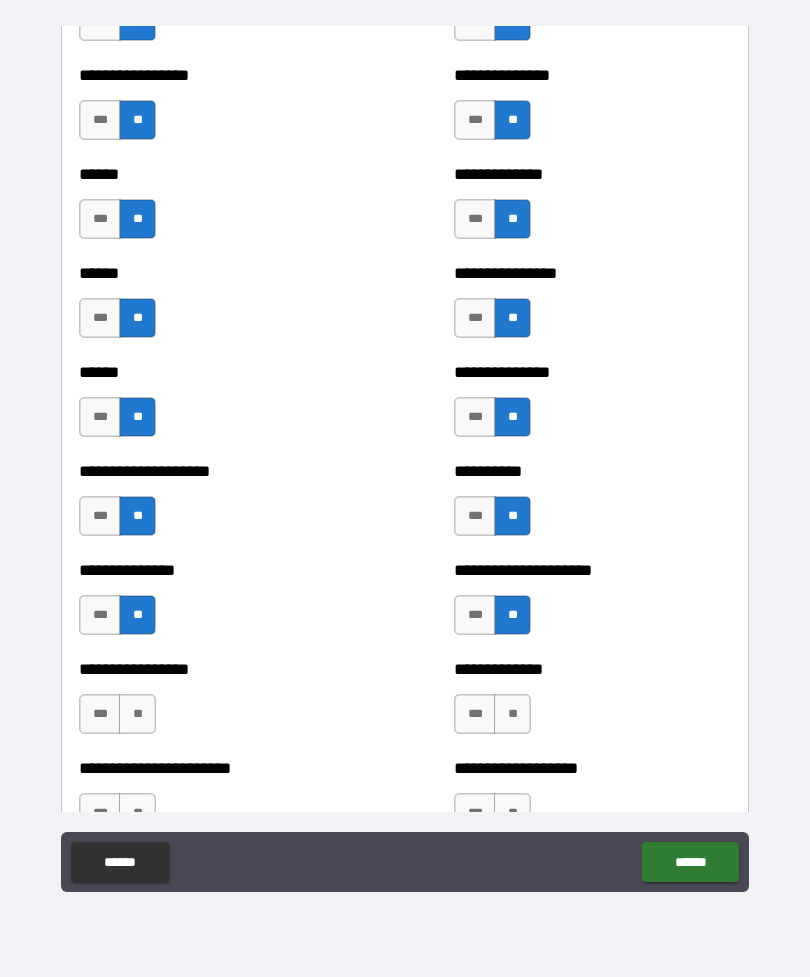 click on "**" at bounding box center (137, 714) 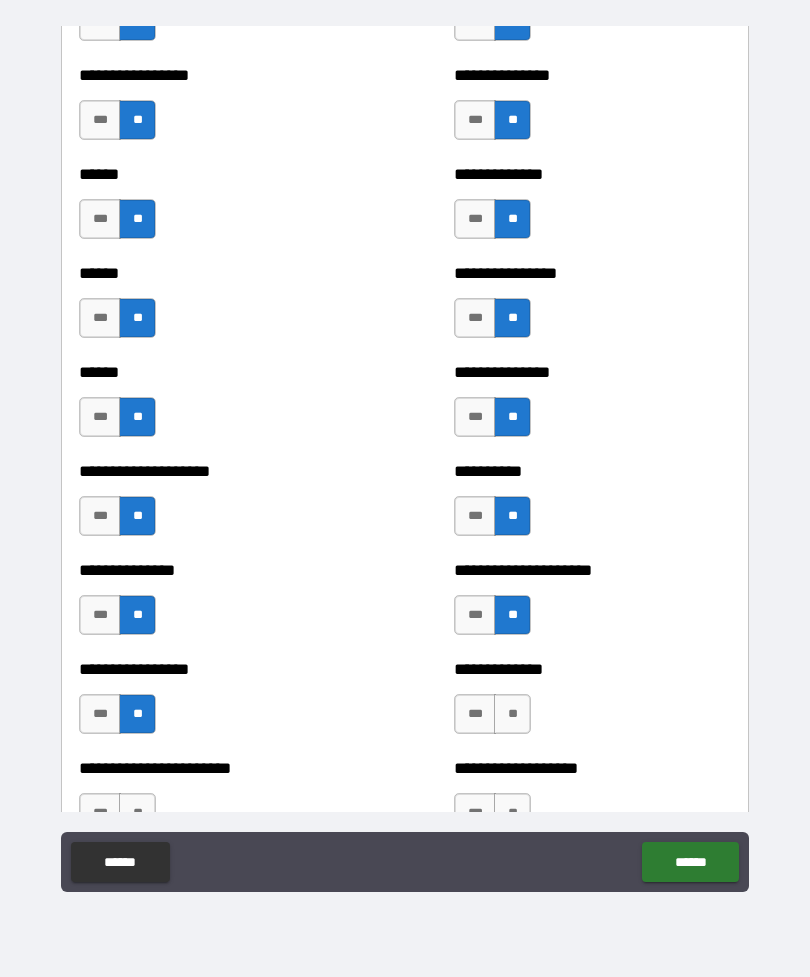 click on "**" at bounding box center (512, 714) 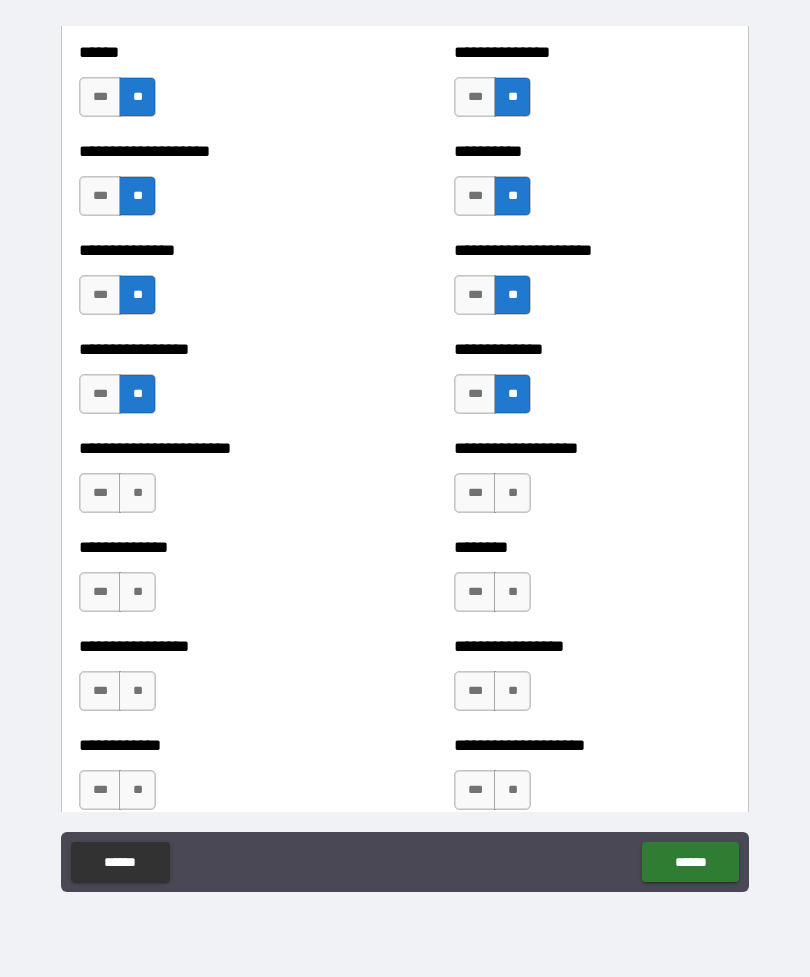 scroll, scrollTop: 3931, scrollLeft: 0, axis: vertical 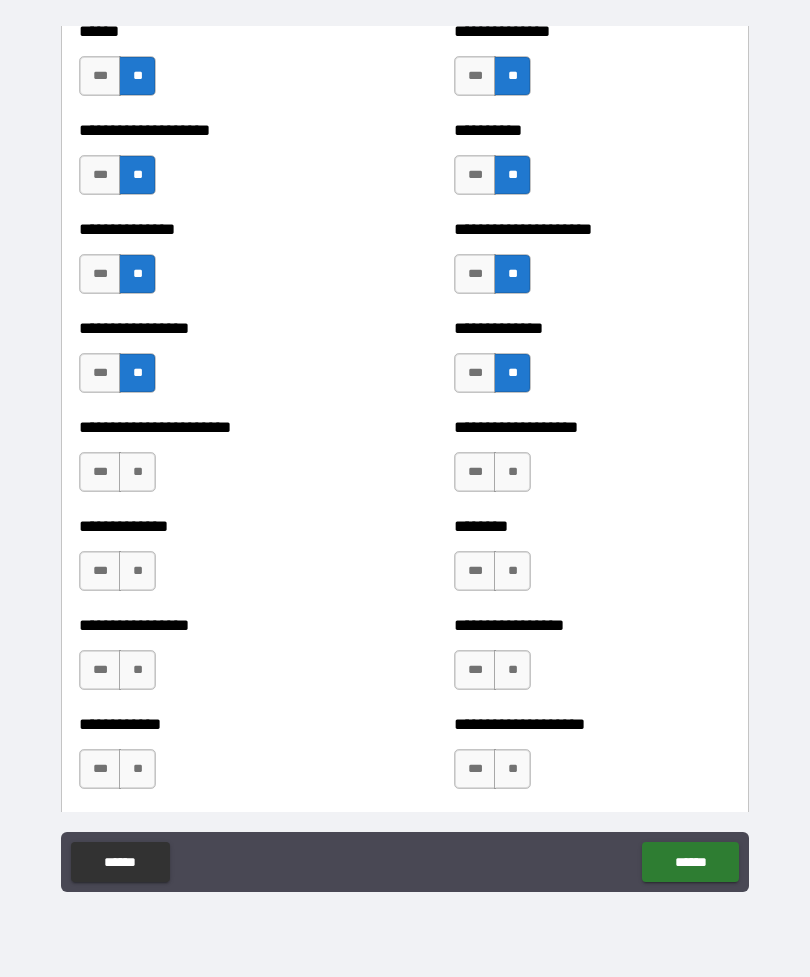 click on "**" at bounding box center [512, 472] 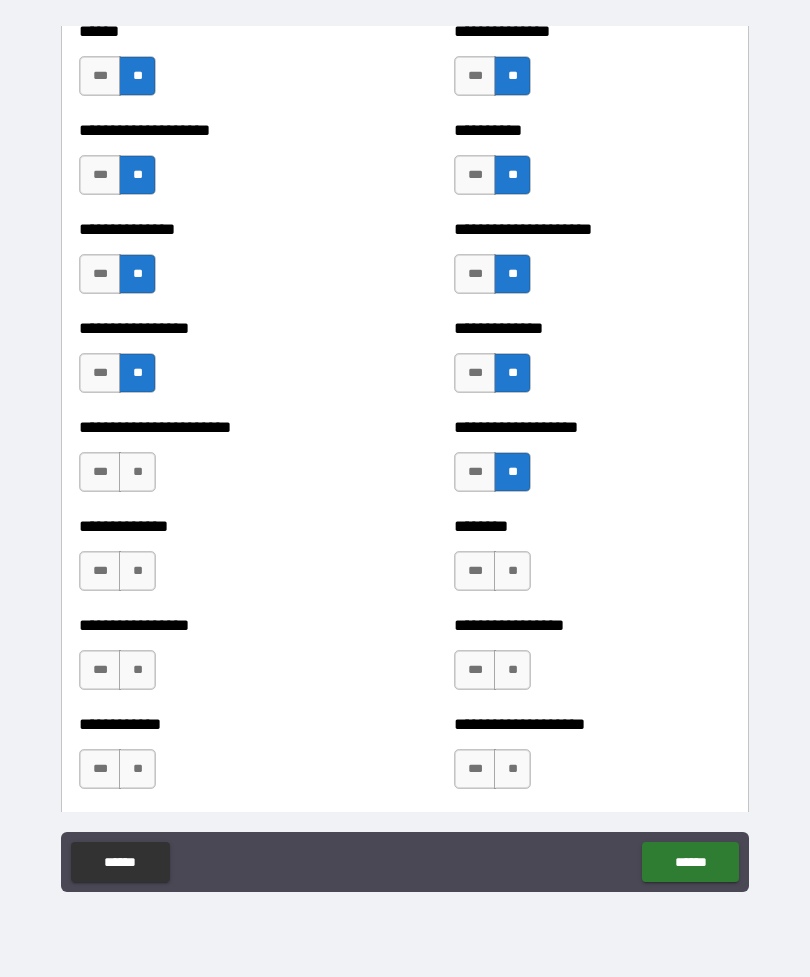 click on "**" at bounding box center [137, 472] 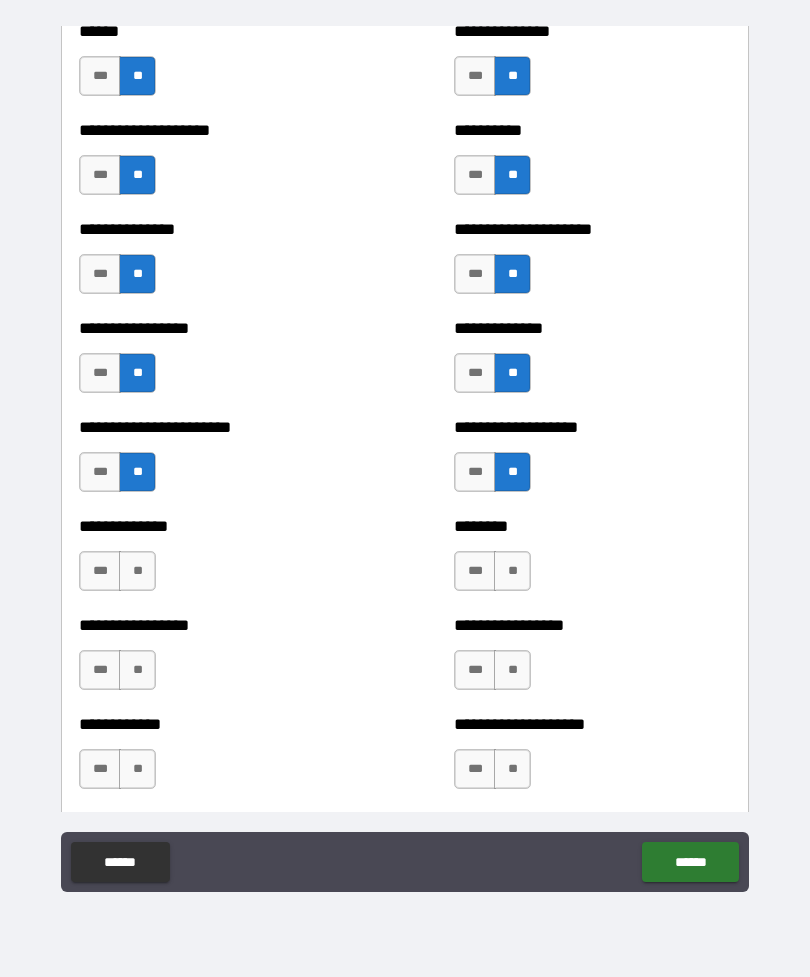 click on "**" at bounding box center [137, 571] 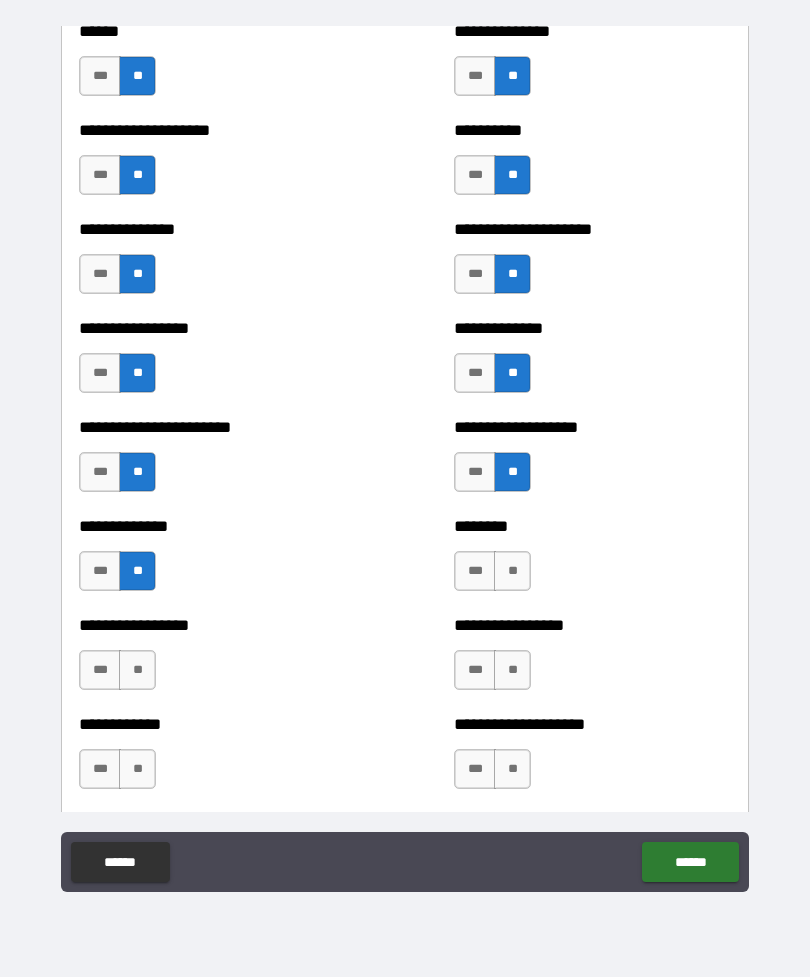 click on "**" at bounding box center [512, 571] 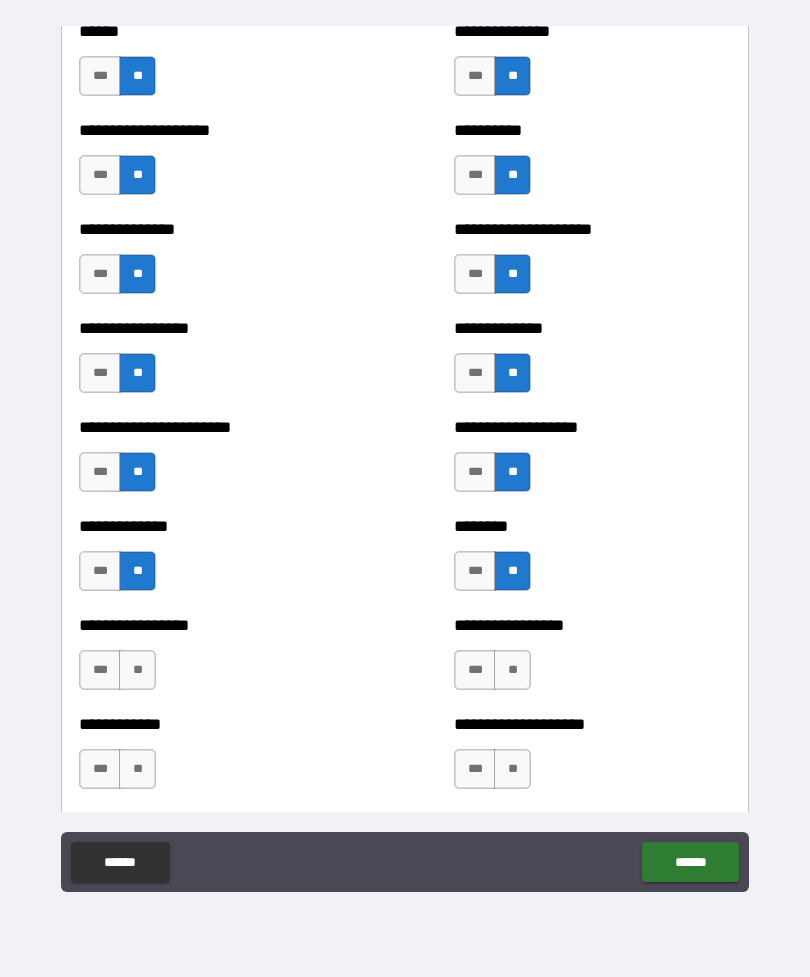 click on "**" at bounding box center [137, 670] 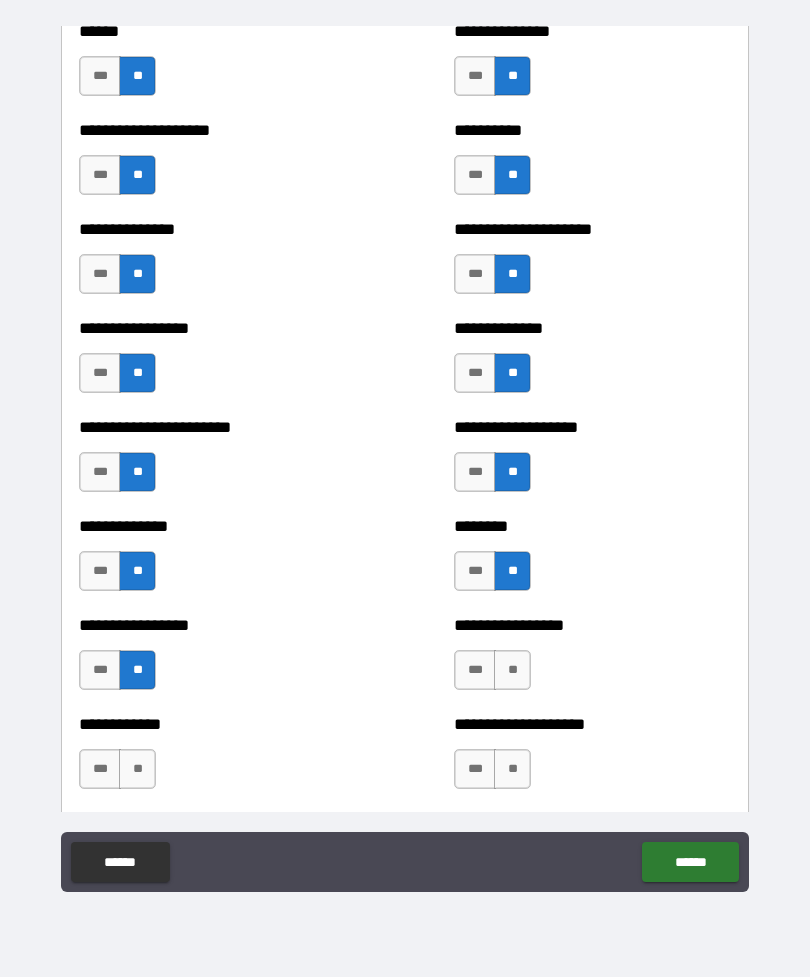 click on "**" at bounding box center (512, 670) 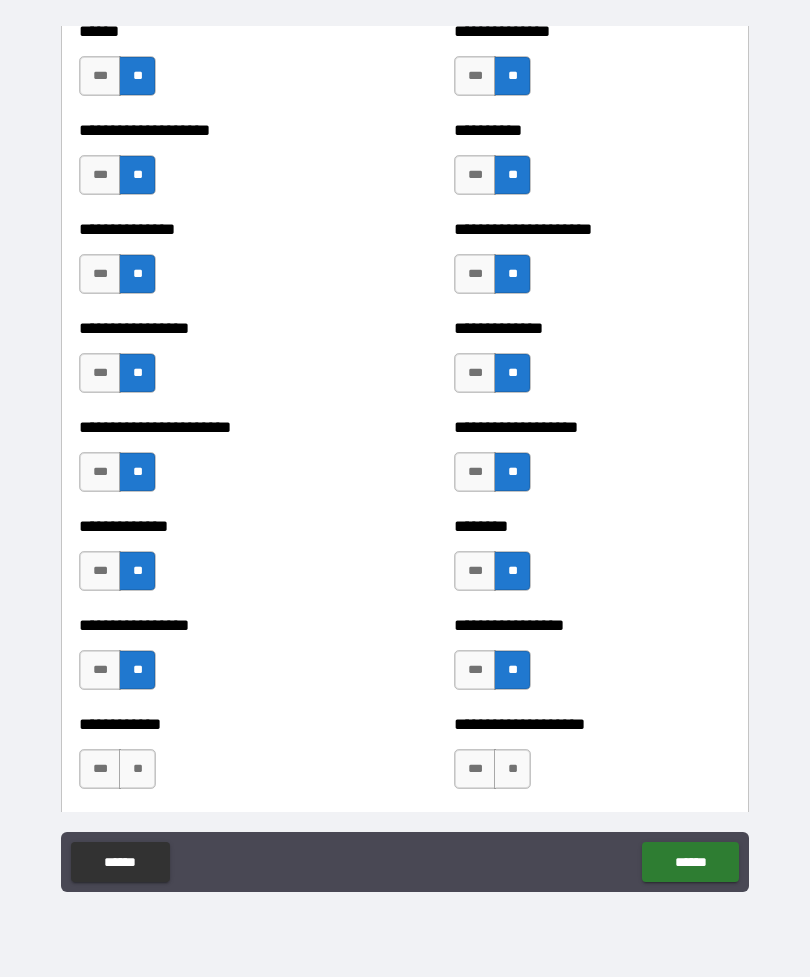 click on "**" at bounding box center [137, 769] 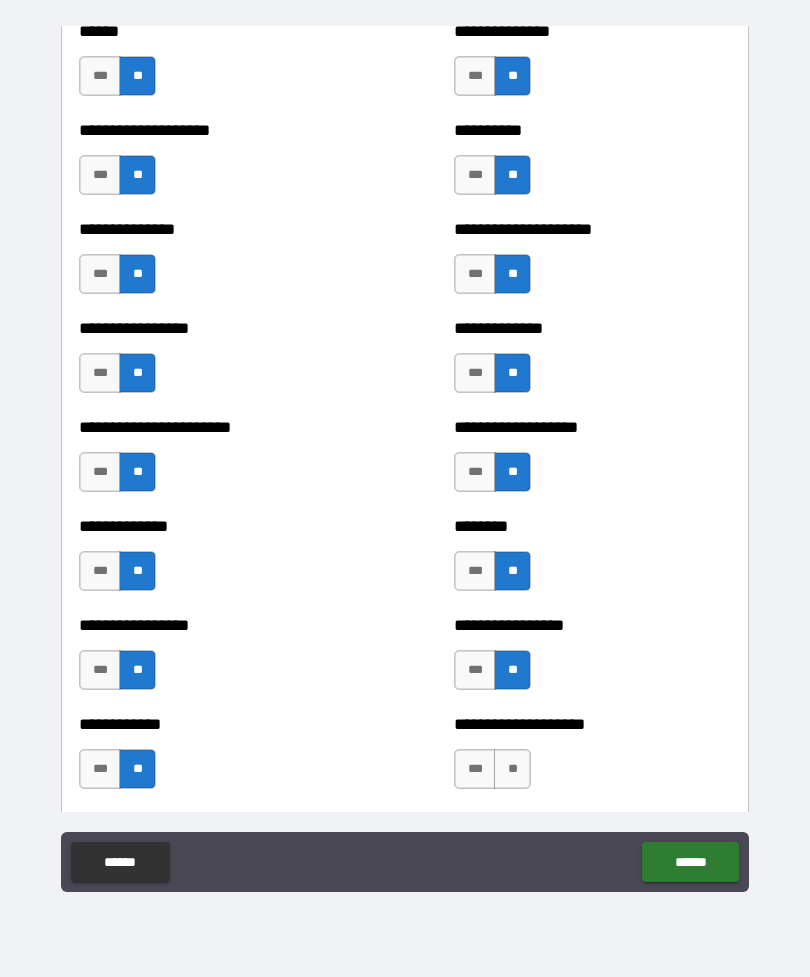 click on "**" at bounding box center [512, 769] 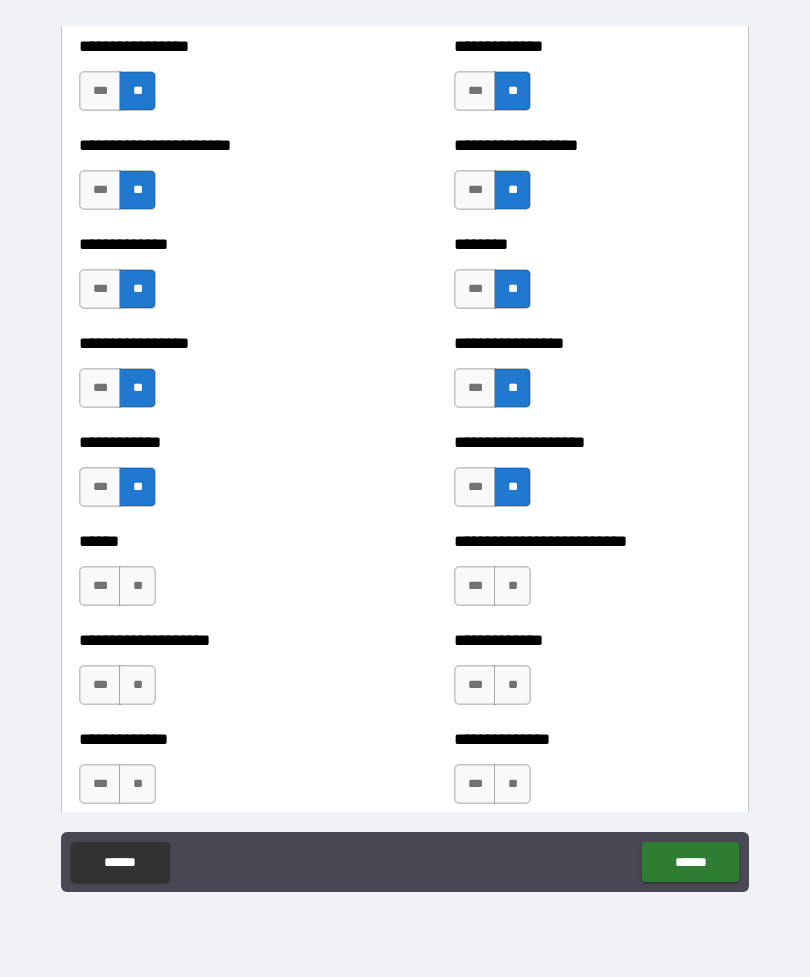 scroll, scrollTop: 4226, scrollLeft: 0, axis: vertical 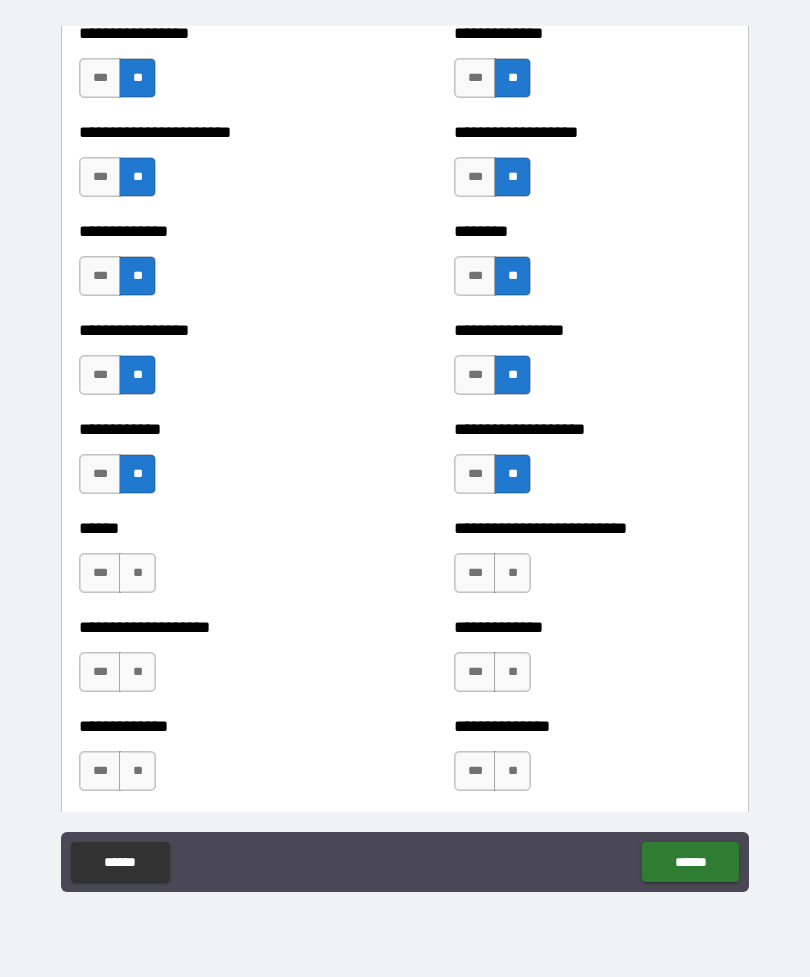 click on "**" at bounding box center (137, 573) 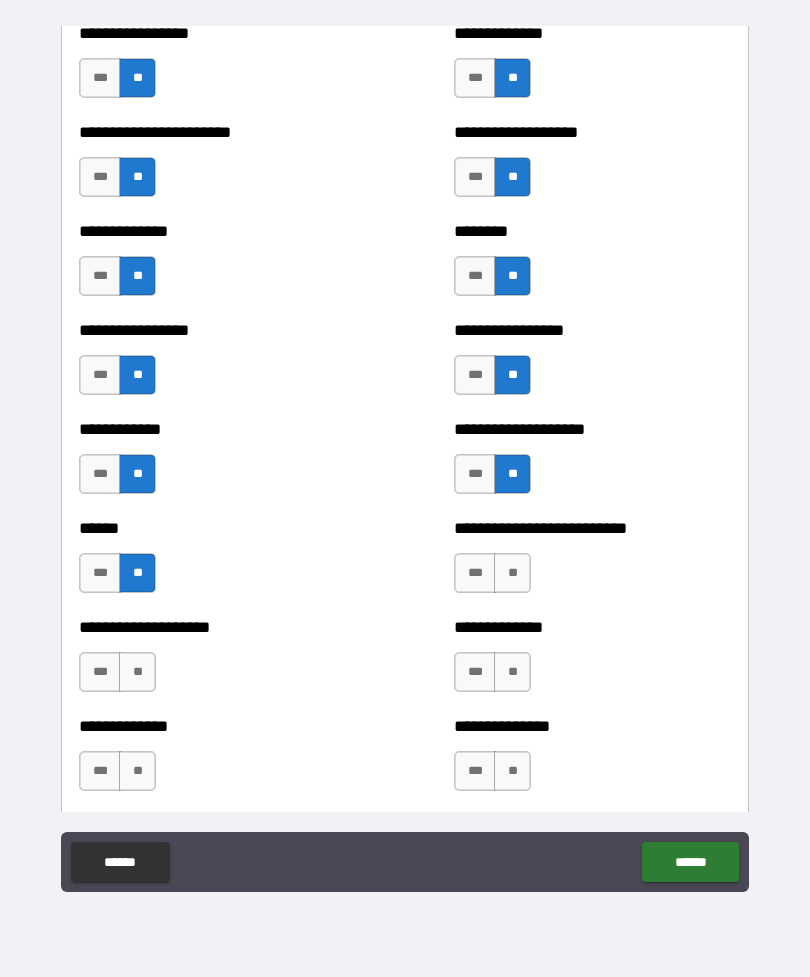 click on "**********" at bounding box center [217, 662] 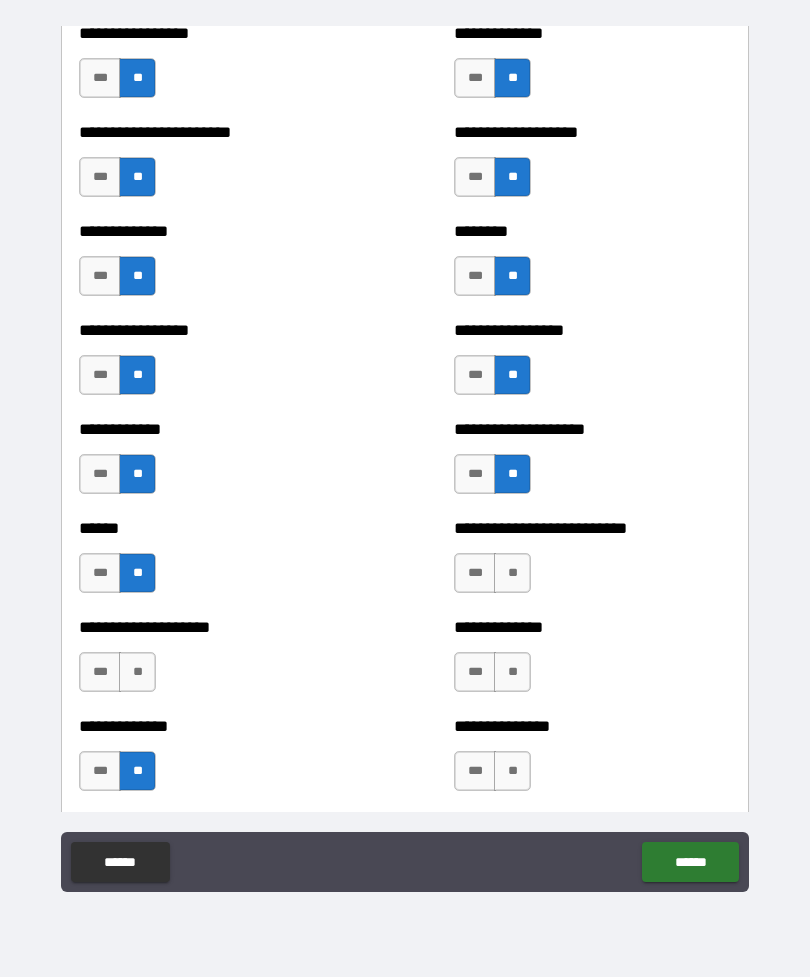 click on "**" at bounding box center [137, 672] 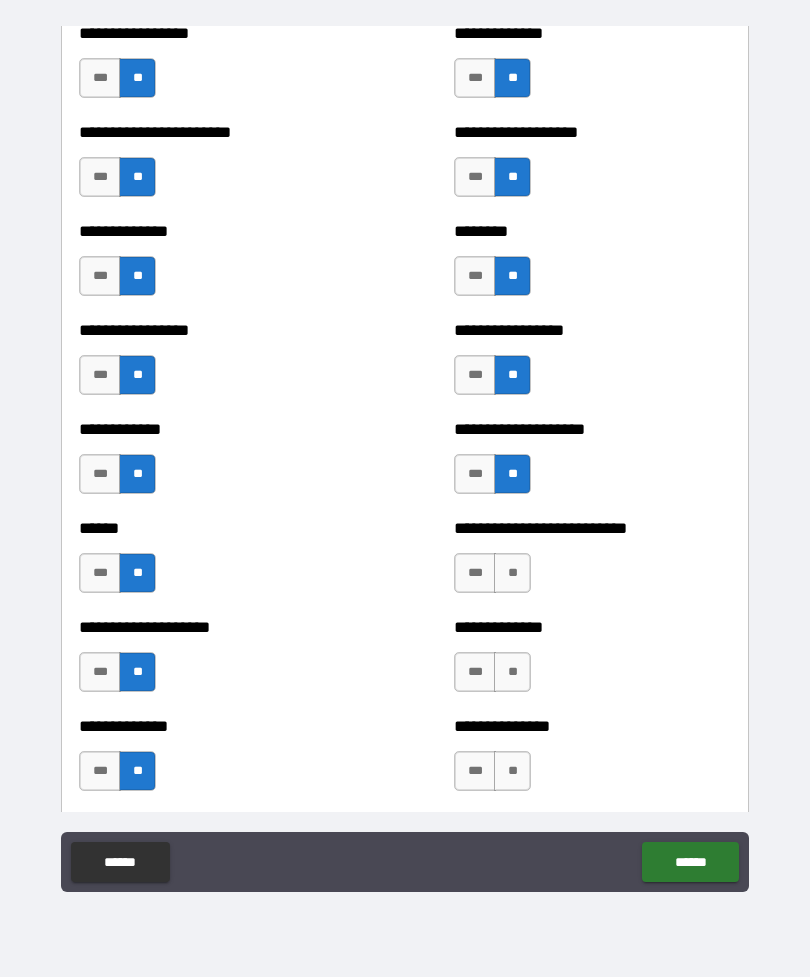 click on "**" at bounding box center (512, 573) 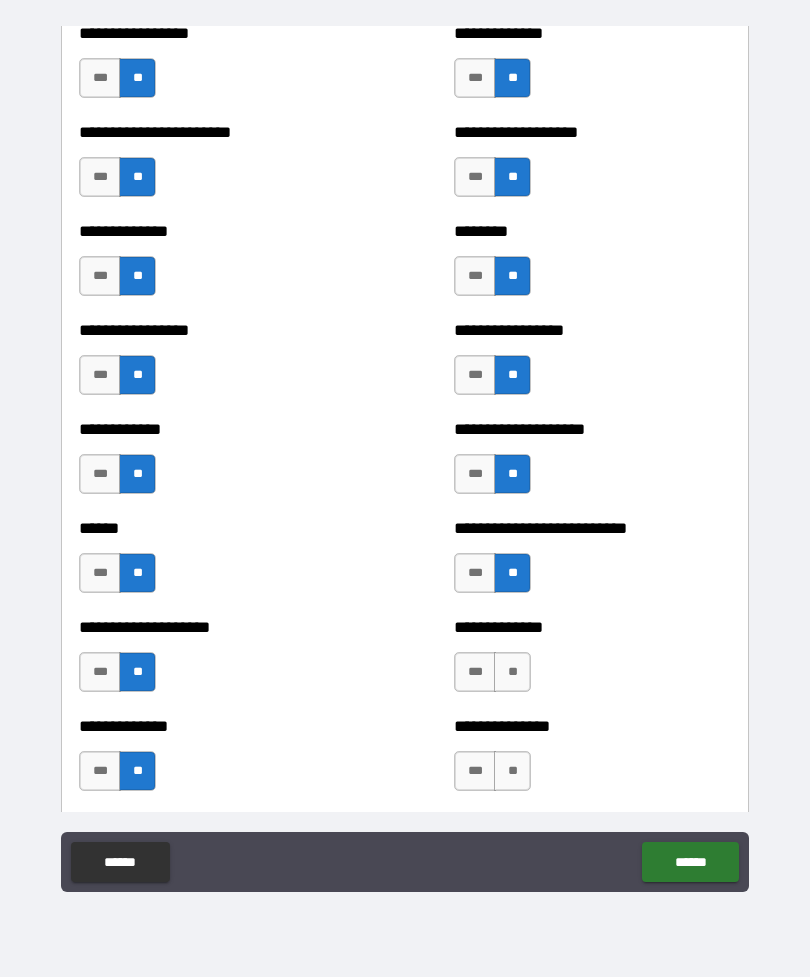 click on "**" at bounding box center [512, 672] 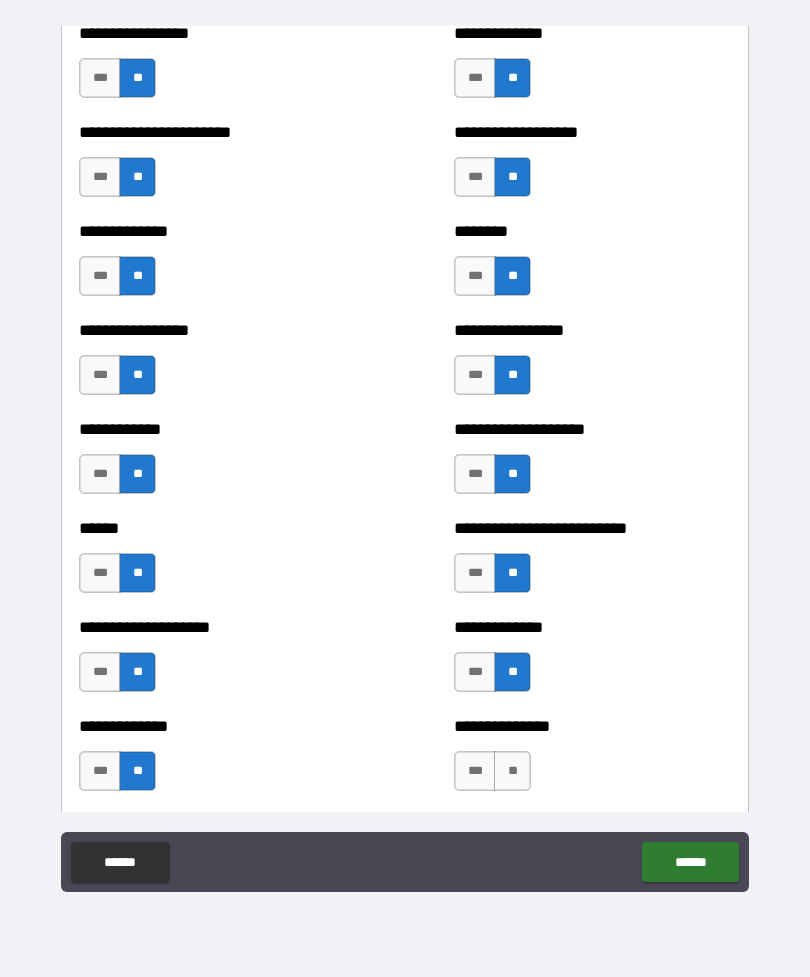 click on "**" at bounding box center [512, 771] 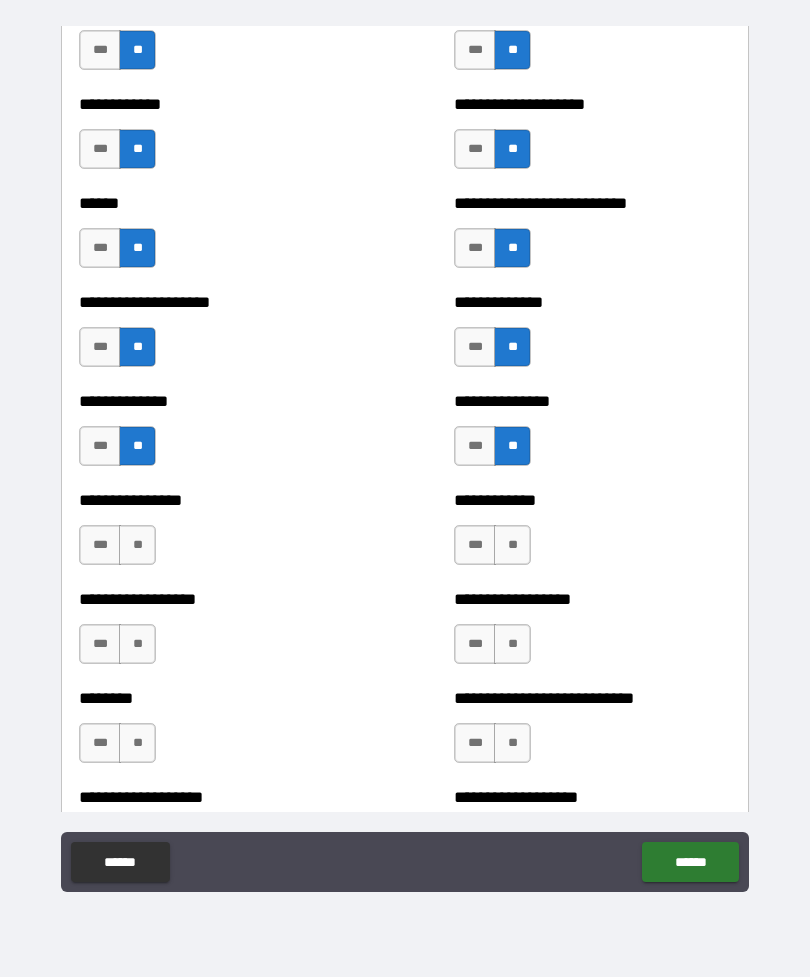 scroll, scrollTop: 4586, scrollLeft: 0, axis: vertical 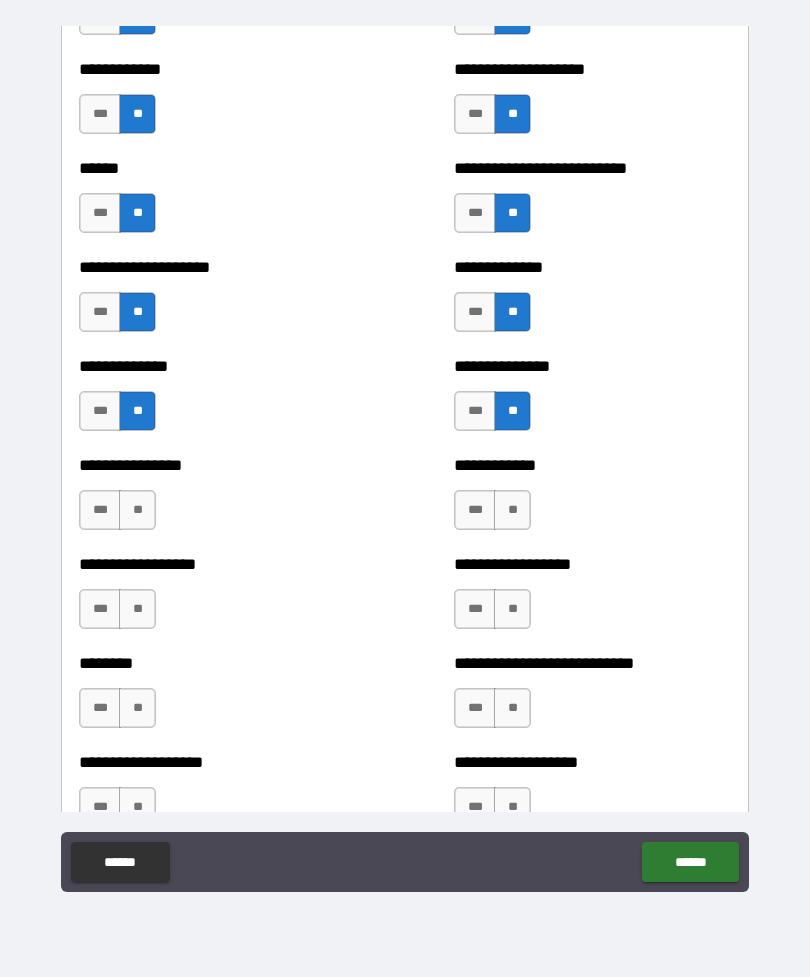 click on "**" at bounding box center (137, 510) 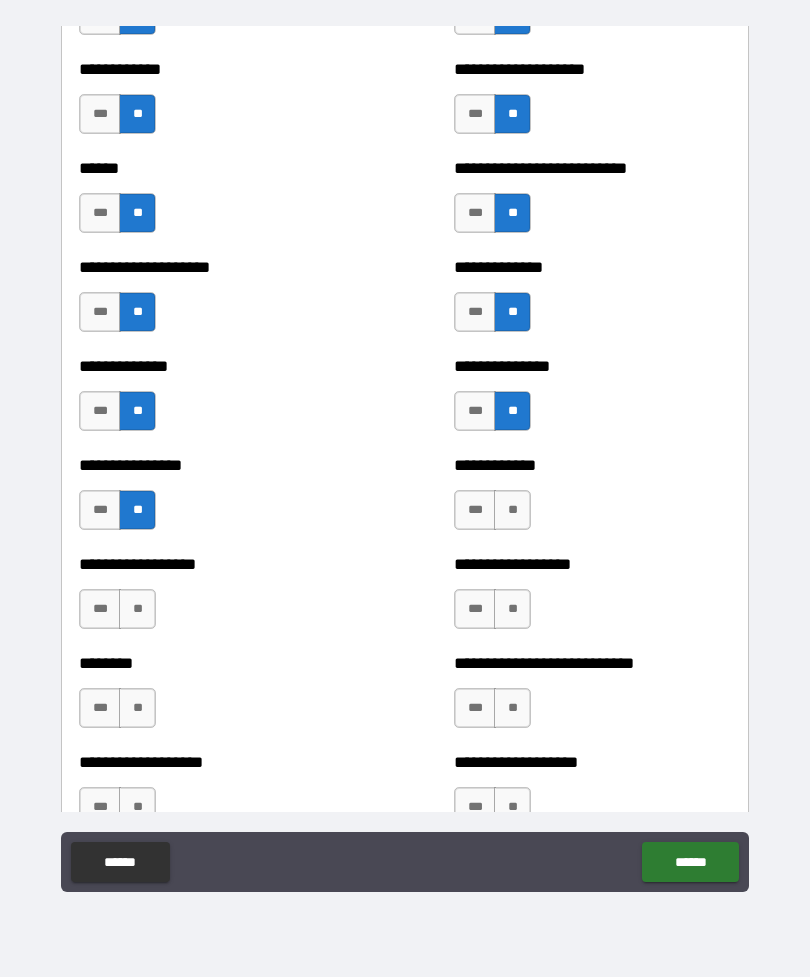 click on "**" at bounding box center (137, 609) 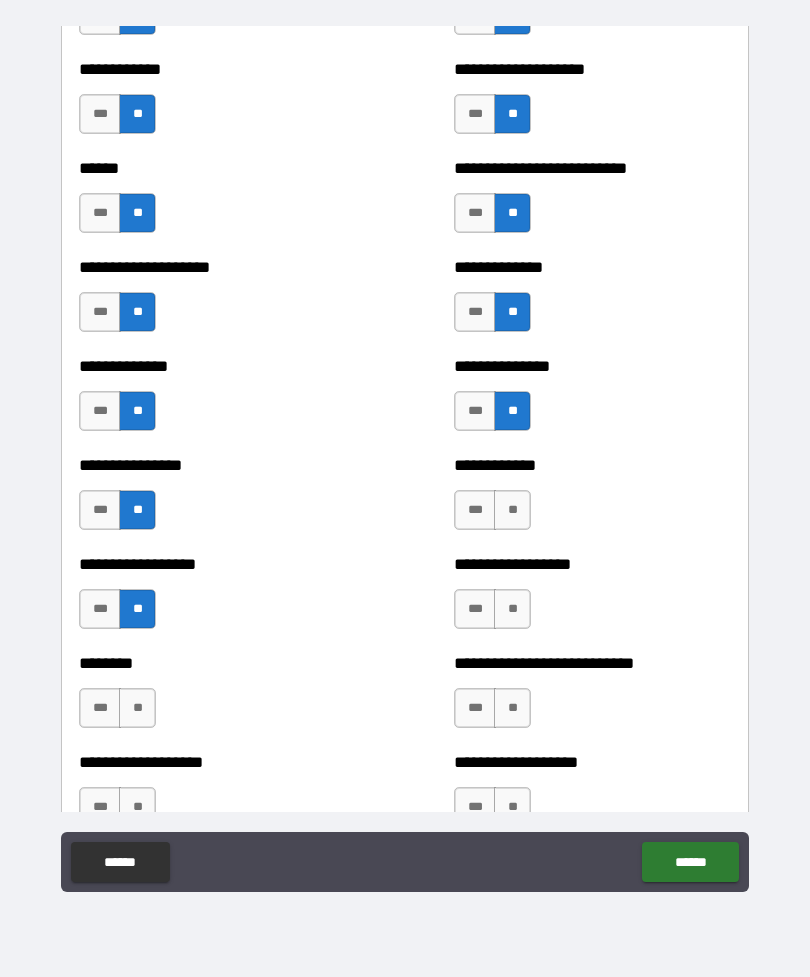 click on "**" at bounding box center [137, 708] 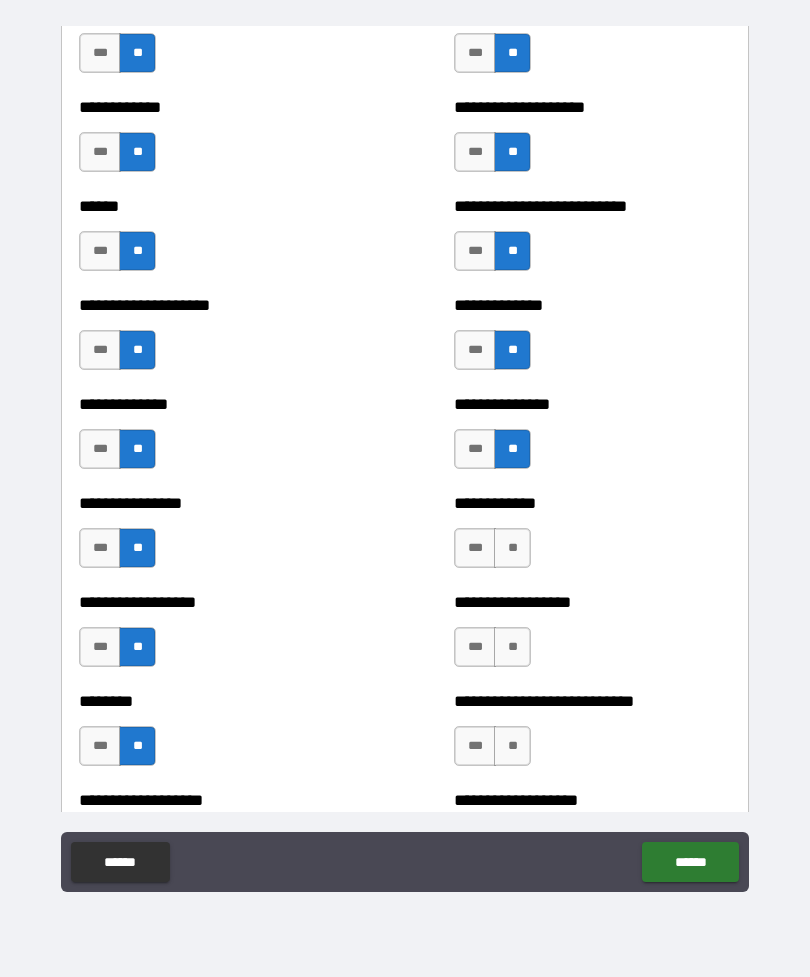 scroll, scrollTop: 4530, scrollLeft: 0, axis: vertical 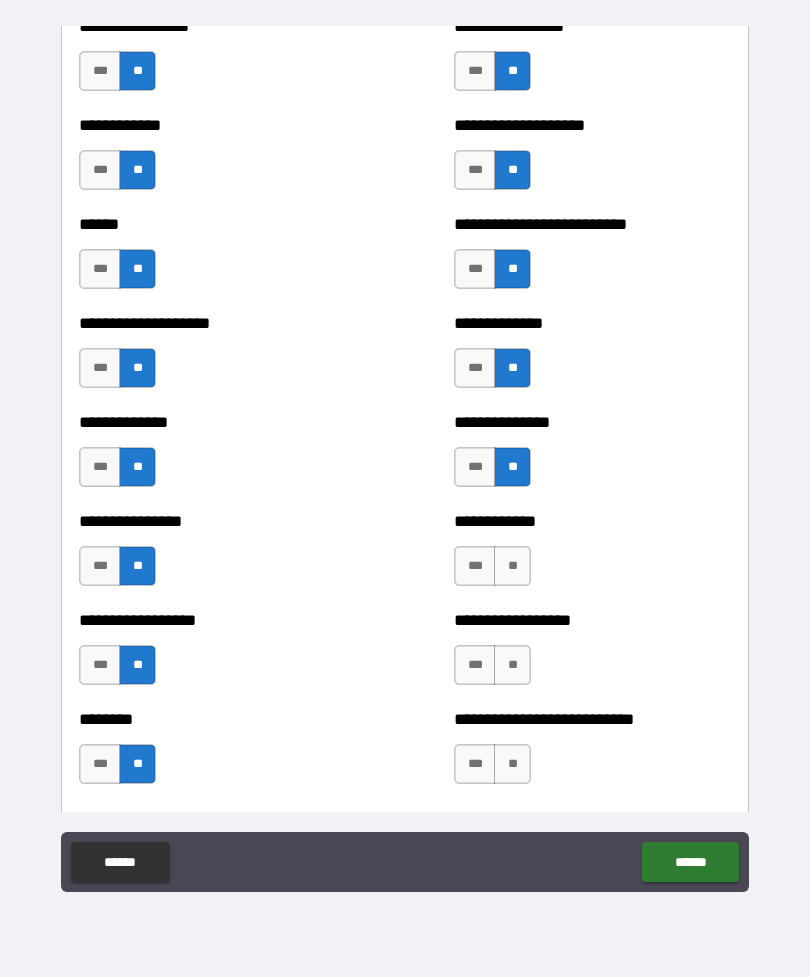 click on "**" at bounding box center (512, 566) 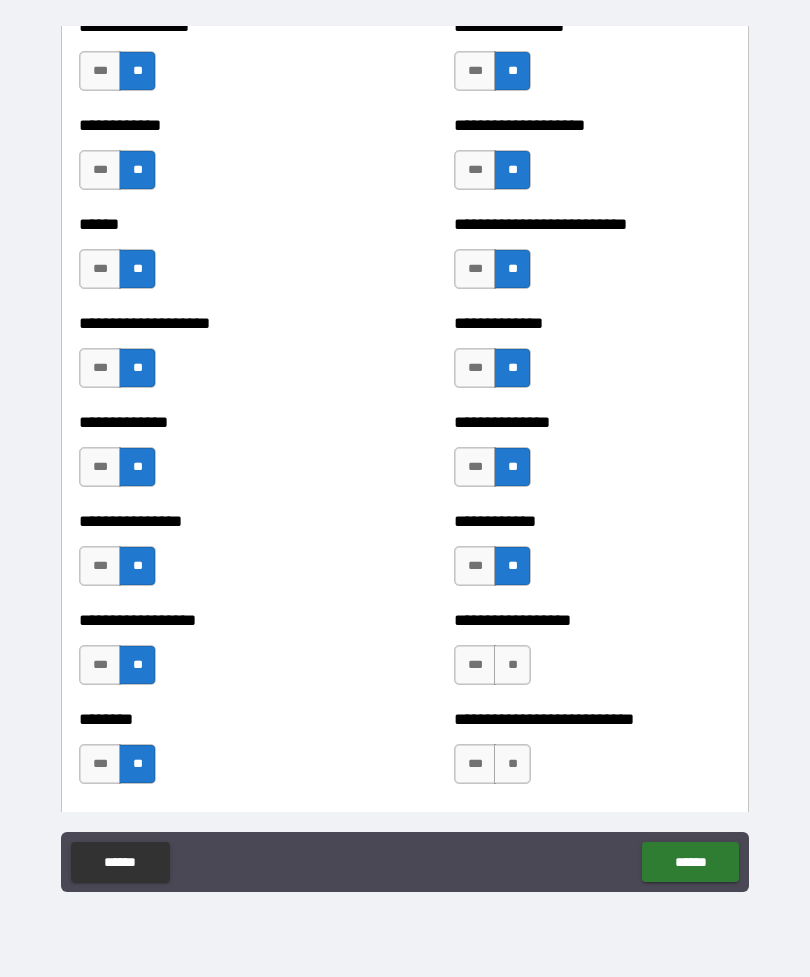 click on "**" at bounding box center (512, 665) 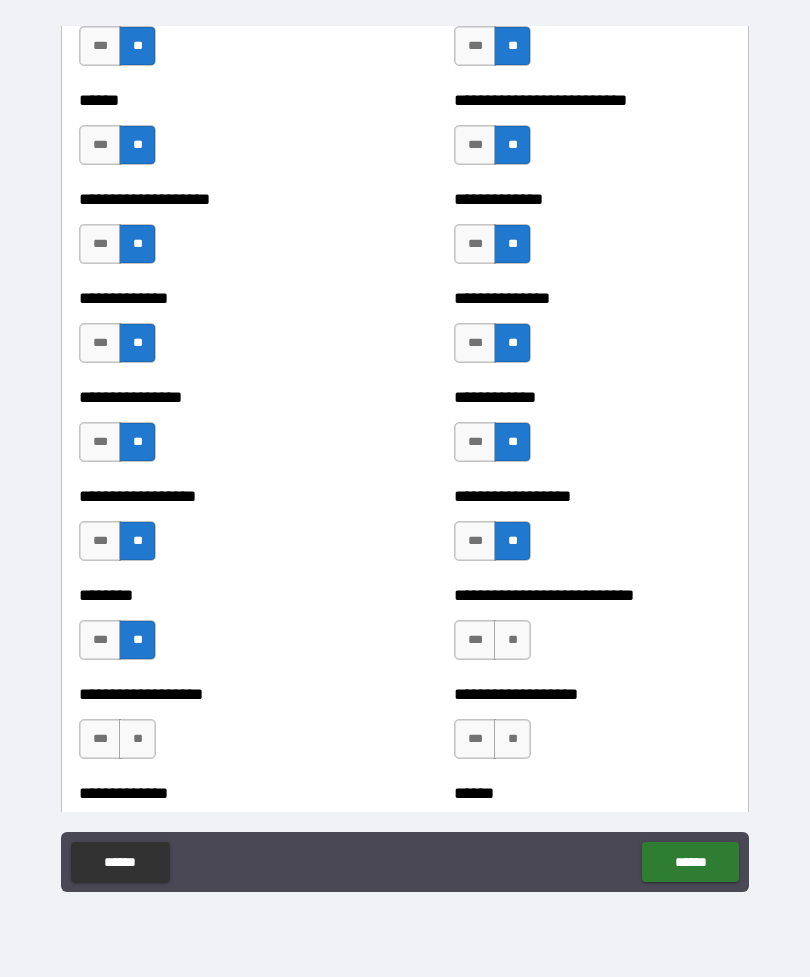 scroll, scrollTop: 4794, scrollLeft: 0, axis: vertical 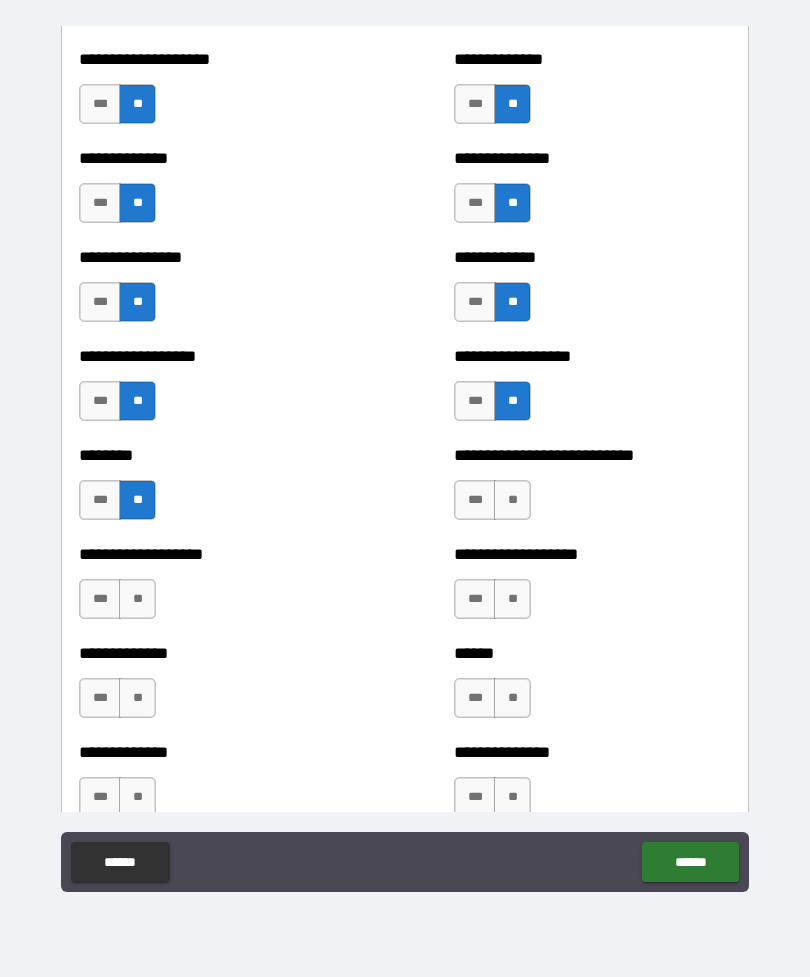 click on "**" at bounding box center (512, 500) 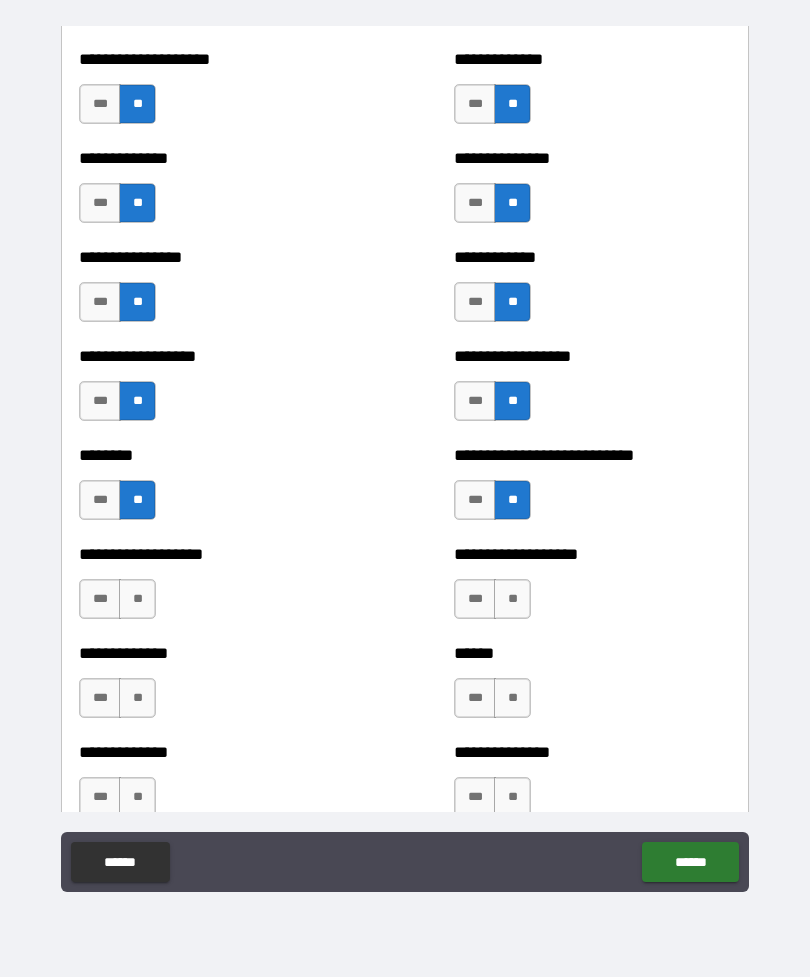 click on "**" at bounding box center (512, 599) 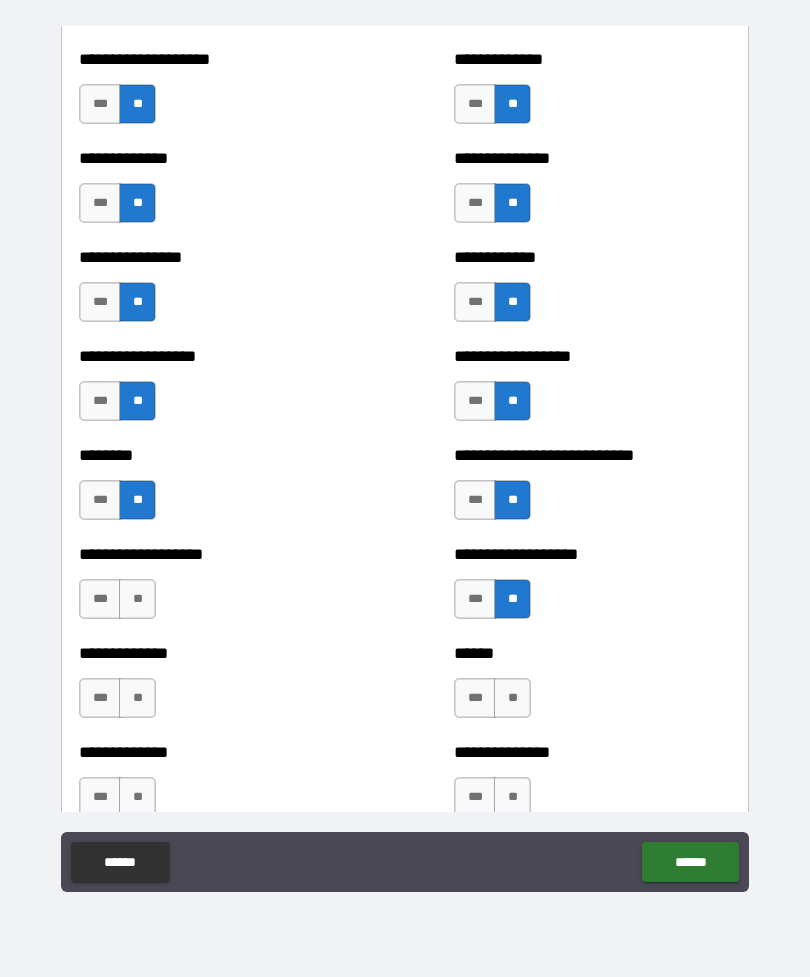click on "**" at bounding box center (137, 599) 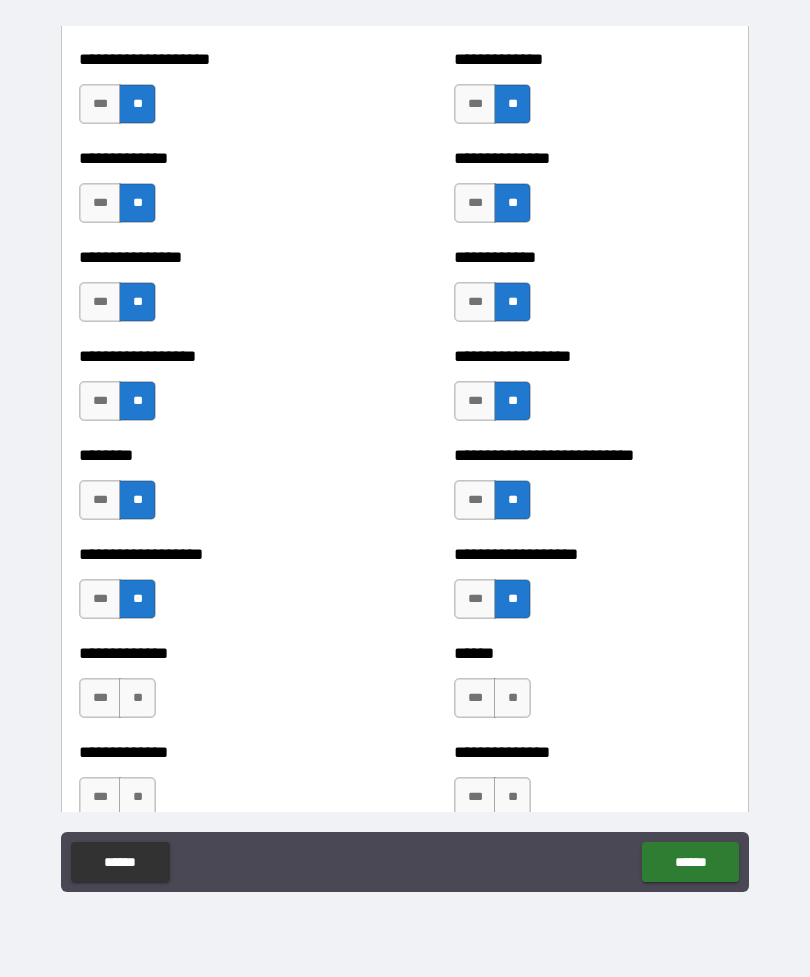 click on "**" at bounding box center [137, 698] 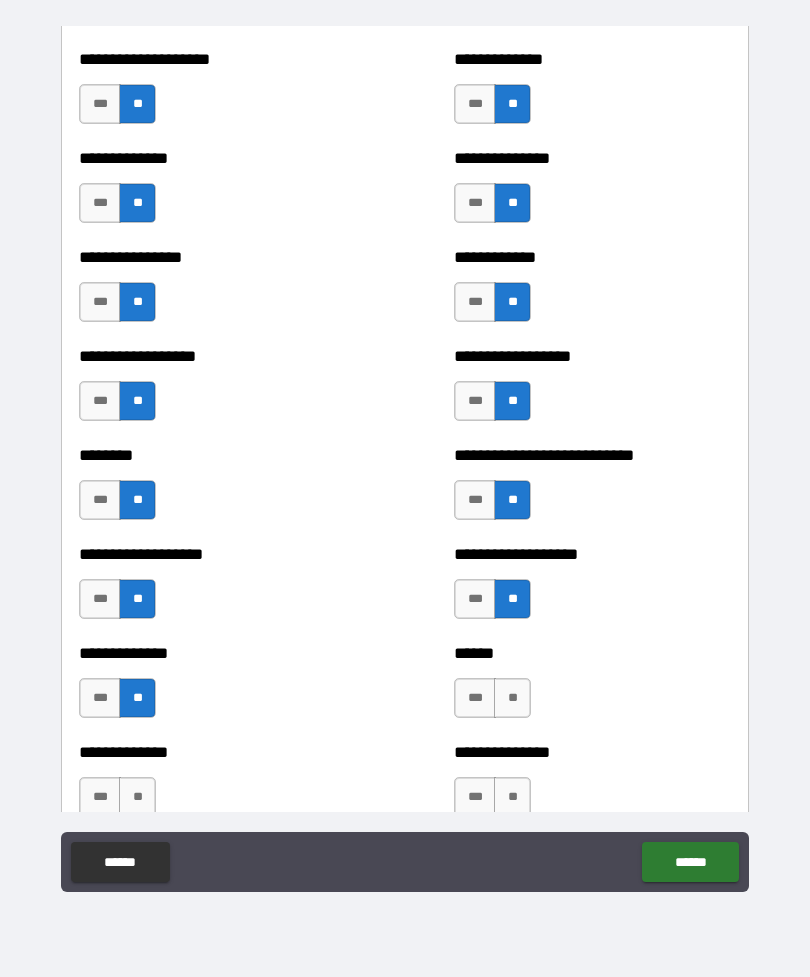 click on "**" at bounding box center (512, 698) 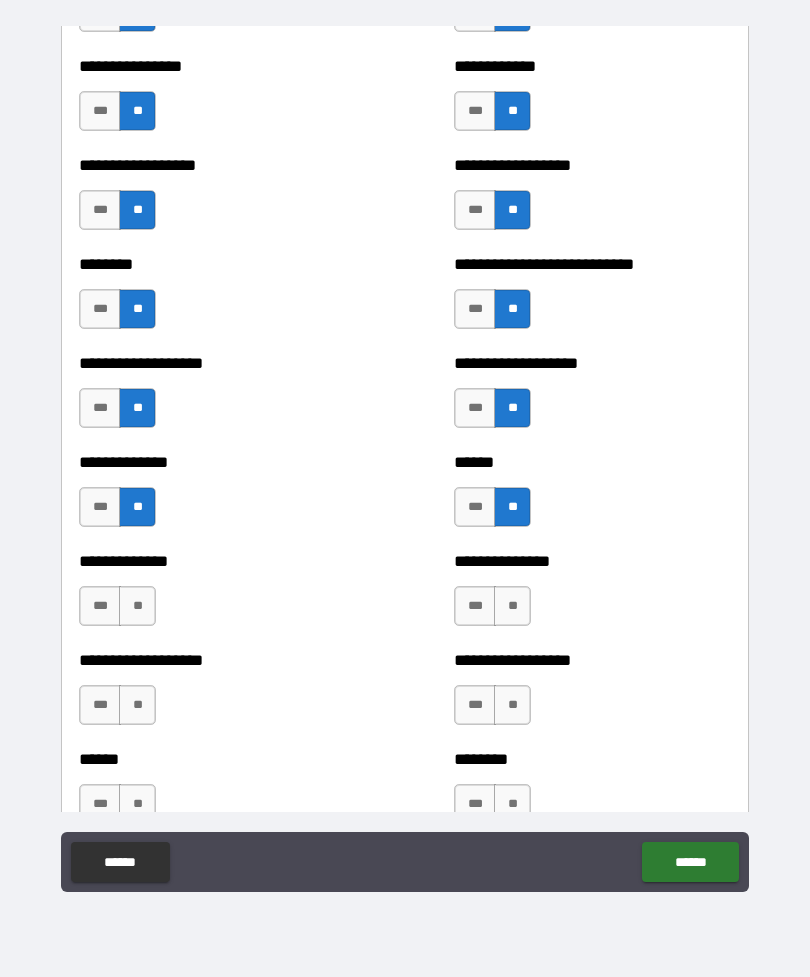 scroll, scrollTop: 5016, scrollLeft: 0, axis: vertical 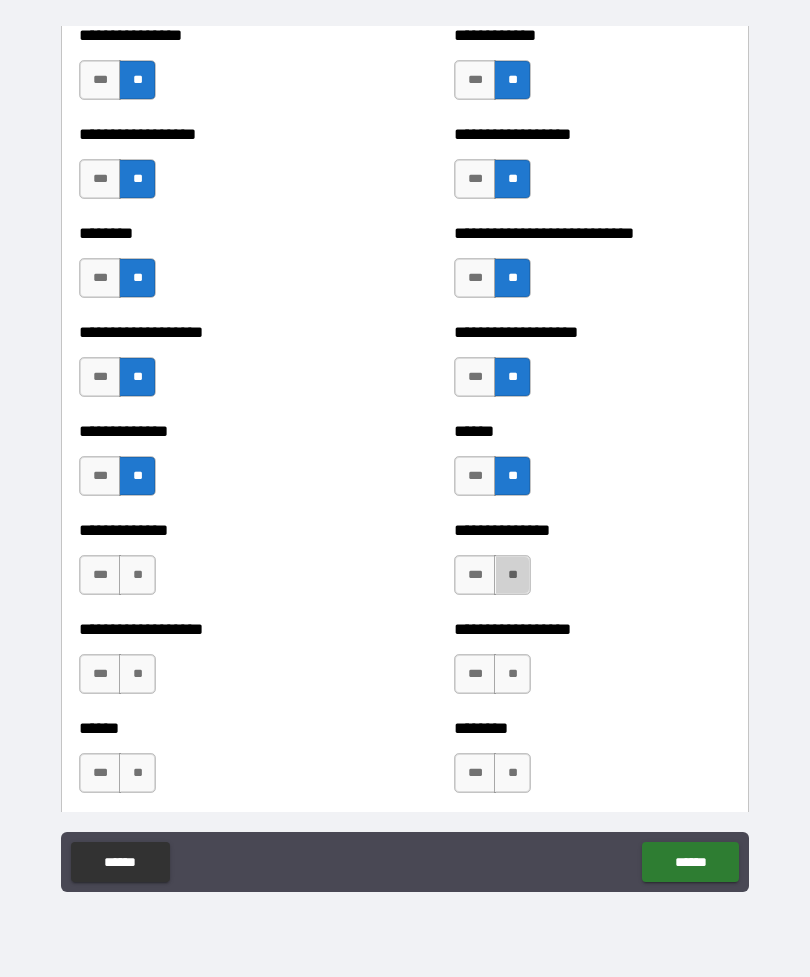 click on "**" at bounding box center (512, 575) 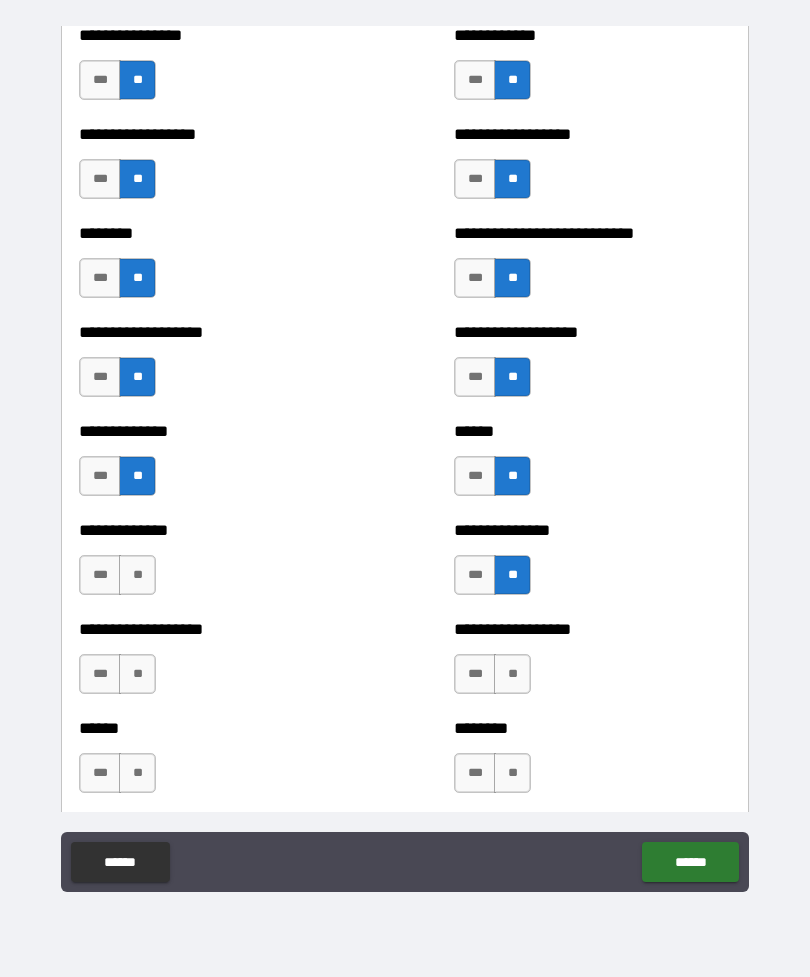 click on "**" at bounding box center (137, 575) 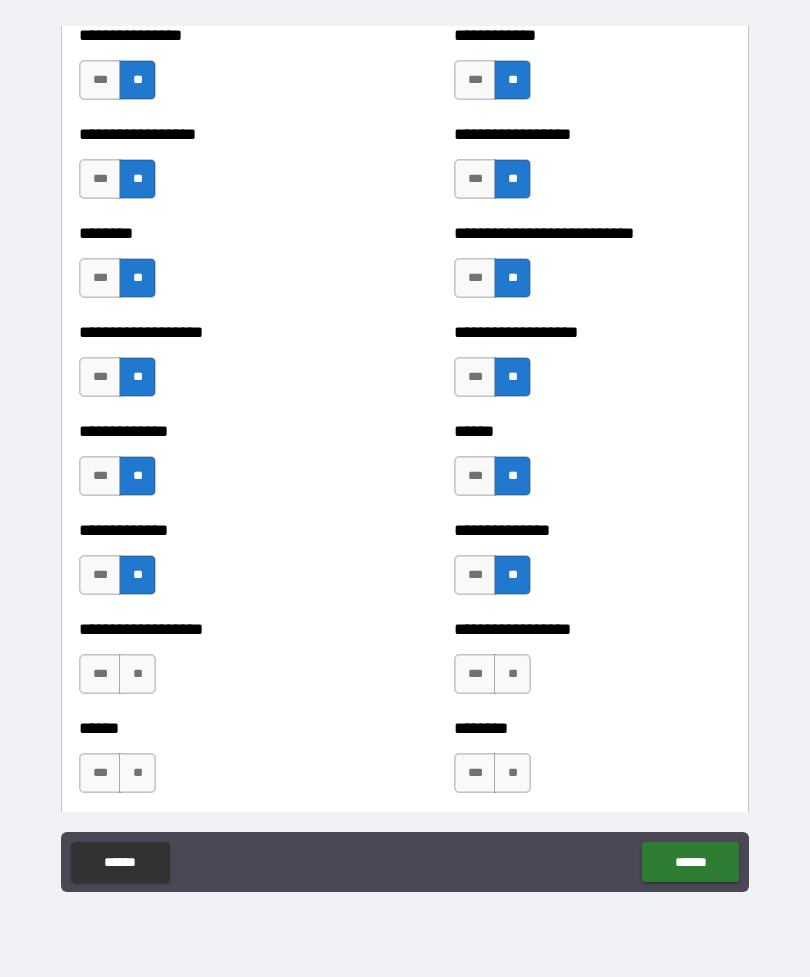 click on "**" at bounding box center [137, 674] 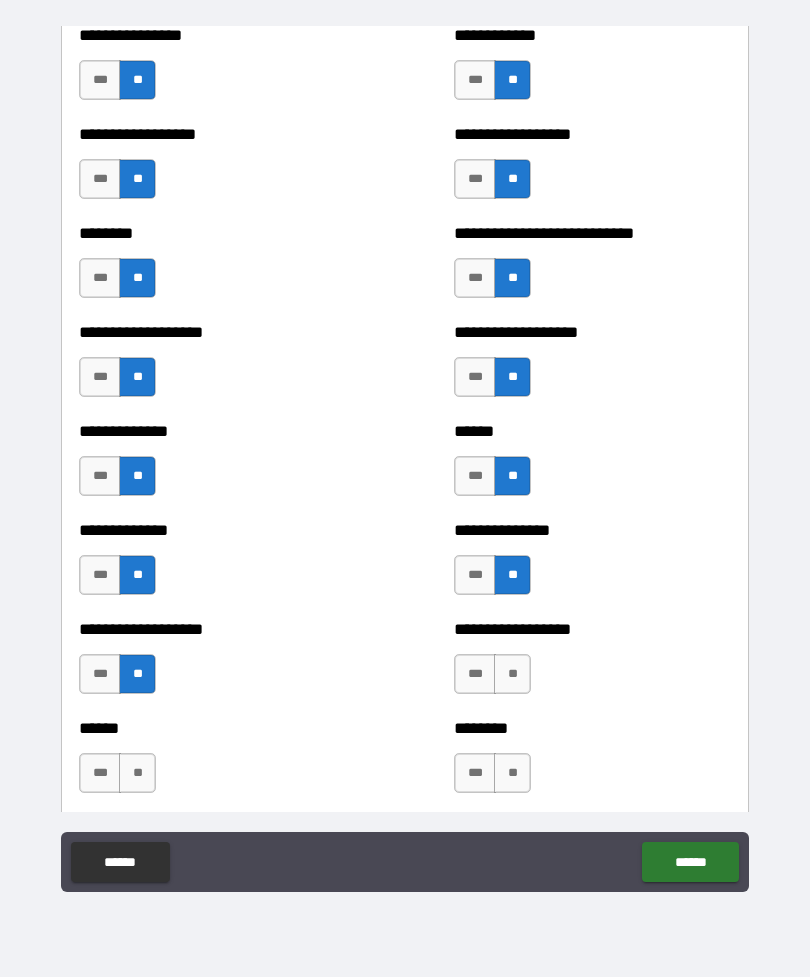 click on "**" at bounding box center [137, 773] 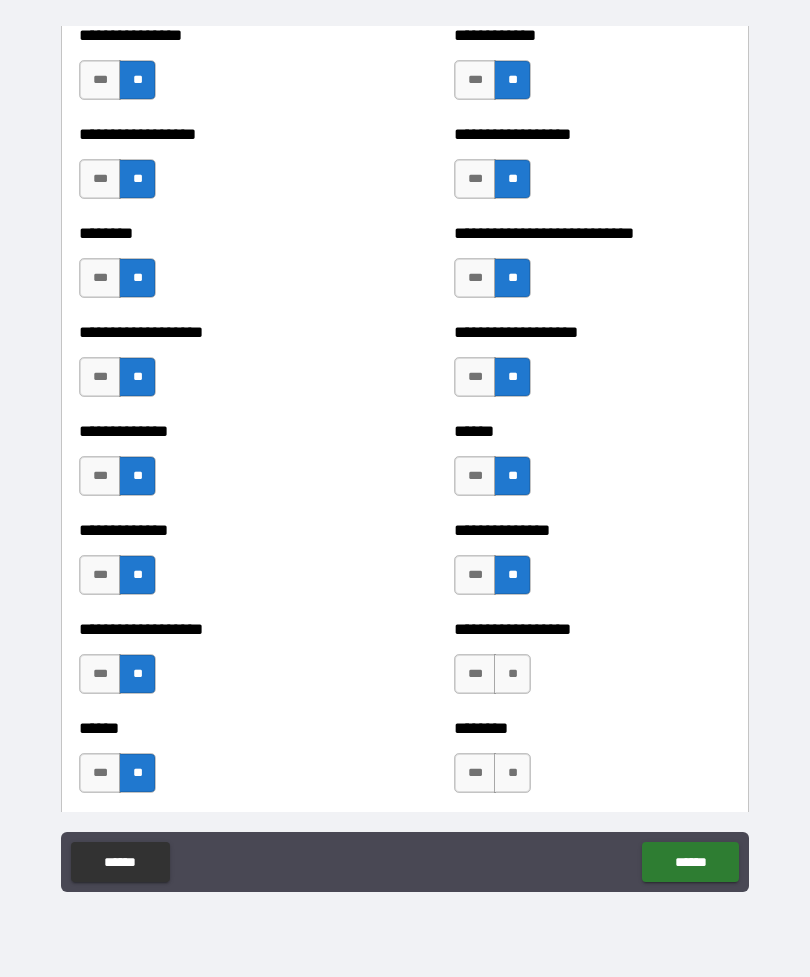 click on "**" at bounding box center (512, 674) 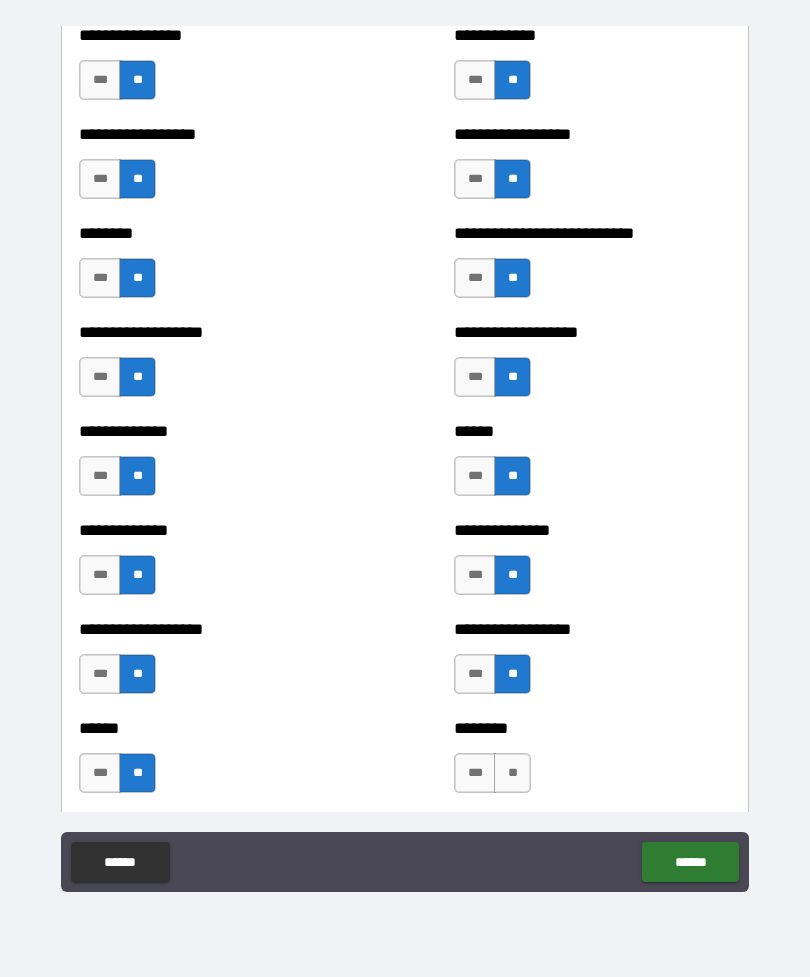 click on "**" at bounding box center (512, 773) 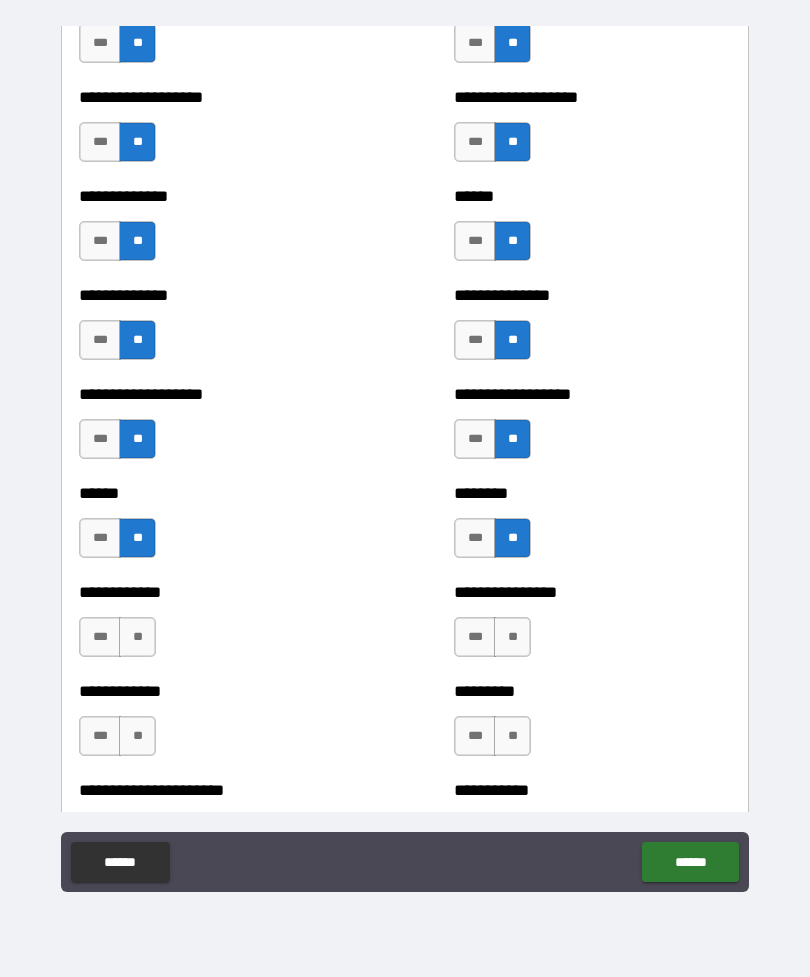 scroll, scrollTop: 5323, scrollLeft: 0, axis: vertical 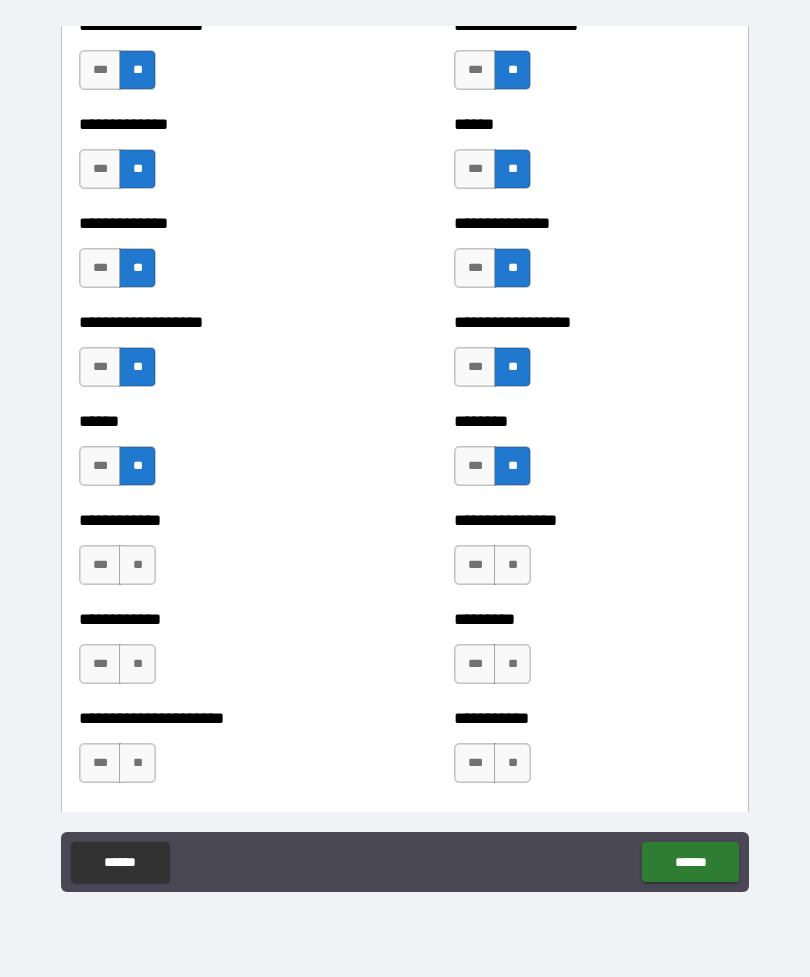 click on "**" at bounding box center [512, 565] 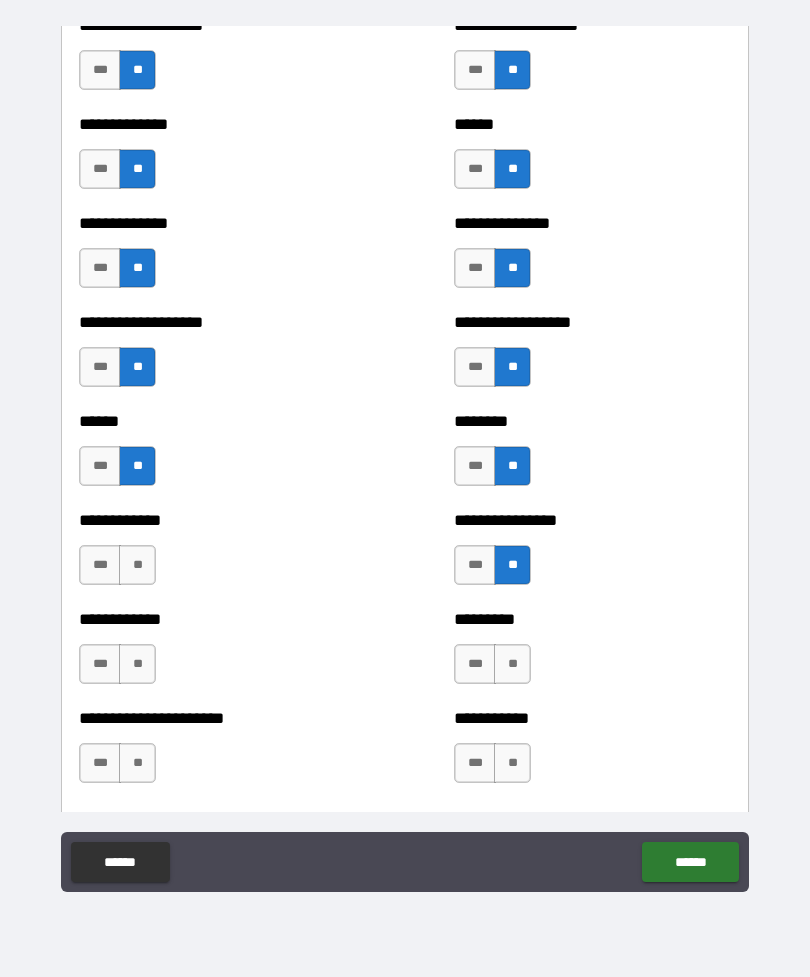 click on "**" at bounding box center (512, 664) 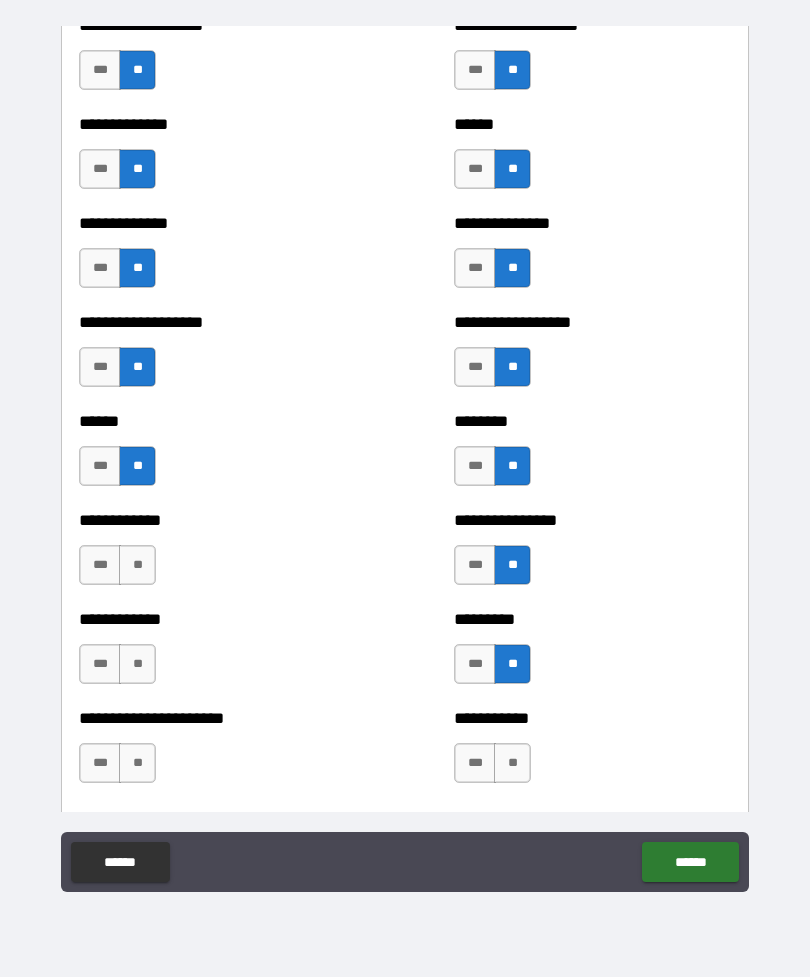 click on "**" at bounding box center [512, 763] 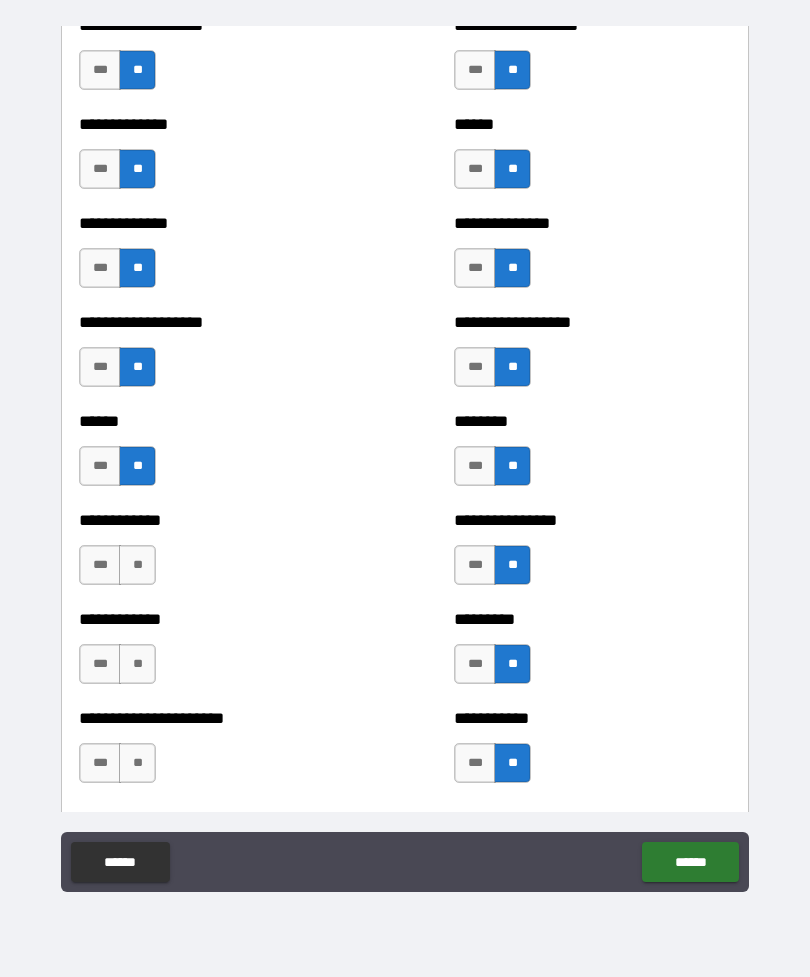 click on "**" at bounding box center [137, 565] 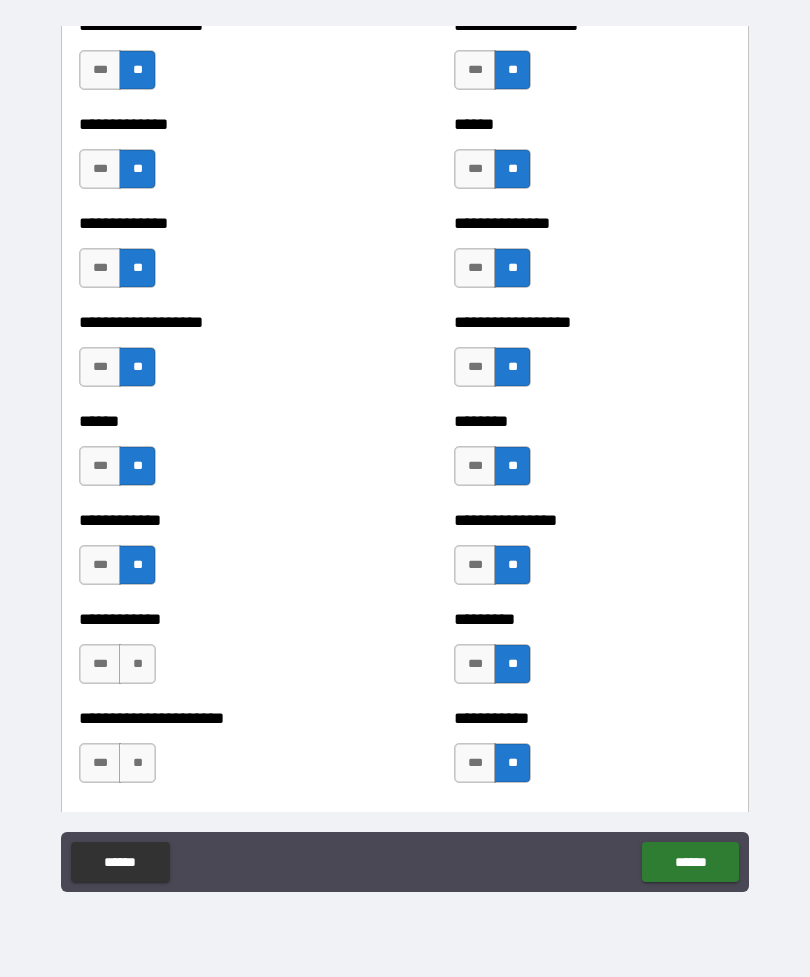 click on "**" at bounding box center (137, 664) 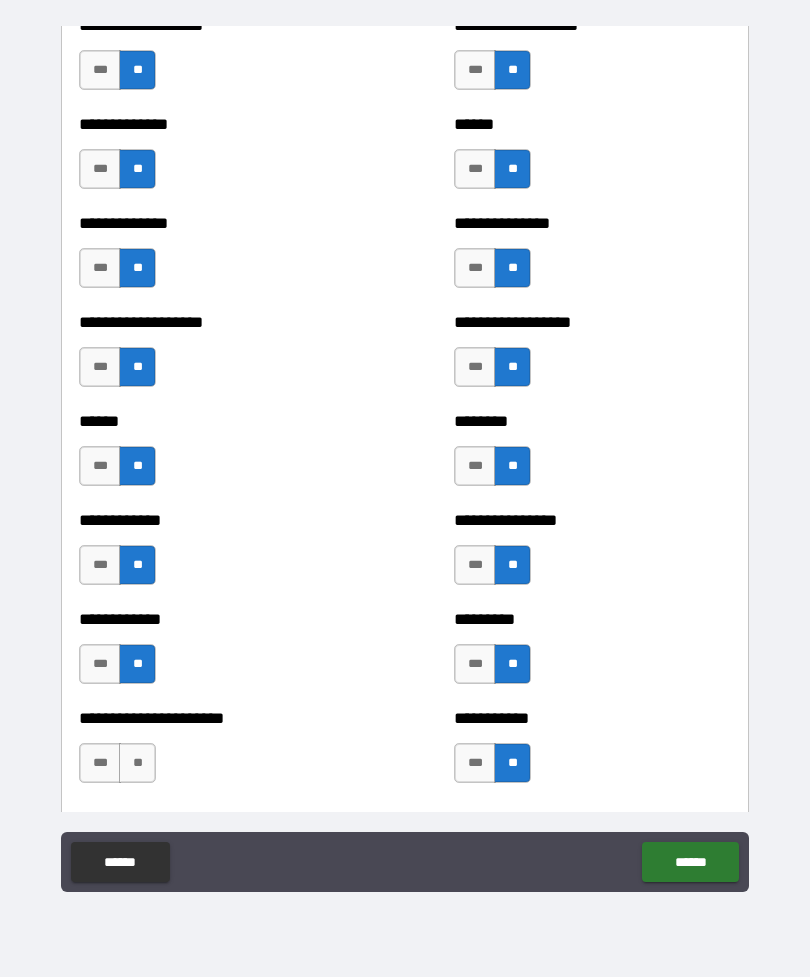 click on "**" at bounding box center (137, 763) 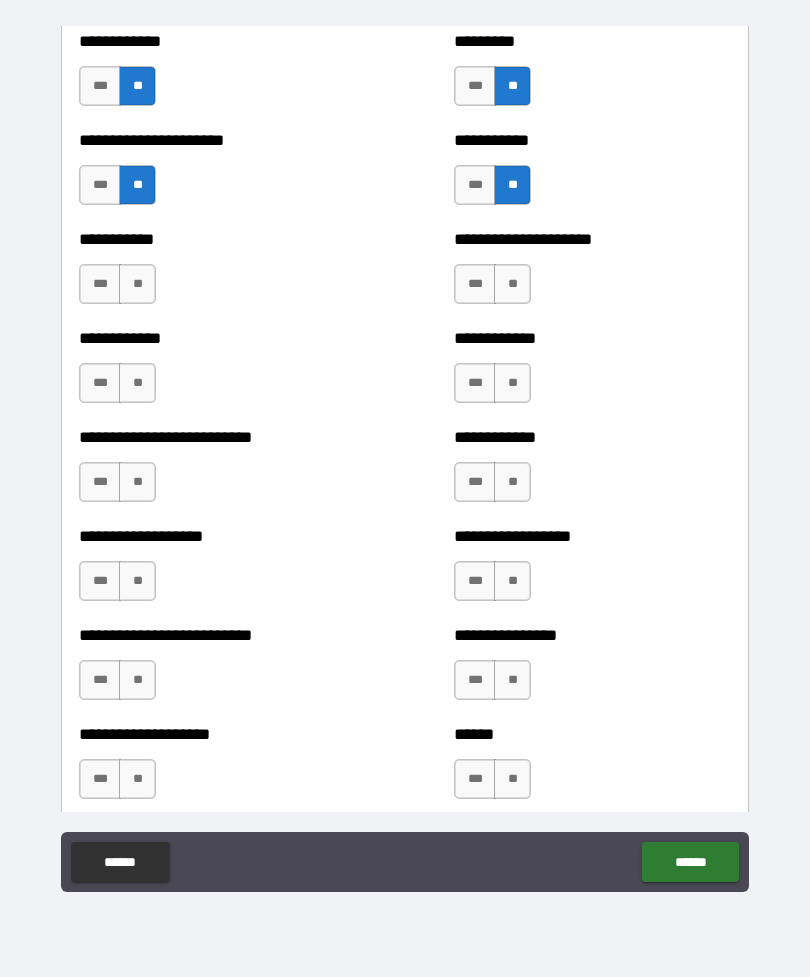 scroll, scrollTop: 5922, scrollLeft: 0, axis: vertical 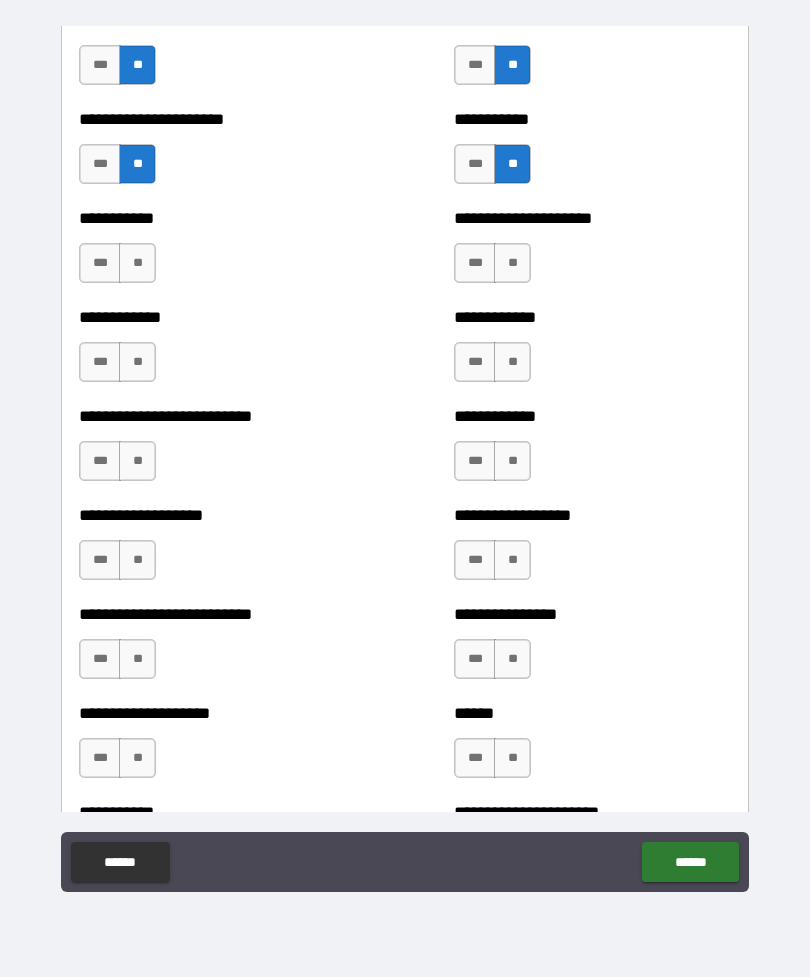click on "**********" at bounding box center [217, 253] 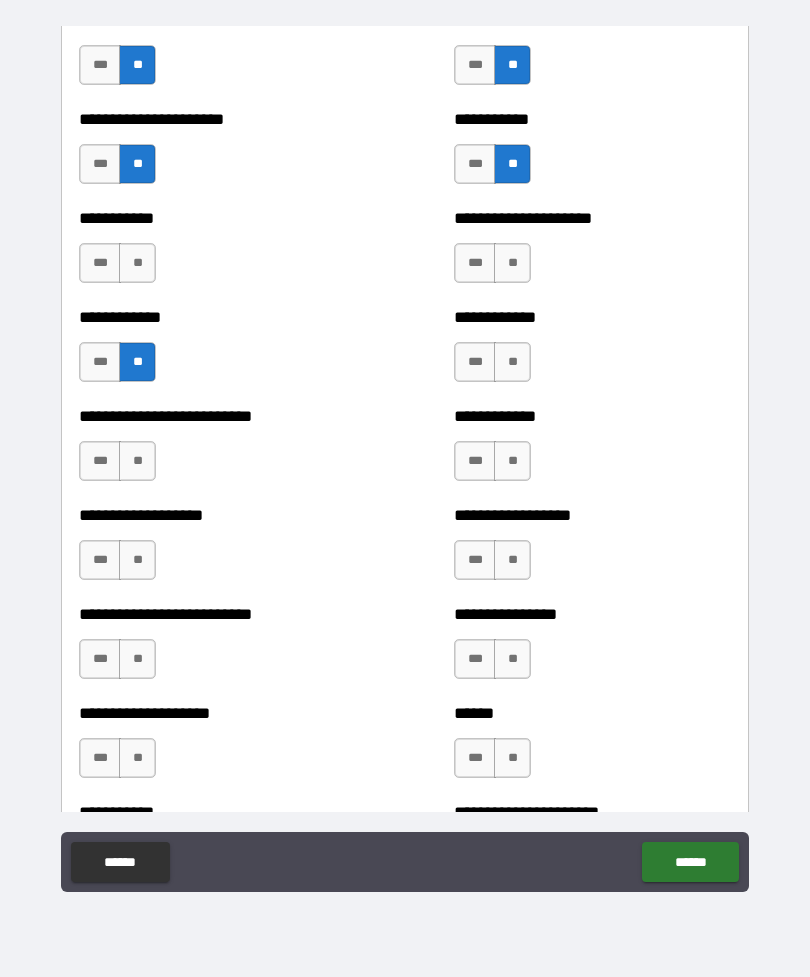 click on "**" at bounding box center [137, 461] 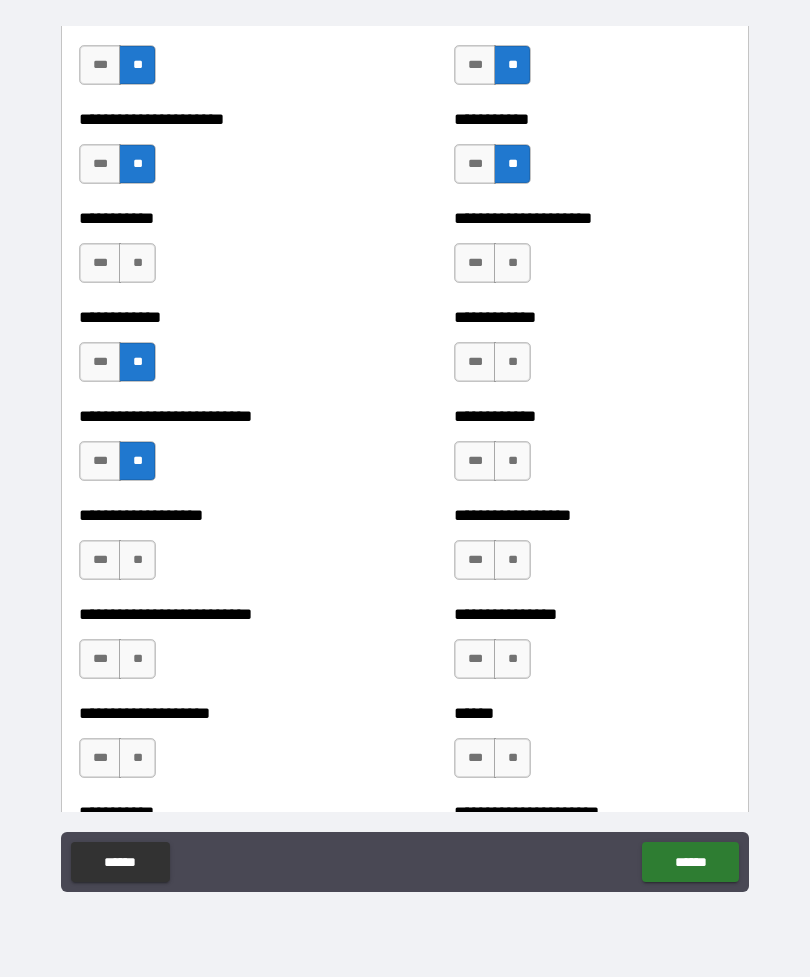 click on "**" at bounding box center [137, 560] 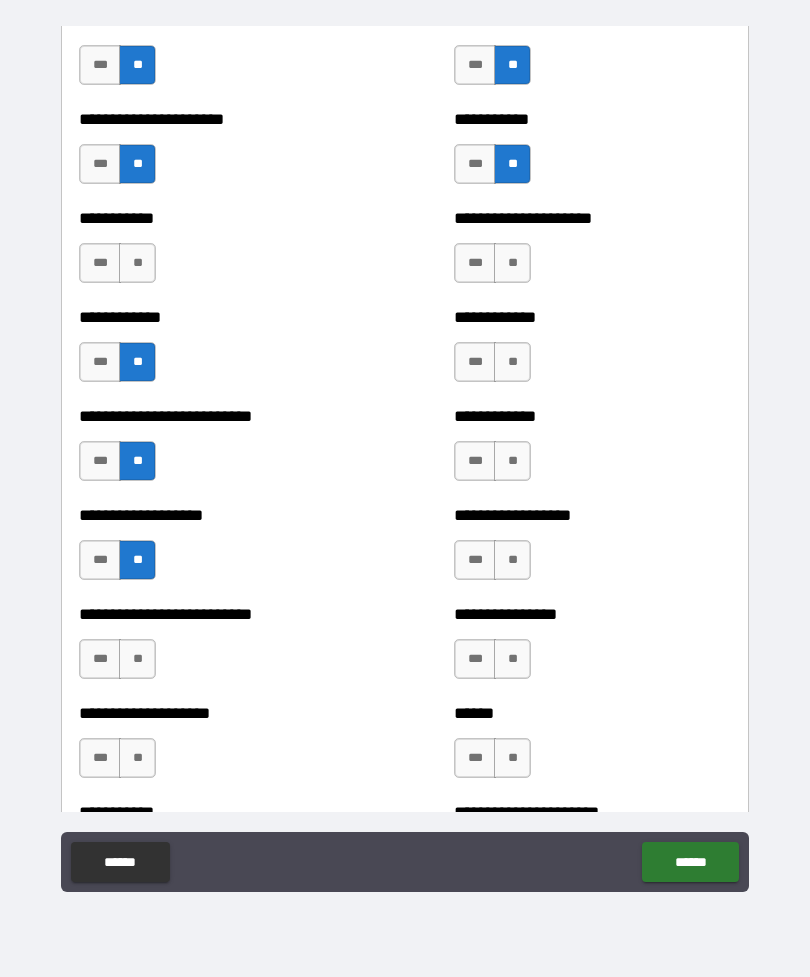 click on "**" at bounding box center [137, 263] 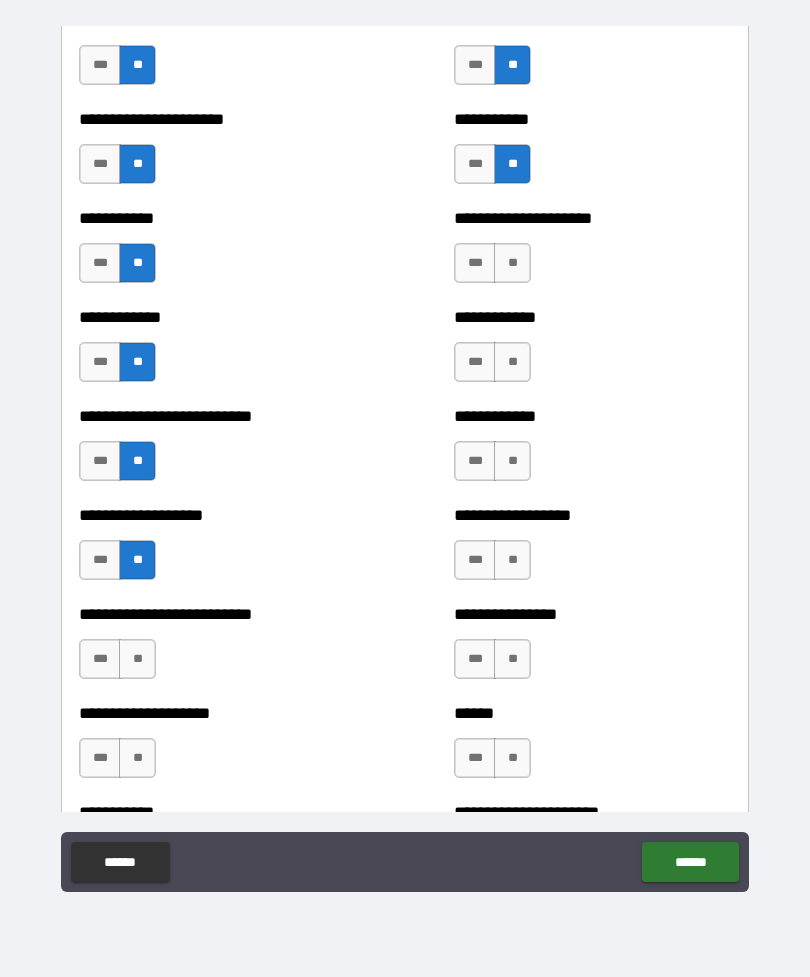 click on "**" at bounding box center [137, 659] 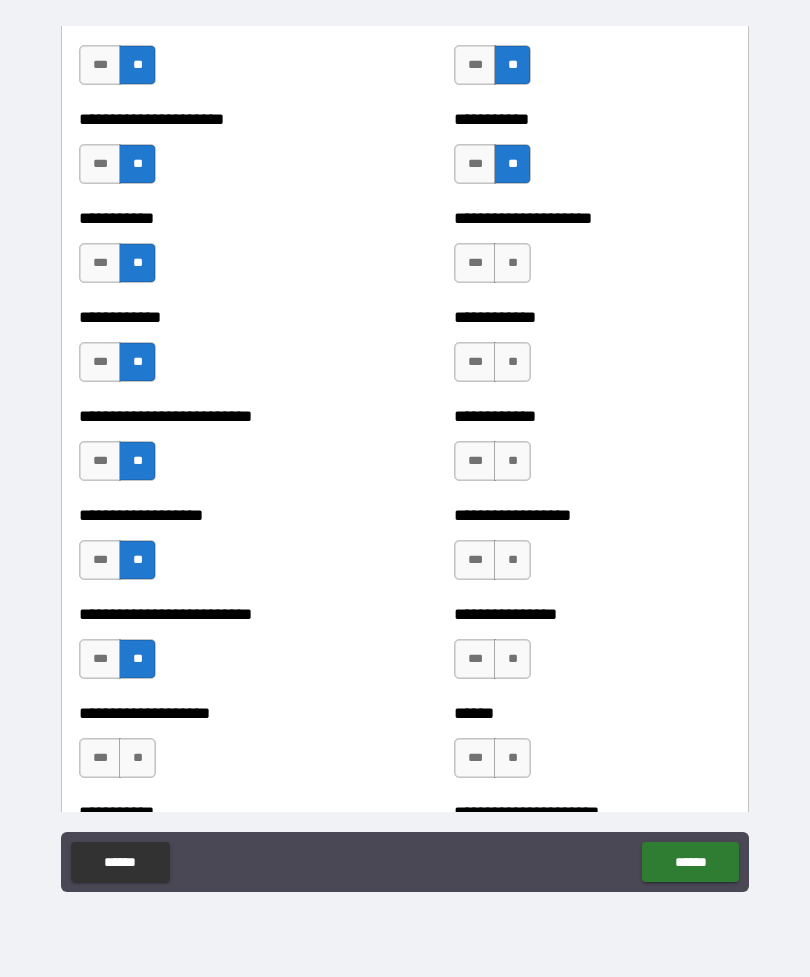 click on "**" at bounding box center [137, 758] 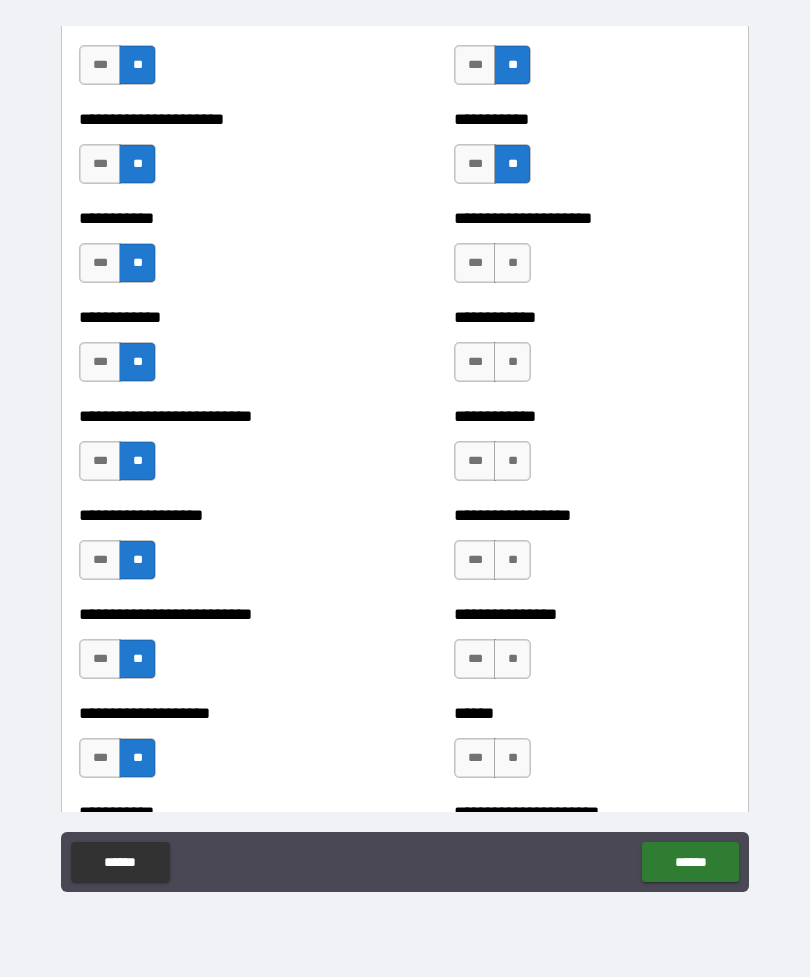 click on "**" at bounding box center (512, 758) 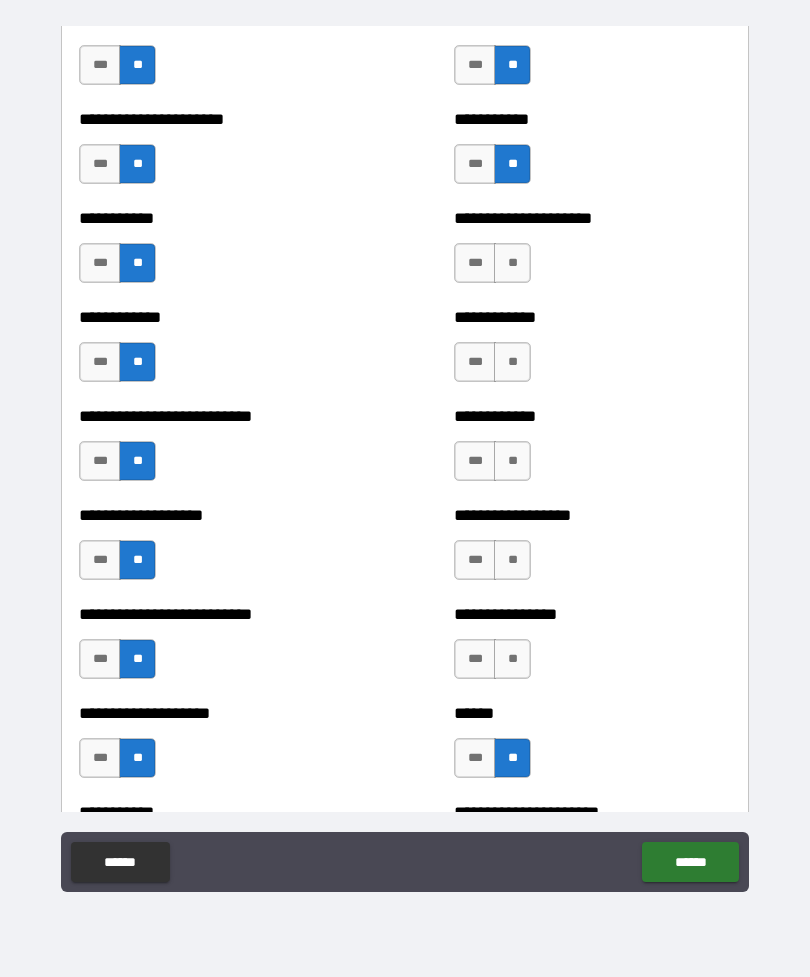 click on "**" at bounding box center [512, 659] 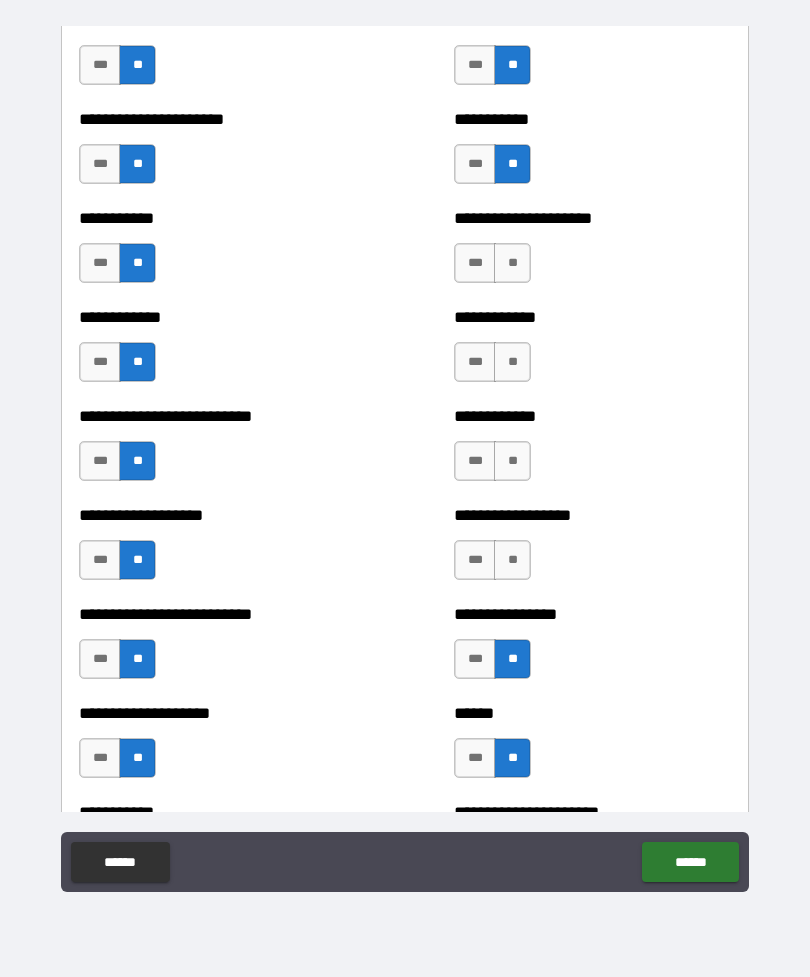 click on "**" at bounding box center [512, 560] 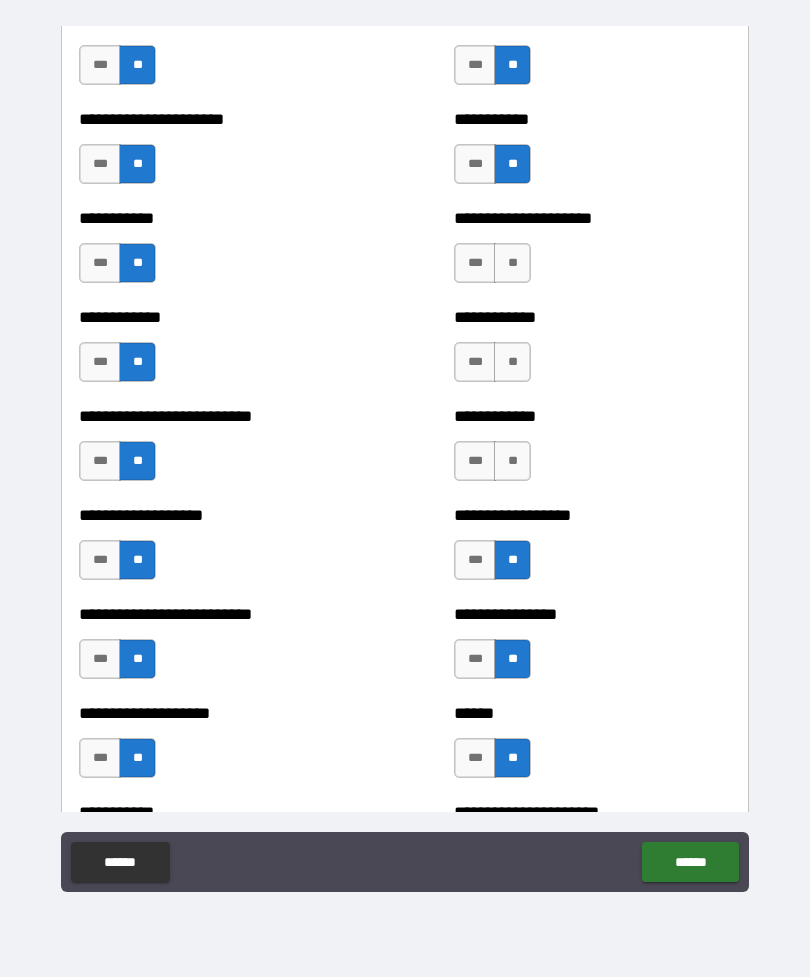 click on "**" at bounding box center [512, 461] 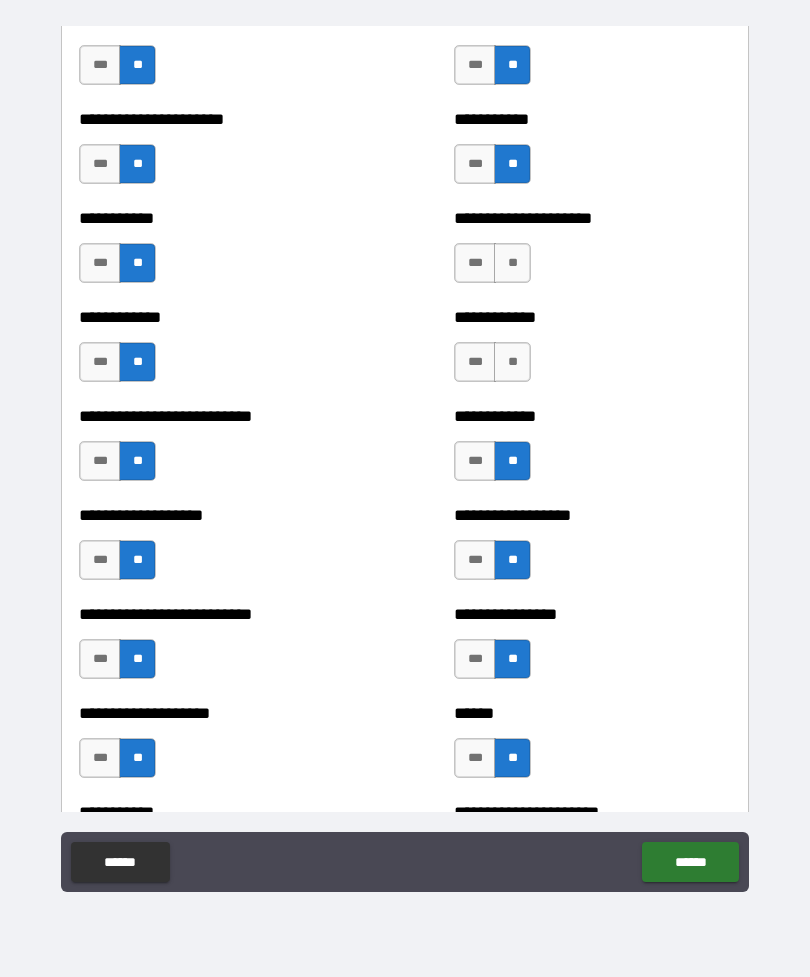 click on "**" at bounding box center (512, 362) 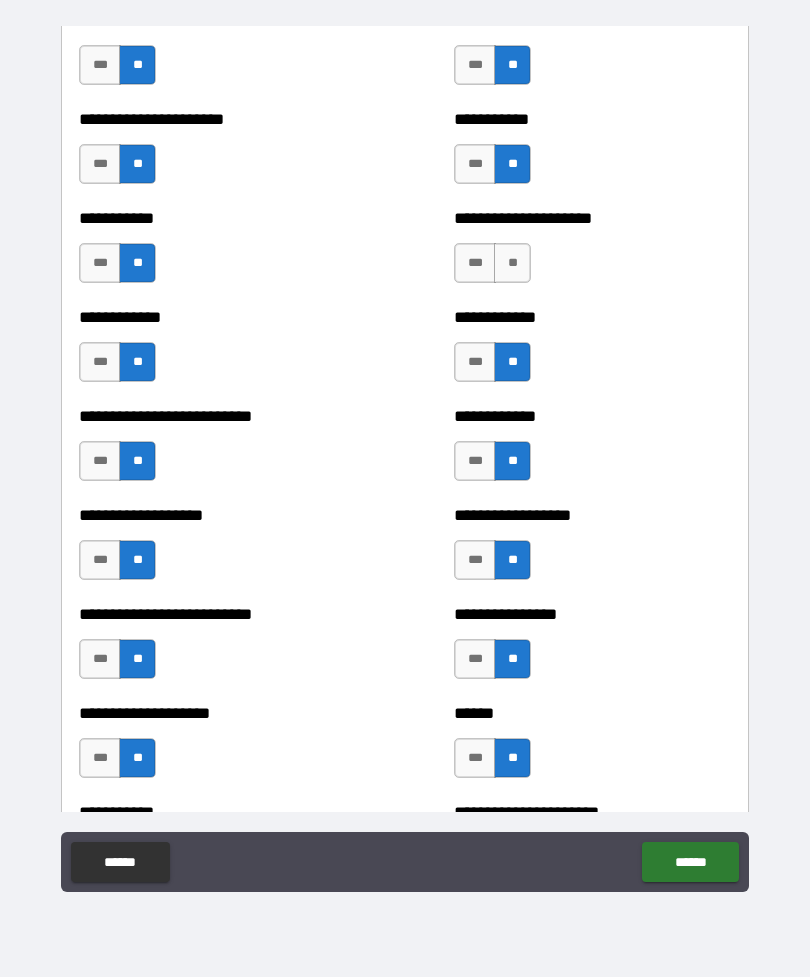 click on "**" at bounding box center (512, 263) 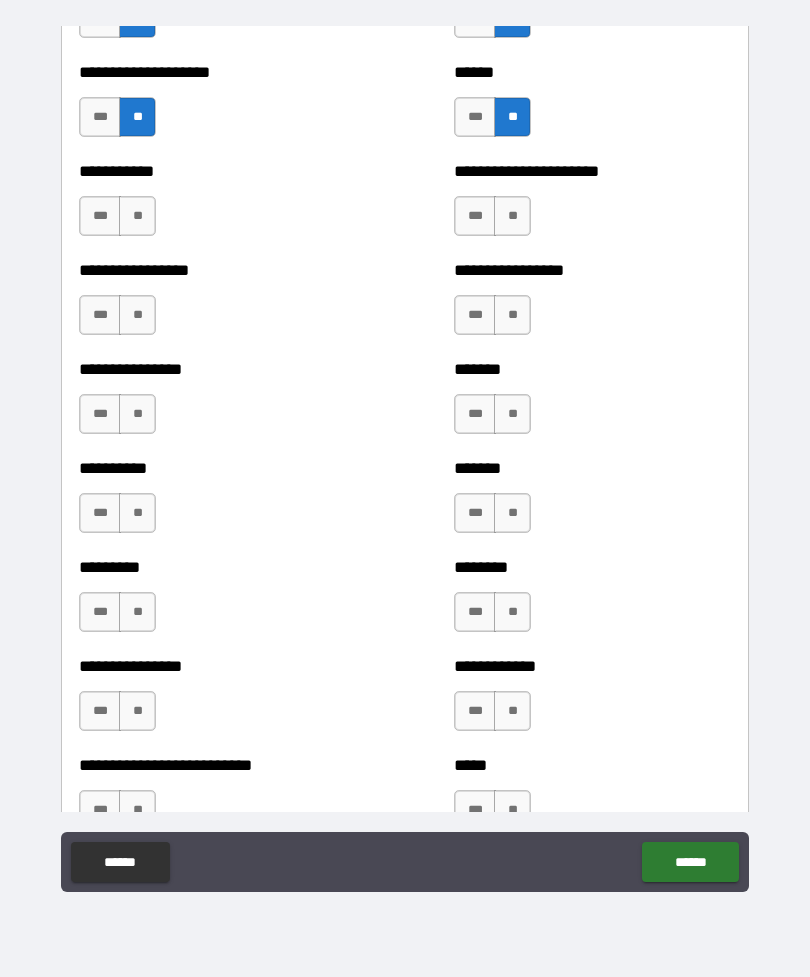 scroll, scrollTop: 6590, scrollLeft: 0, axis: vertical 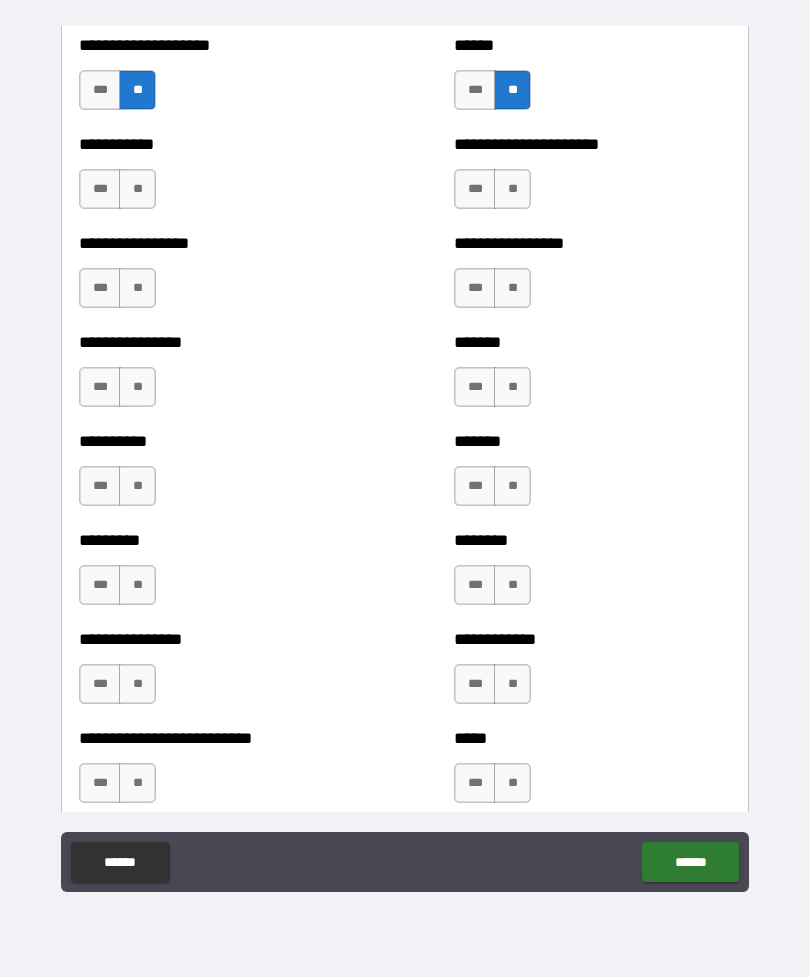 click on "**" at bounding box center [512, 189] 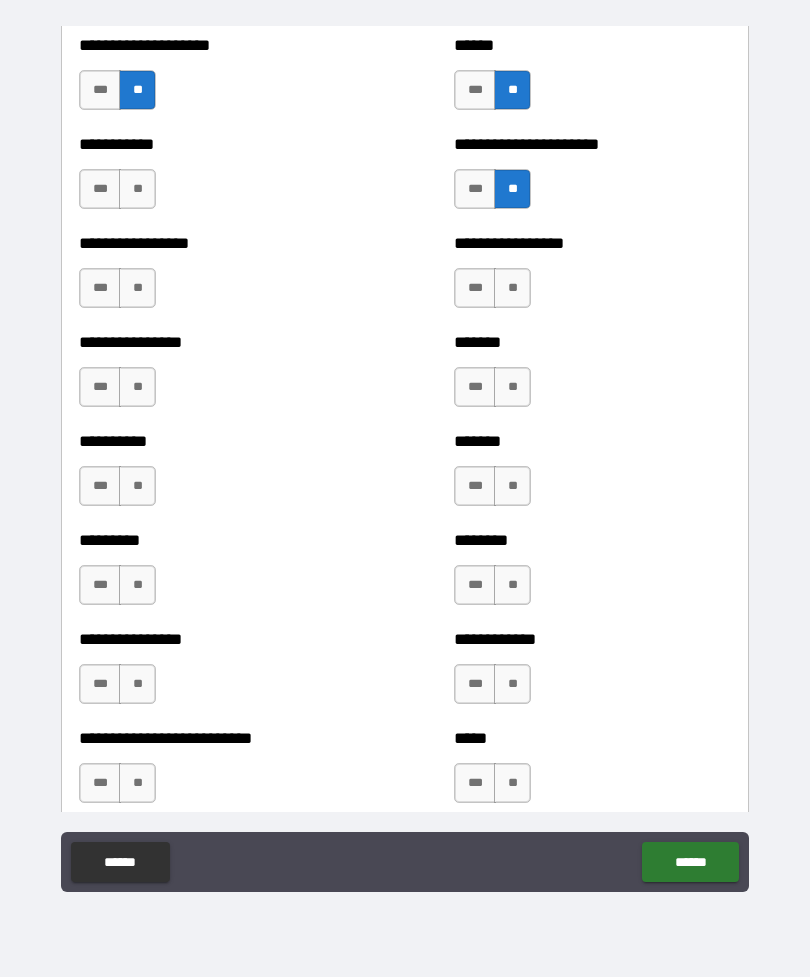 click on "**" at bounding box center [512, 288] 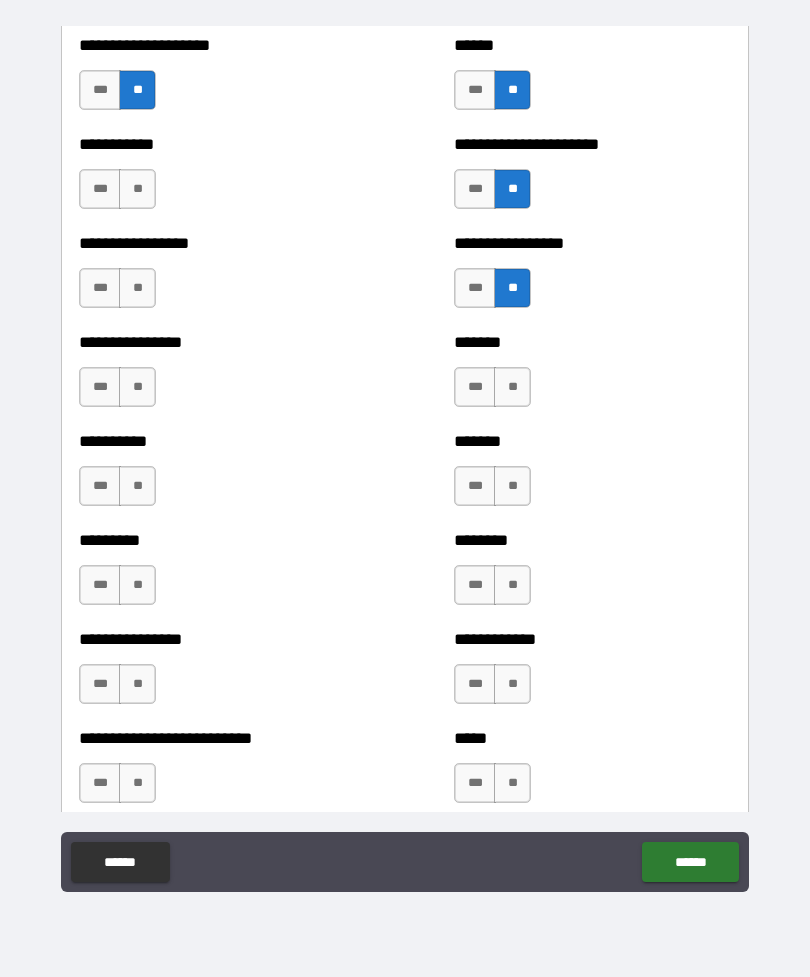 click on "**" at bounding box center [512, 387] 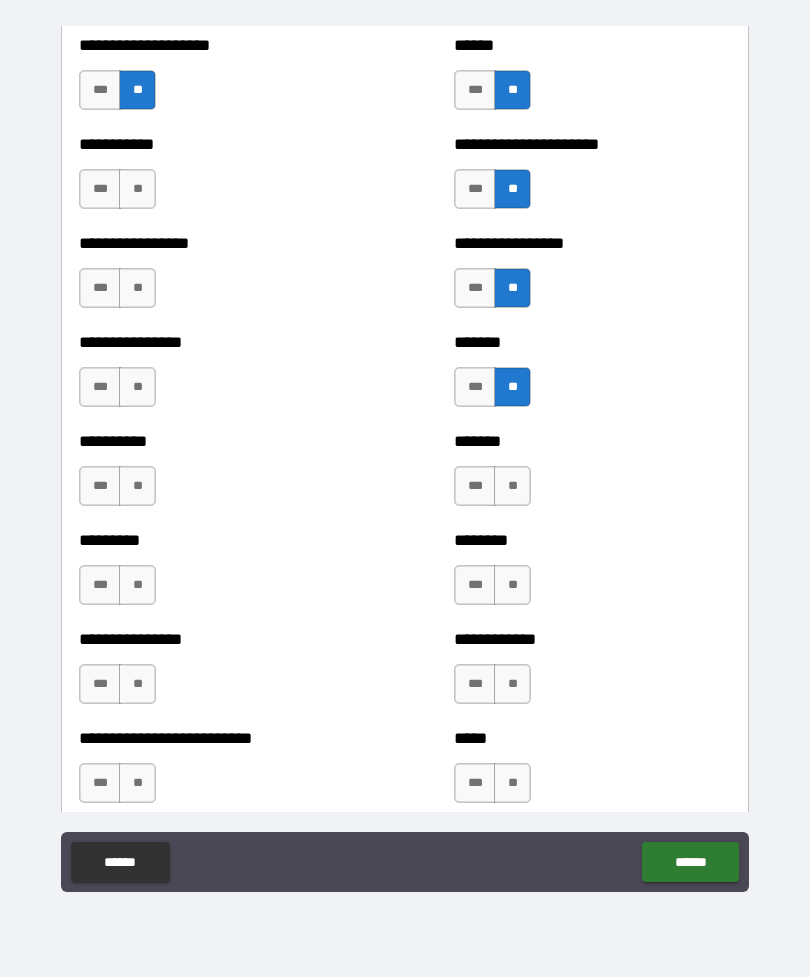 click on "**" at bounding box center [512, 486] 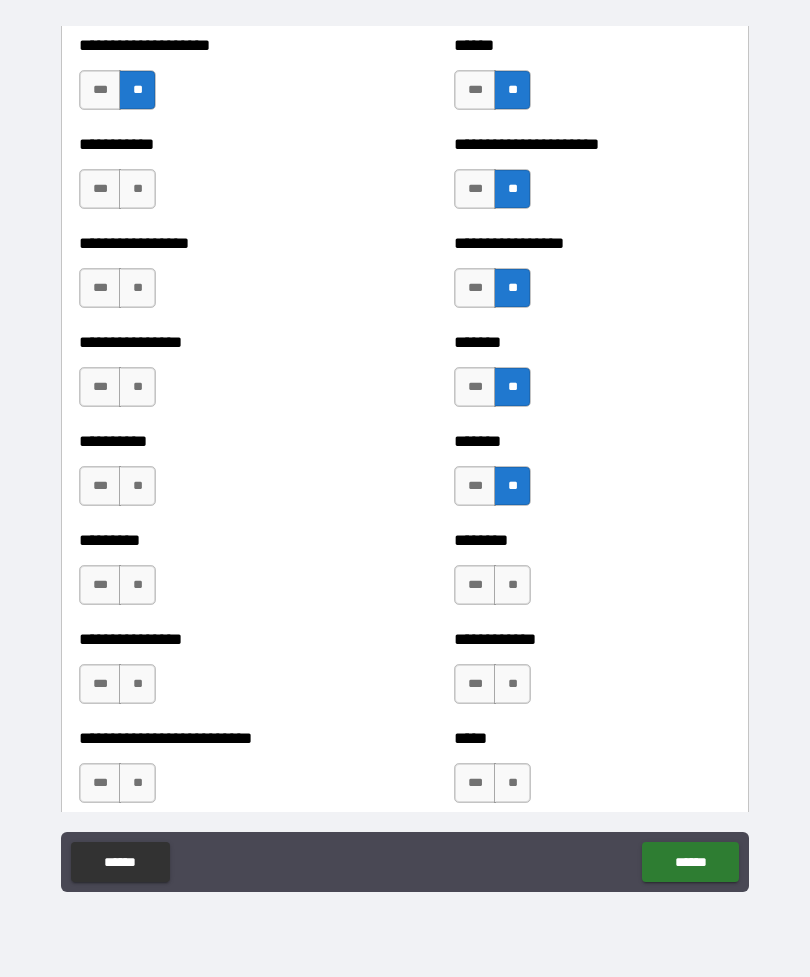 click on "**" at bounding box center (512, 585) 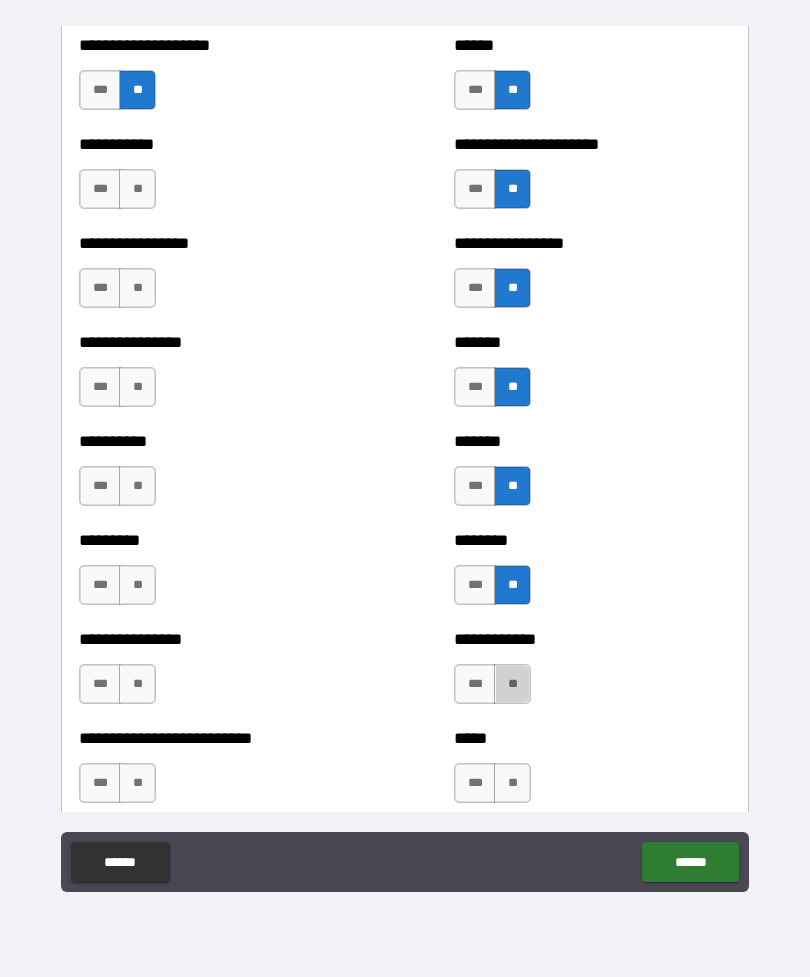 click on "**" at bounding box center (512, 684) 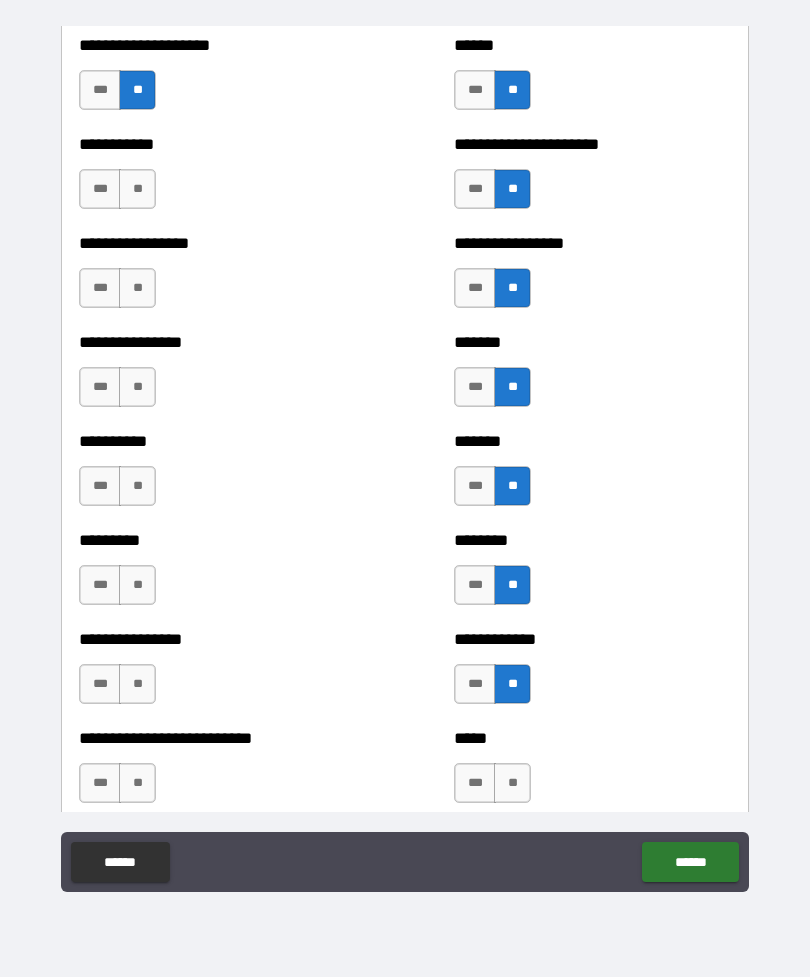 click on "**" at bounding box center [512, 783] 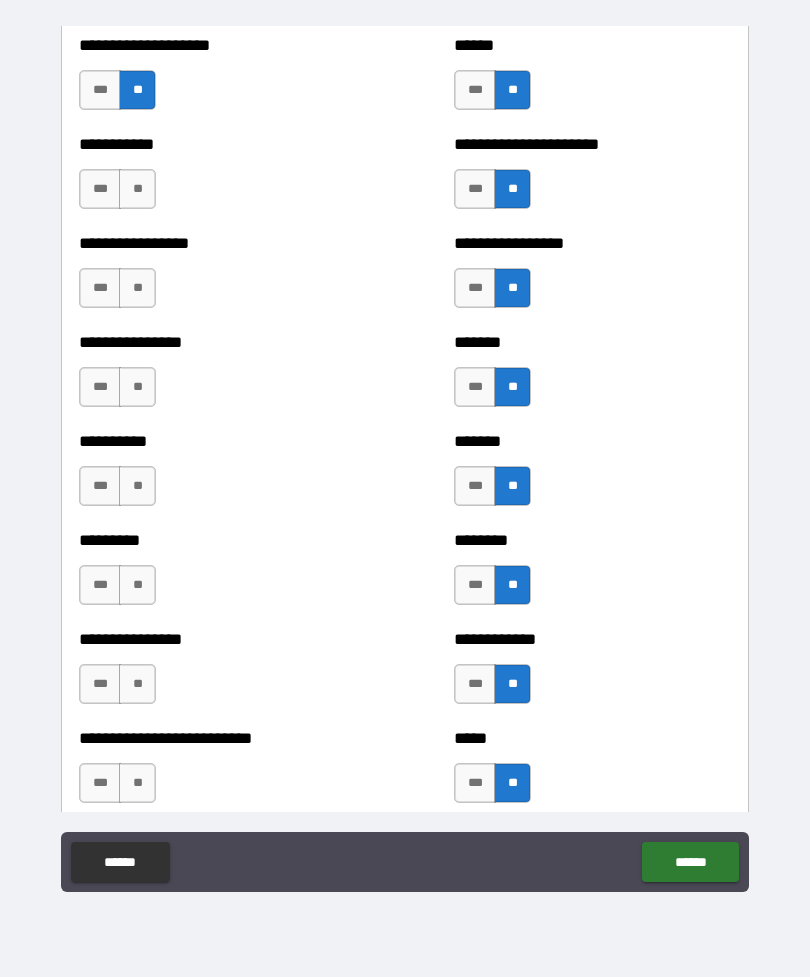 click on "**" at bounding box center (137, 783) 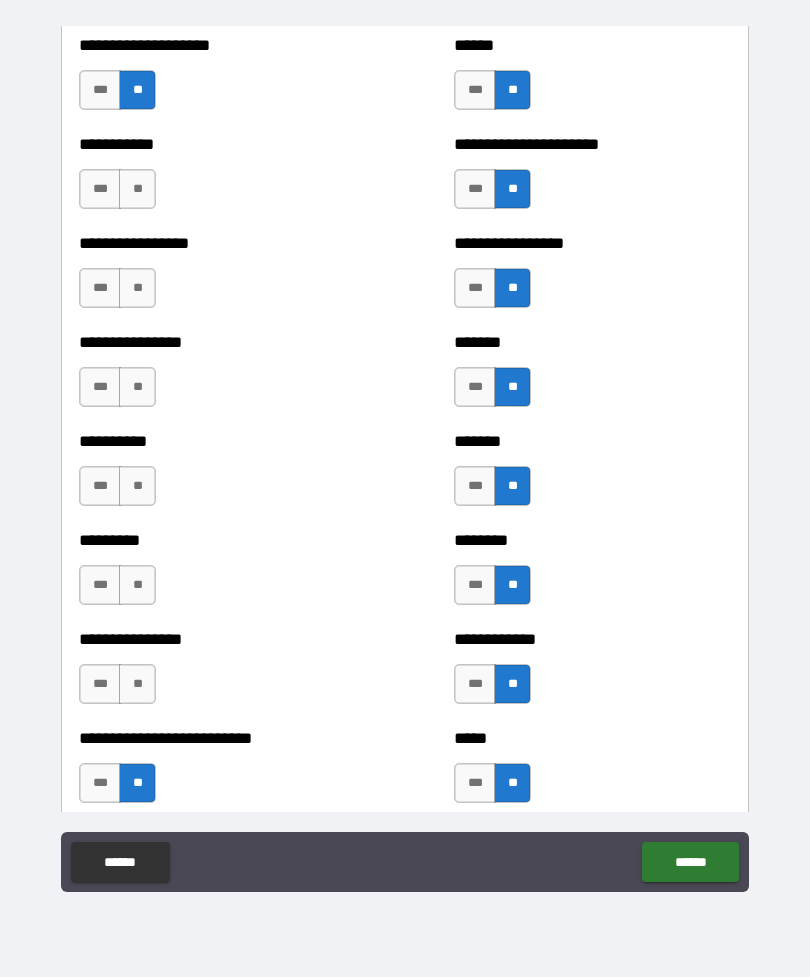 click on "**" at bounding box center [137, 684] 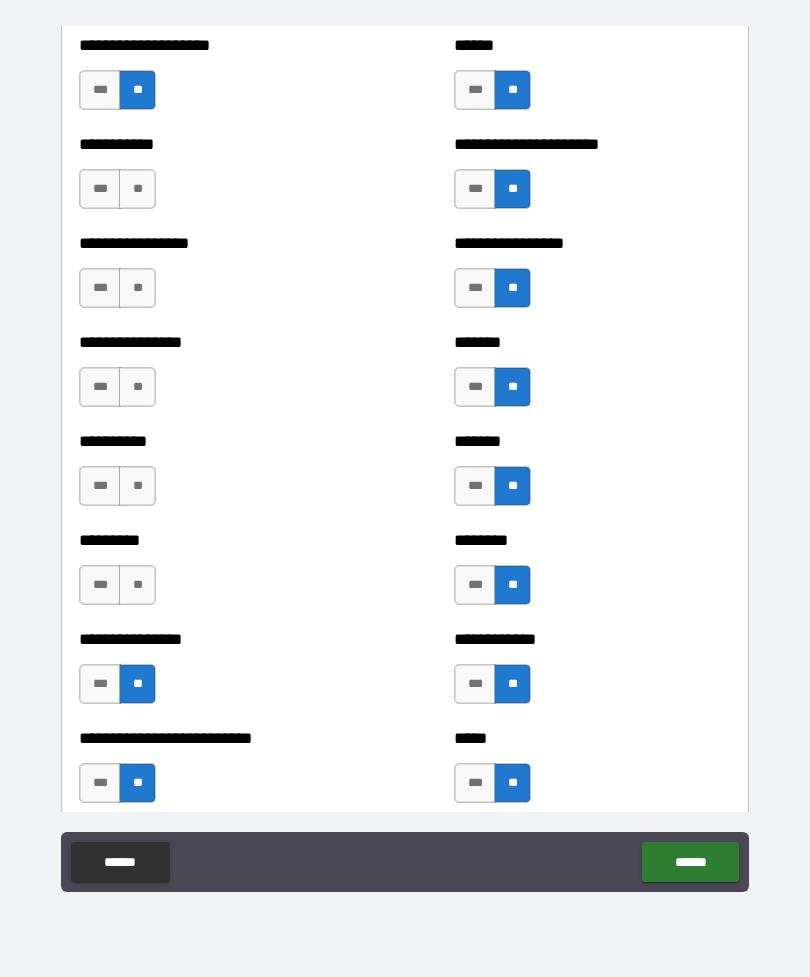 click on "**" at bounding box center [137, 585] 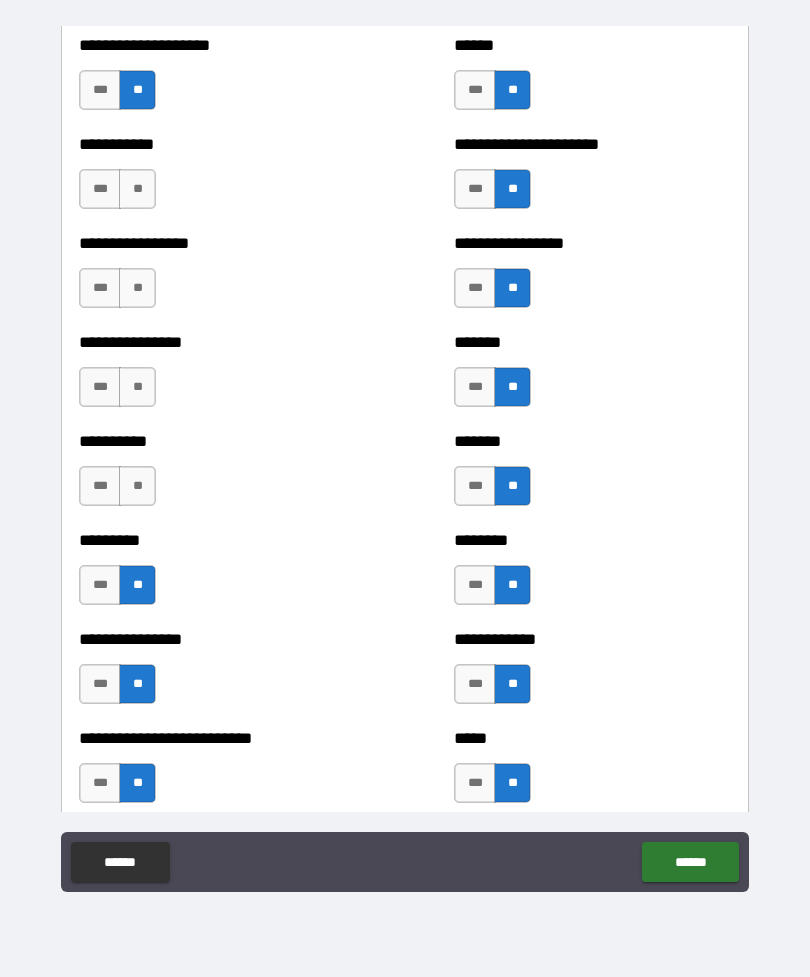 click on "**" at bounding box center [137, 486] 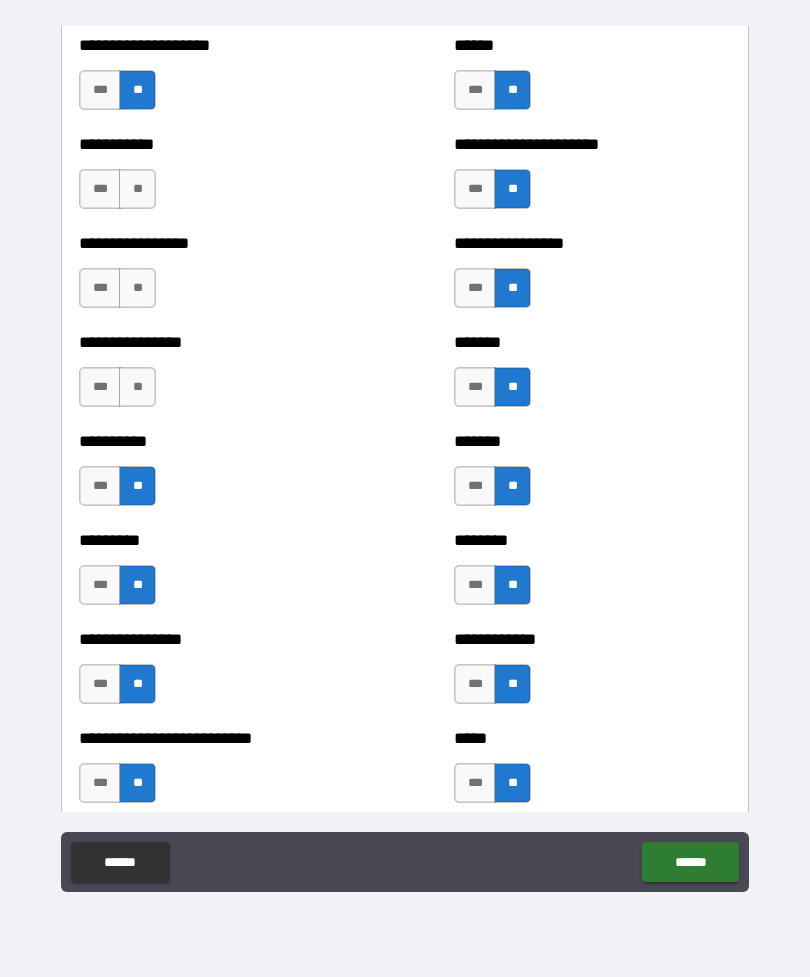 click on "**" at bounding box center (137, 387) 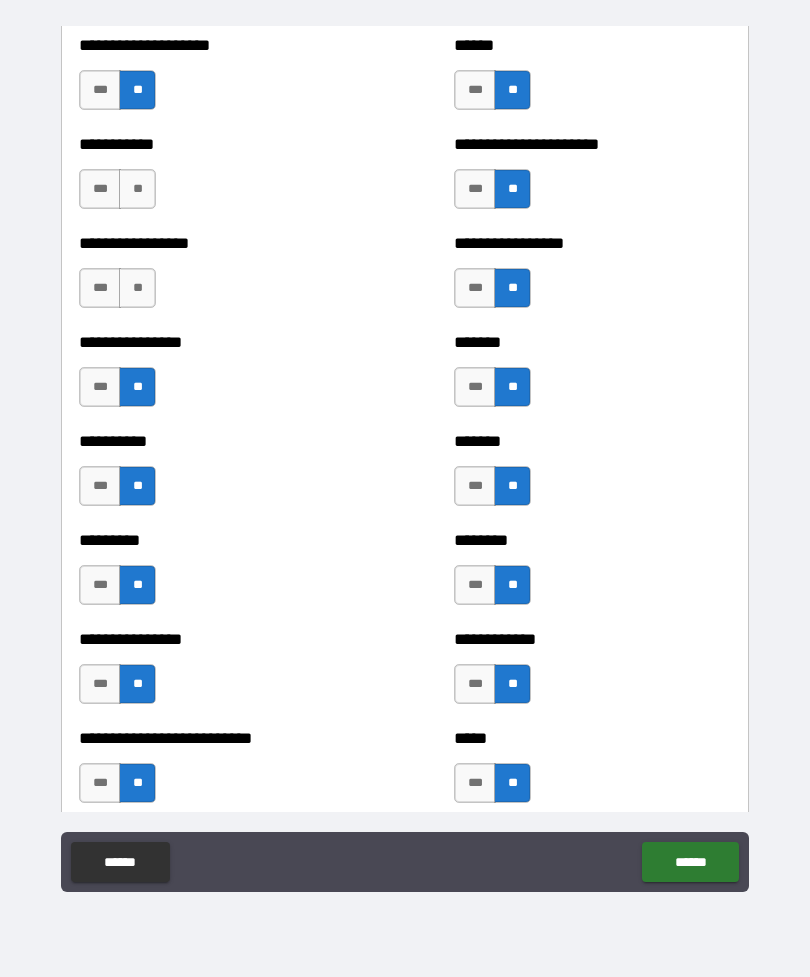 click on "**" at bounding box center [137, 288] 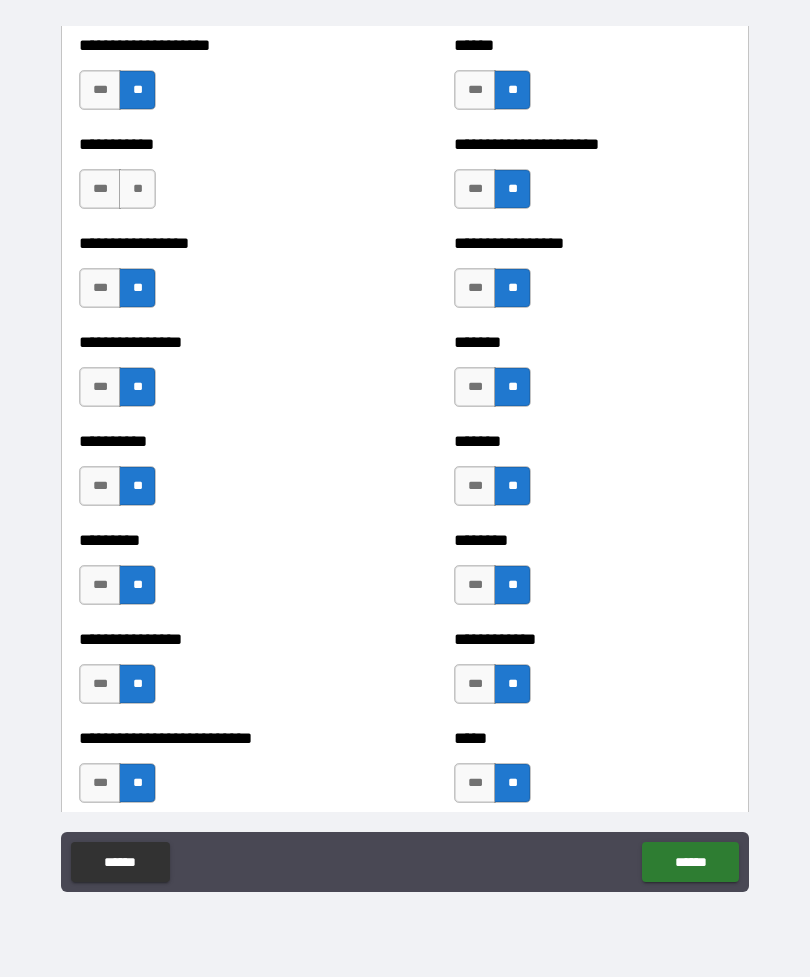 click on "**" at bounding box center [137, 189] 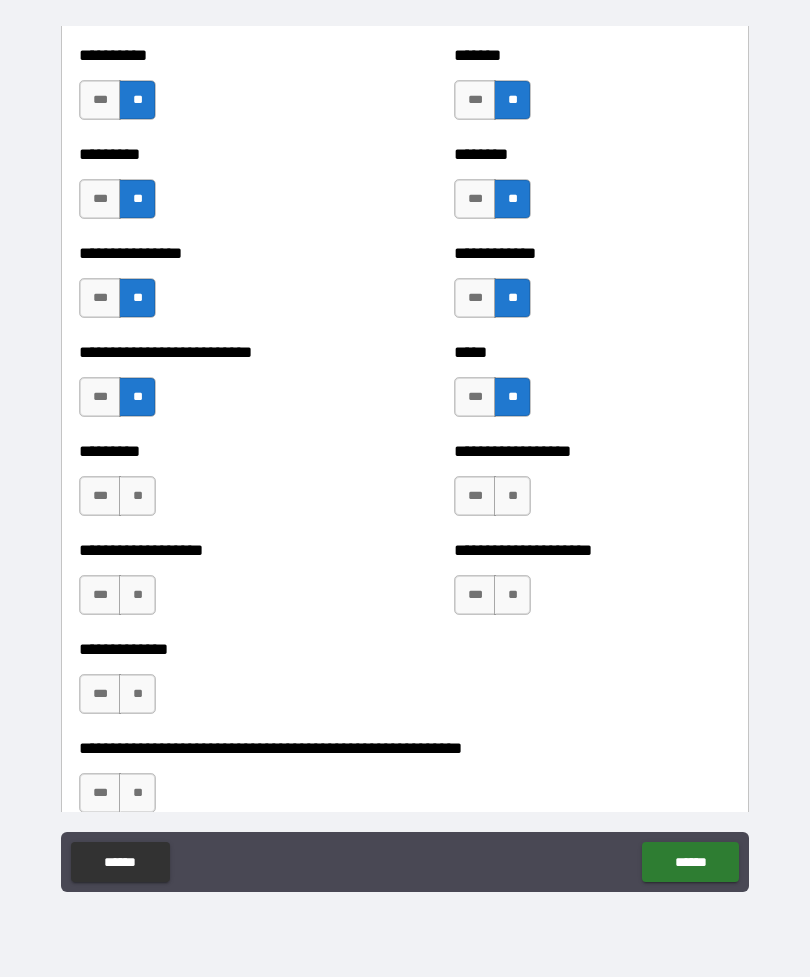 scroll, scrollTop: 6980, scrollLeft: 0, axis: vertical 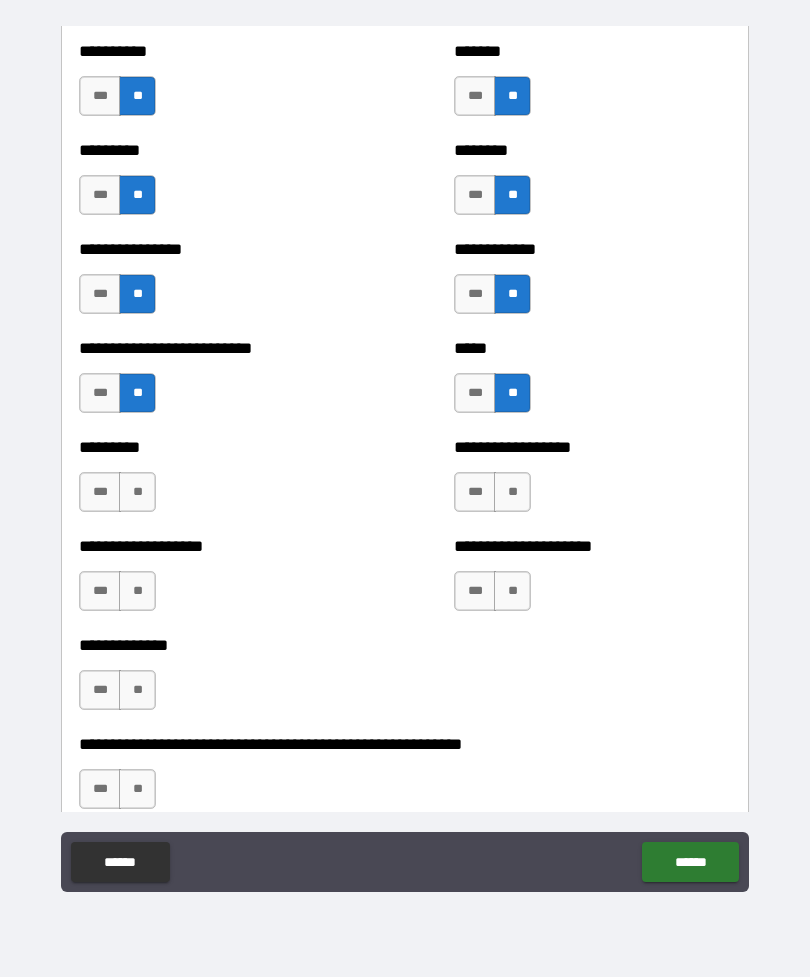 click on "**" at bounding box center [512, 492] 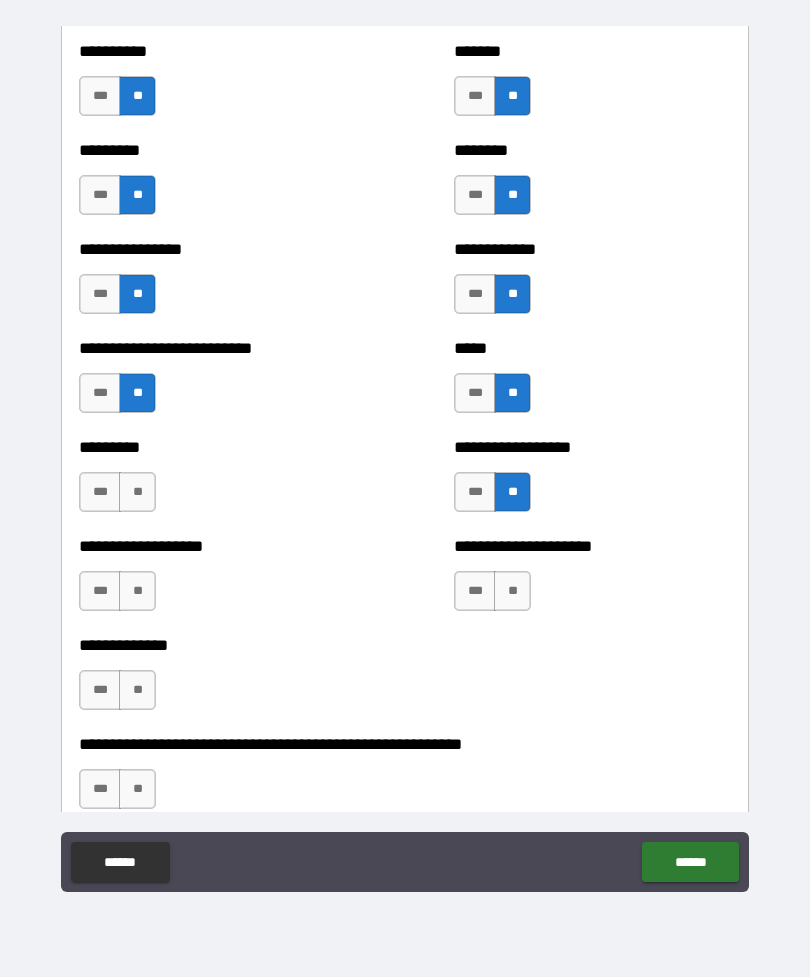 click on "**********" at bounding box center [592, 581] 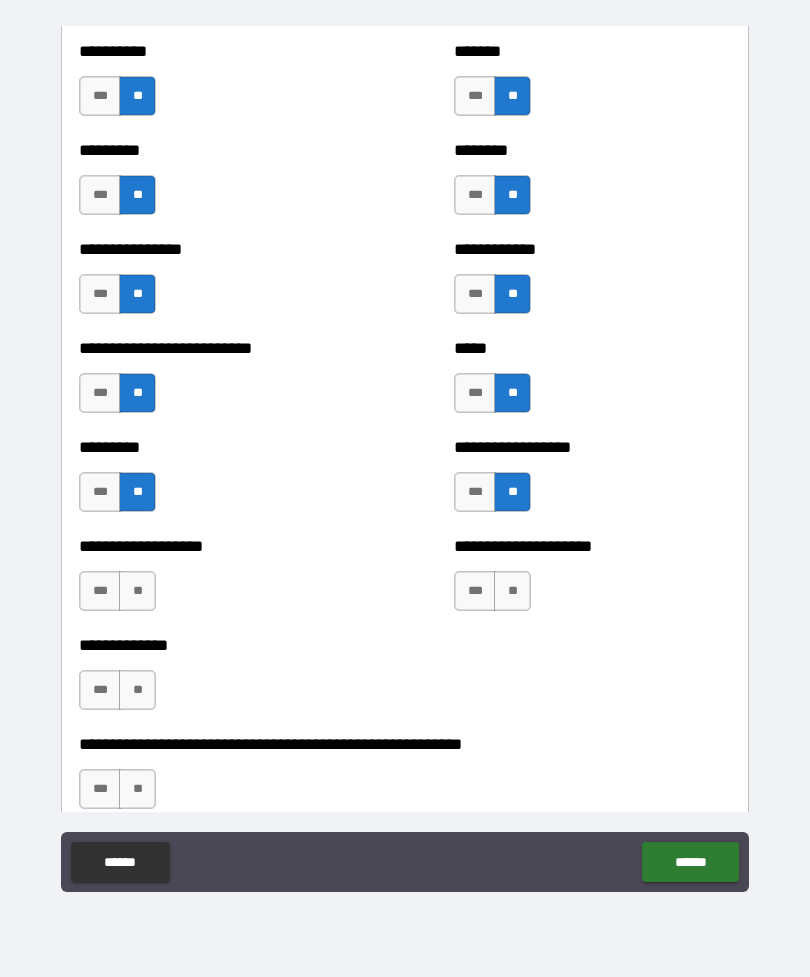 click on "**" at bounding box center [137, 591] 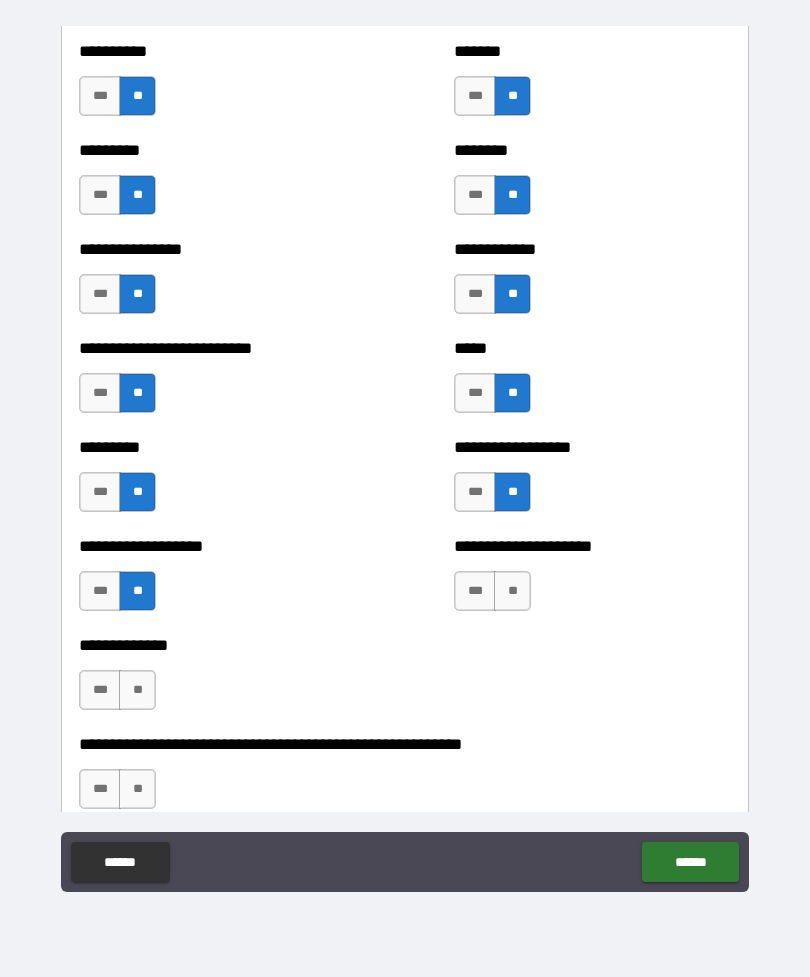 click on "**" at bounding box center (137, 690) 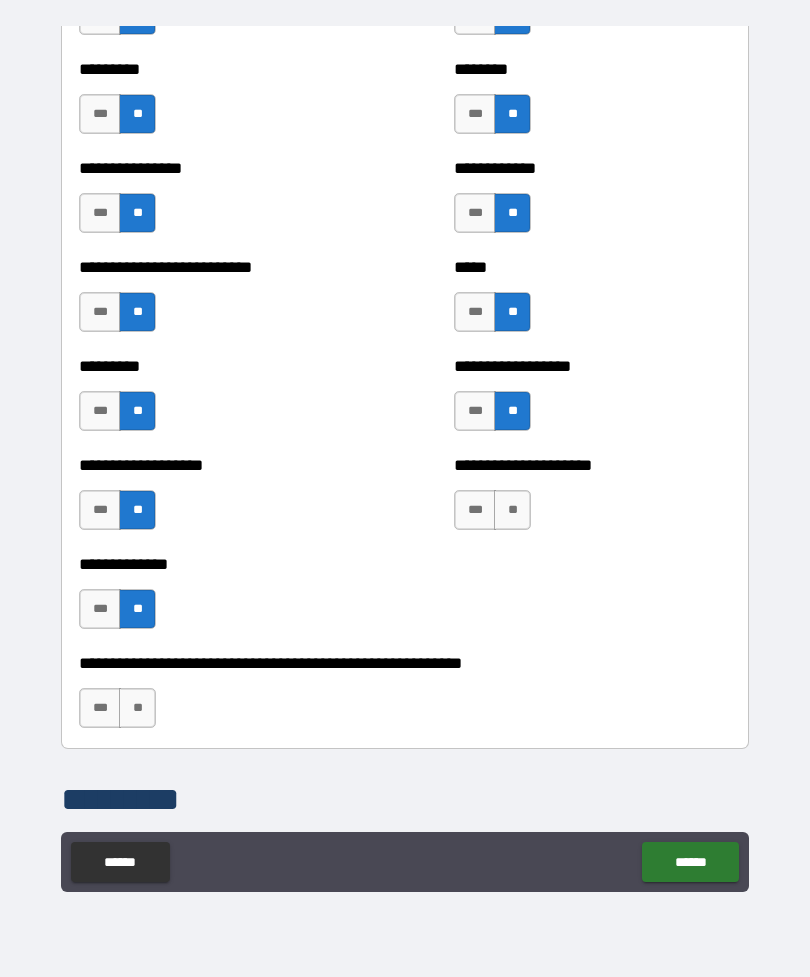 scroll, scrollTop: 7096, scrollLeft: 0, axis: vertical 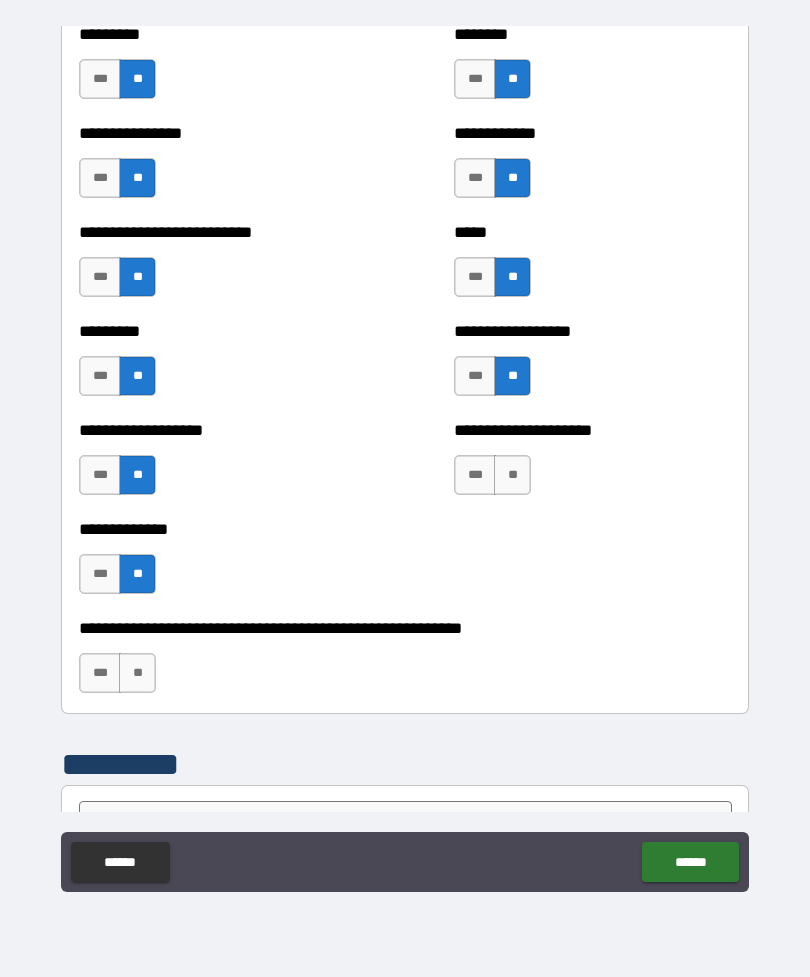 click on "**" at bounding box center (137, 673) 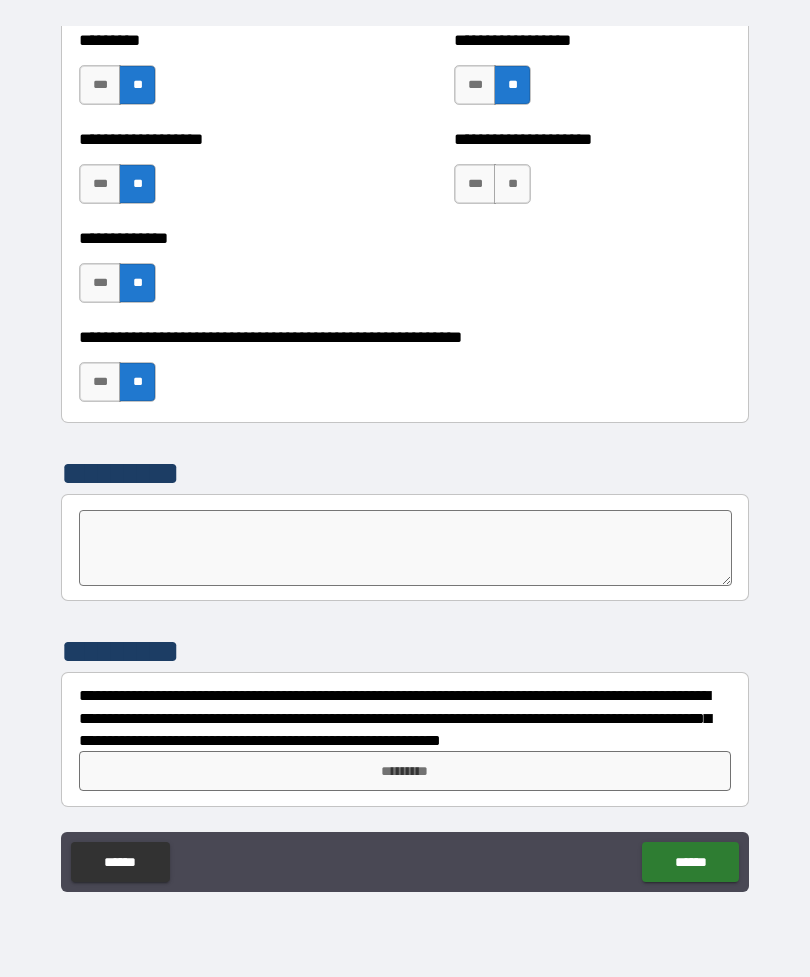 scroll, scrollTop: 7387, scrollLeft: 0, axis: vertical 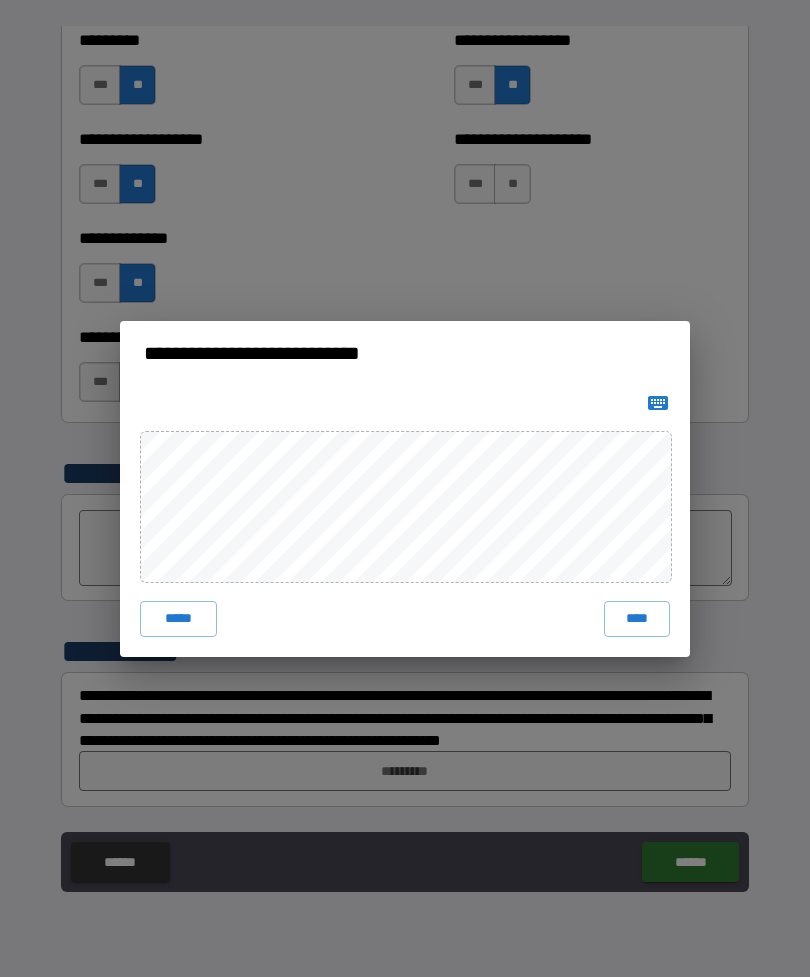 click on "****" at bounding box center [637, 619] 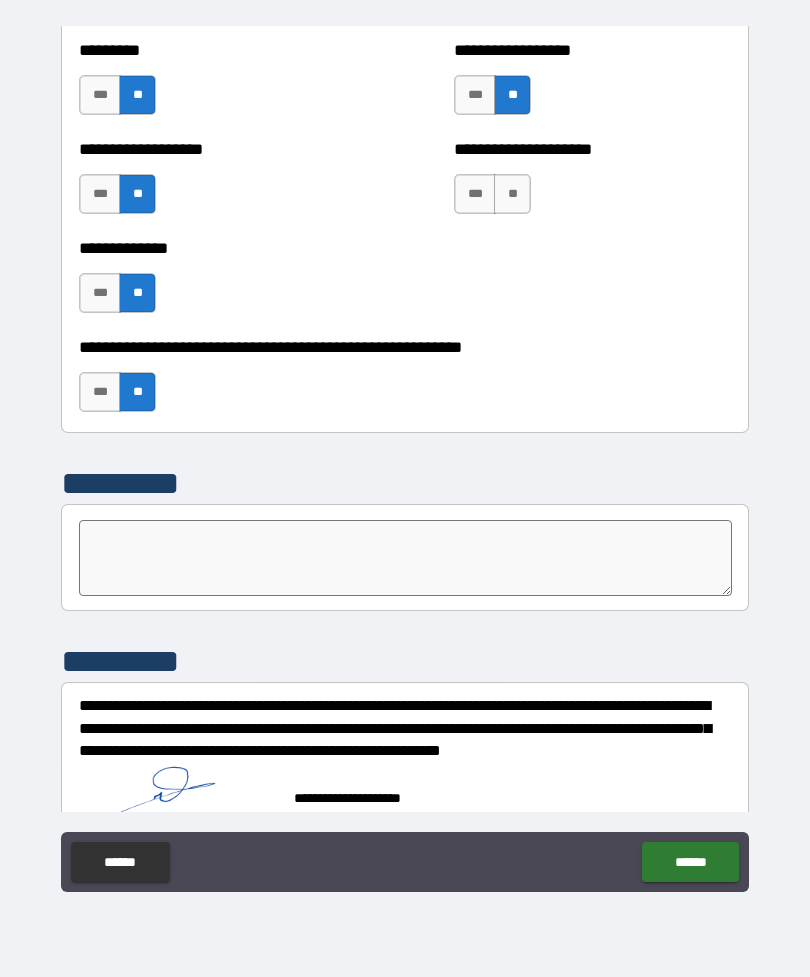 click on "******" at bounding box center (690, 862) 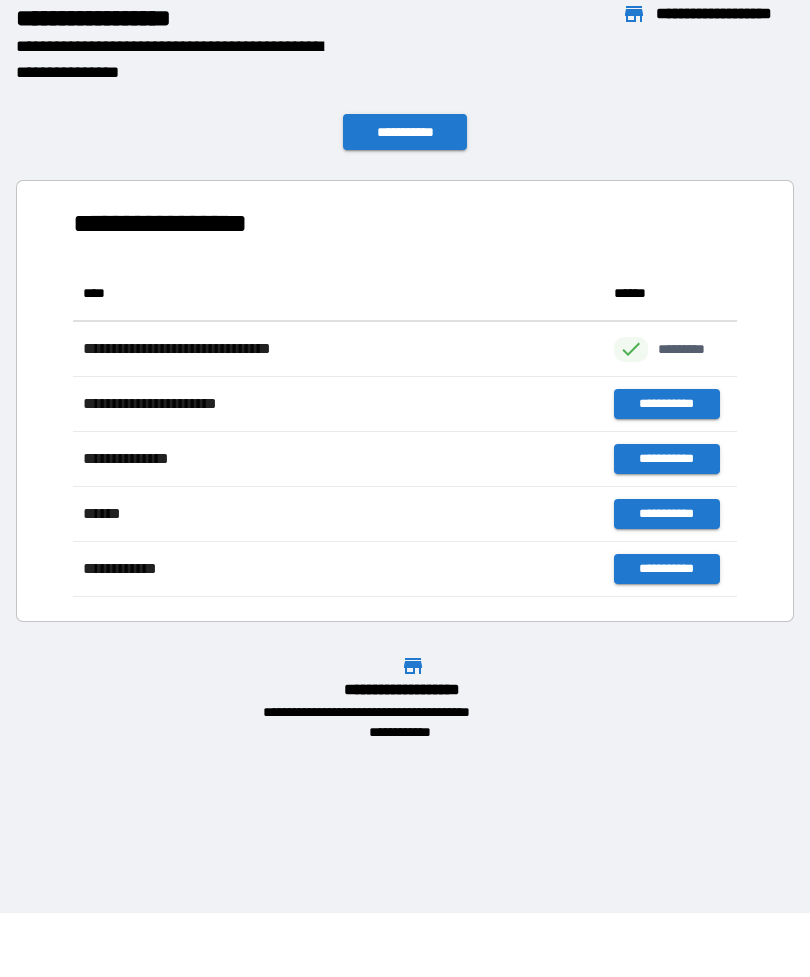 scroll, scrollTop: 1, scrollLeft: 1, axis: both 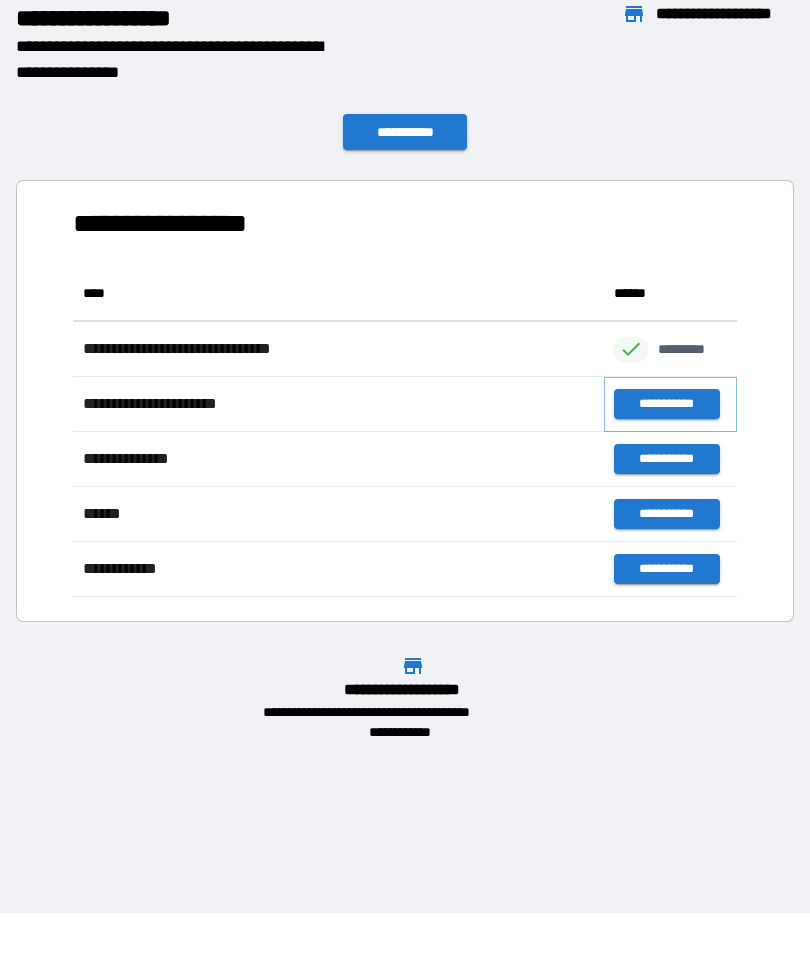 click on "**********" at bounding box center [666, 404] 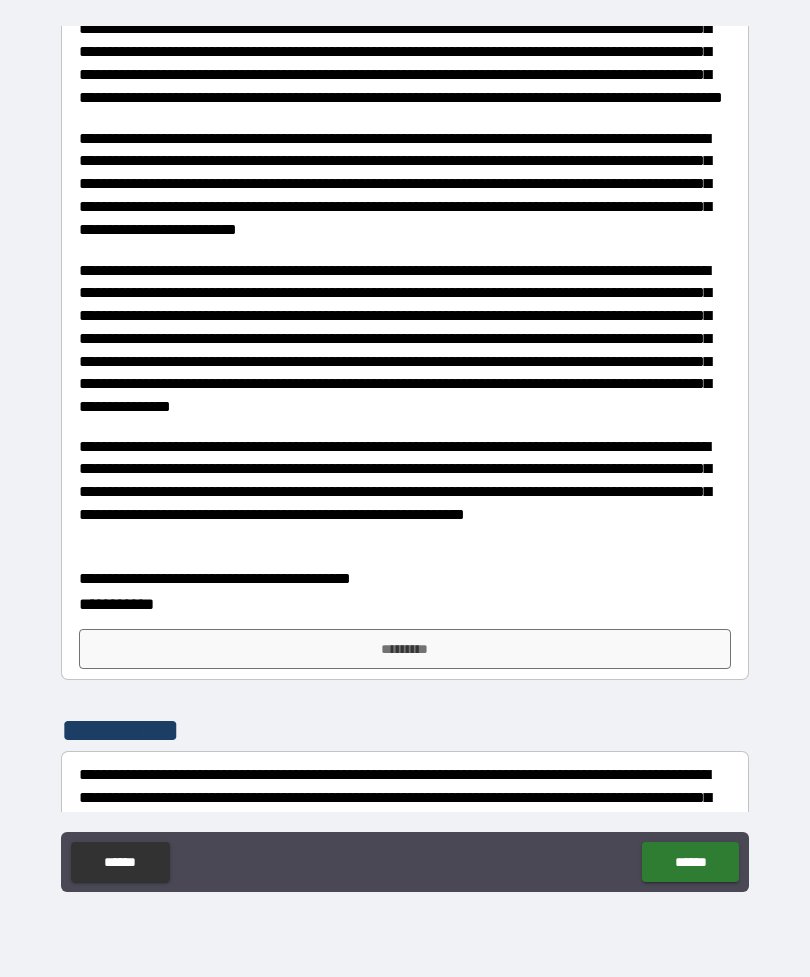 scroll, scrollTop: 462, scrollLeft: 0, axis: vertical 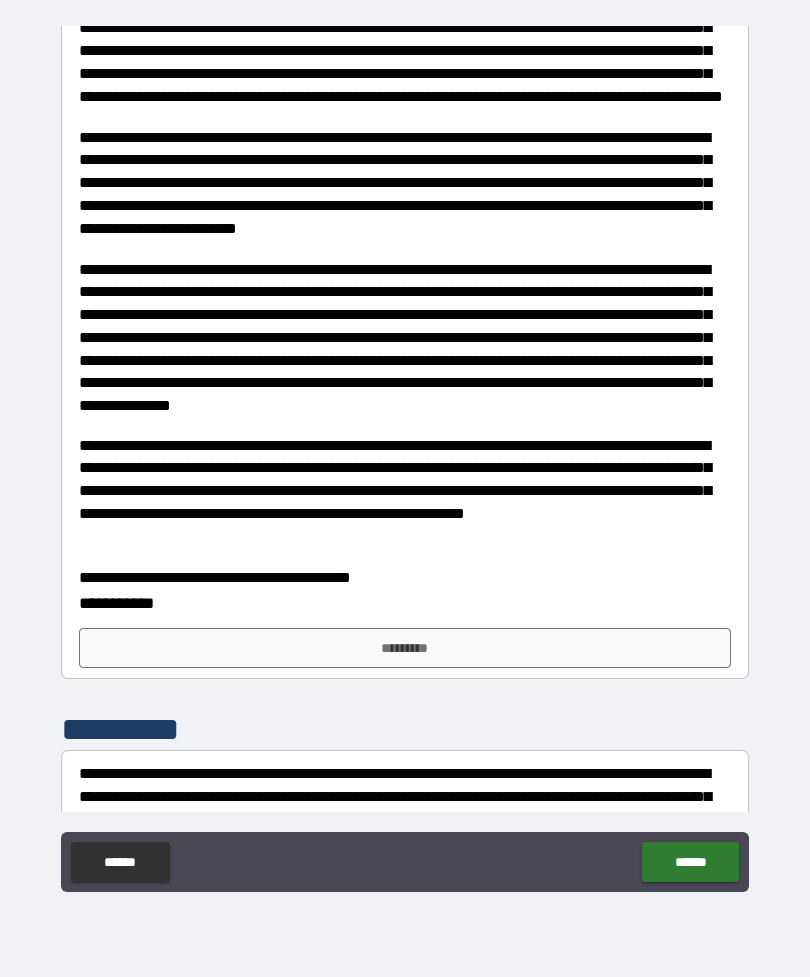 click on "*********" at bounding box center (405, 648) 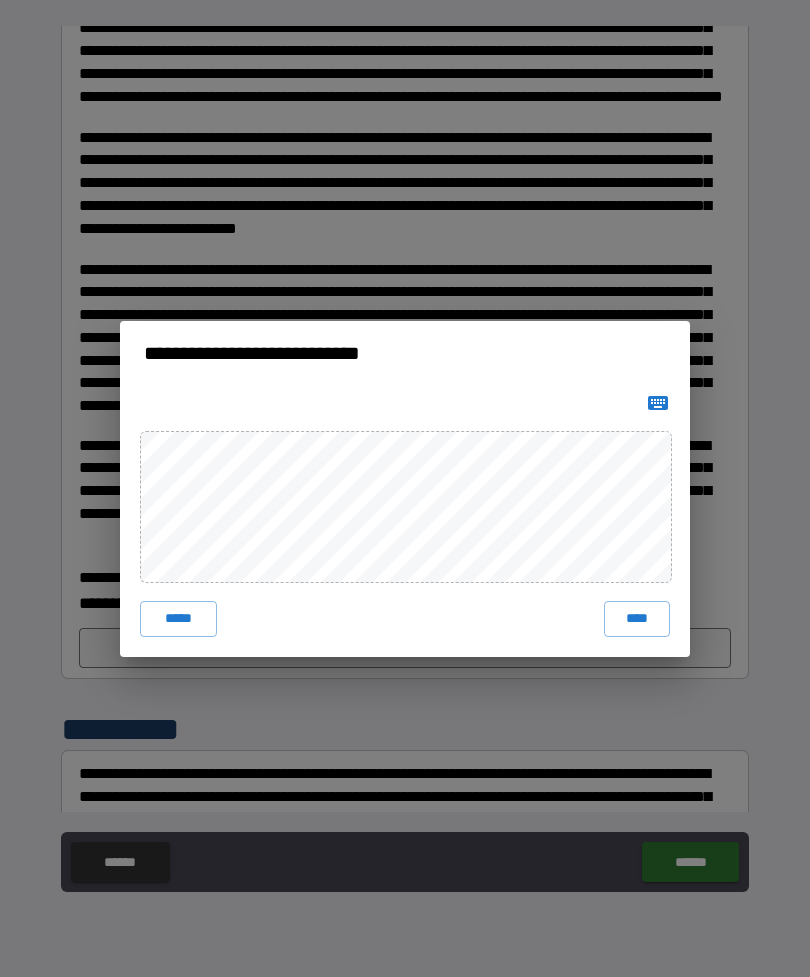 click on "****" at bounding box center [637, 619] 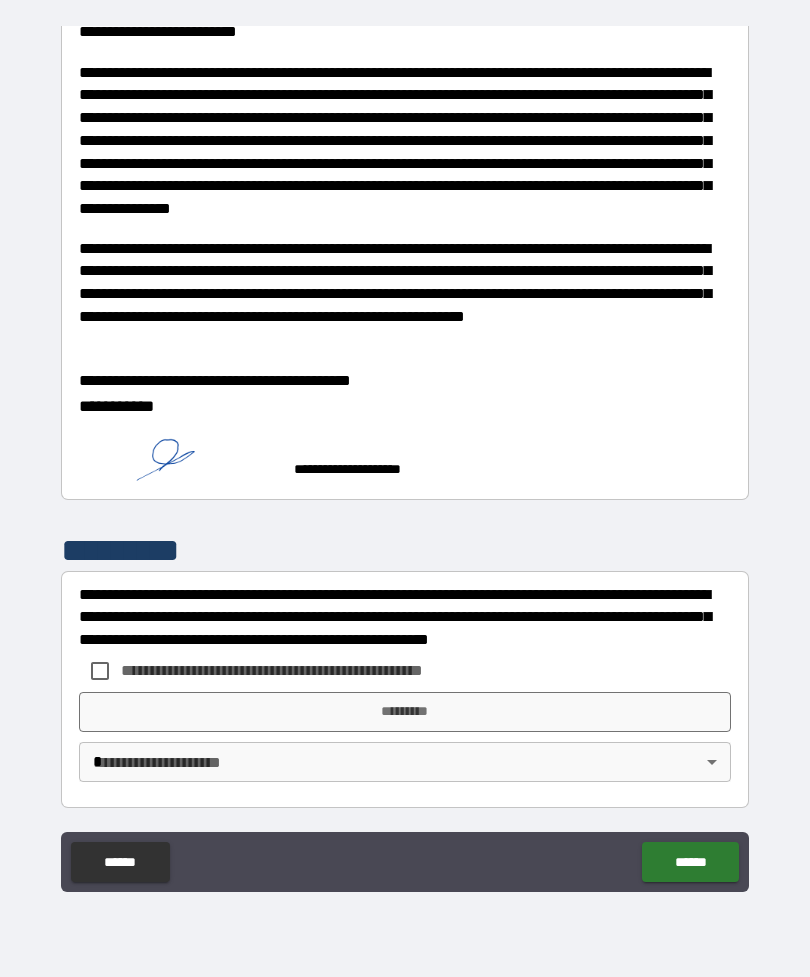 scroll, scrollTop: 658, scrollLeft: 0, axis: vertical 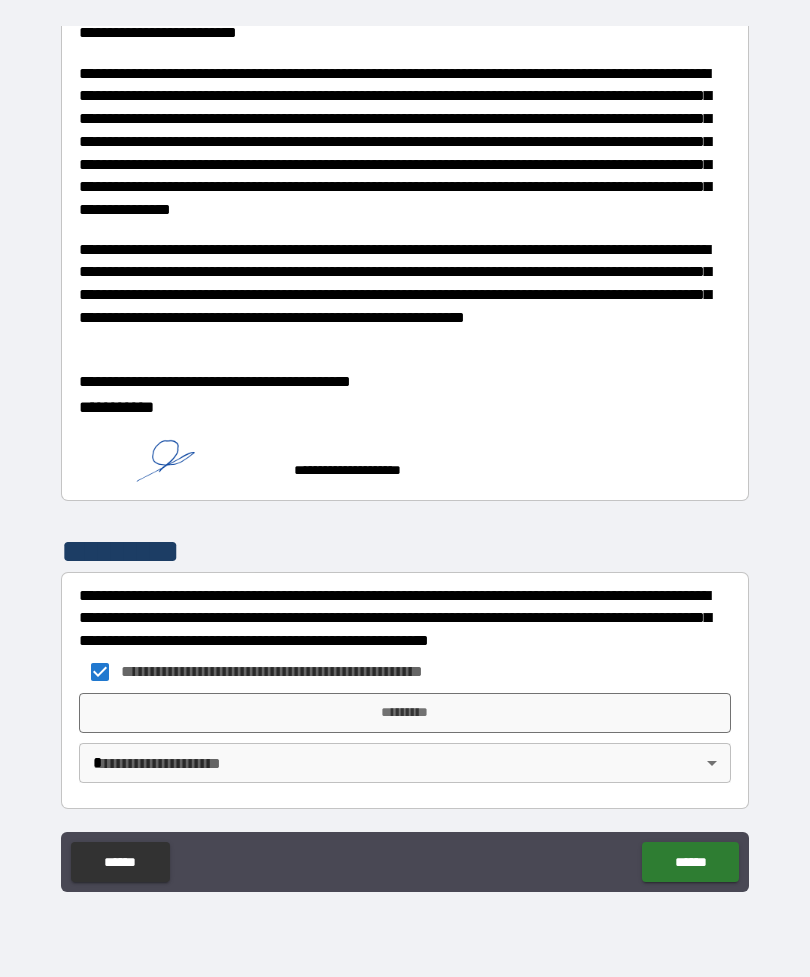 click on "*********" at bounding box center (405, 713) 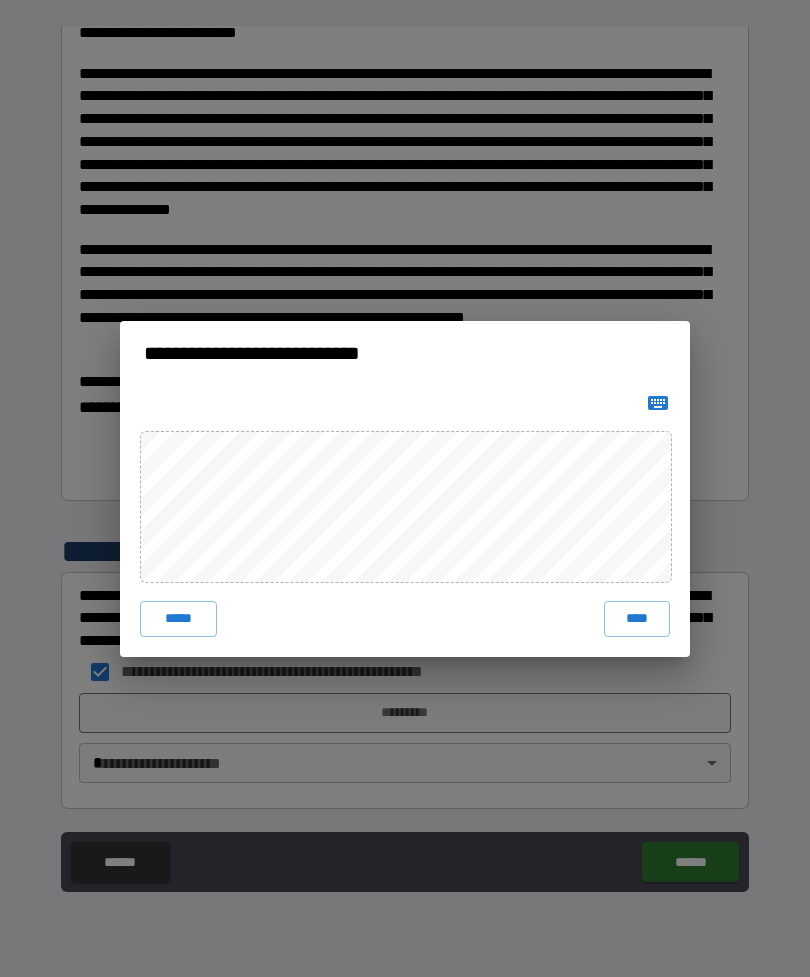 click on "****" at bounding box center [637, 619] 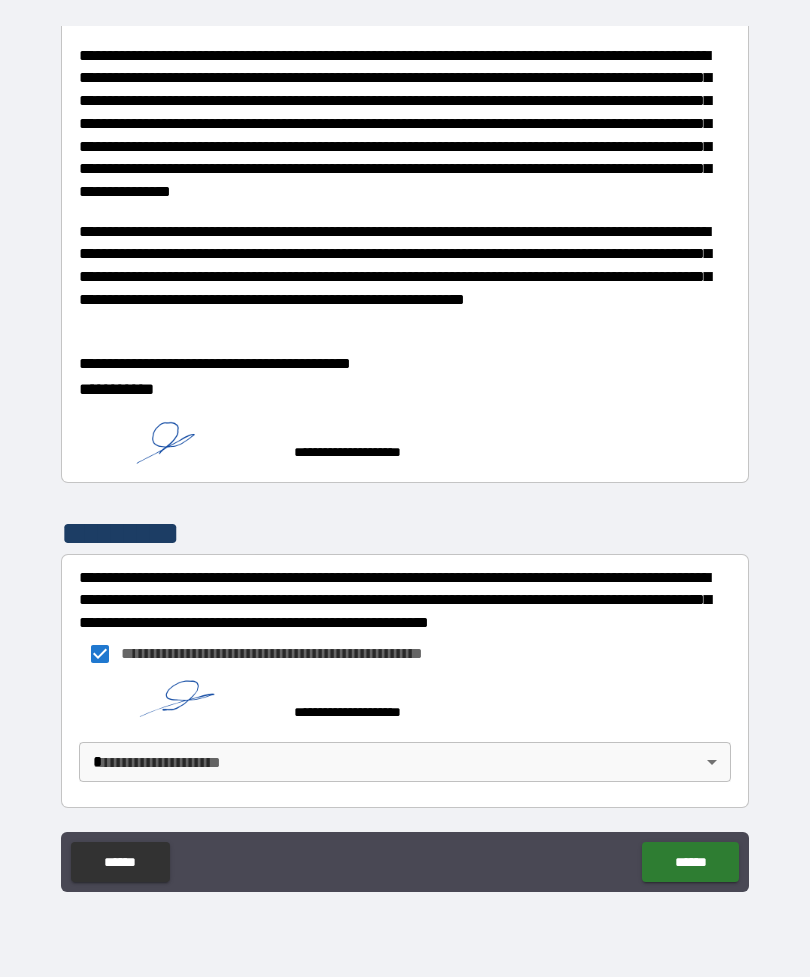 scroll, scrollTop: 675, scrollLeft: 0, axis: vertical 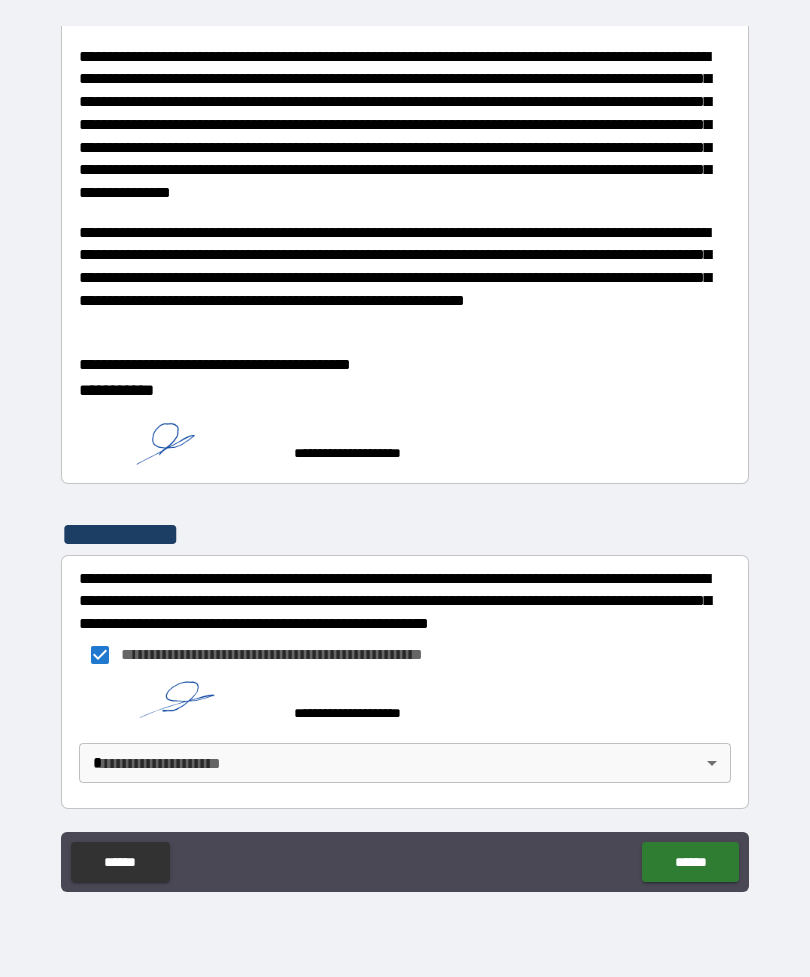 click on "******" at bounding box center (690, 862) 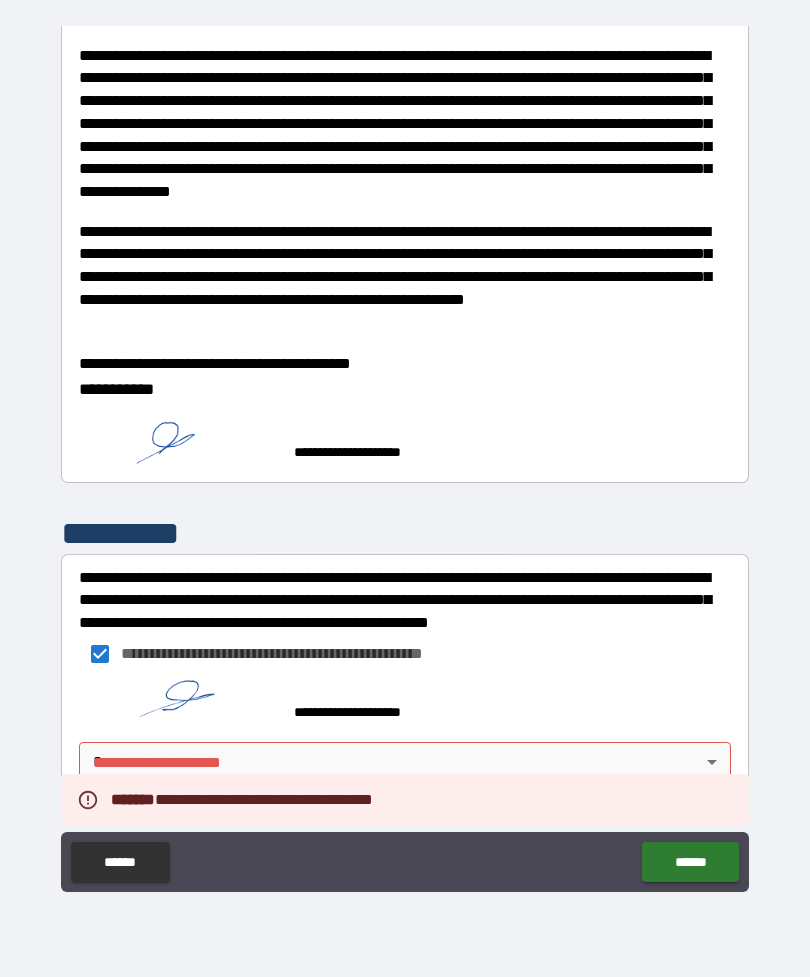 scroll, scrollTop: 675, scrollLeft: 0, axis: vertical 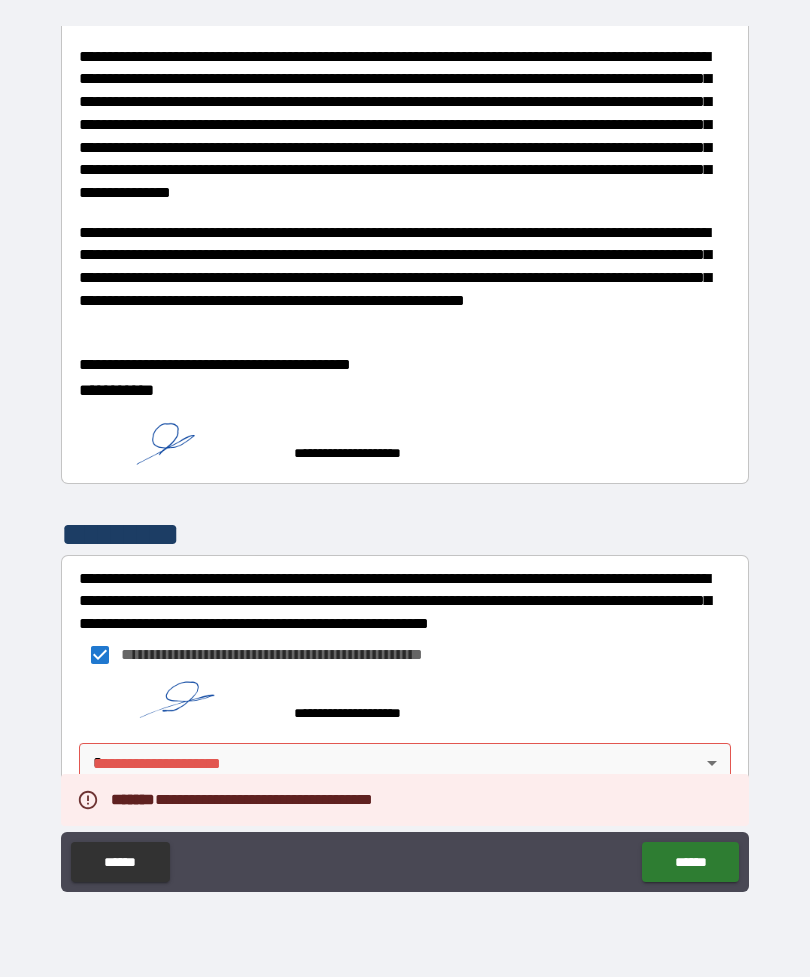 click on "**********" at bounding box center [405, 456] 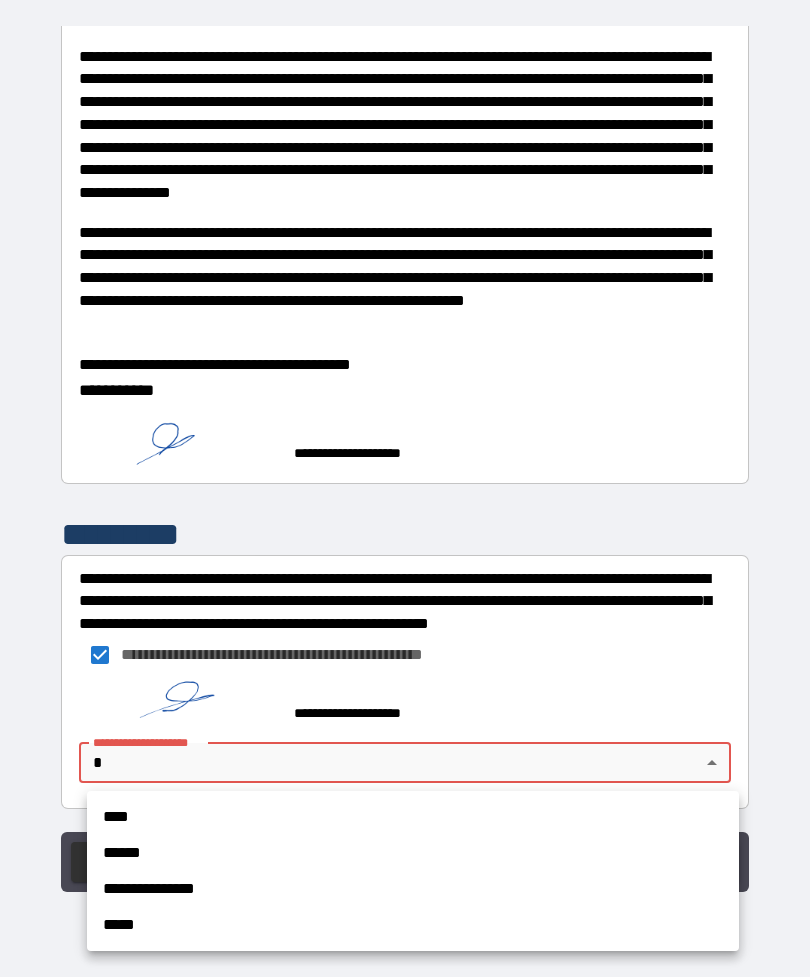 click on "****" at bounding box center (413, 817) 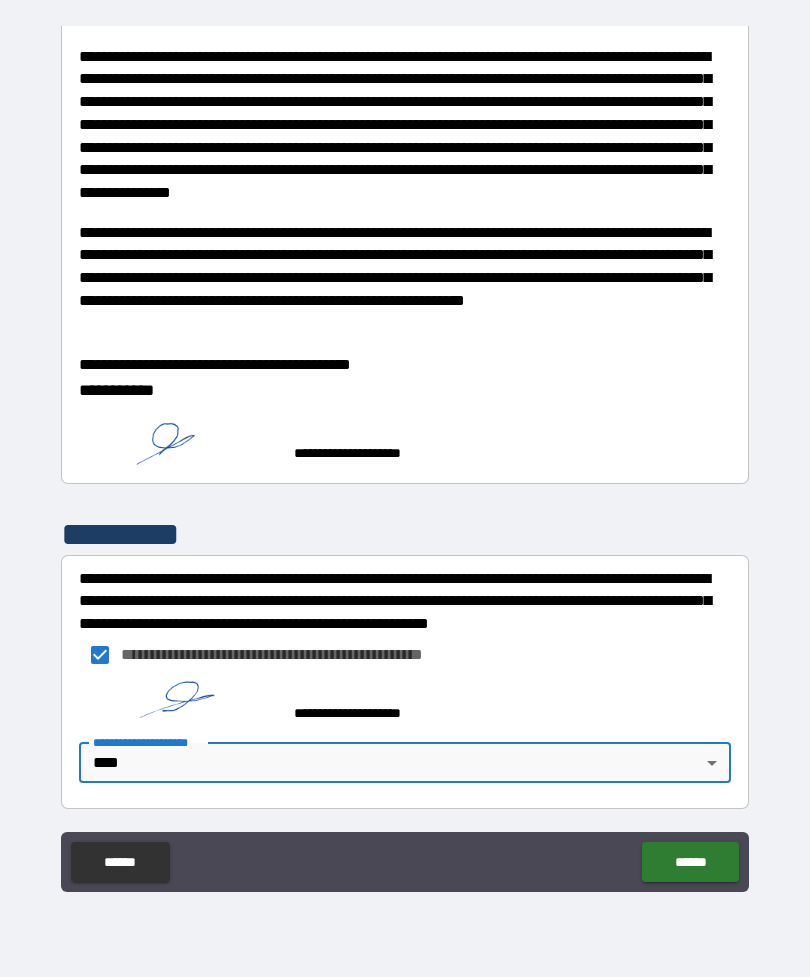 click on "******" at bounding box center (690, 862) 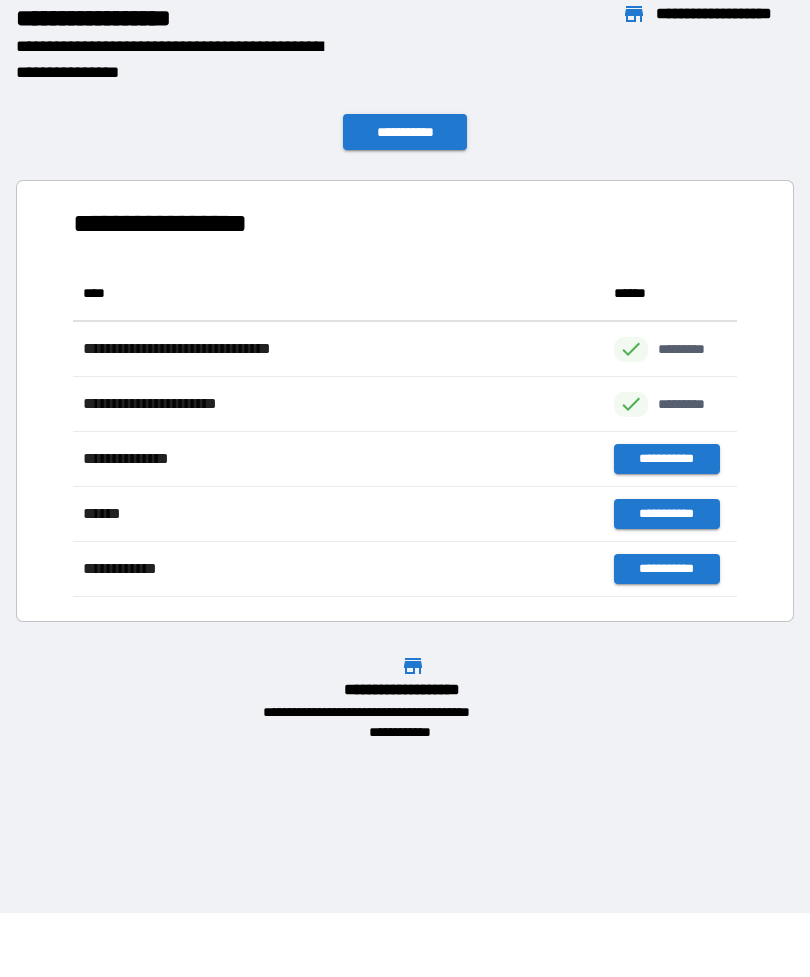 scroll, scrollTop: 331, scrollLeft: 664, axis: both 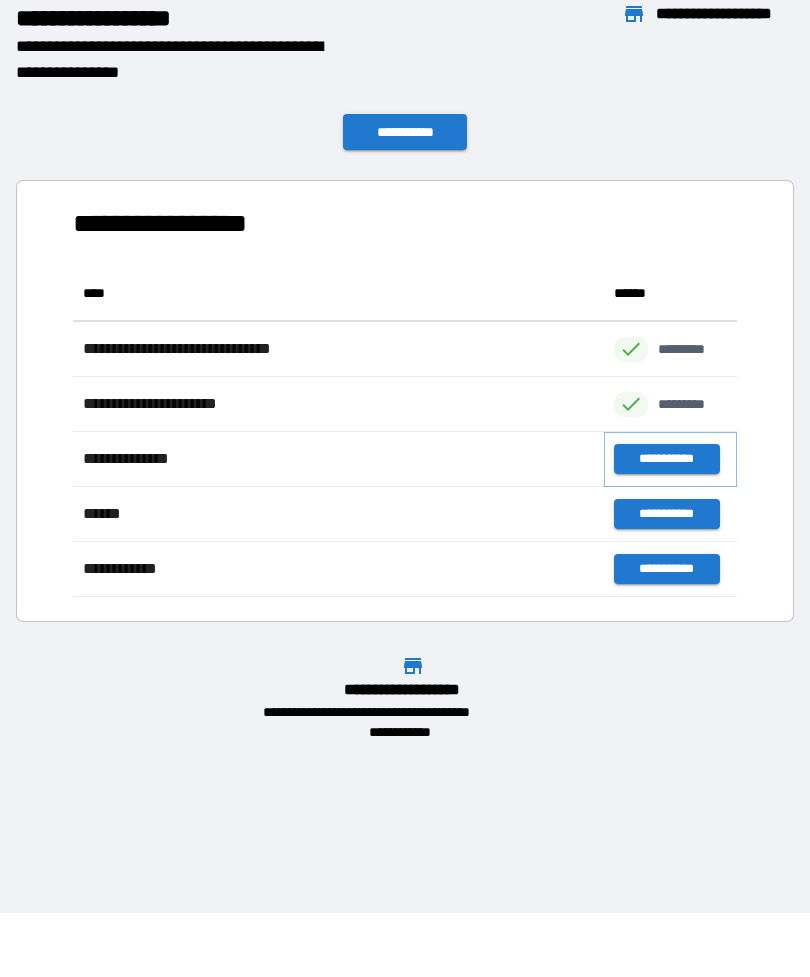 click on "**********" at bounding box center (666, 459) 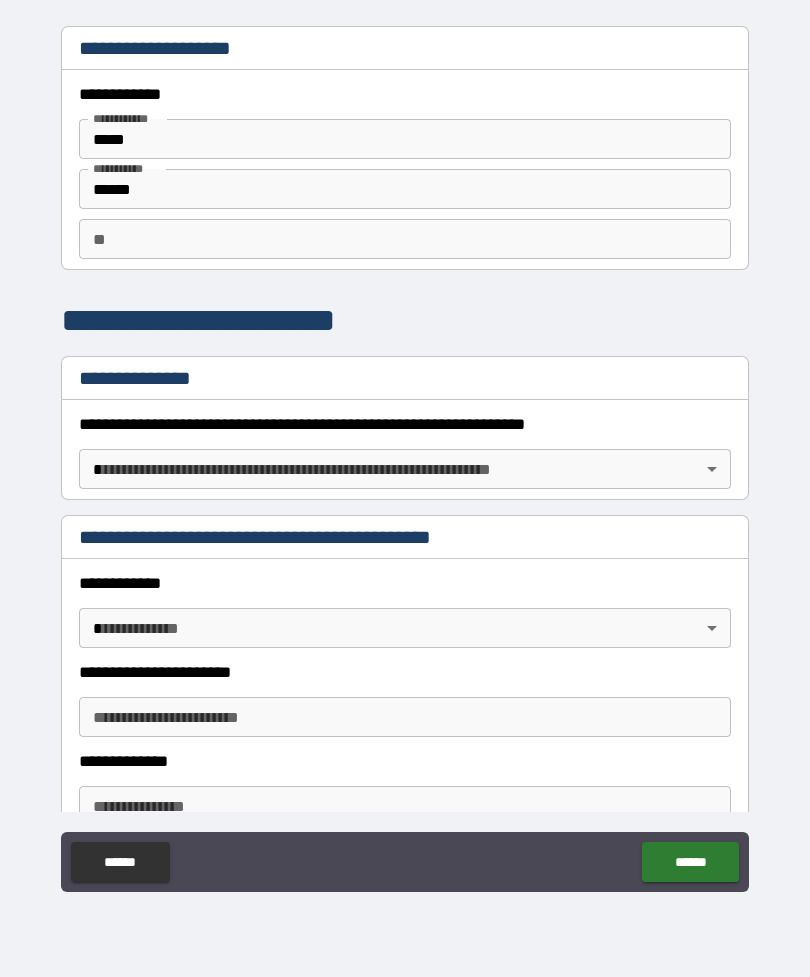 click on "**********" at bounding box center [405, 456] 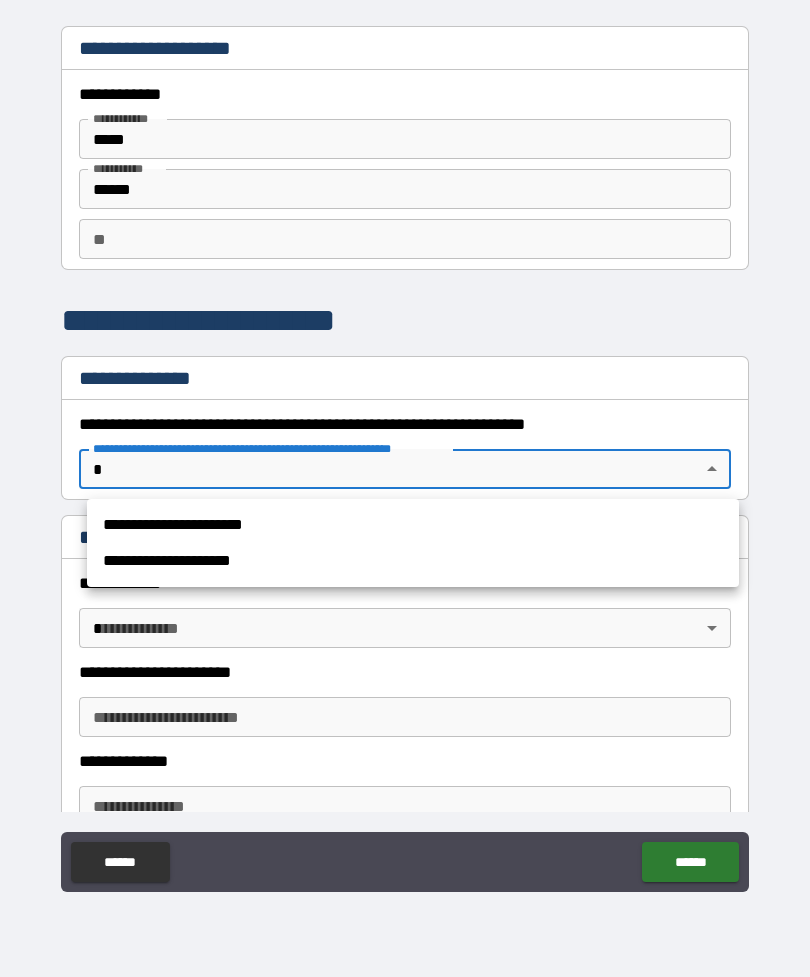 click on "**********" at bounding box center (413, 525) 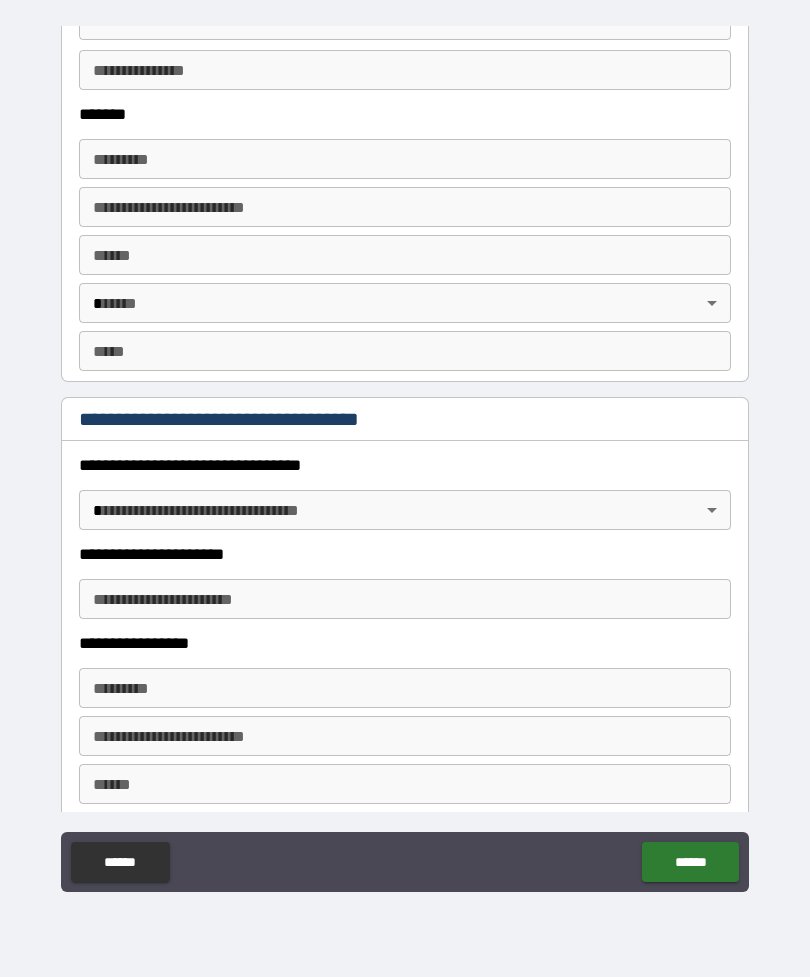 scroll, scrollTop: 1306, scrollLeft: 0, axis: vertical 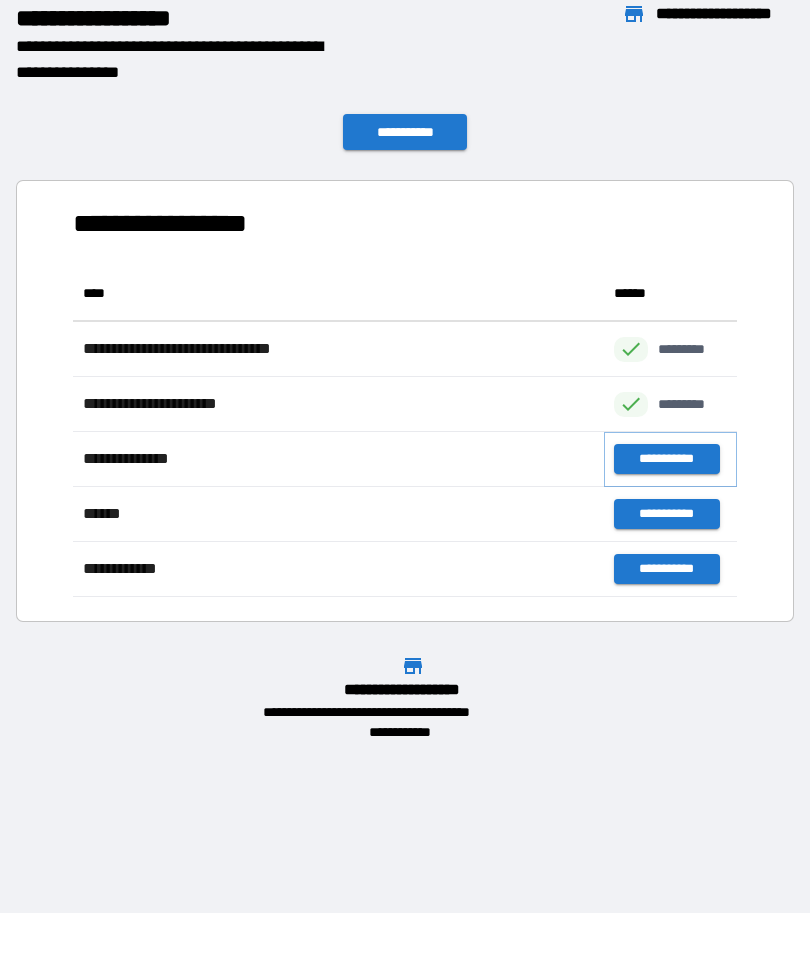click on "**********" at bounding box center (666, 459) 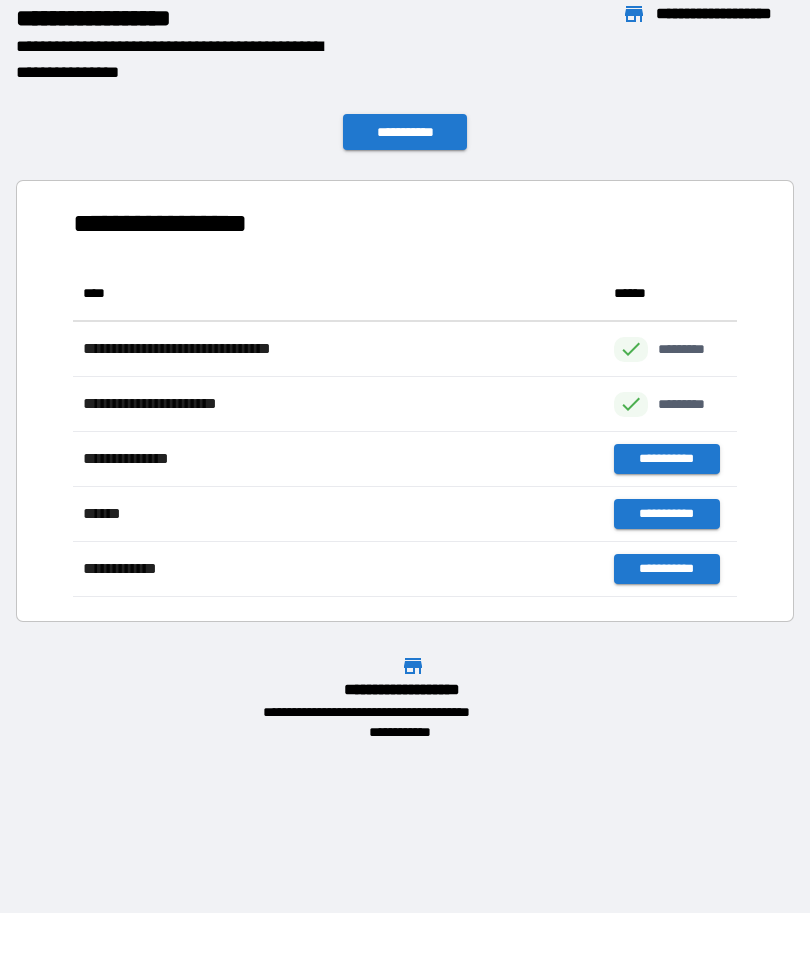 scroll, scrollTop: 331, scrollLeft: 664, axis: both 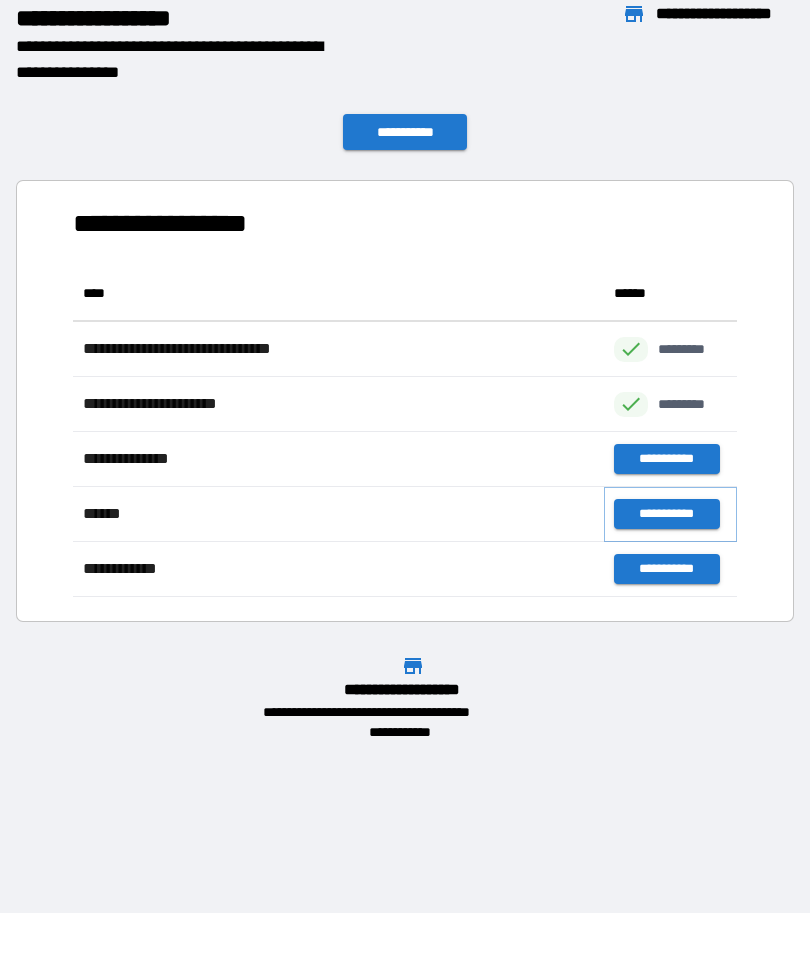 click on "**********" at bounding box center [666, 514] 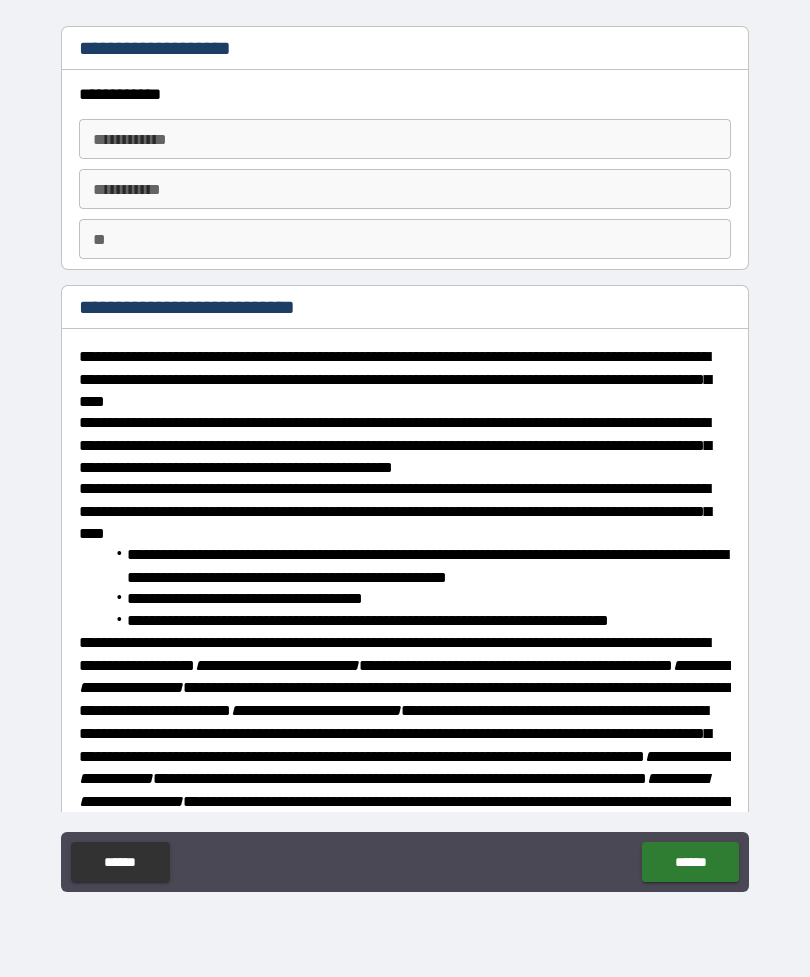 click on "**********" at bounding box center (405, 139) 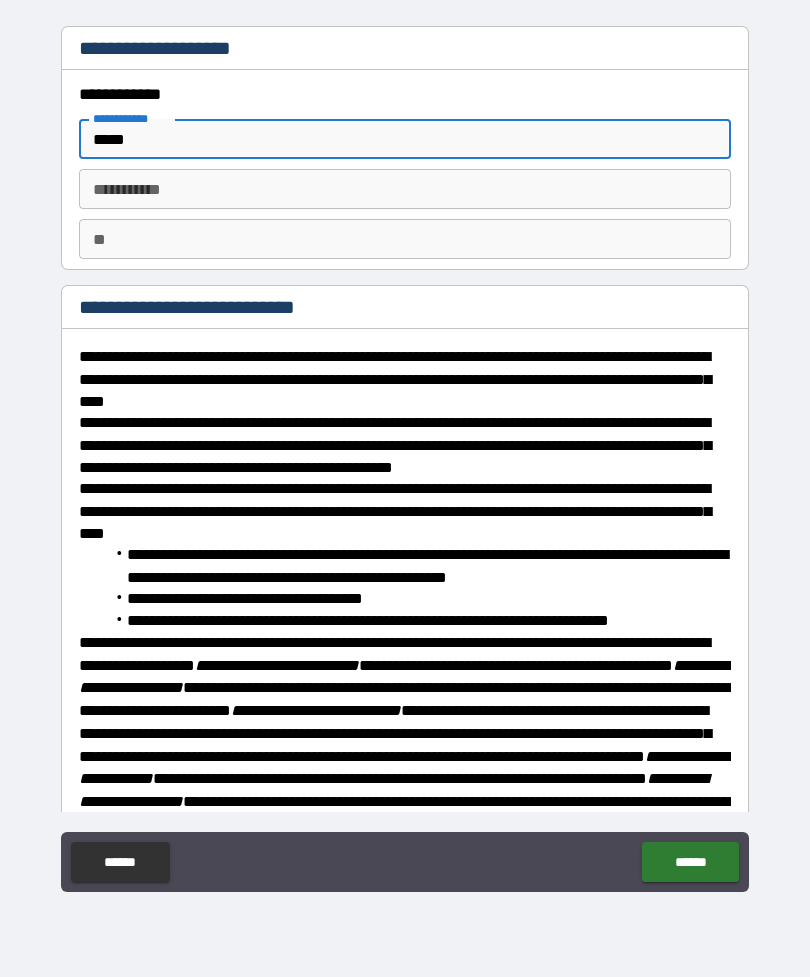 type on "*****" 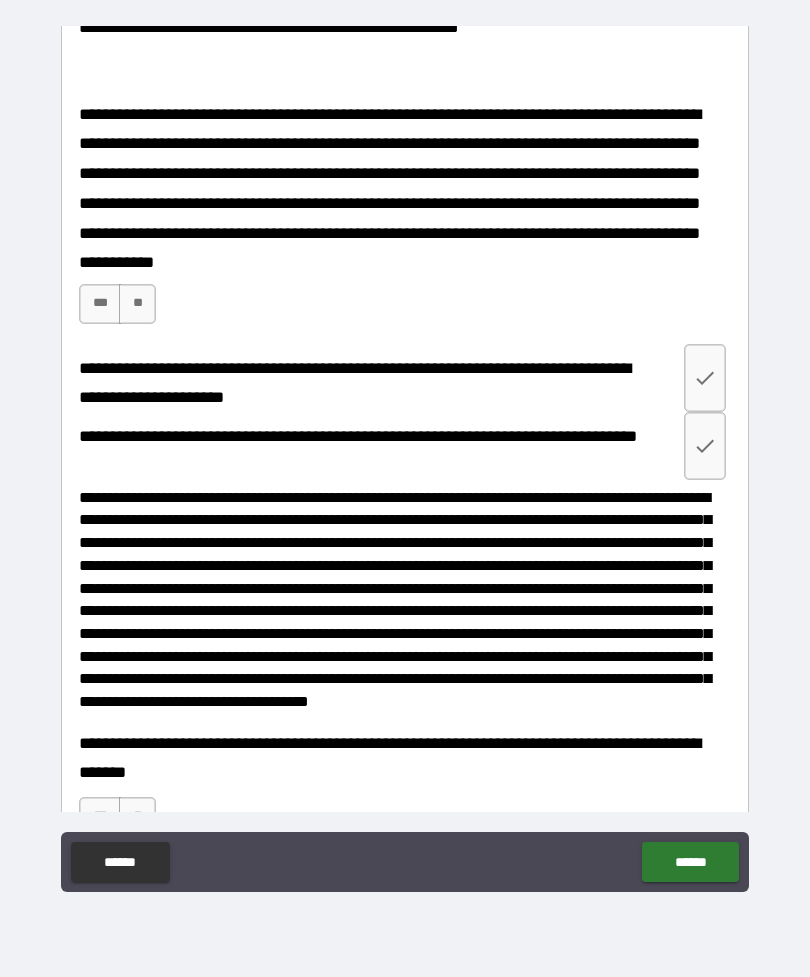 scroll, scrollTop: 832, scrollLeft: 0, axis: vertical 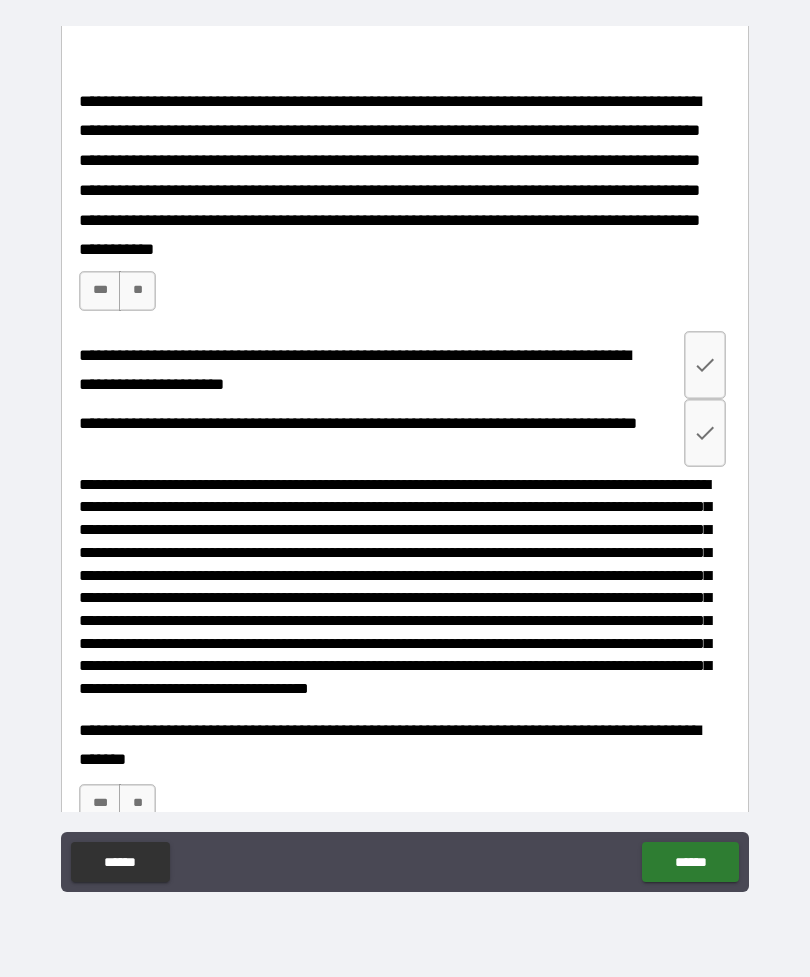 type on "******" 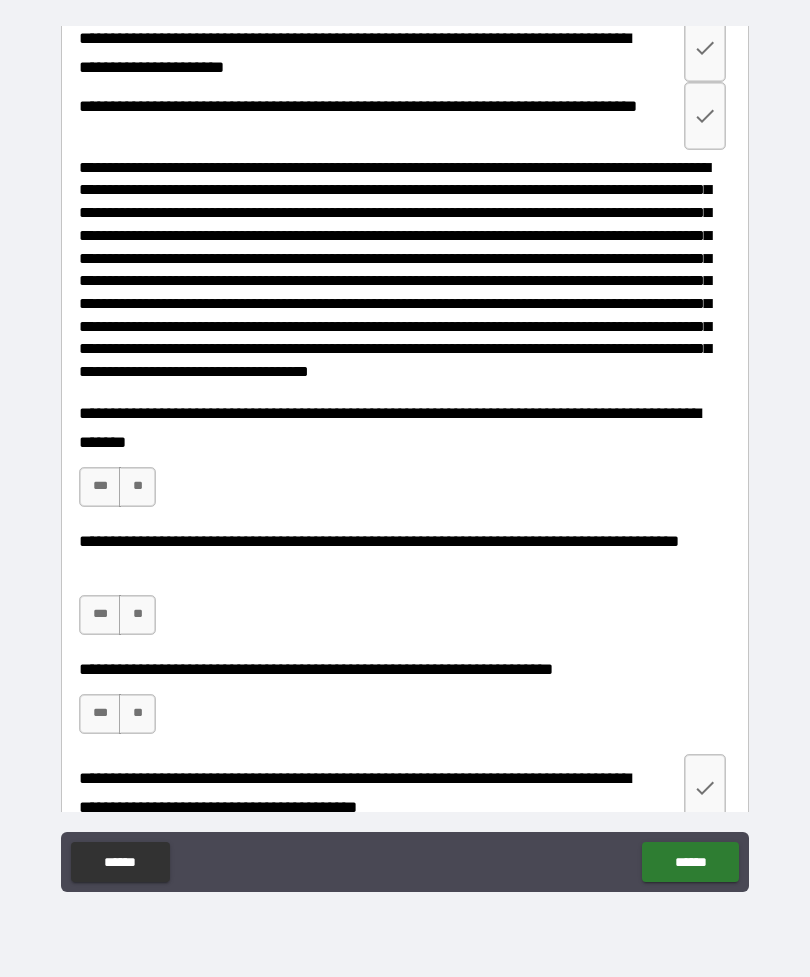 scroll, scrollTop: 1136, scrollLeft: 0, axis: vertical 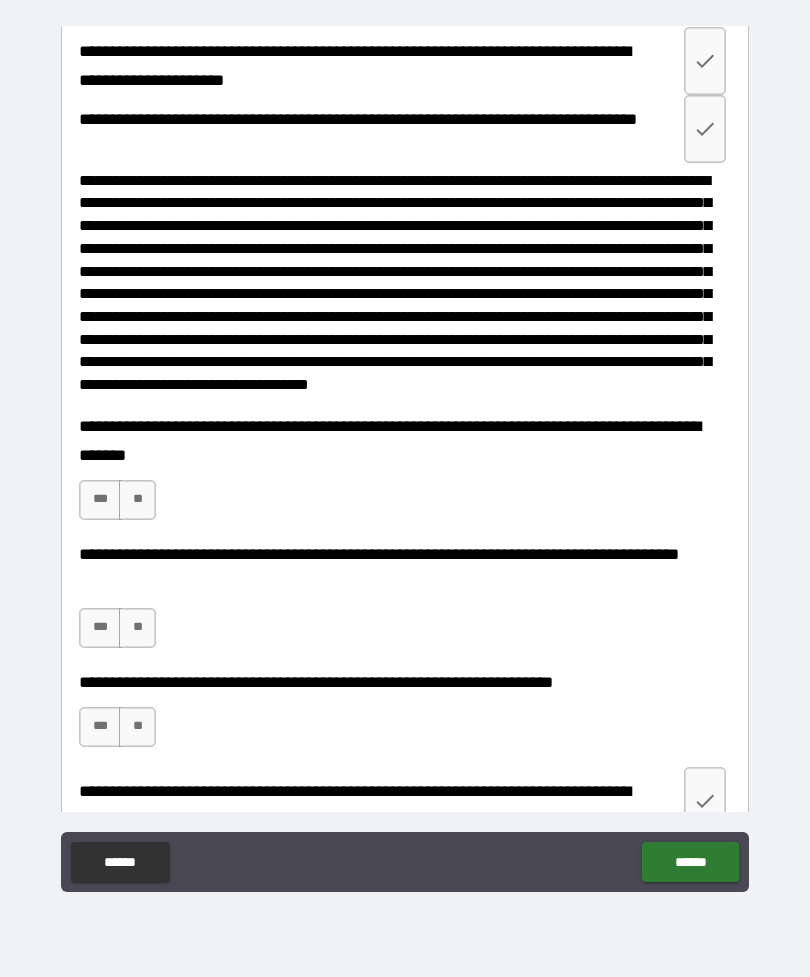 click on "***" at bounding box center [100, 500] 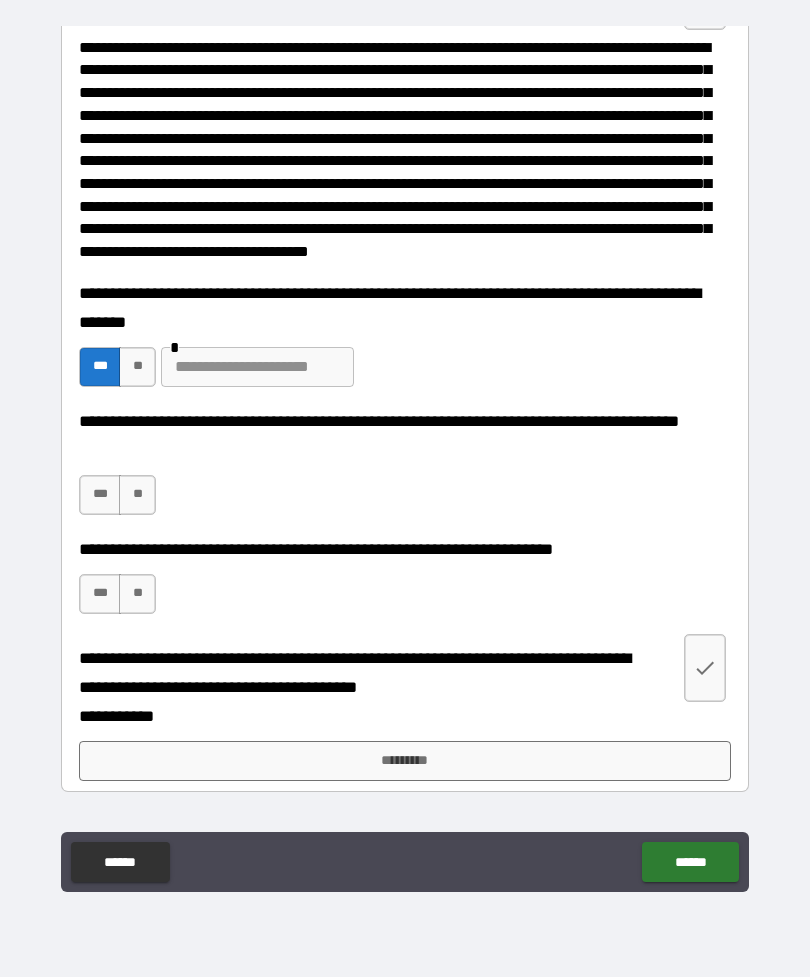 scroll, scrollTop: 1287, scrollLeft: 0, axis: vertical 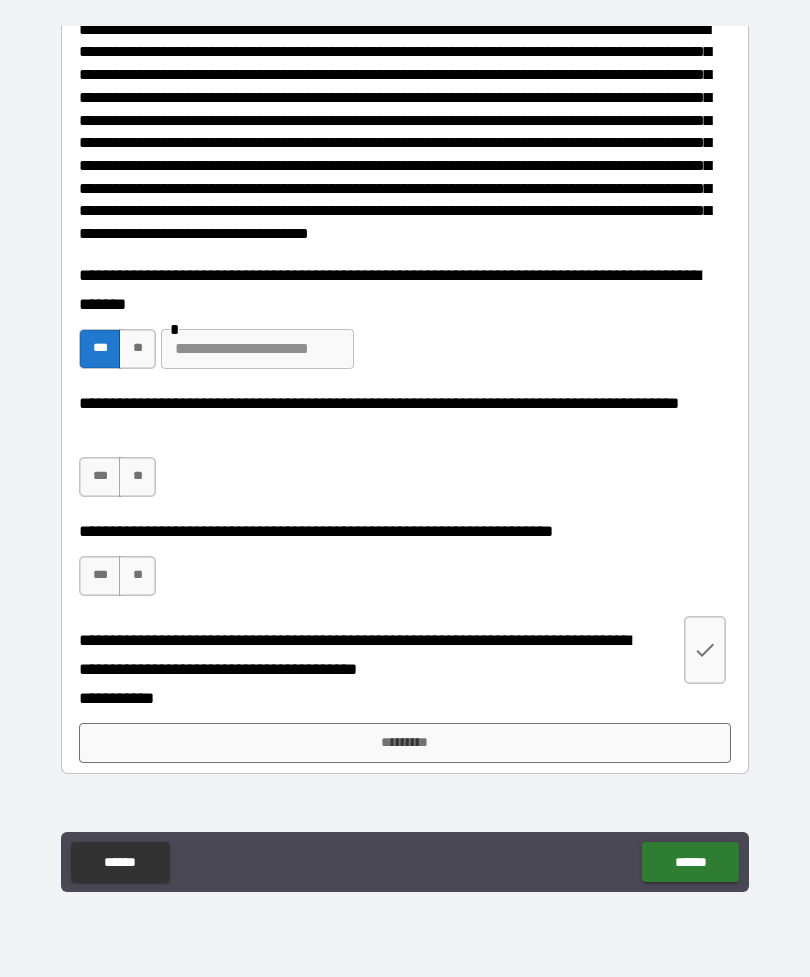click on "**" at bounding box center (137, 477) 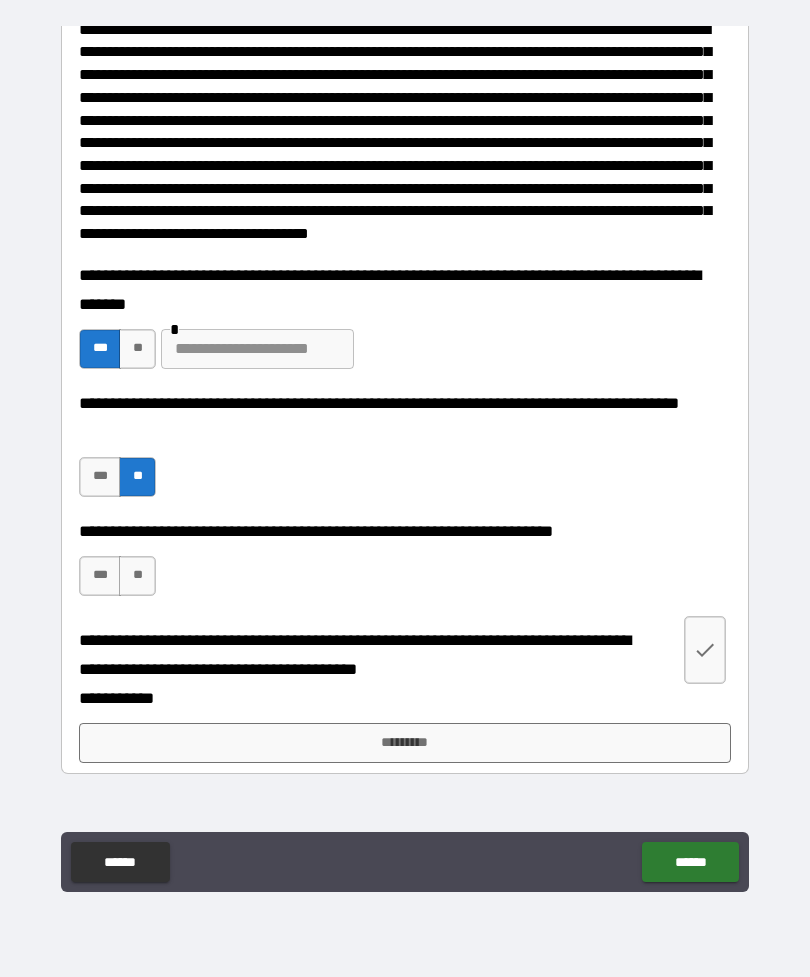 click on "**" at bounding box center (137, 576) 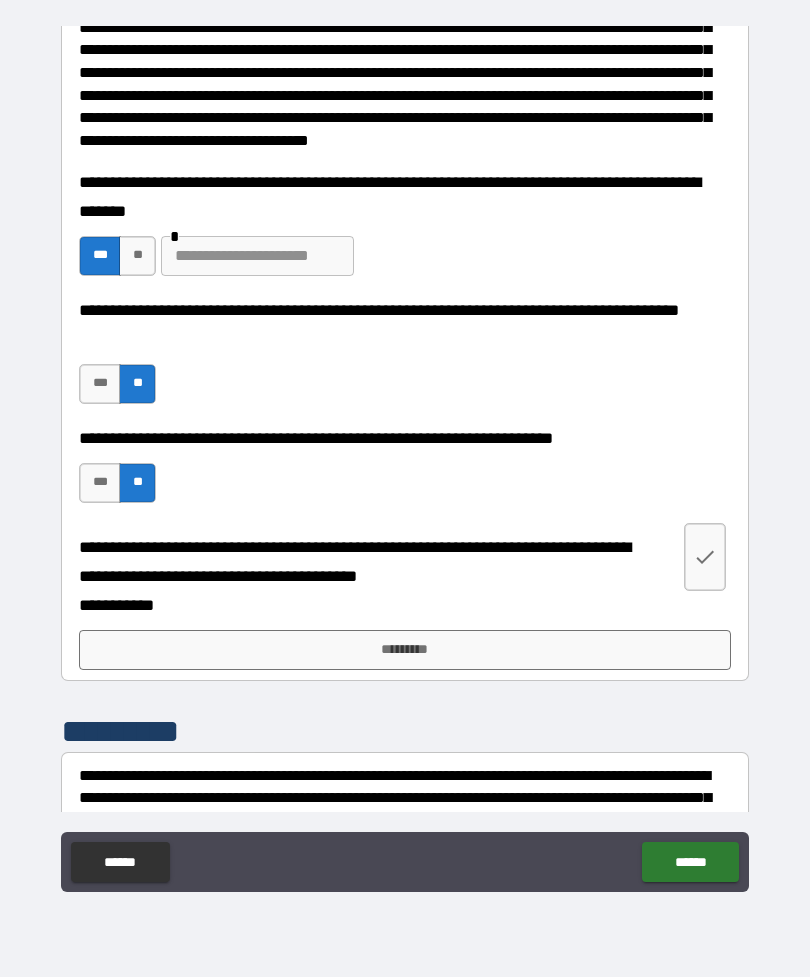 scroll, scrollTop: 1403, scrollLeft: 0, axis: vertical 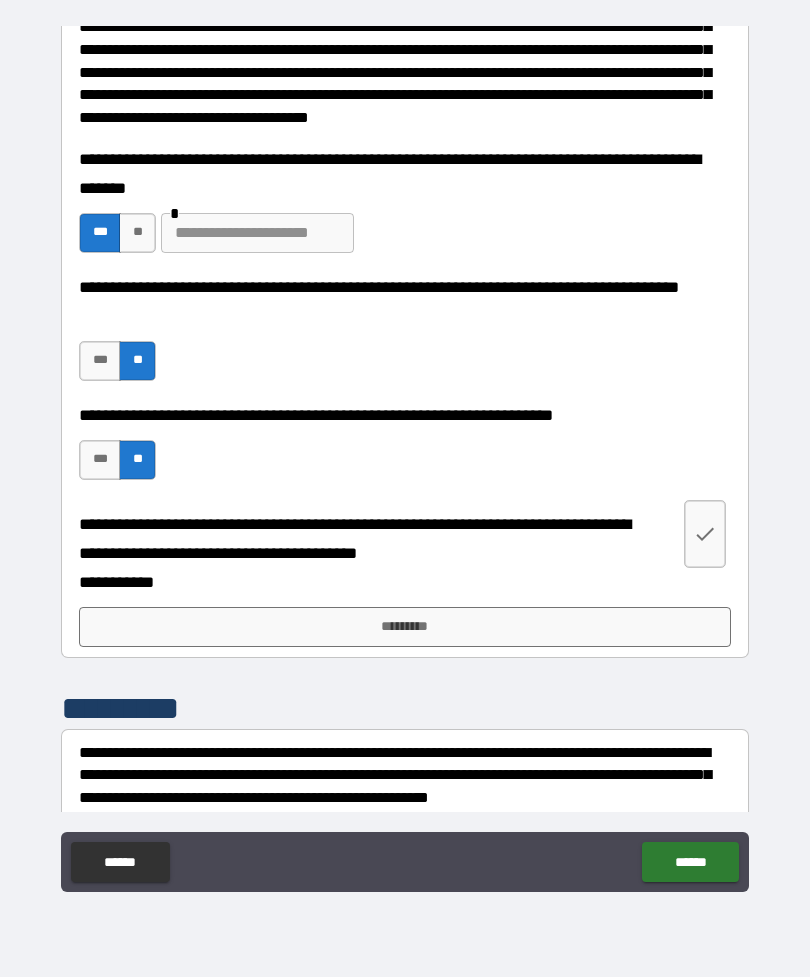 click on "*********" at bounding box center [405, 627] 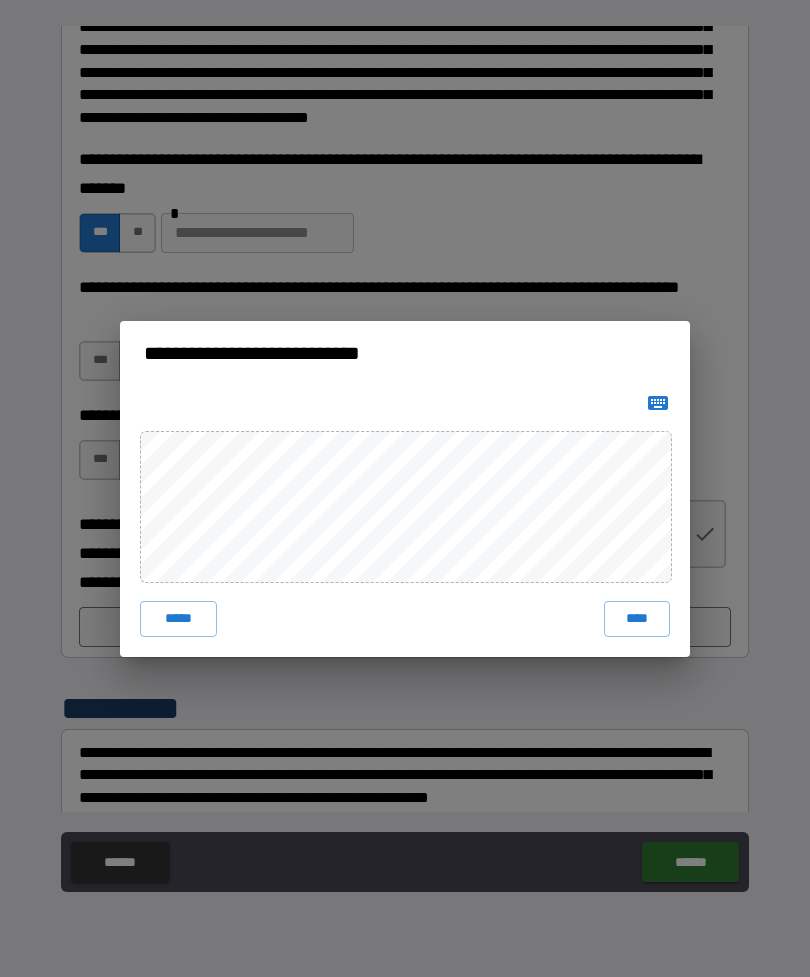 click on "****" at bounding box center (637, 619) 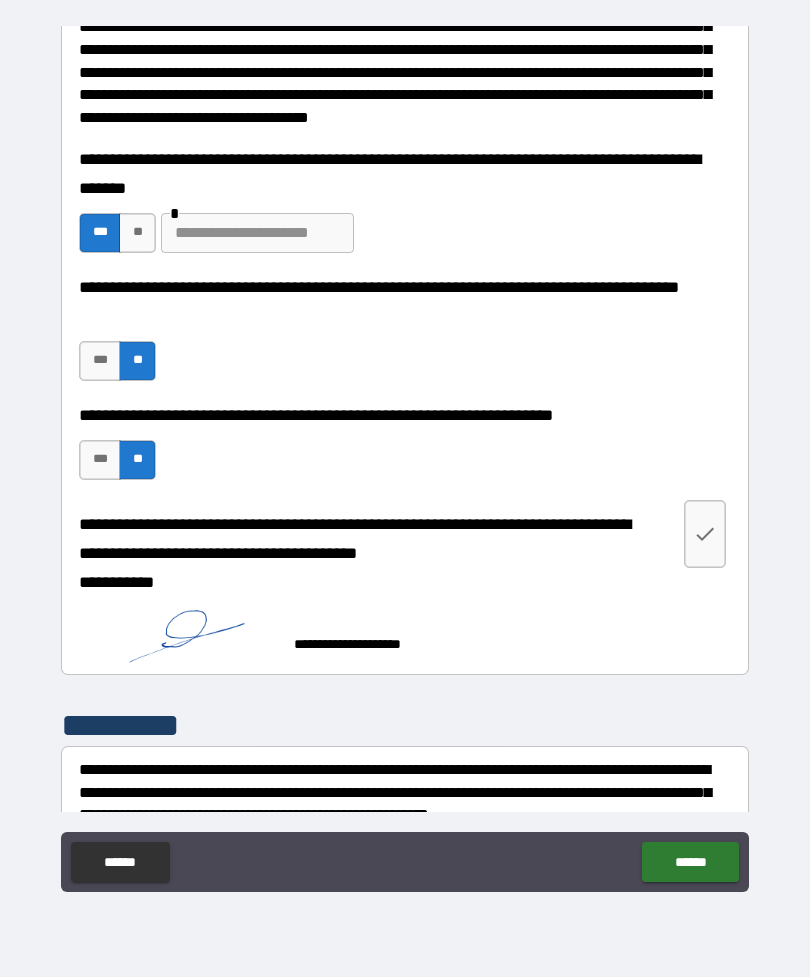 click 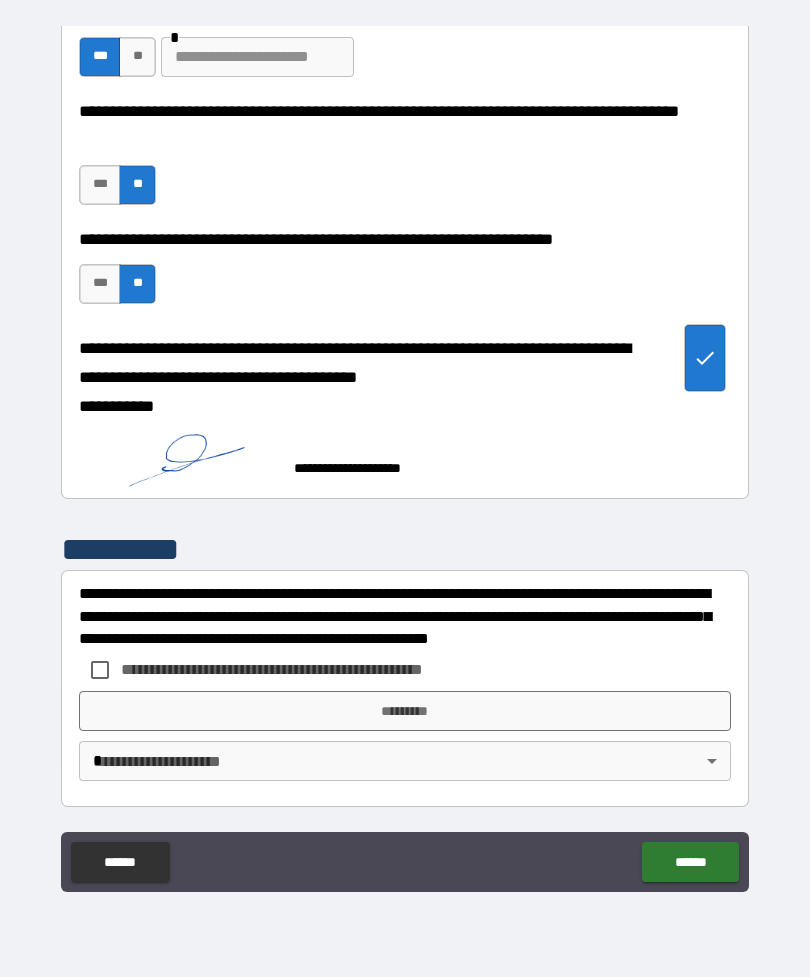 scroll, scrollTop: 1578, scrollLeft: 0, axis: vertical 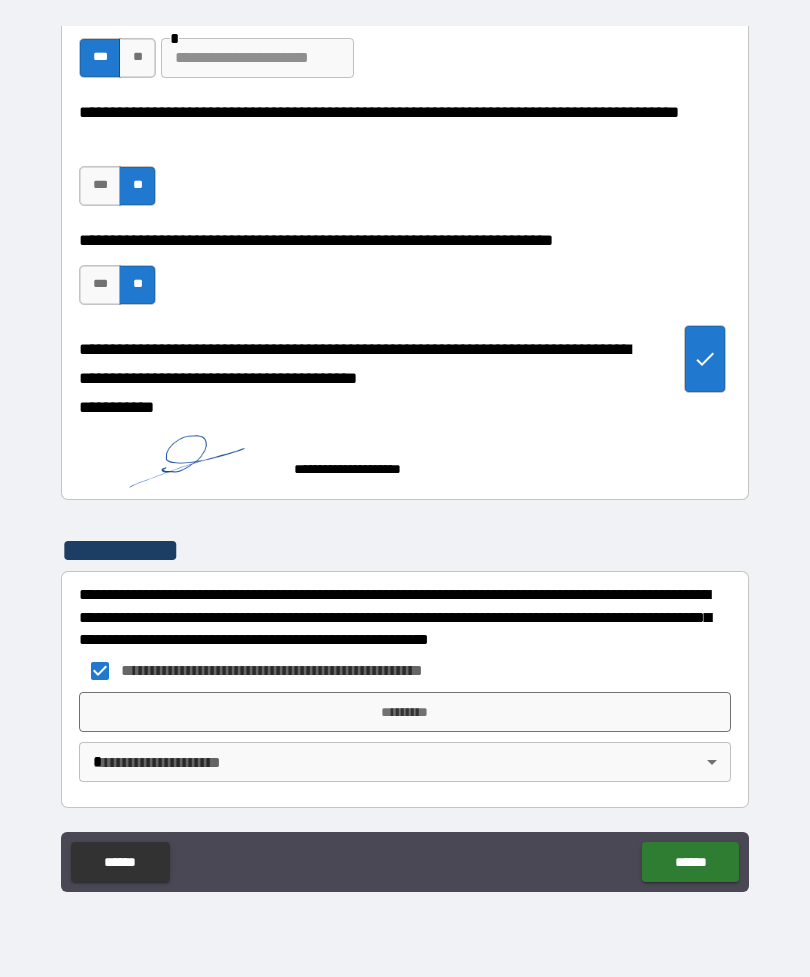 click on "*********" at bounding box center [405, 712] 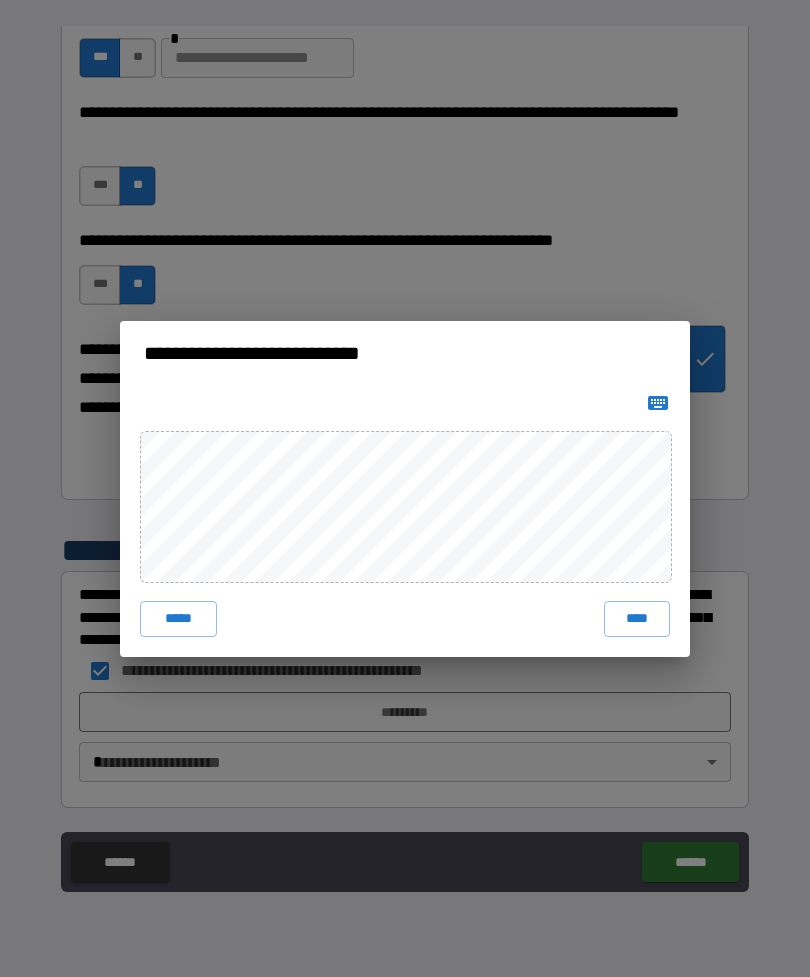 click on "****" at bounding box center [637, 619] 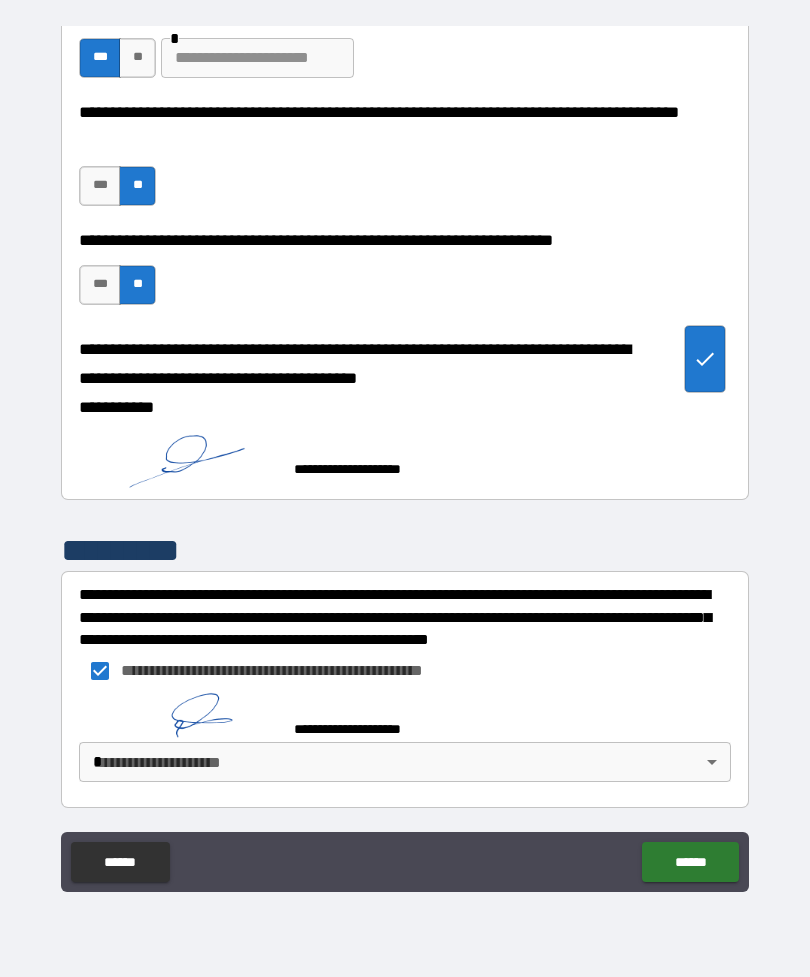 scroll, scrollTop: 1568, scrollLeft: 0, axis: vertical 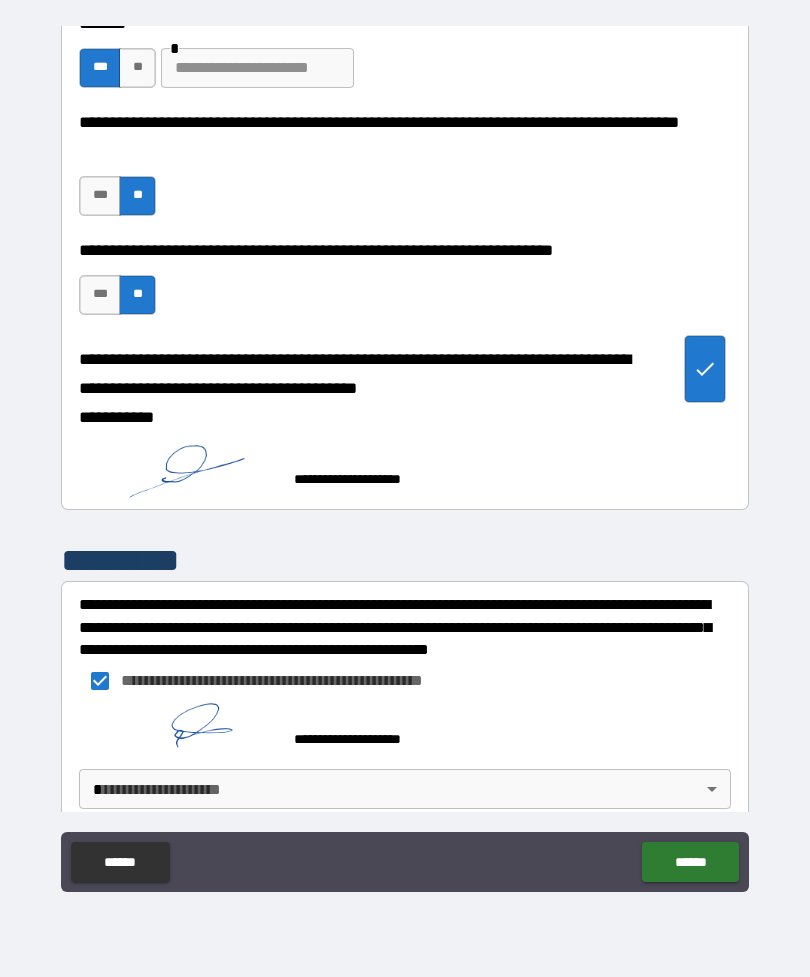 click on "******" at bounding box center (690, 862) 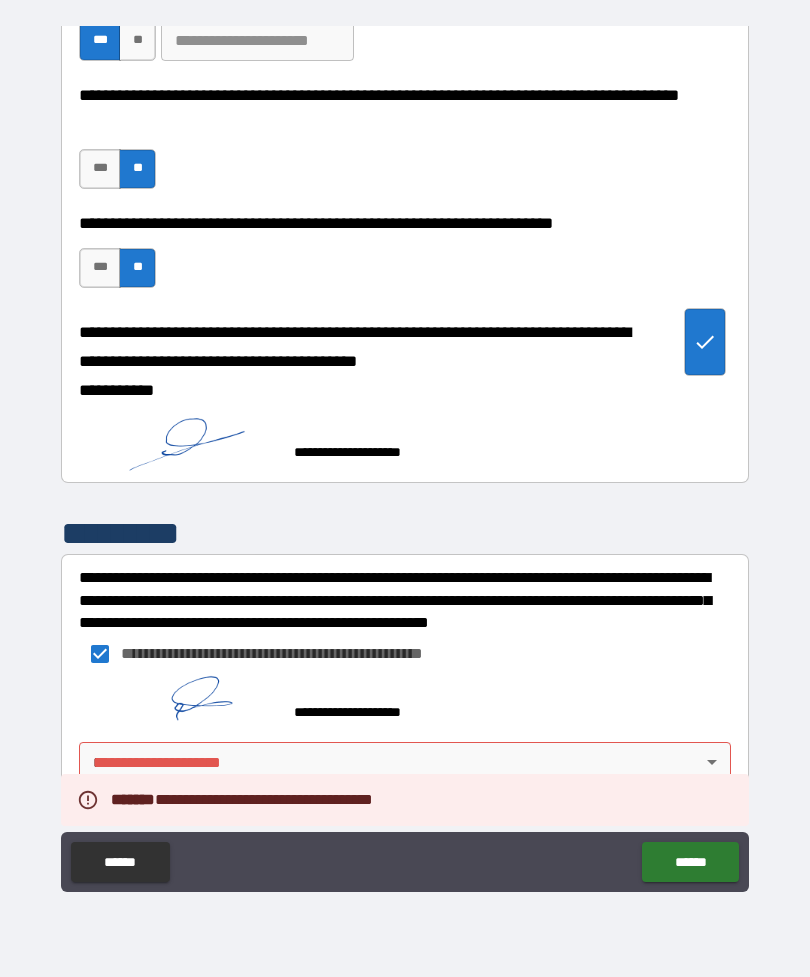 scroll, scrollTop: 1595, scrollLeft: 0, axis: vertical 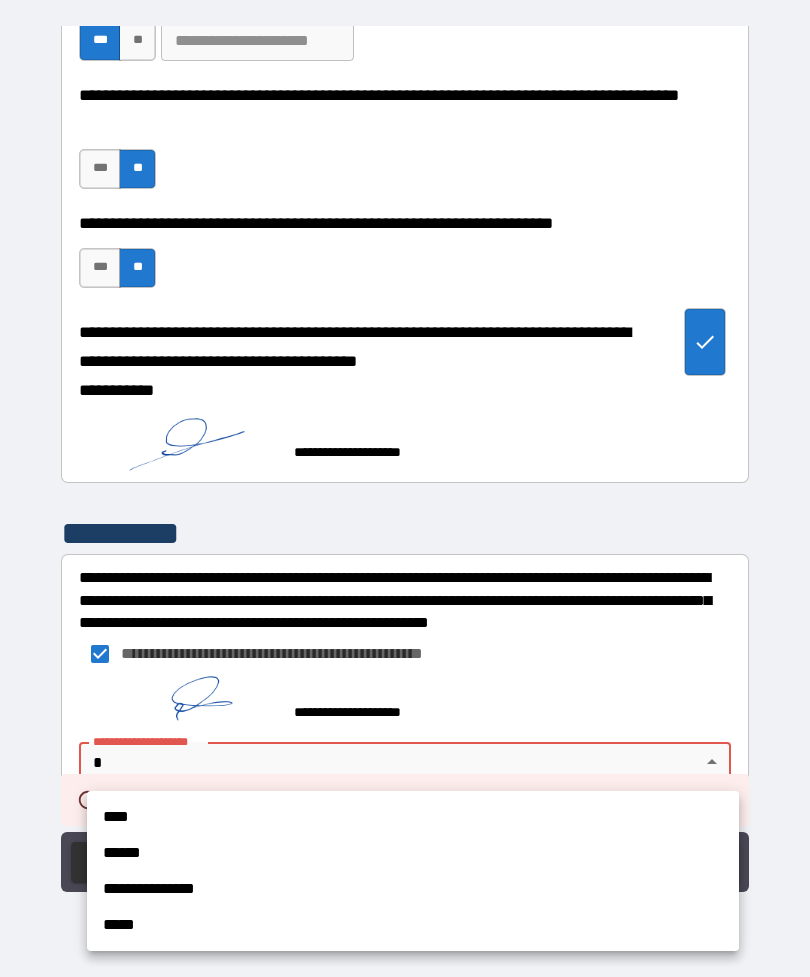click on "****" at bounding box center [413, 817] 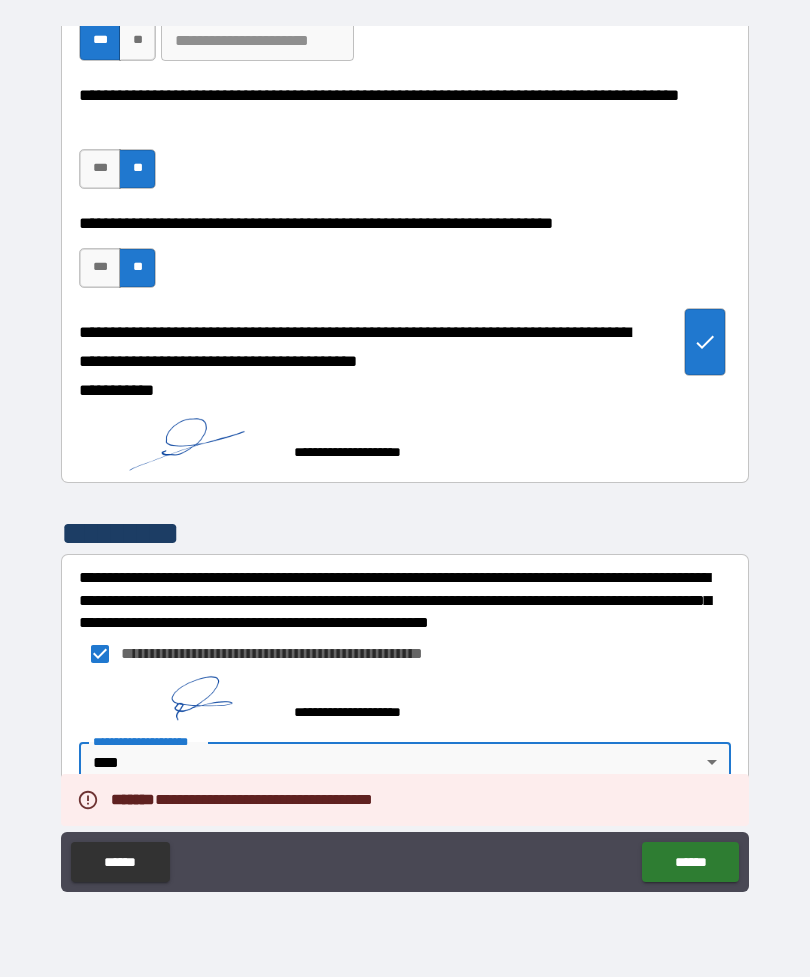 click on "******" at bounding box center [690, 862] 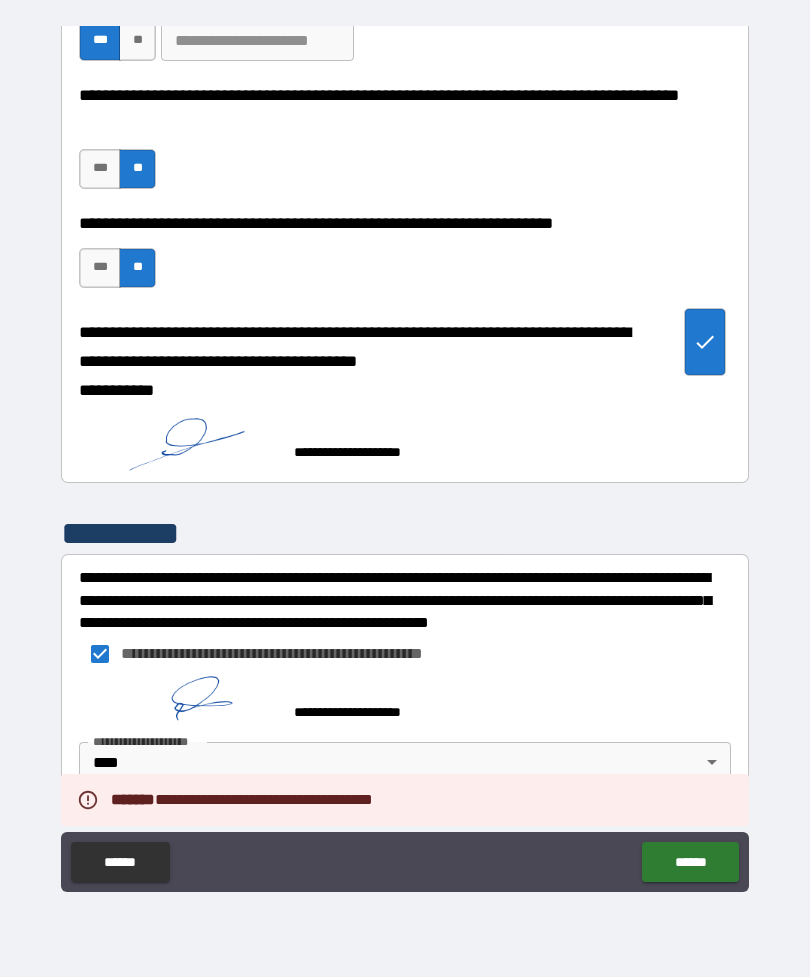 click on "******" at bounding box center [690, 862] 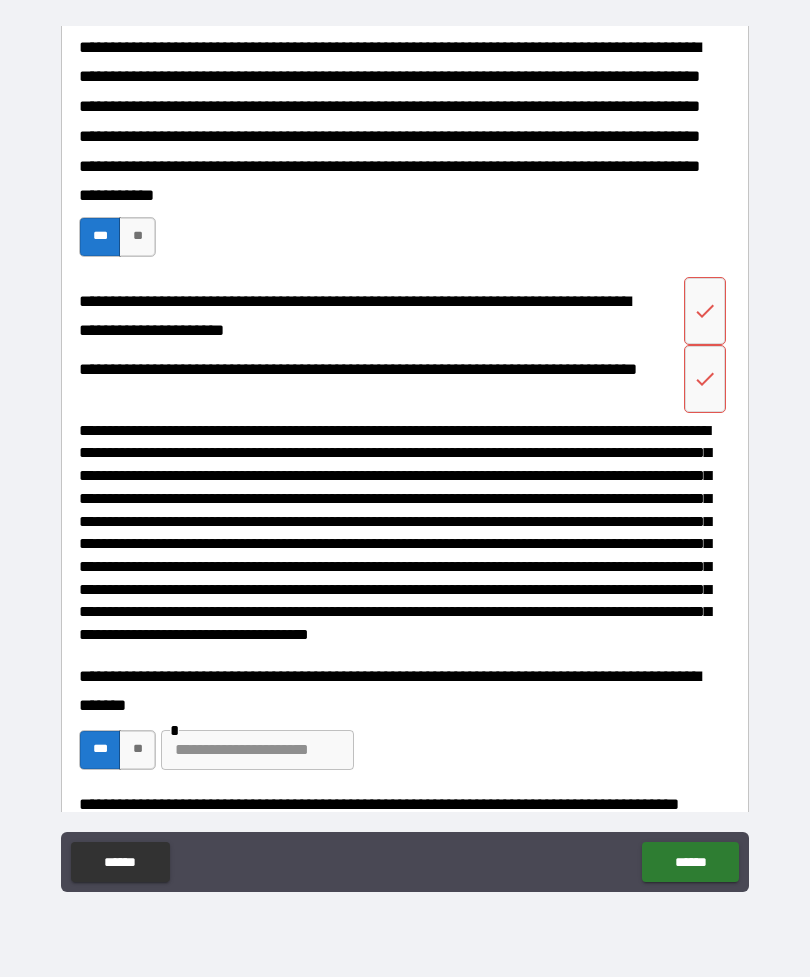 scroll, scrollTop: 885, scrollLeft: 0, axis: vertical 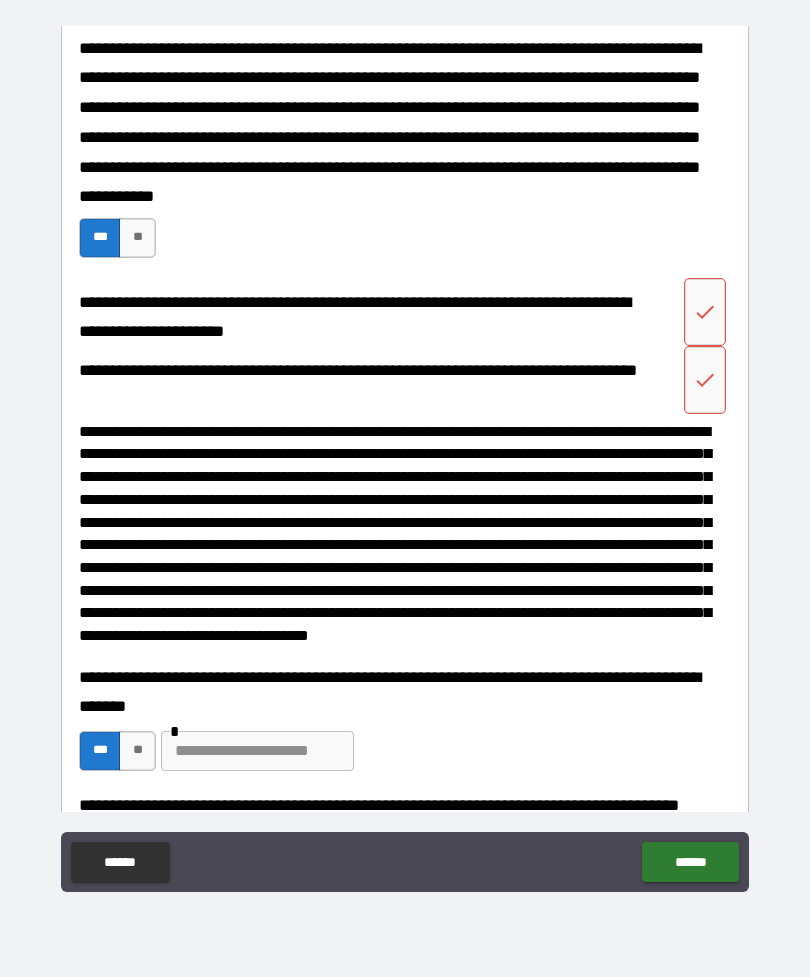 click at bounding box center (705, 380) 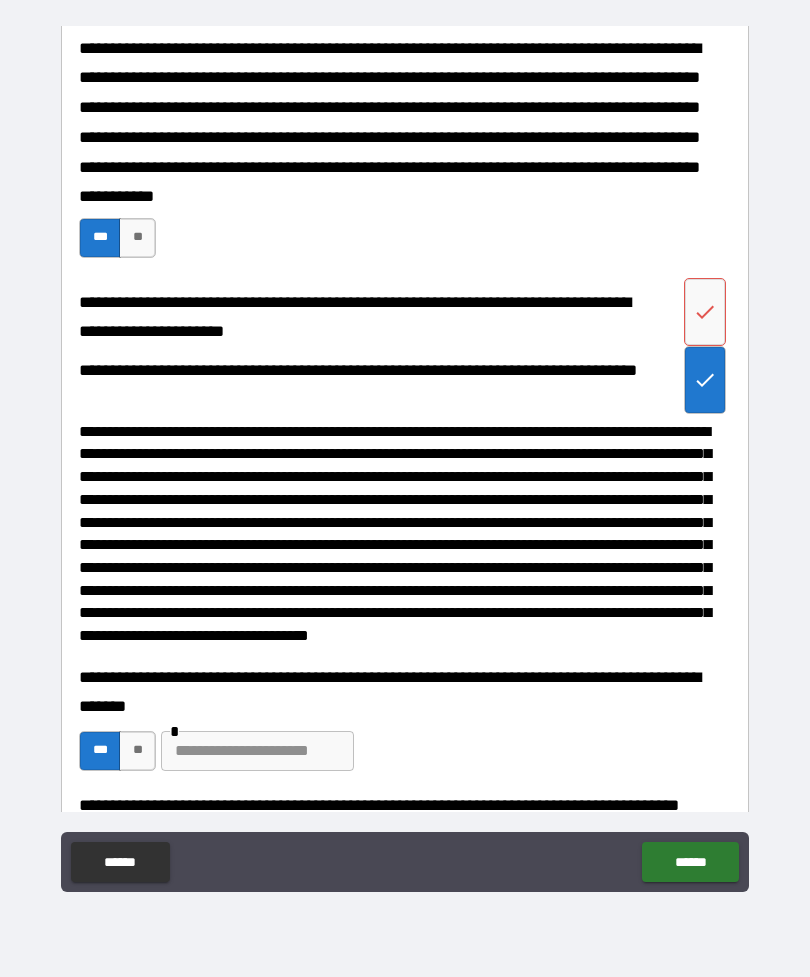 click at bounding box center (705, 312) 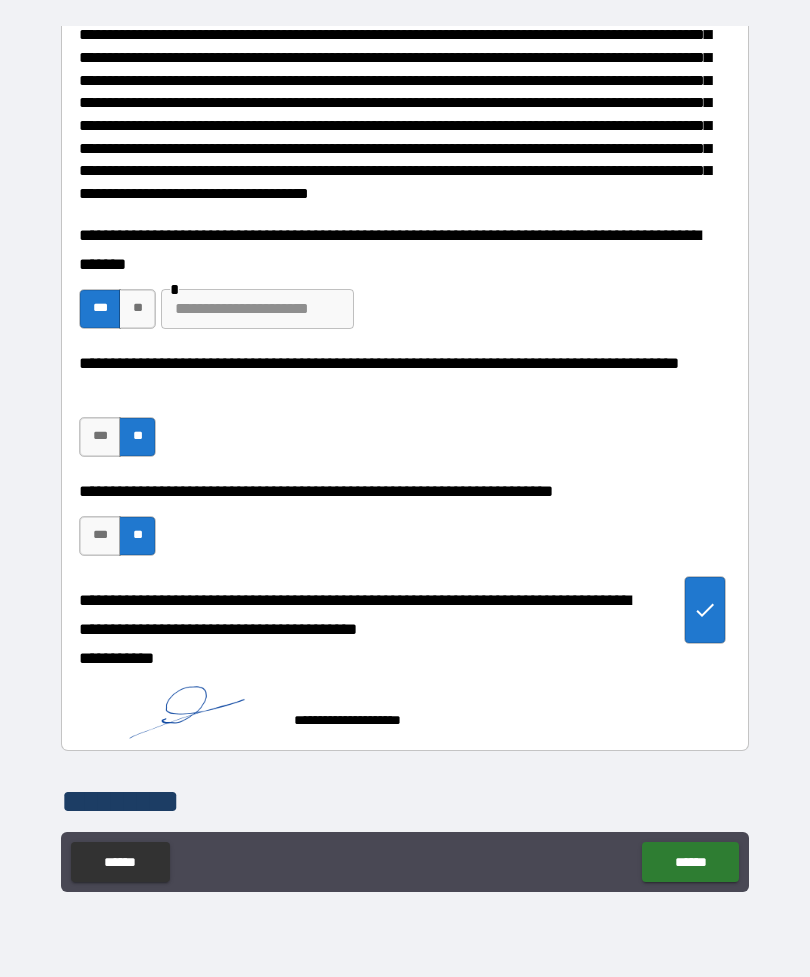 scroll, scrollTop: 1325, scrollLeft: 0, axis: vertical 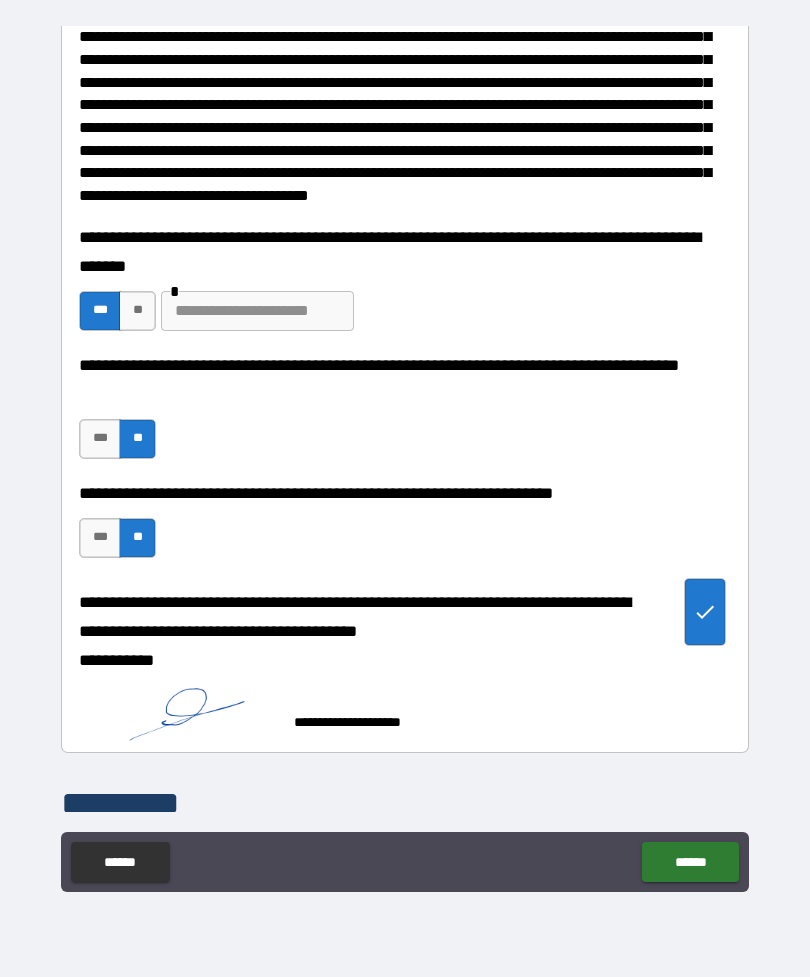 click on "**" at bounding box center [137, 439] 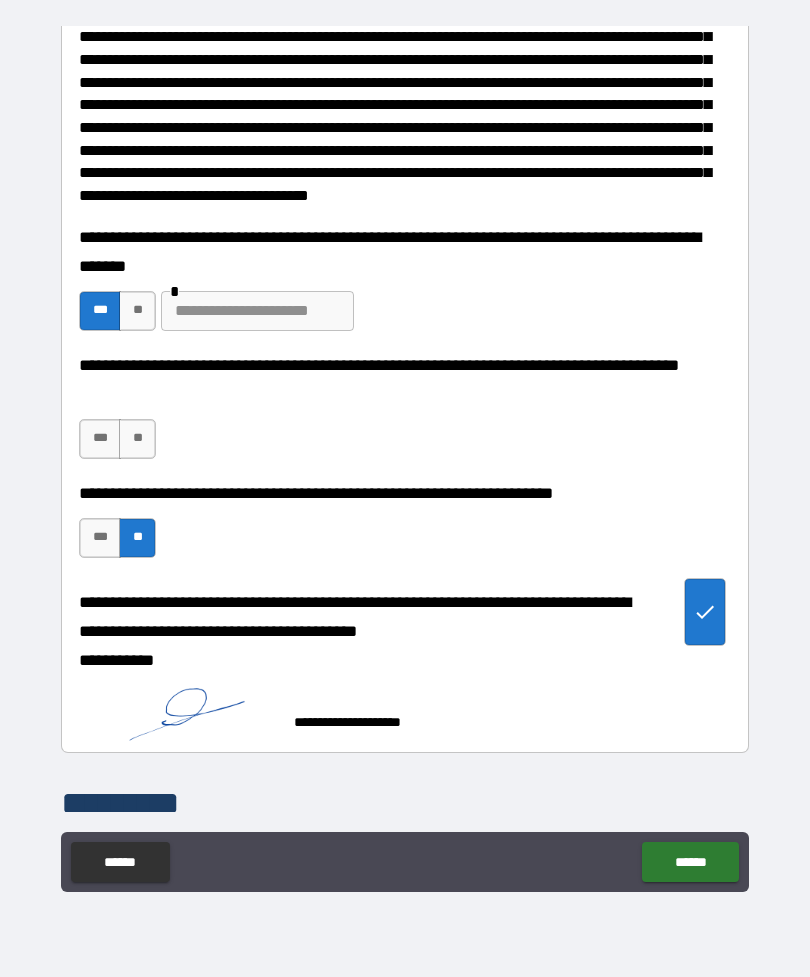 click on "**" at bounding box center [137, 538] 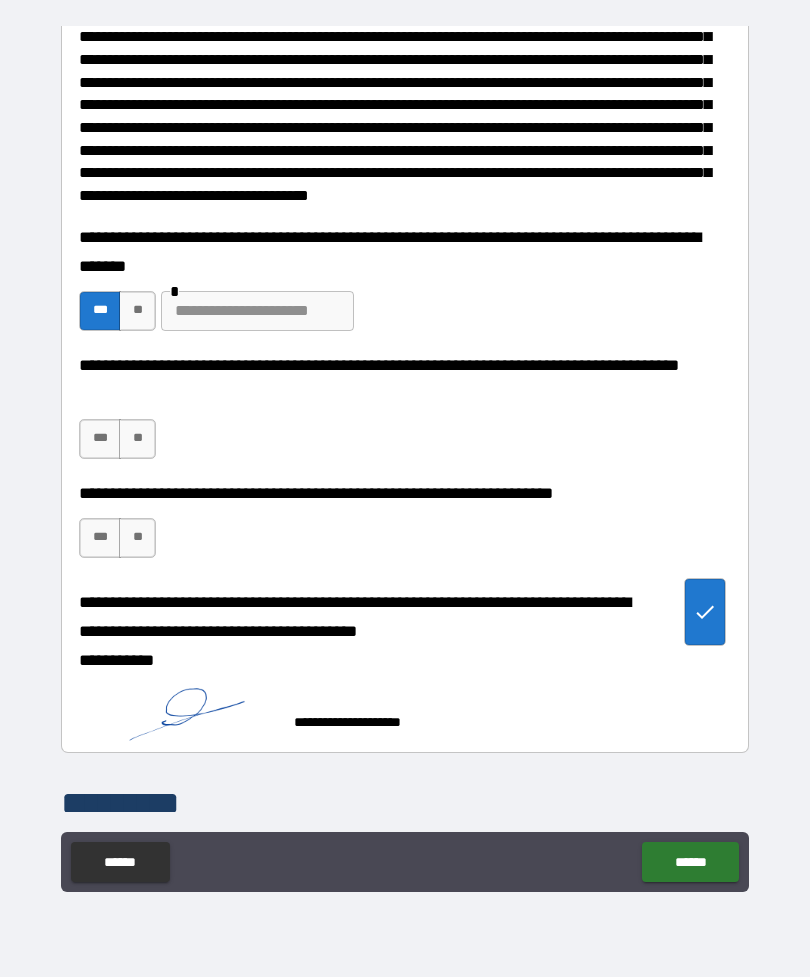 click on "******" at bounding box center [690, 862] 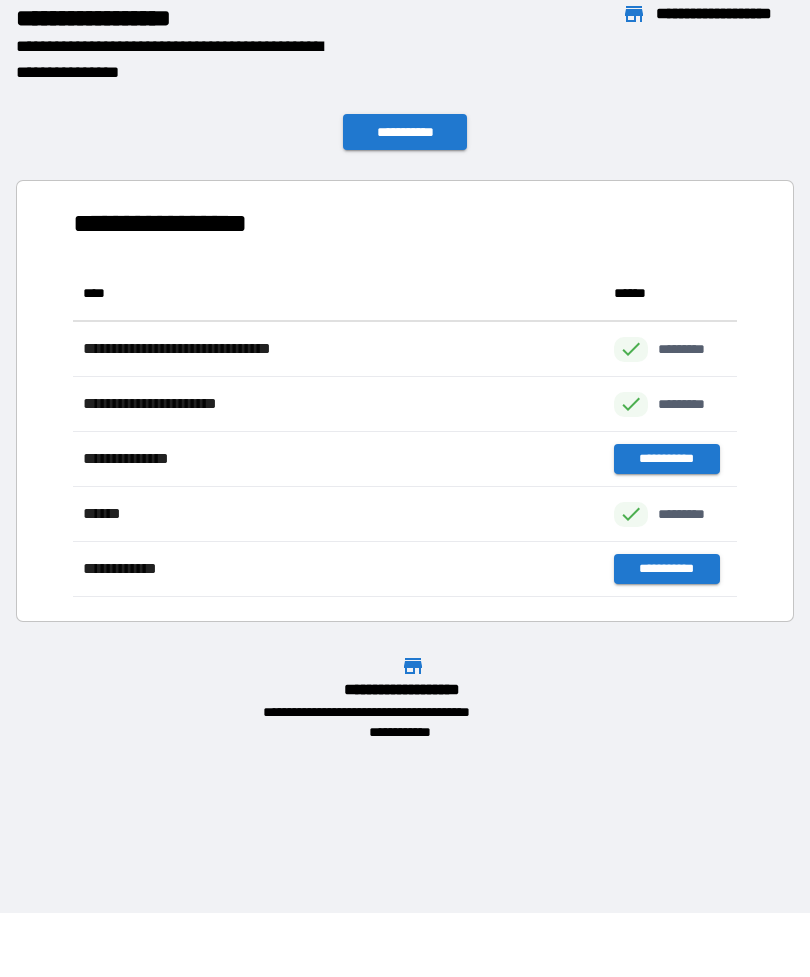 scroll, scrollTop: 331, scrollLeft: 664, axis: both 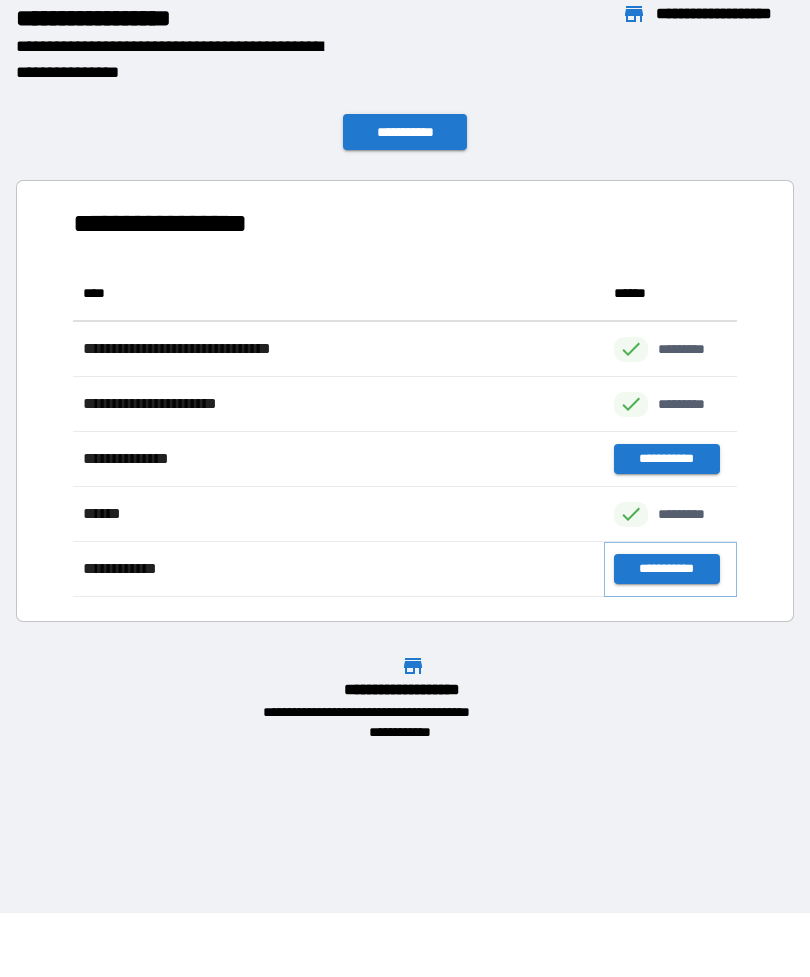 click on "**********" at bounding box center (666, 569) 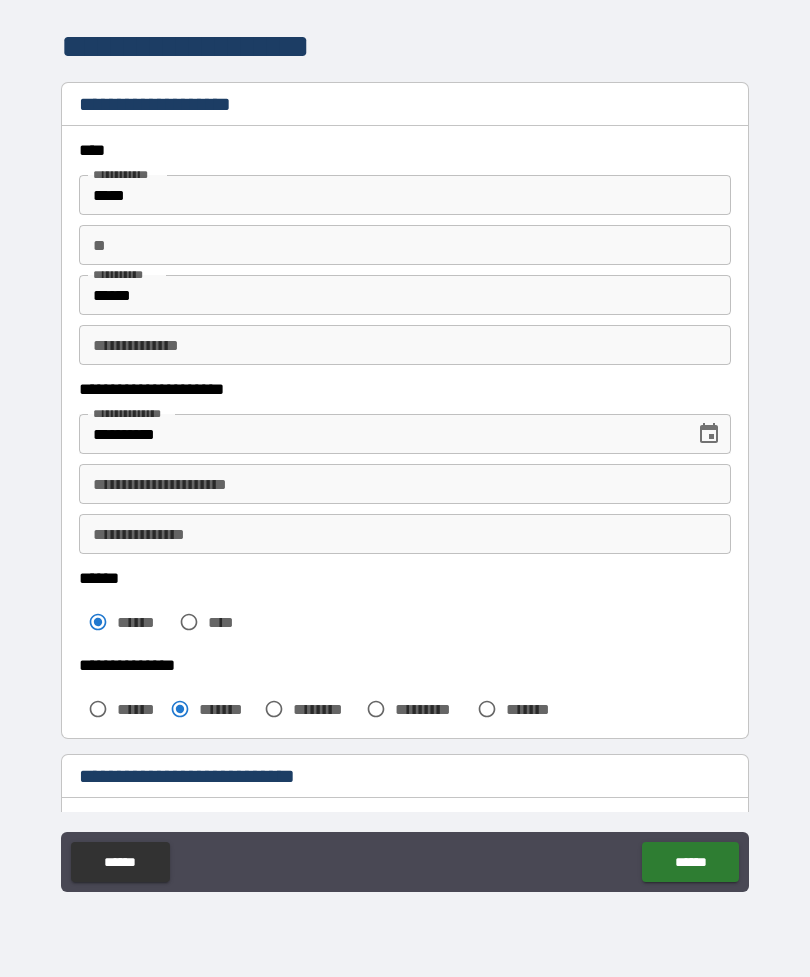 click on "******" at bounding box center [690, 862] 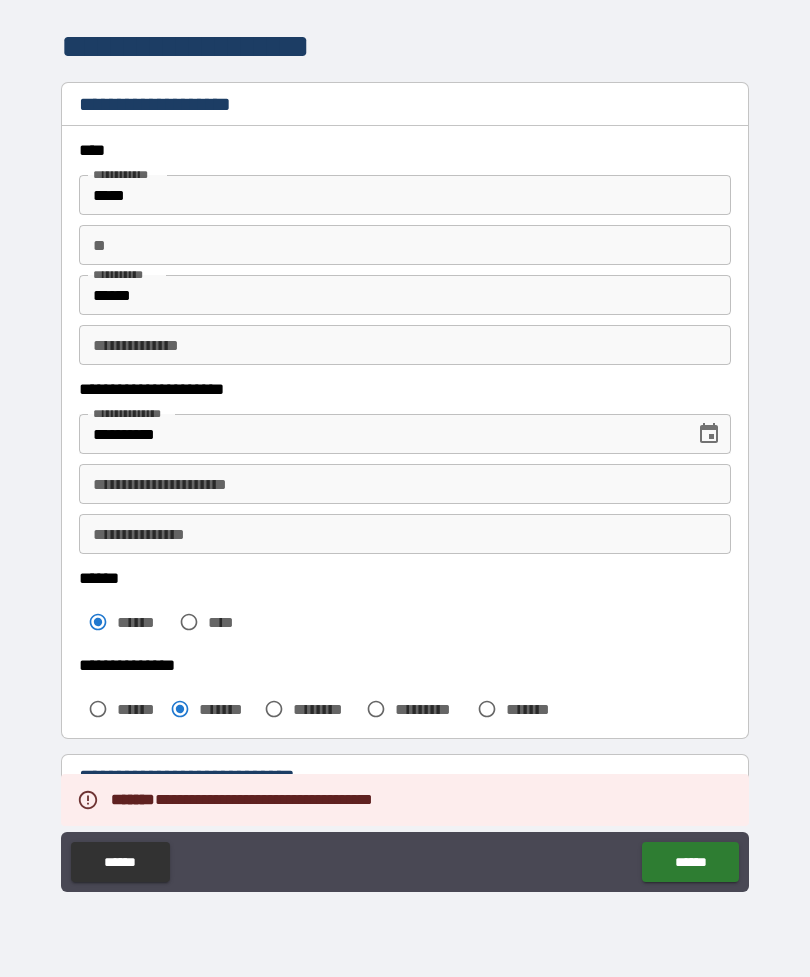 click on "**********" at bounding box center [405, 484] 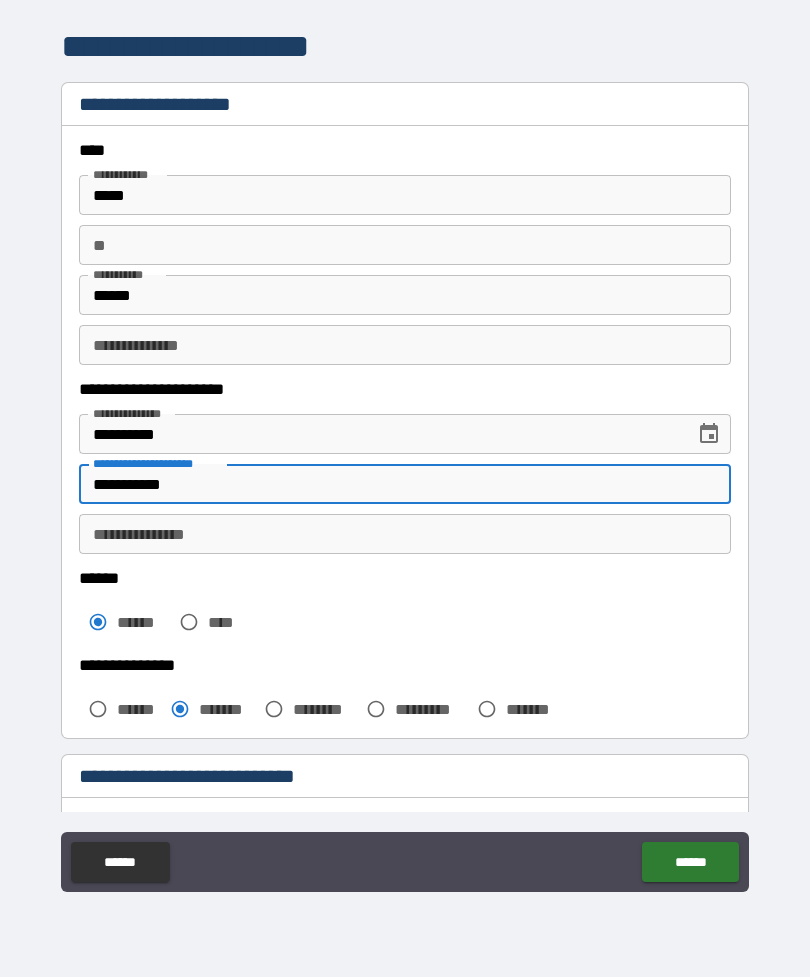 type on "**********" 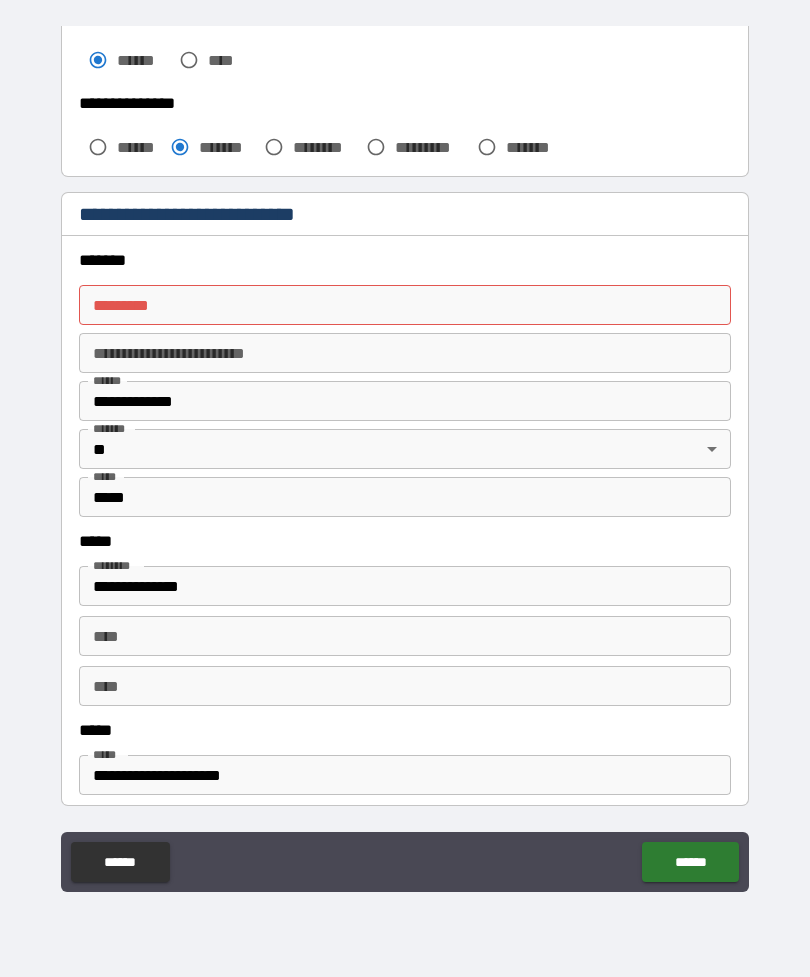 scroll, scrollTop: 553, scrollLeft: 0, axis: vertical 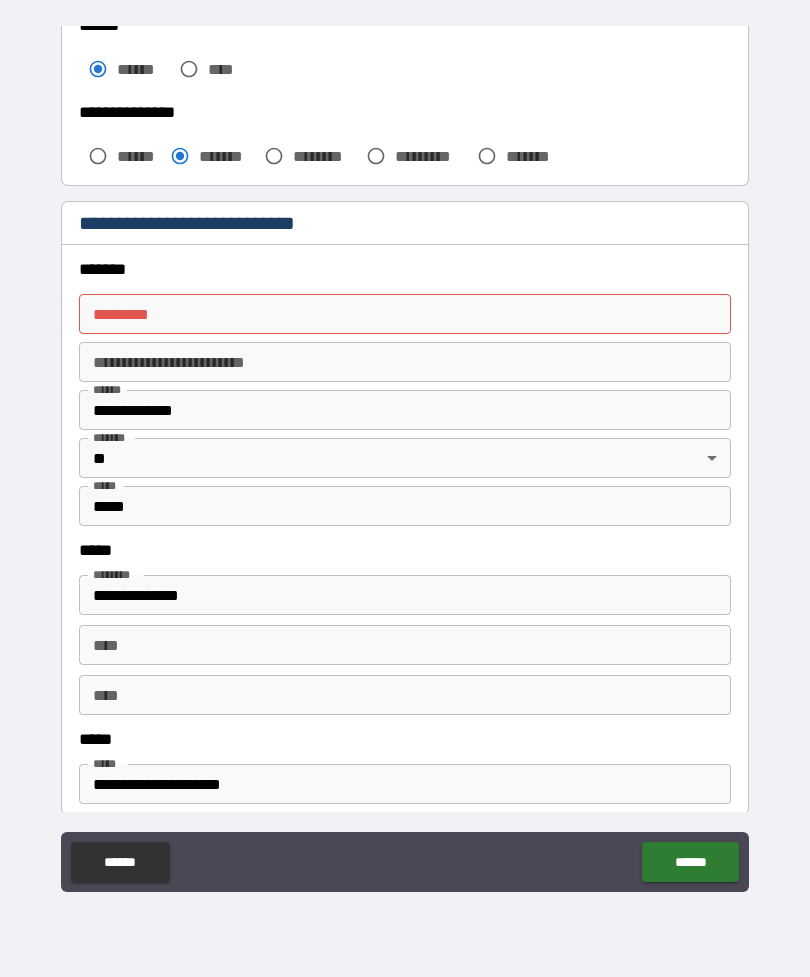 type on "*********" 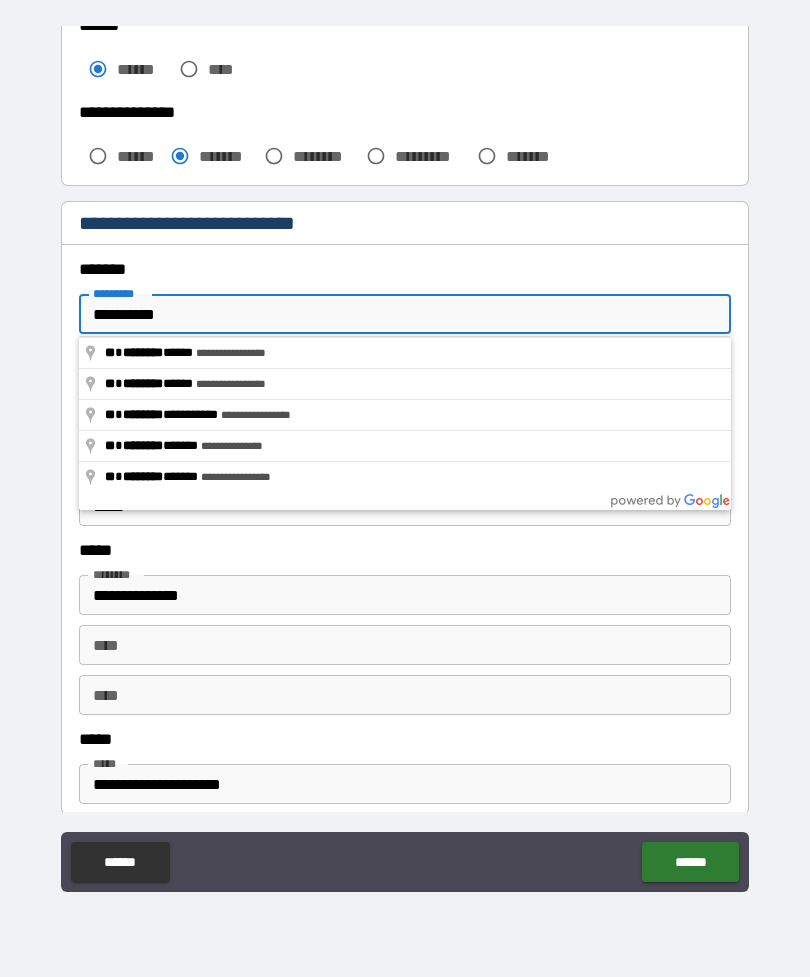 type on "**********" 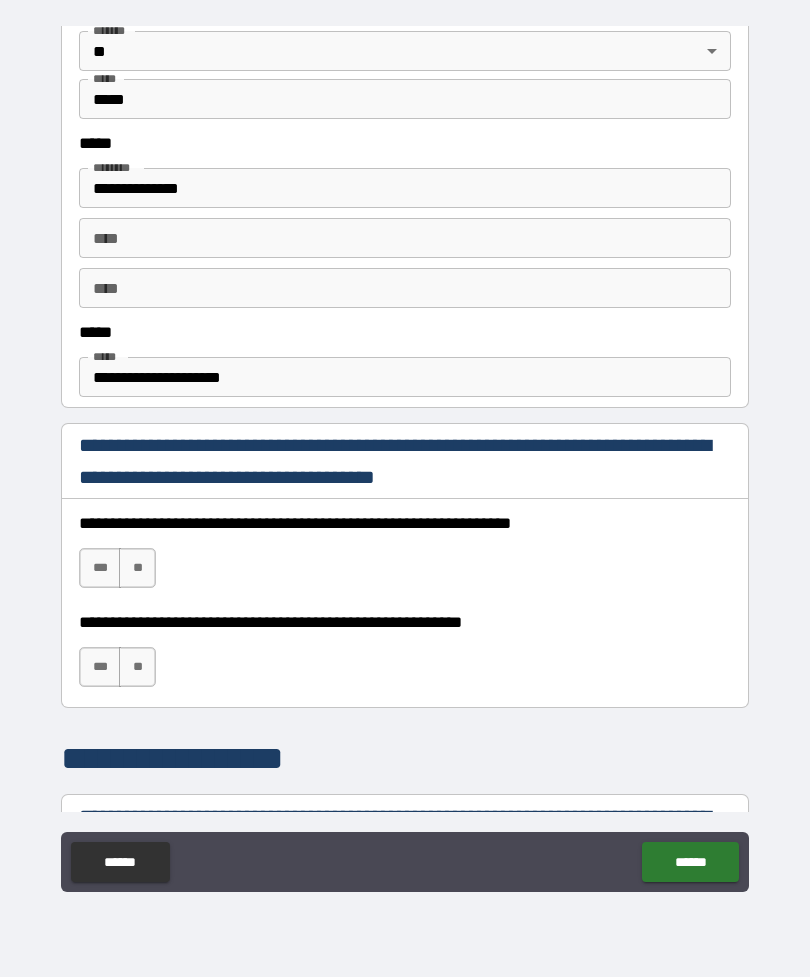 scroll, scrollTop: 1043, scrollLeft: 0, axis: vertical 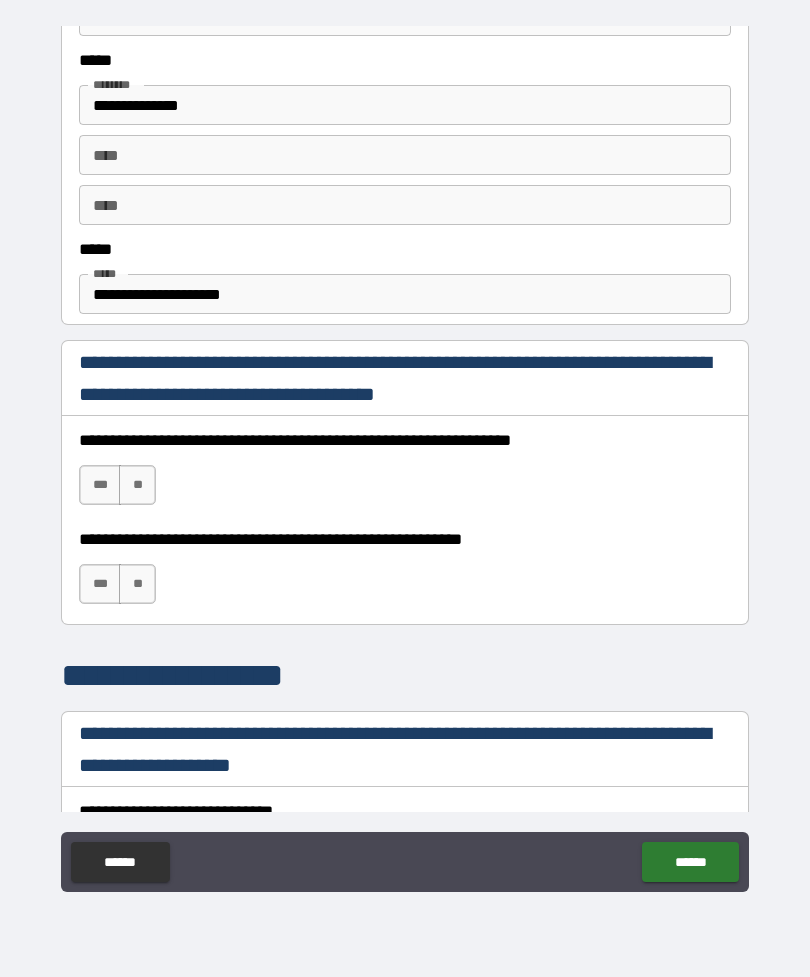 click on "***" at bounding box center [100, 485] 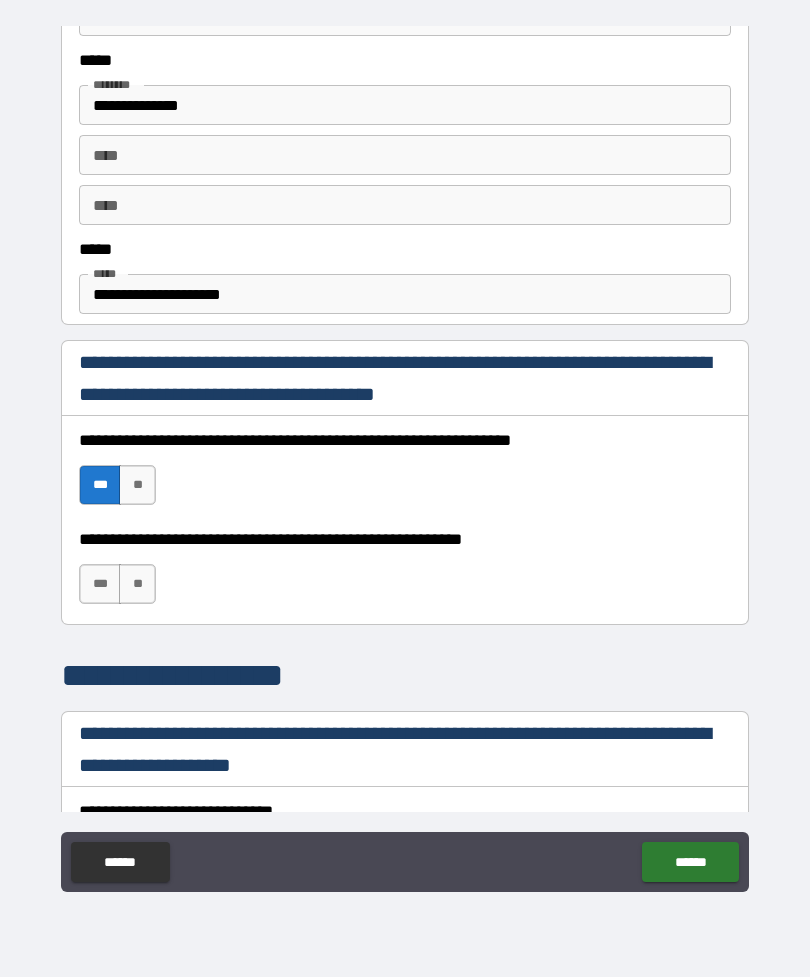 click on "***" at bounding box center [100, 584] 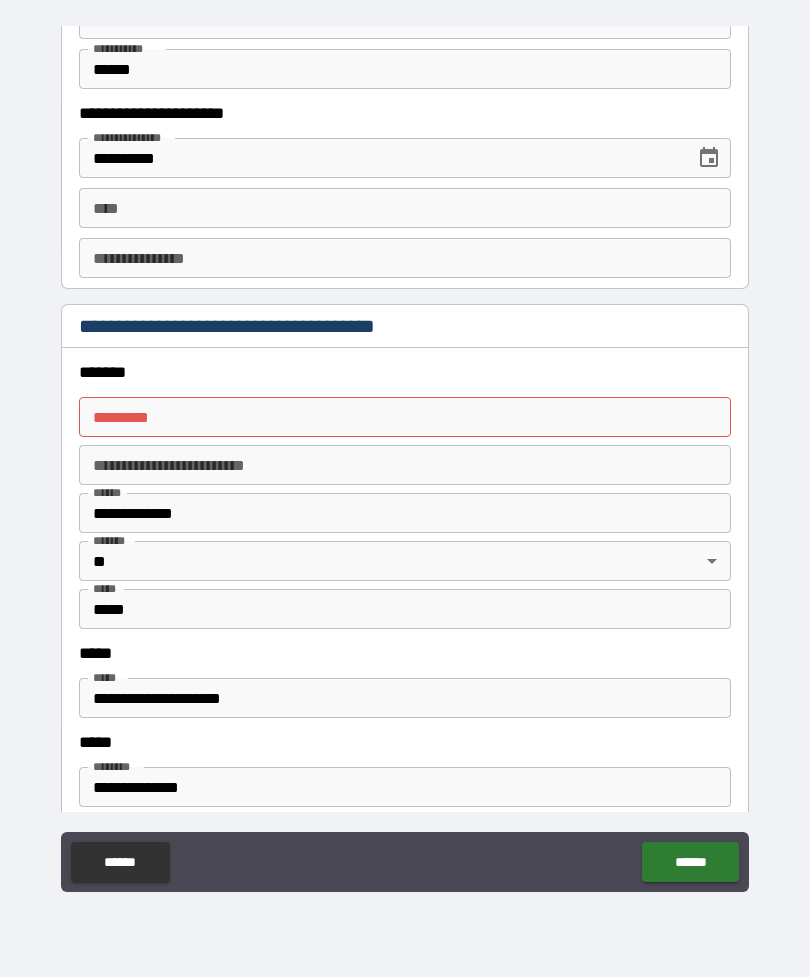 scroll, scrollTop: 2090, scrollLeft: 0, axis: vertical 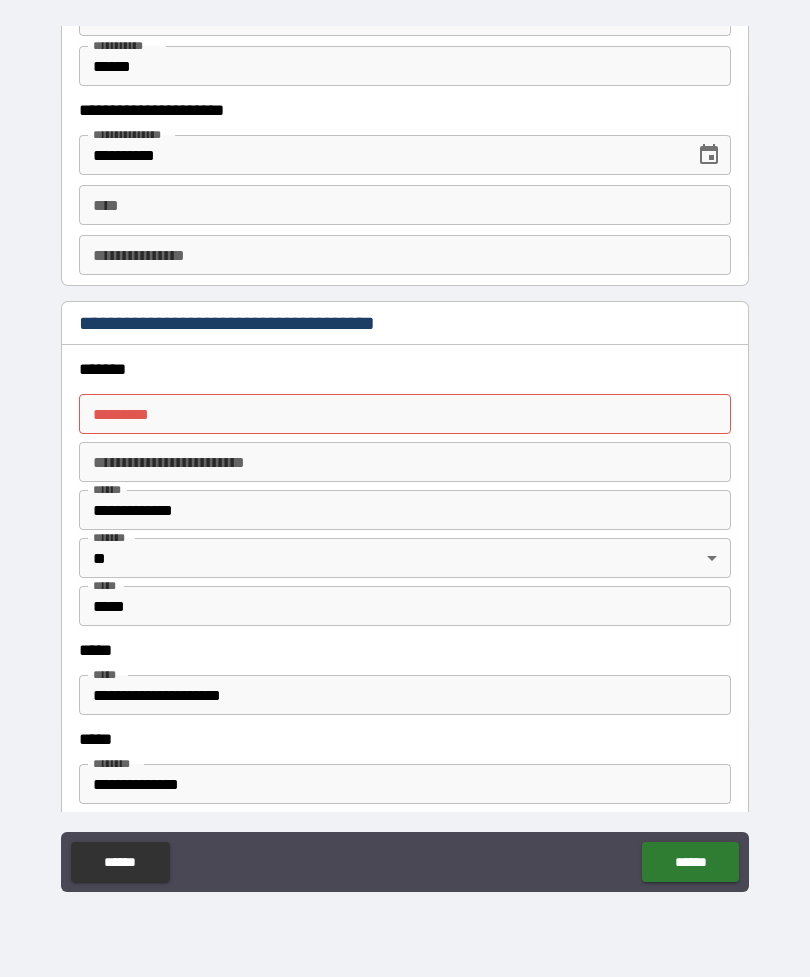 click on "*******   *" at bounding box center [405, 414] 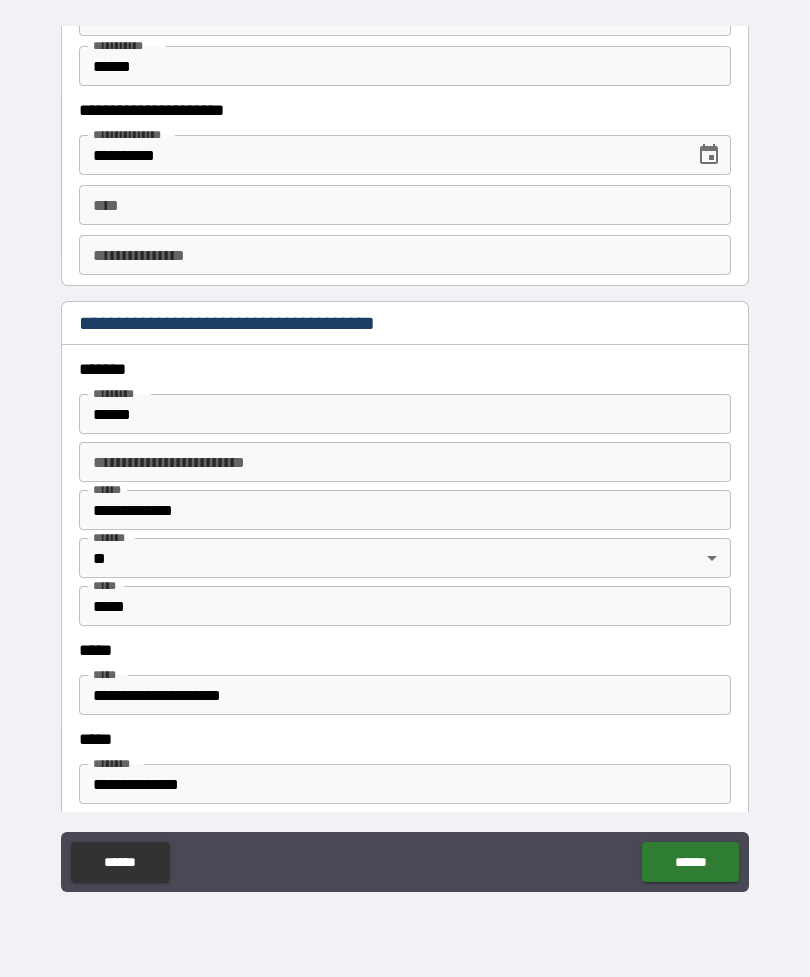 type on "**********" 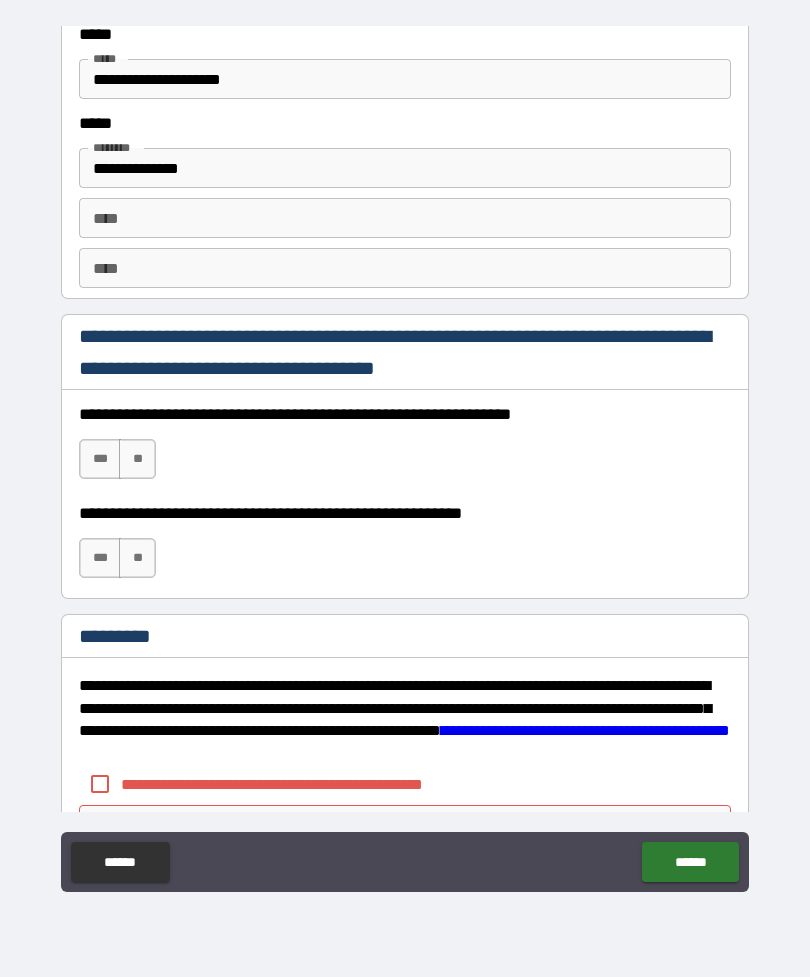 scroll, scrollTop: 2707, scrollLeft: 0, axis: vertical 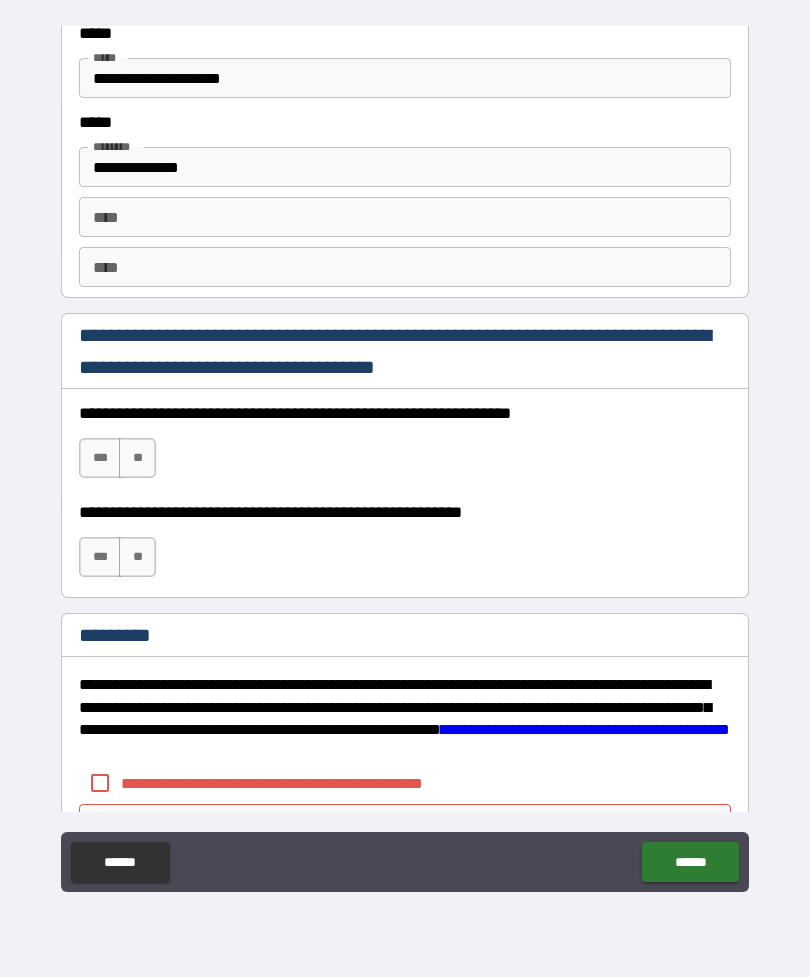 click on "***" at bounding box center [100, 458] 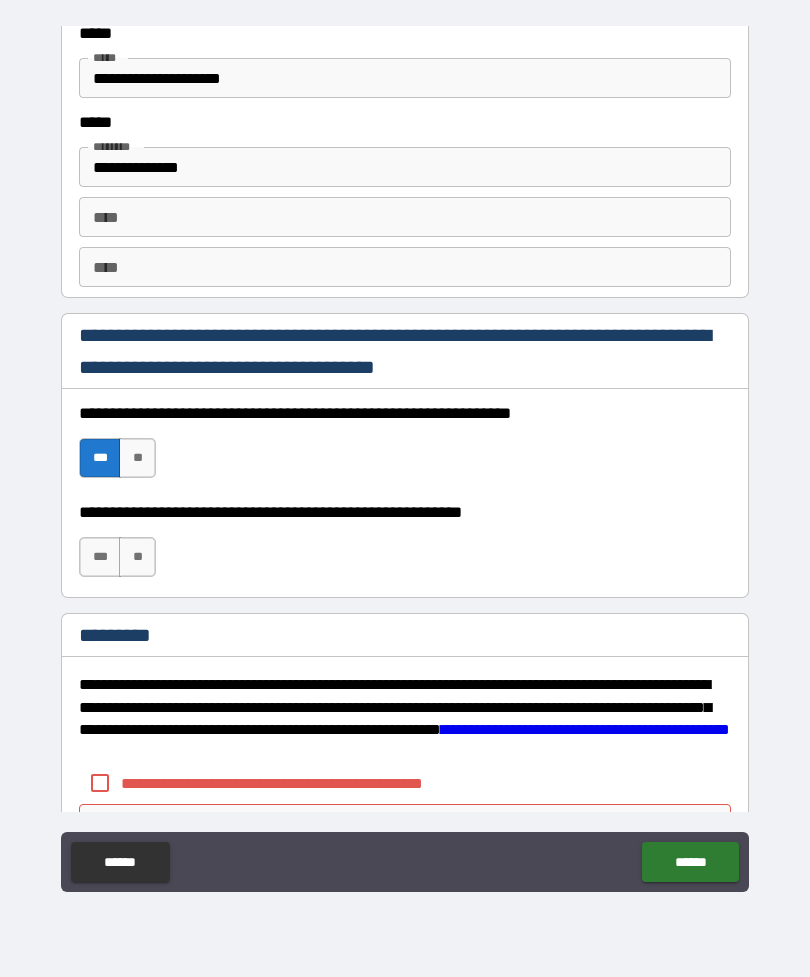 click on "***" at bounding box center [100, 557] 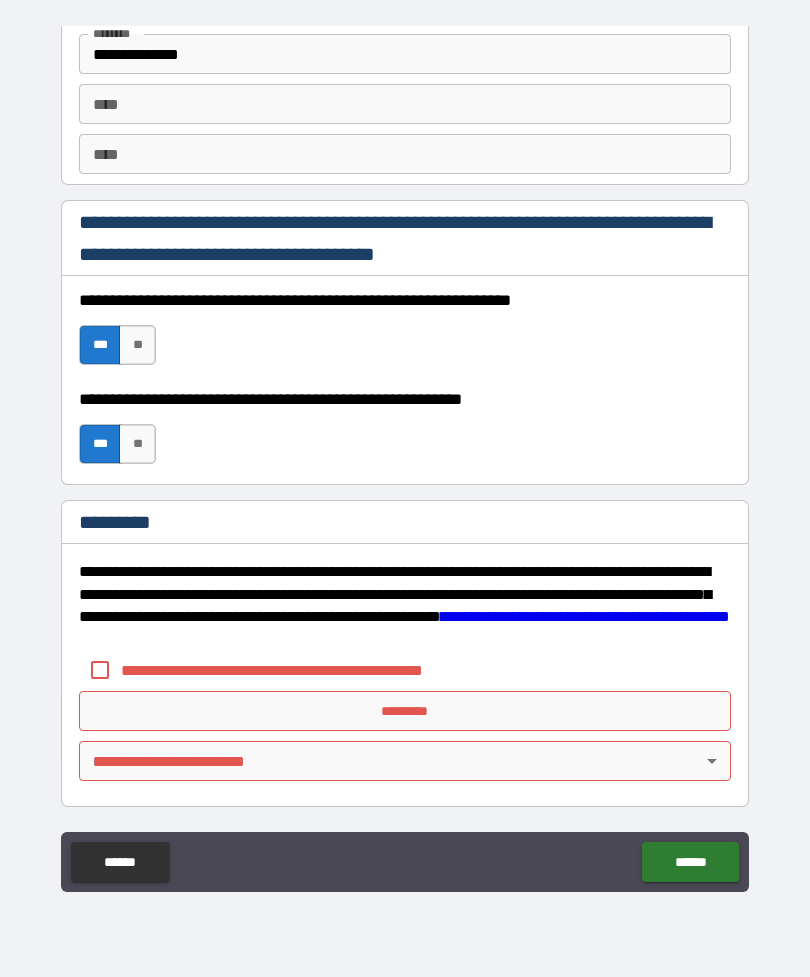 scroll, scrollTop: 2820, scrollLeft: 0, axis: vertical 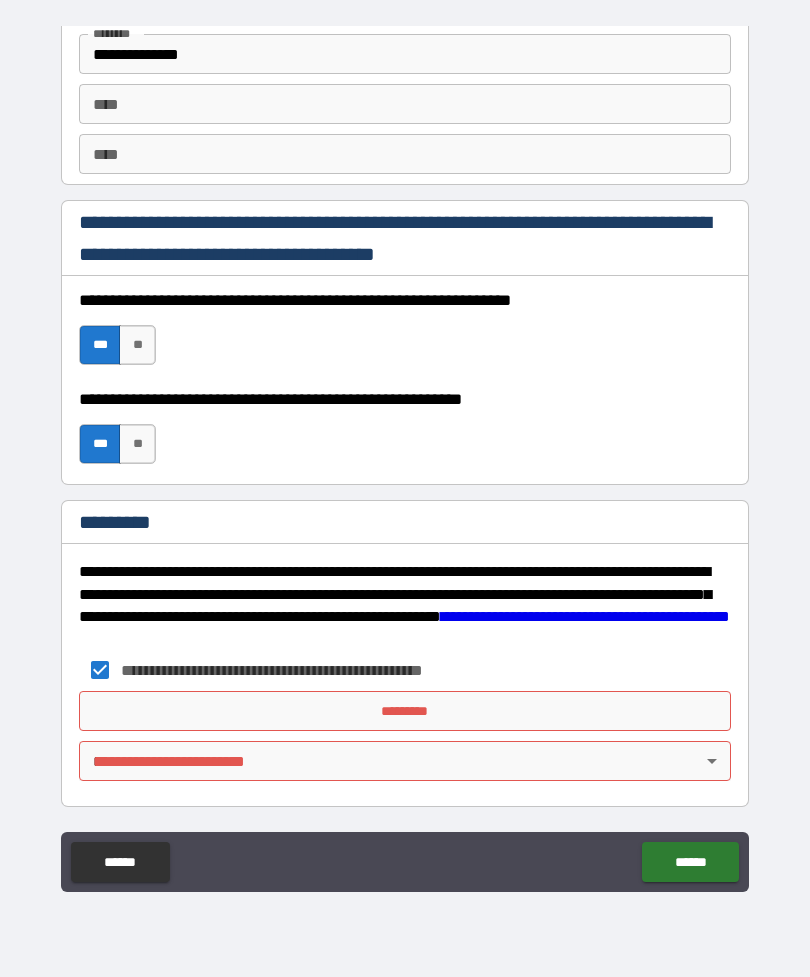 click on "*********" at bounding box center [405, 711] 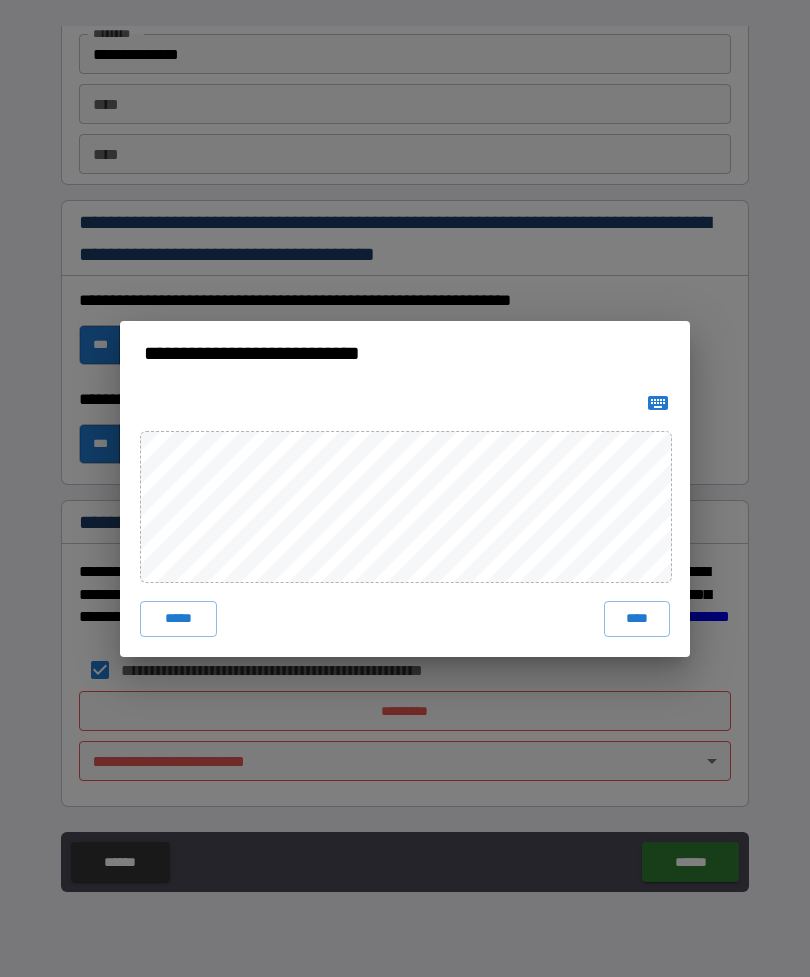 click on "****" at bounding box center (637, 619) 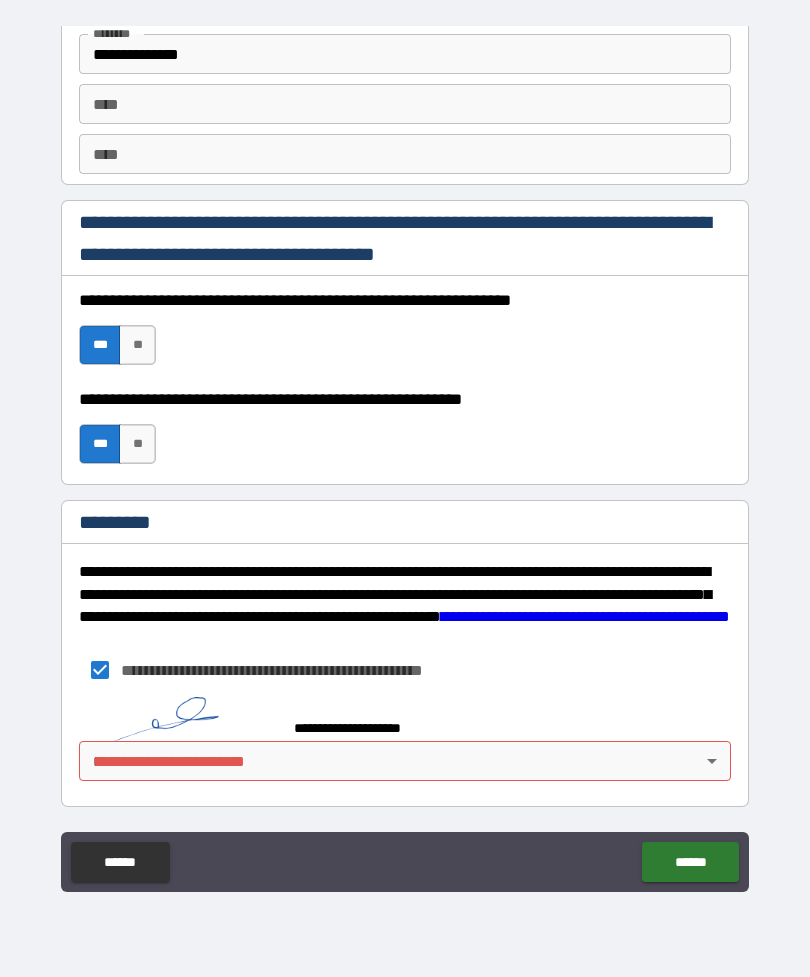 scroll, scrollTop: 2810, scrollLeft: 0, axis: vertical 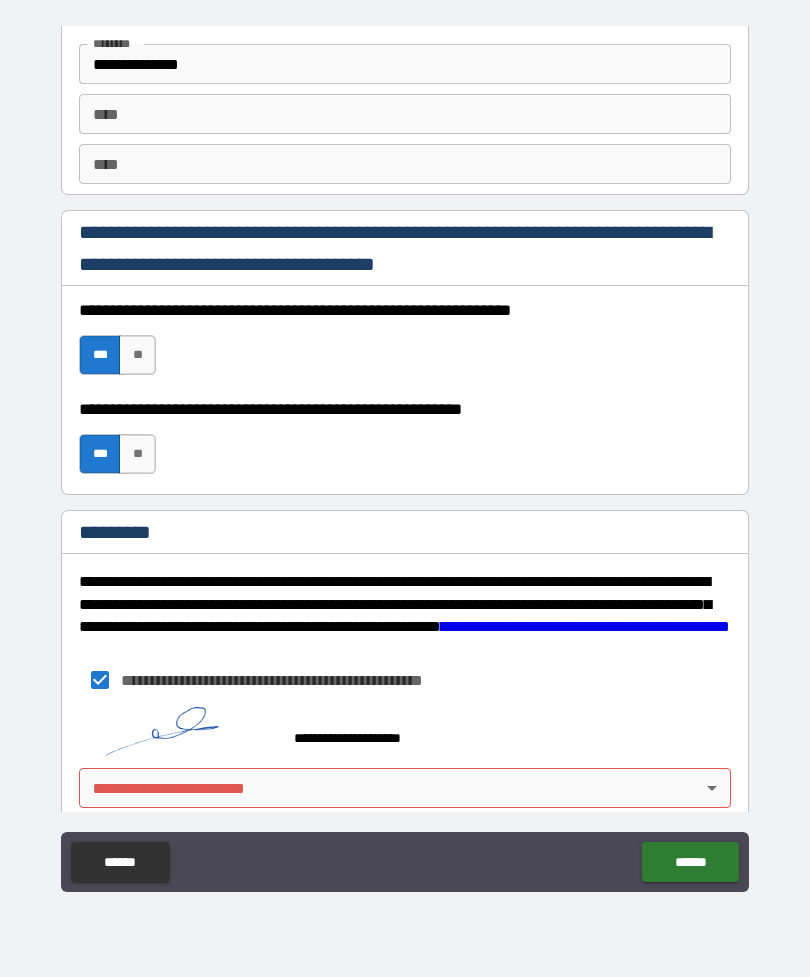 click on "**********" at bounding box center (405, 456) 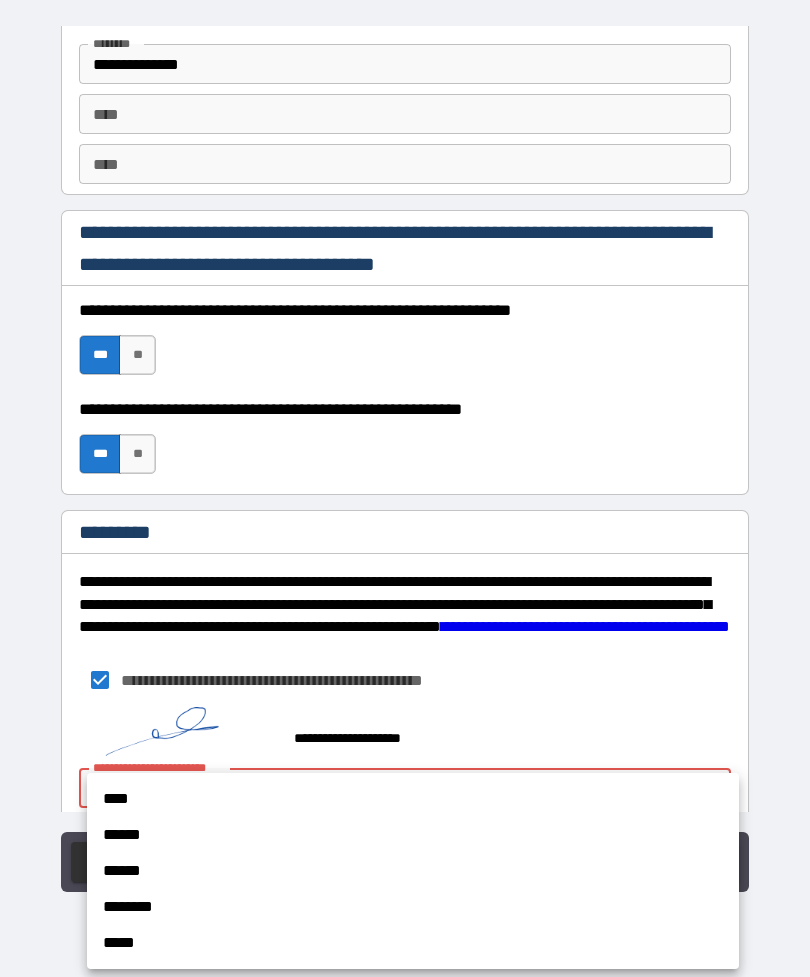 click on "****" at bounding box center (413, 799) 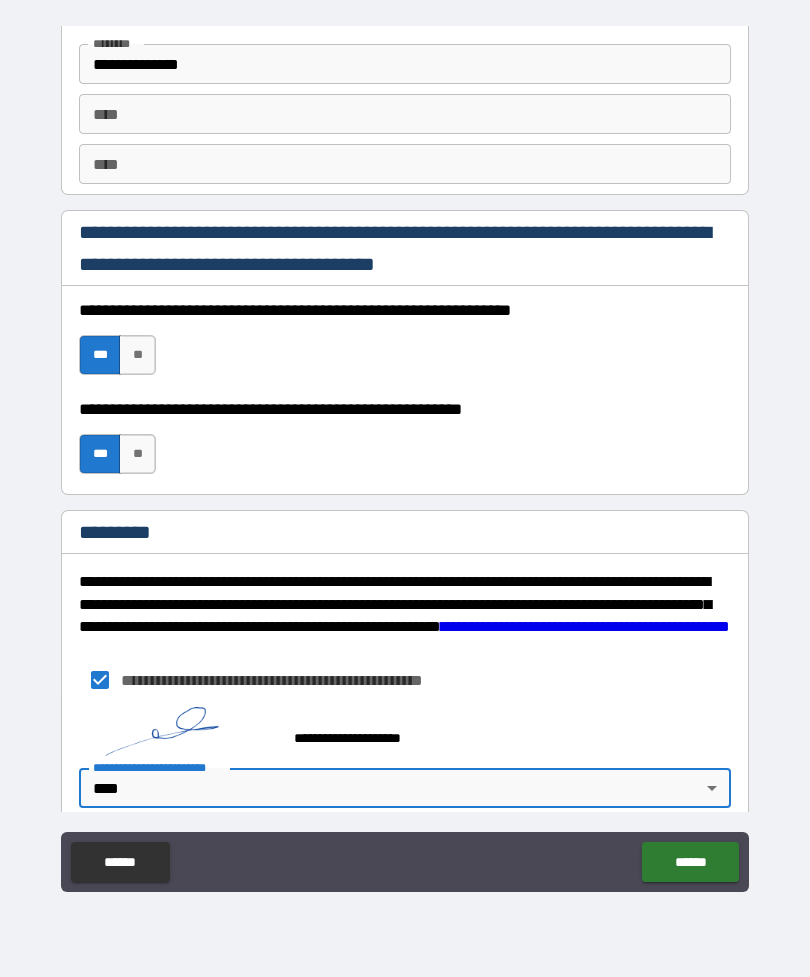click on "******" at bounding box center [690, 862] 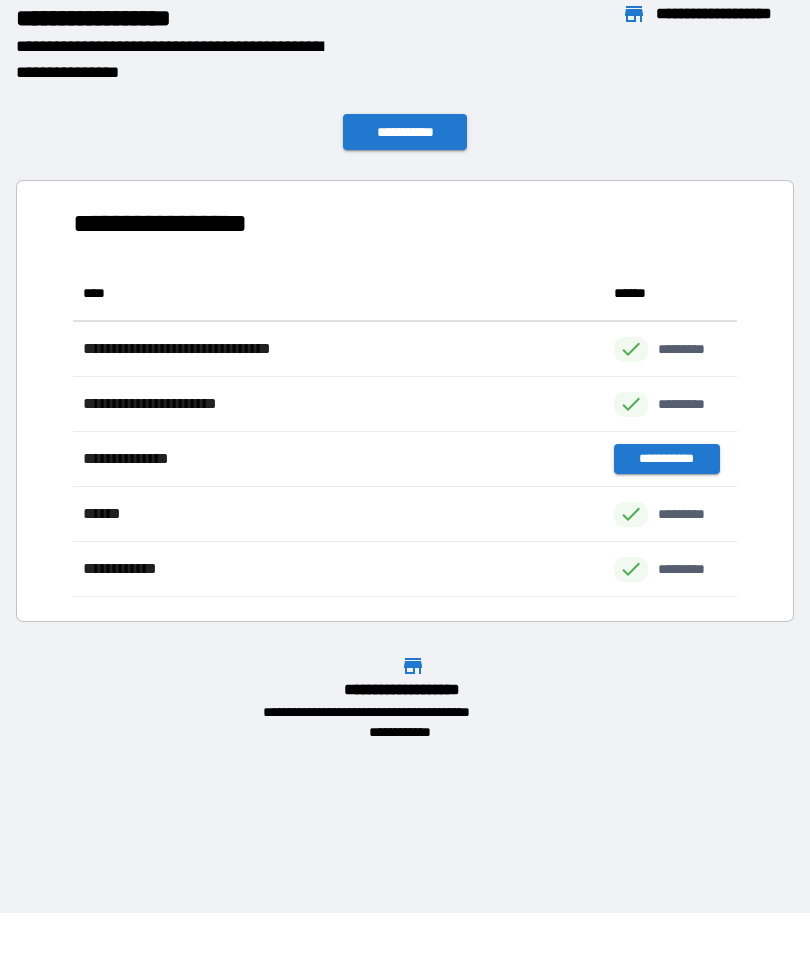 scroll, scrollTop: 1, scrollLeft: 1, axis: both 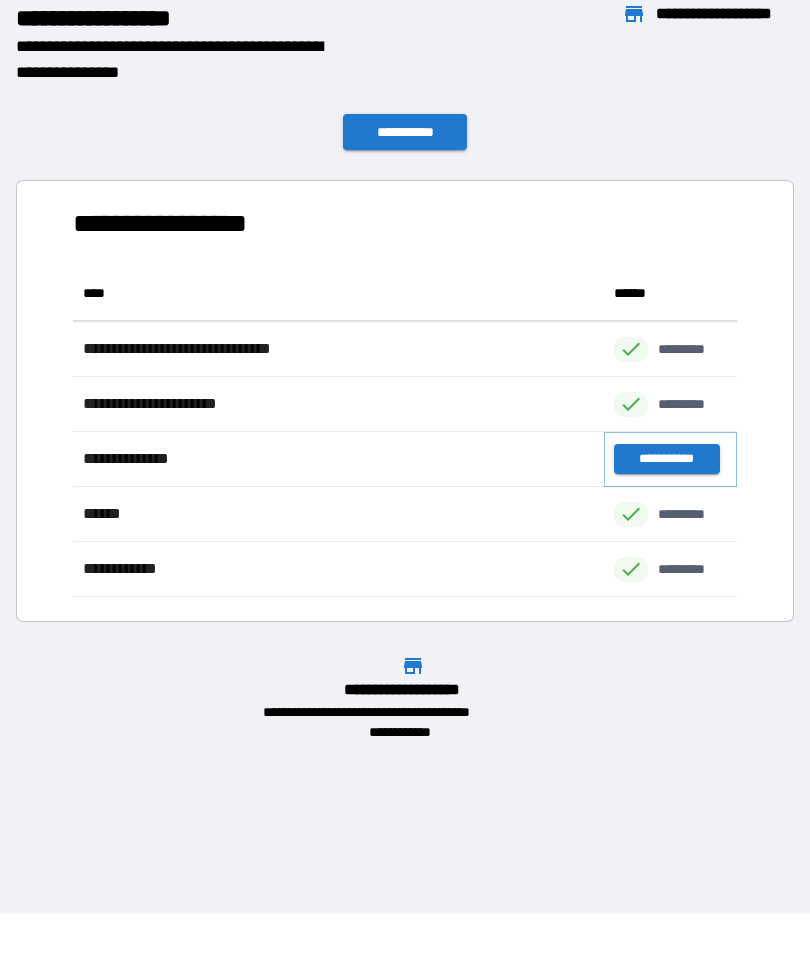 click on "**********" at bounding box center [666, 459] 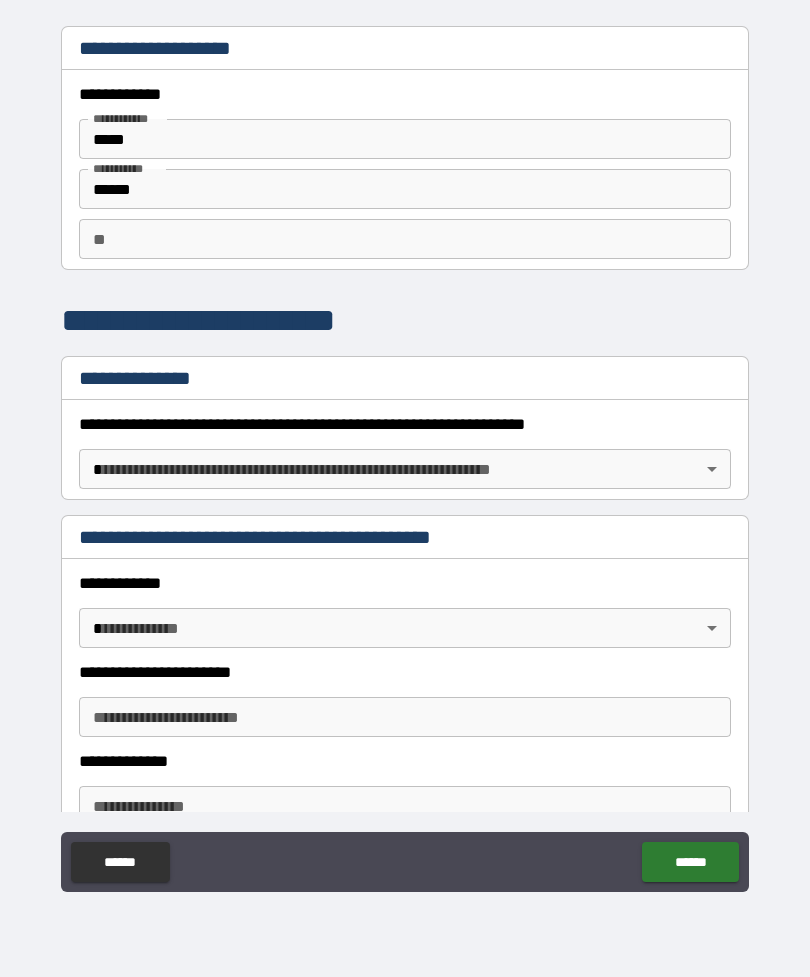 click on "******" at bounding box center (690, 862) 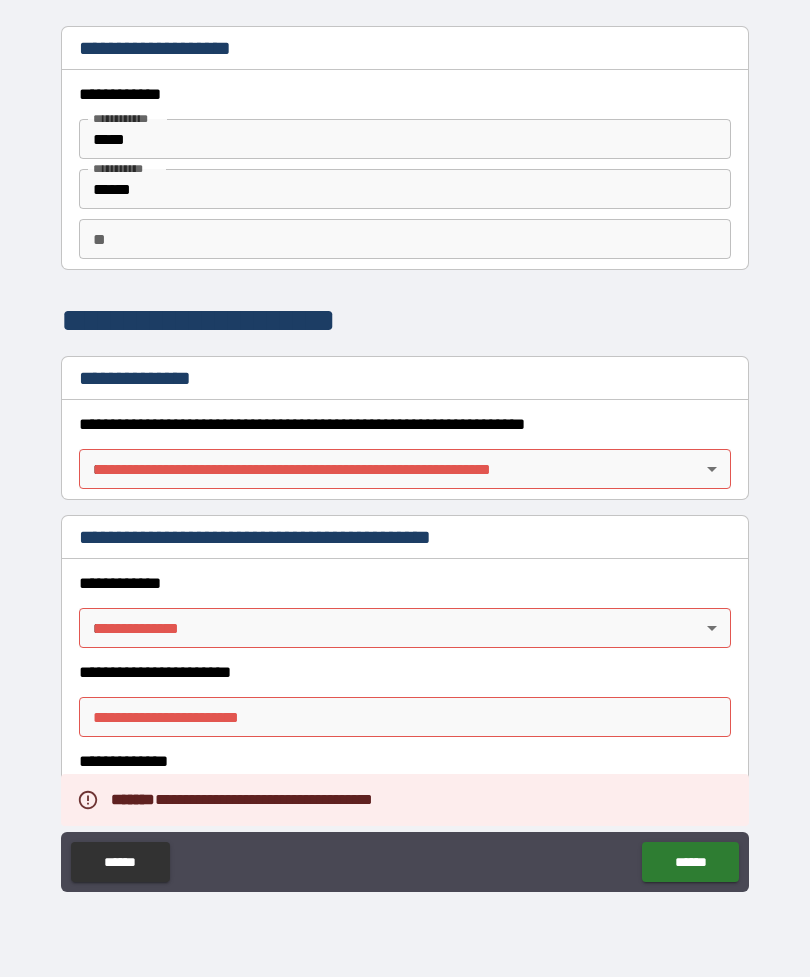click on "**********" at bounding box center [405, 456] 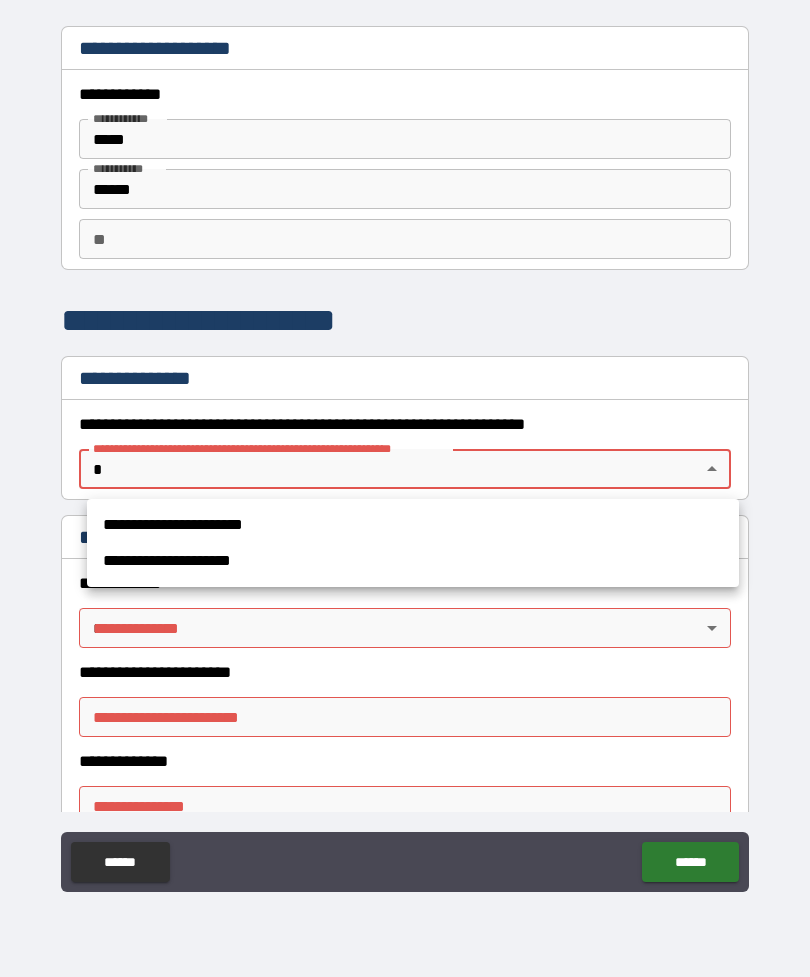 click on "**********" at bounding box center (413, 525) 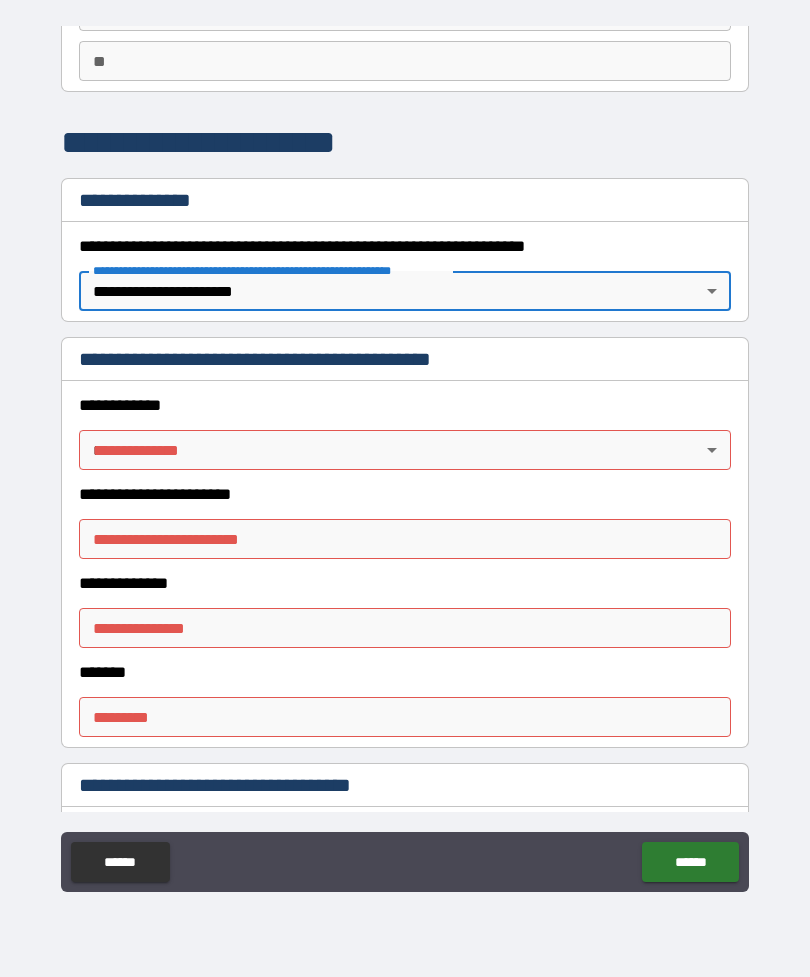 scroll, scrollTop: 172, scrollLeft: 0, axis: vertical 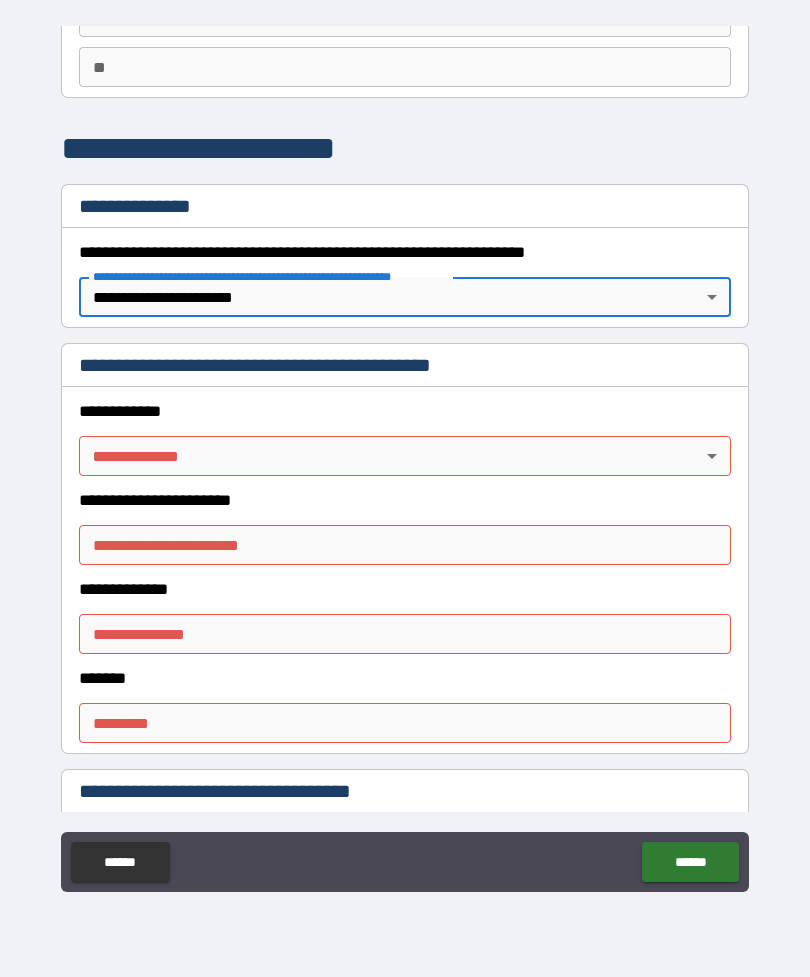 click on "**********" at bounding box center [405, 456] 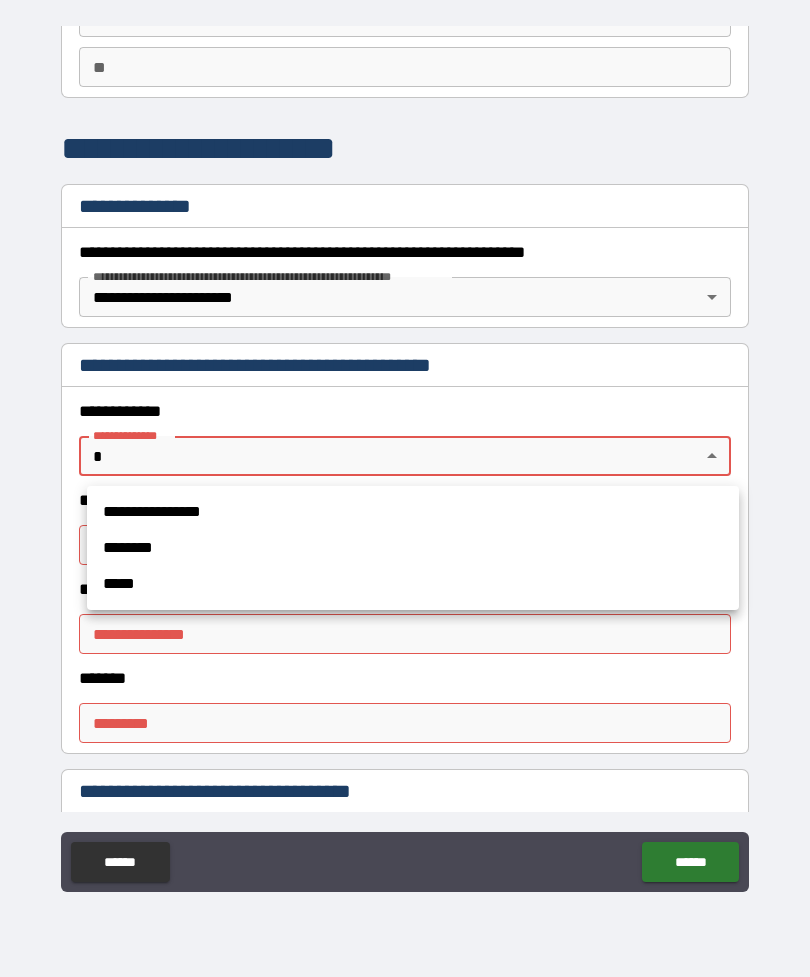 click on "********" at bounding box center [413, 548] 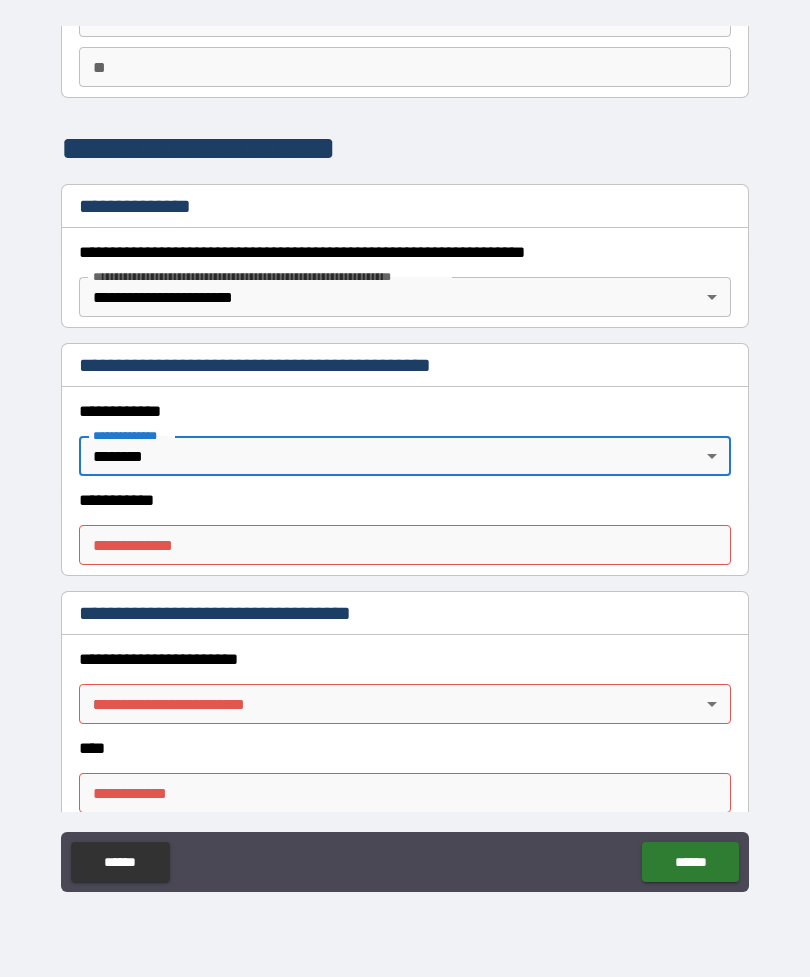 click on "**********" at bounding box center (405, 545) 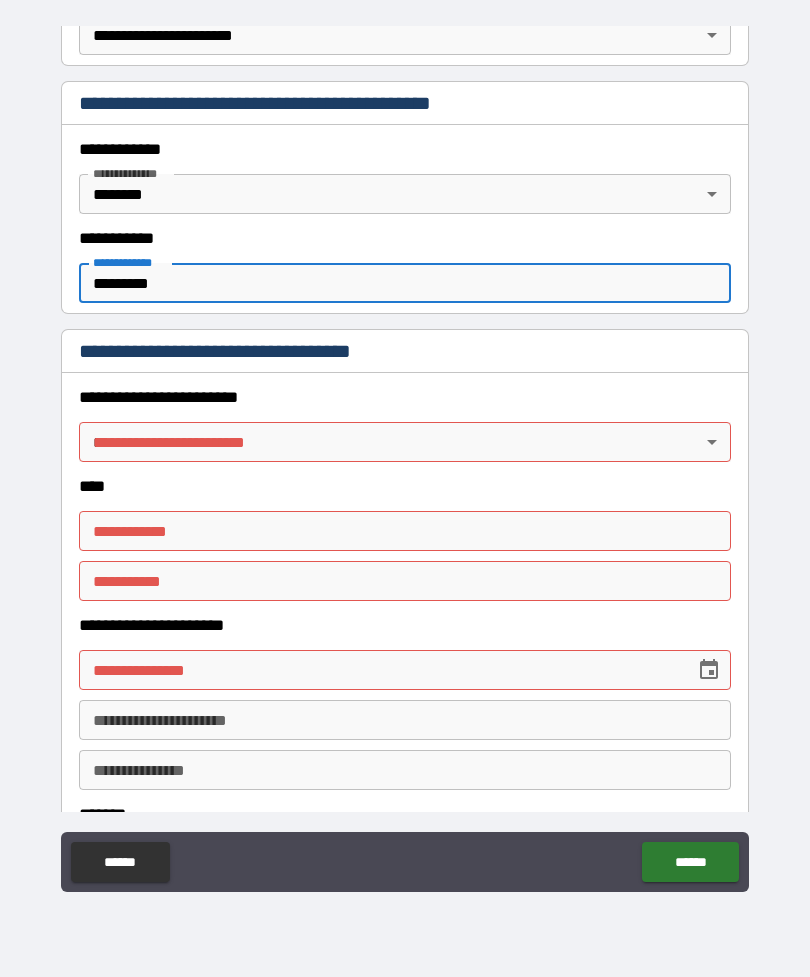 scroll, scrollTop: 464, scrollLeft: 0, axis: vertical 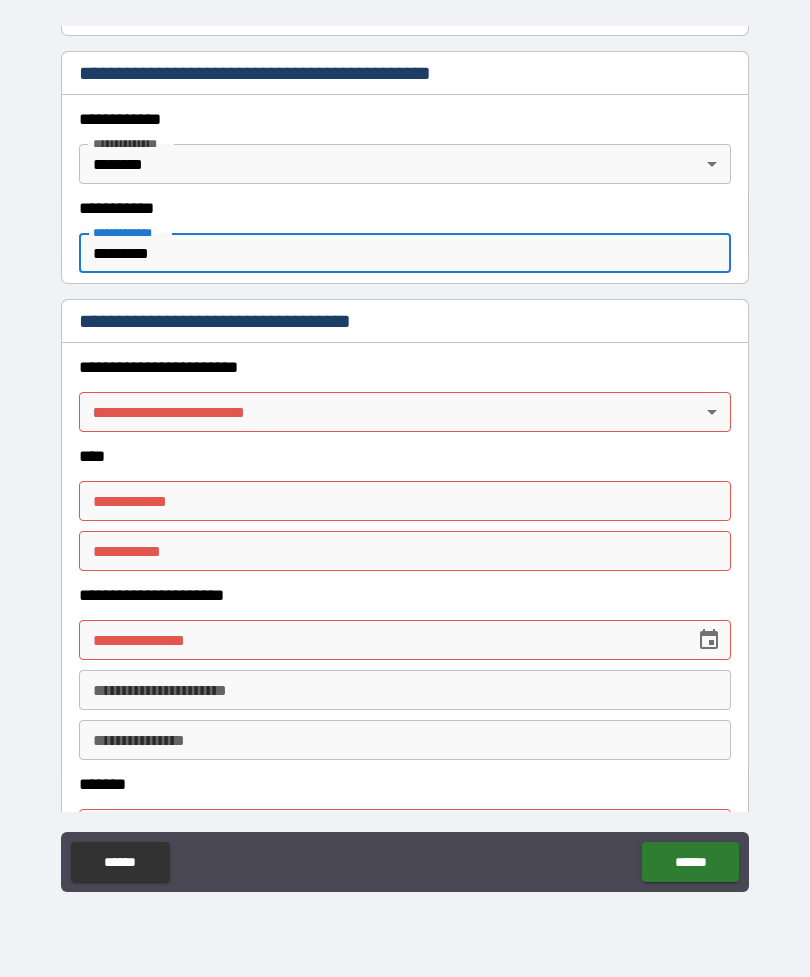 type on "*********" 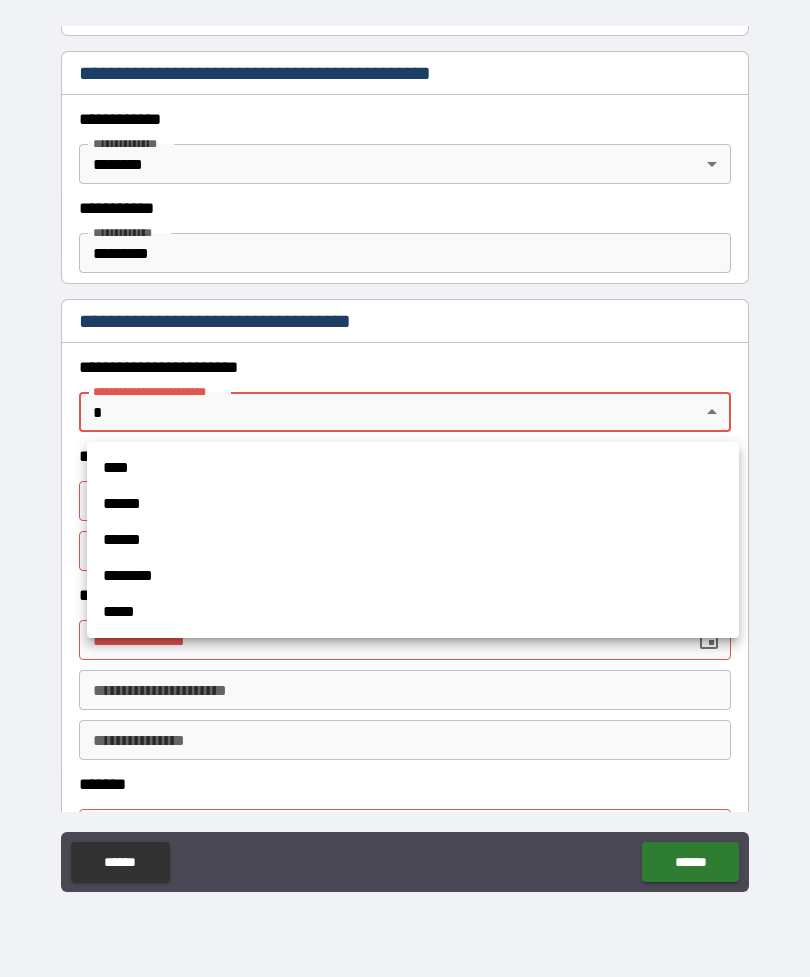 click on "****" at bounding box center [413, 468] 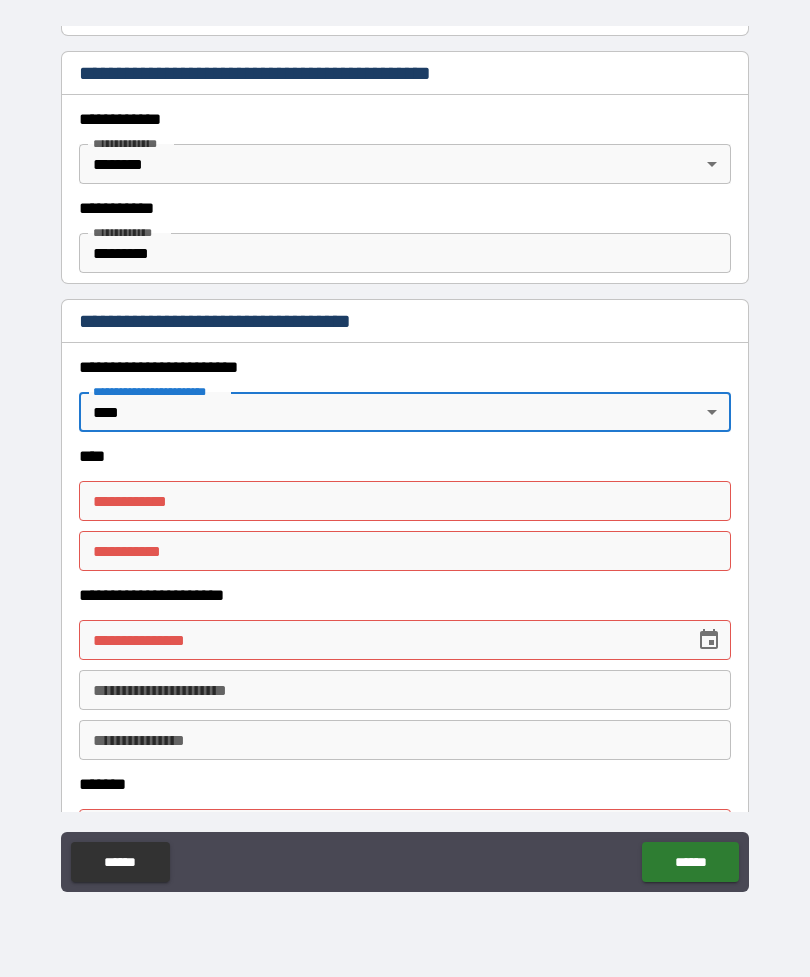 click on "**********" at bounding box center (405, 501) 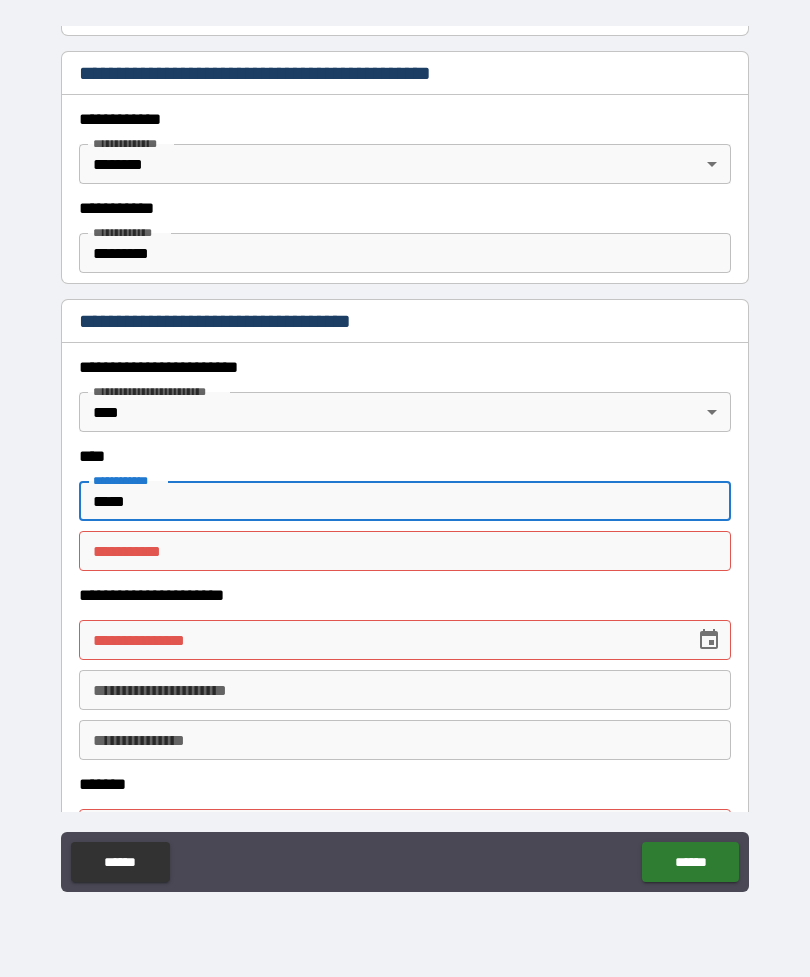 type on "*****" 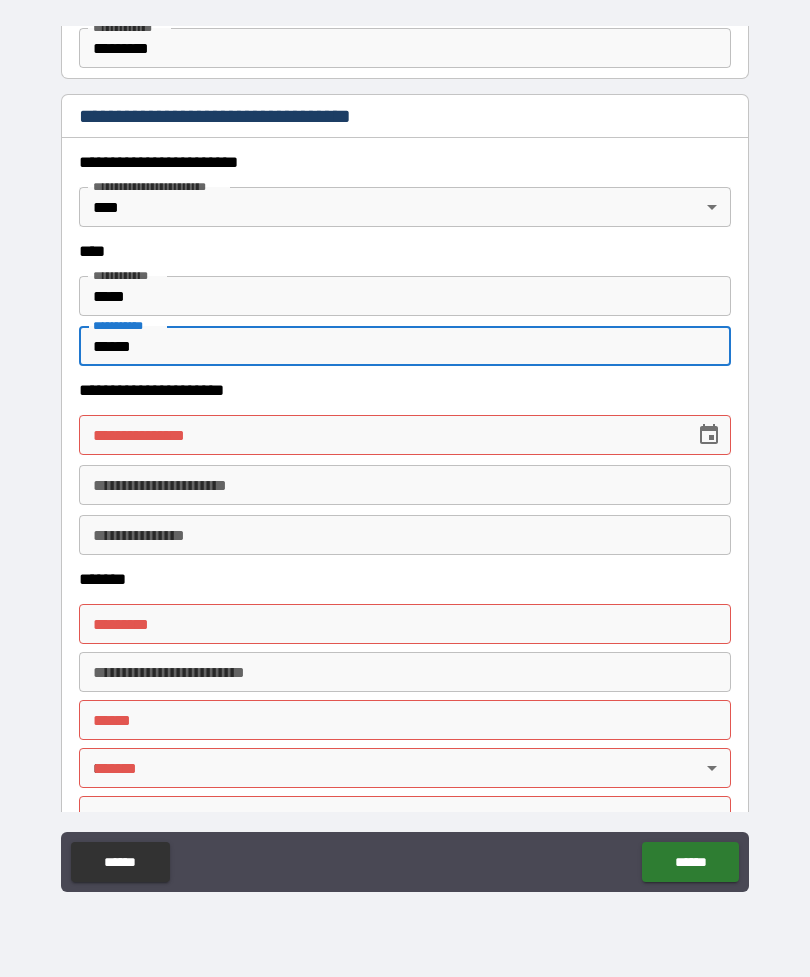 scroll, scrollTop: 711, scrollLeft: 0, axis: vertical 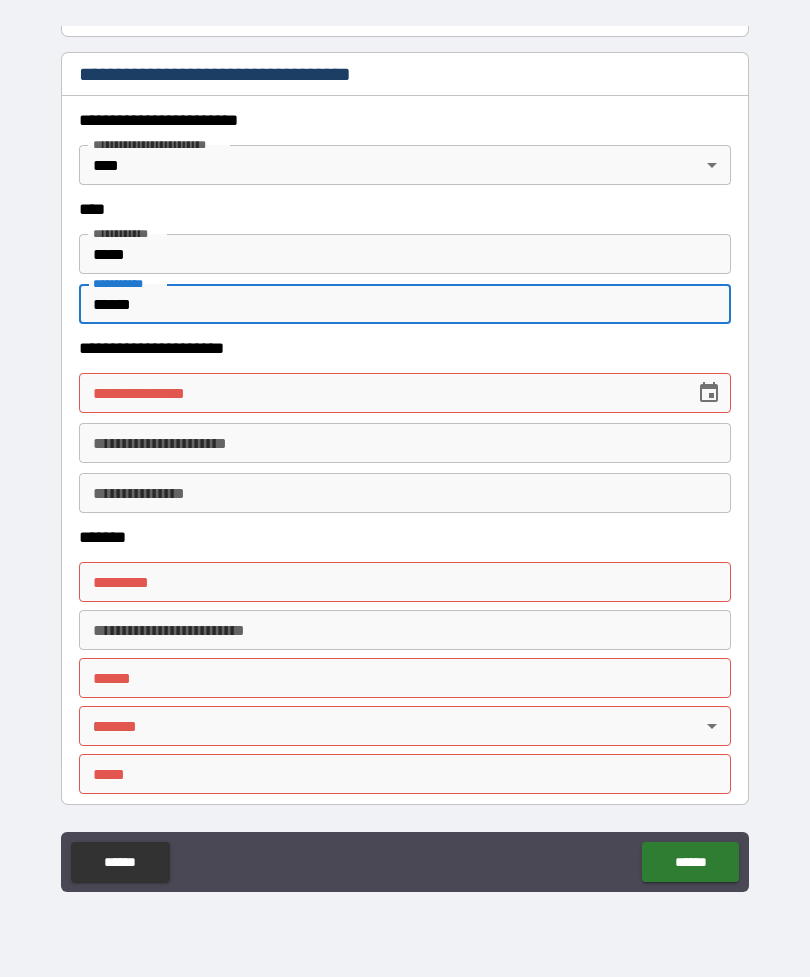 type on "******" 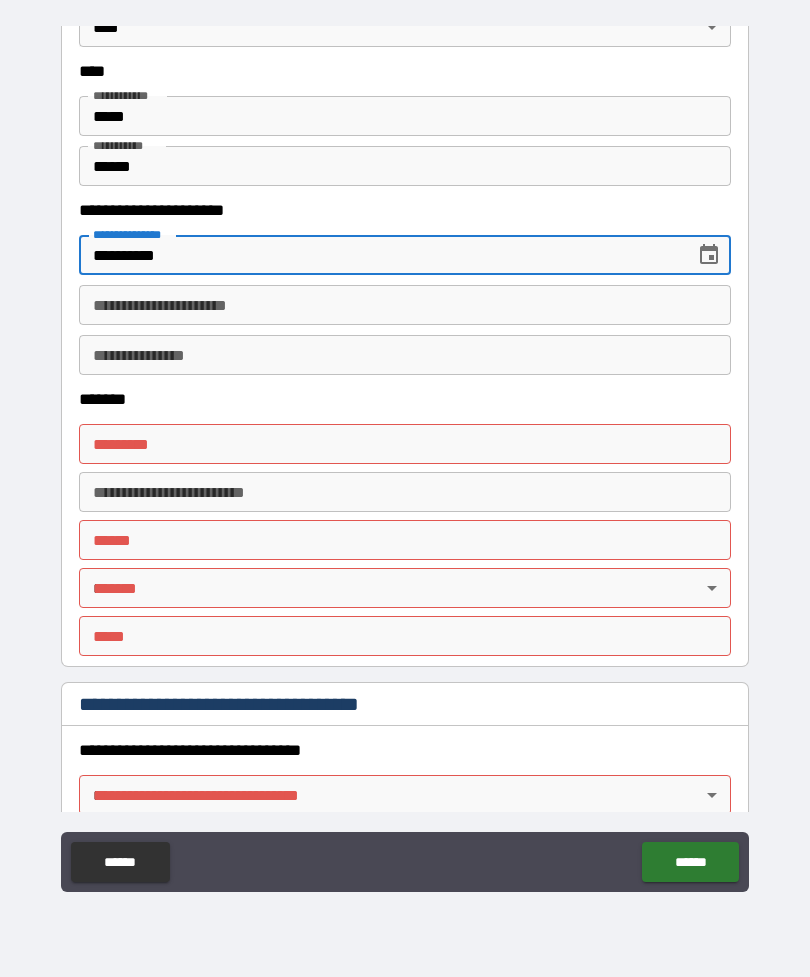 scroll, scrollTop: 856, scrollLeft: 0, axis: vertical 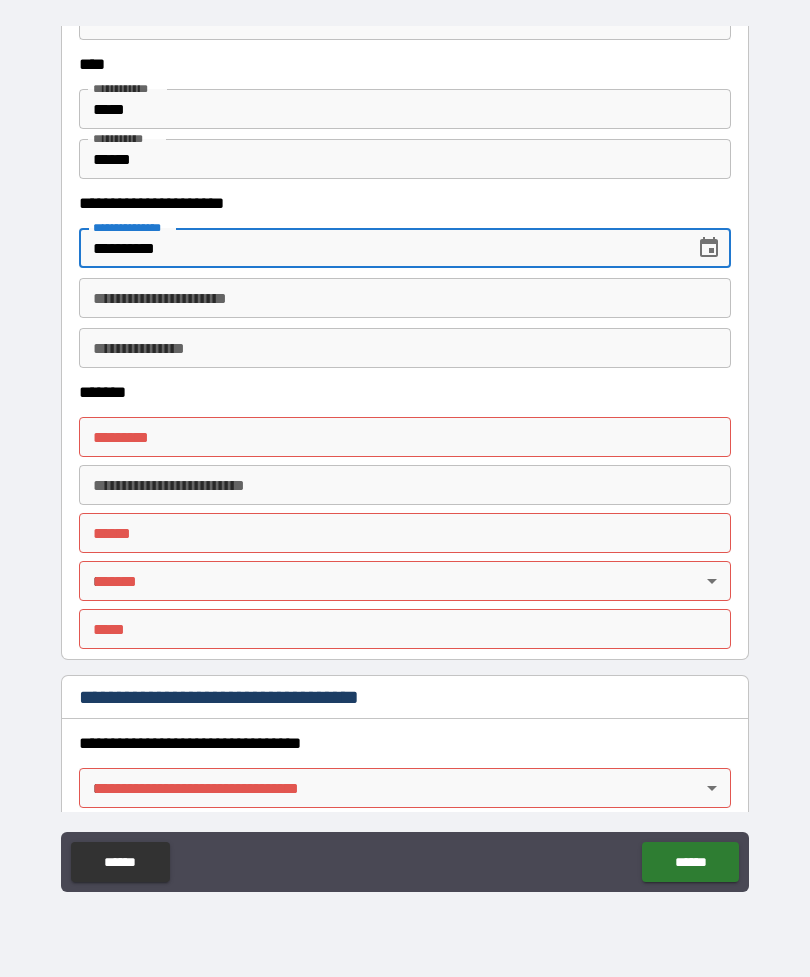 type on "**********" 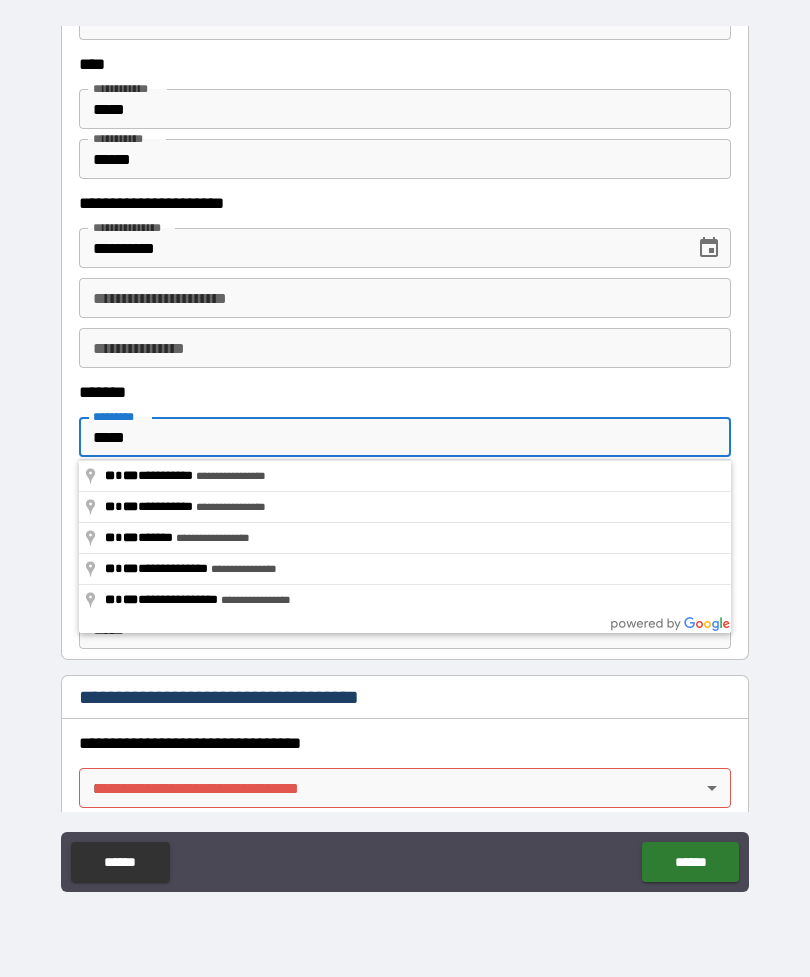 type on "**********" 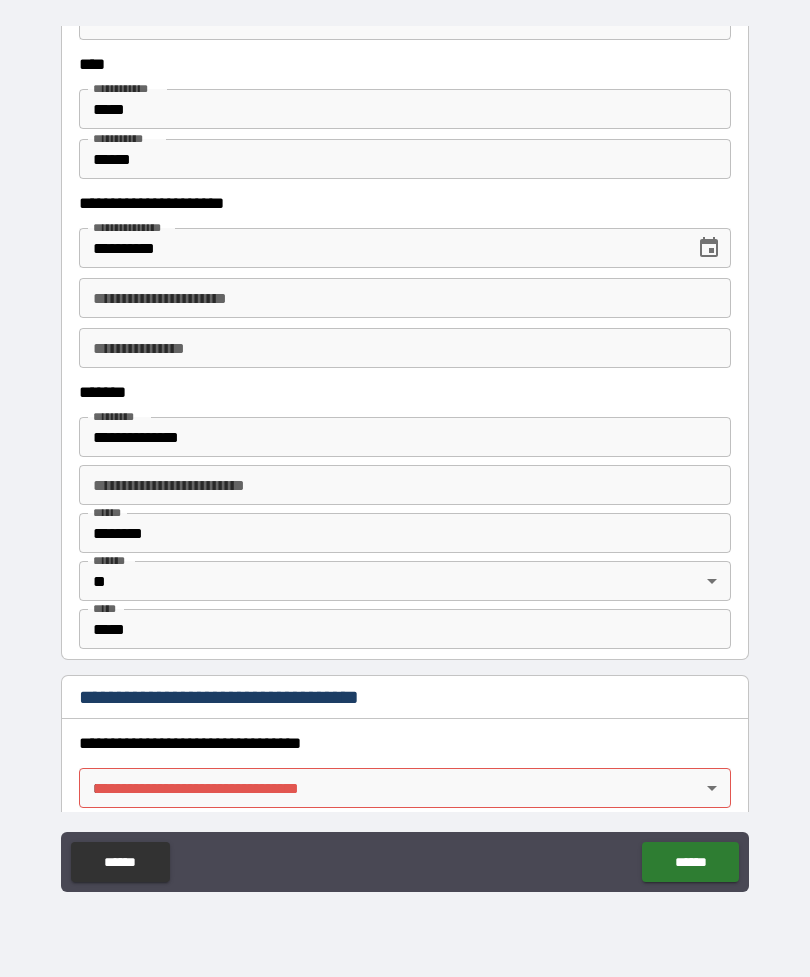 click on "**********" at bounding box center [405, 456] 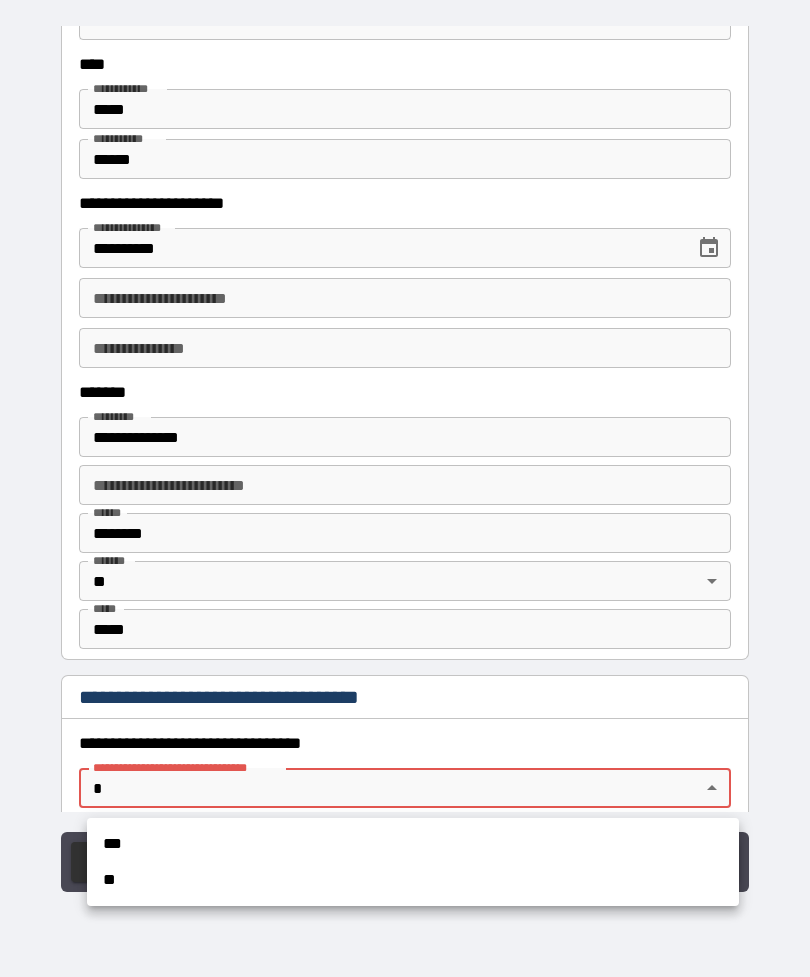 click at bounding box center [405, 488] 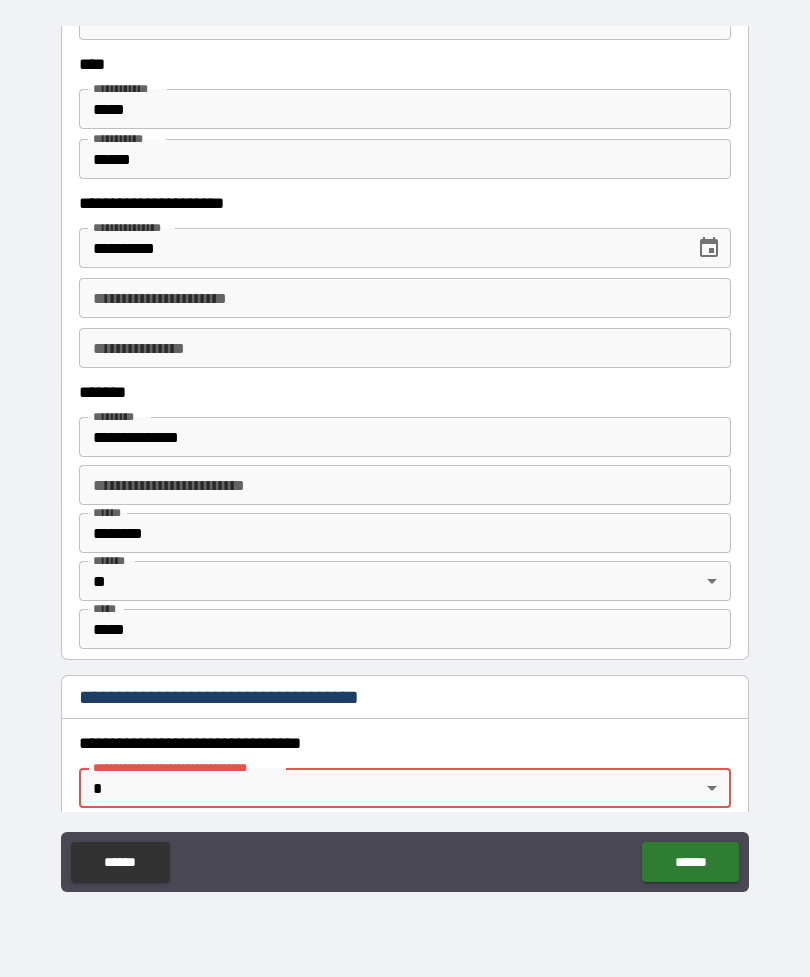 click on "**********" at bounding box center (405, 456) 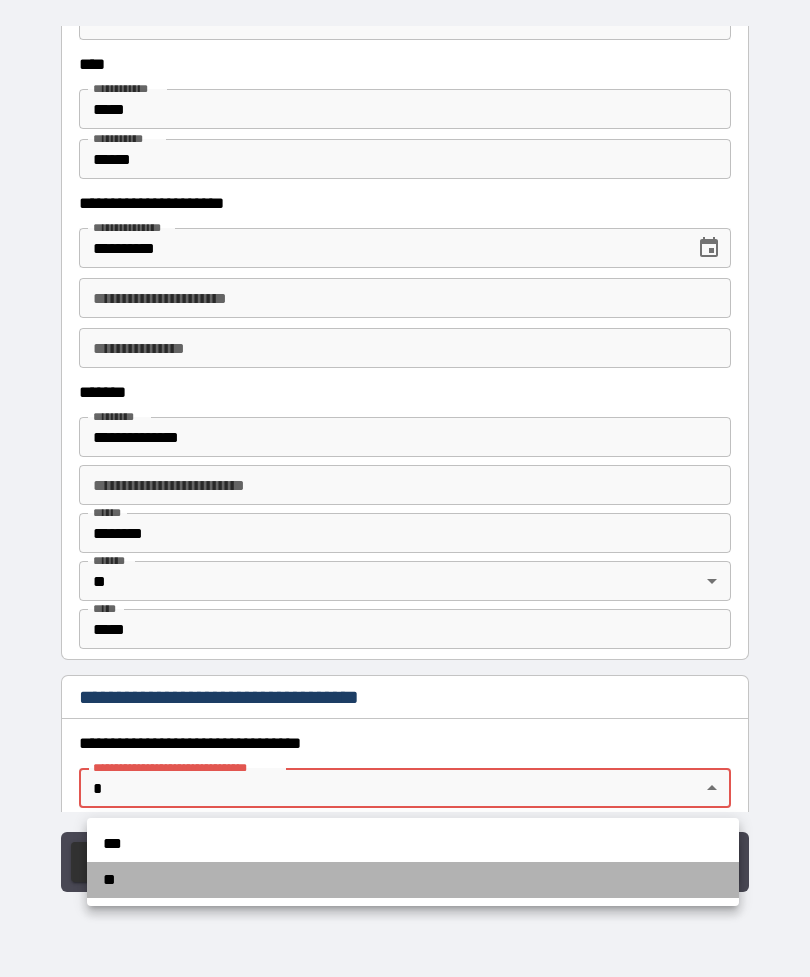 click on "**" at bounding box center [413, 880] 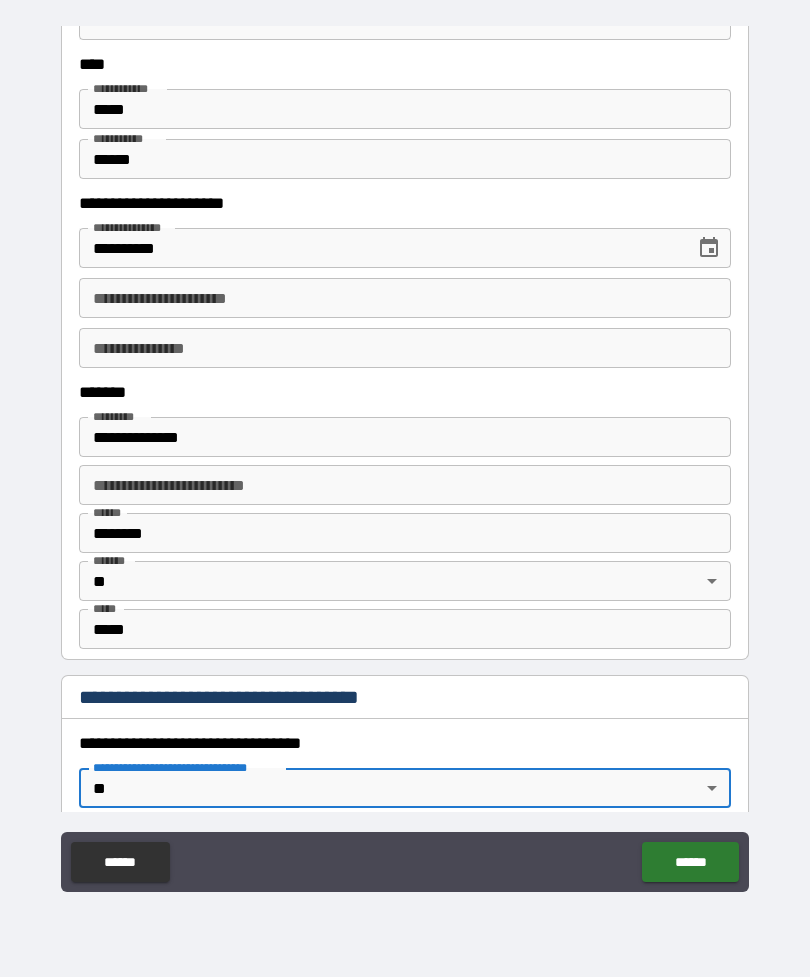 click on "******" at bounding box center [690, 862] 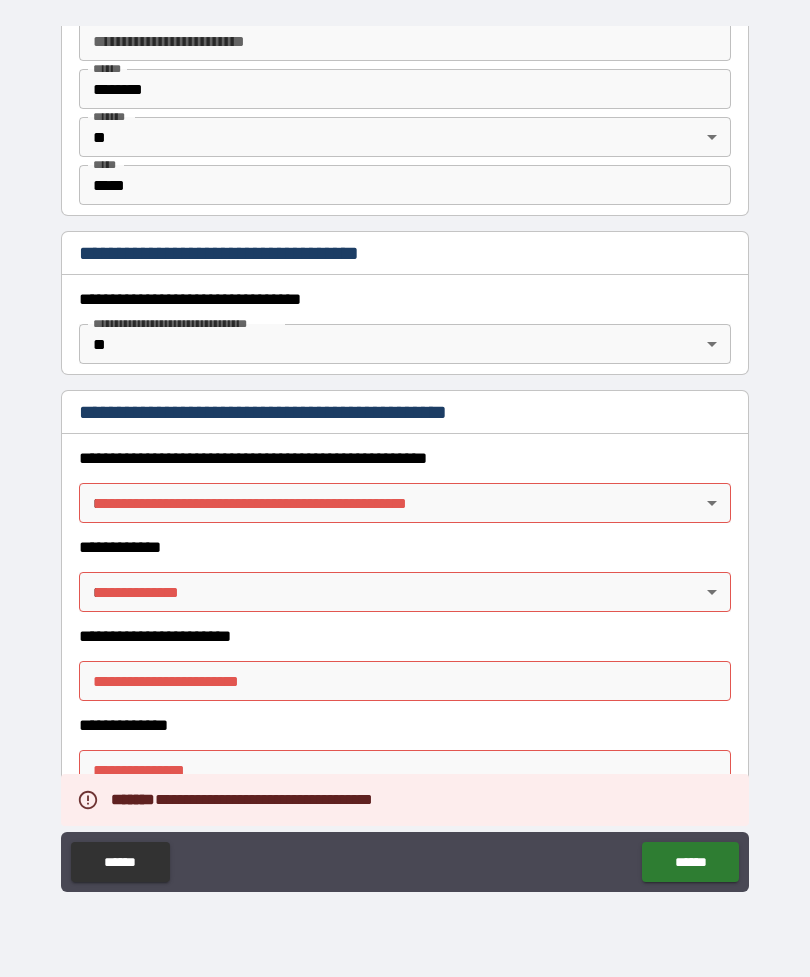 scroll, scrollTop: 1306, scrollLeft: 0, axis: vertical 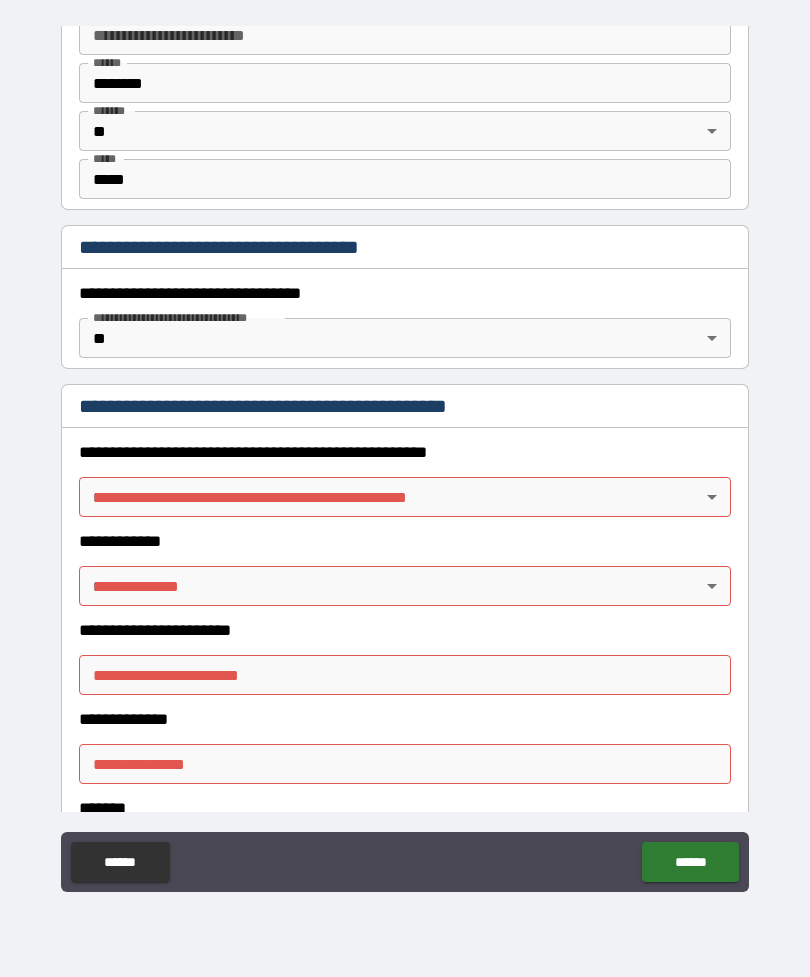 click on "**********" at bounding box center [405, 456] 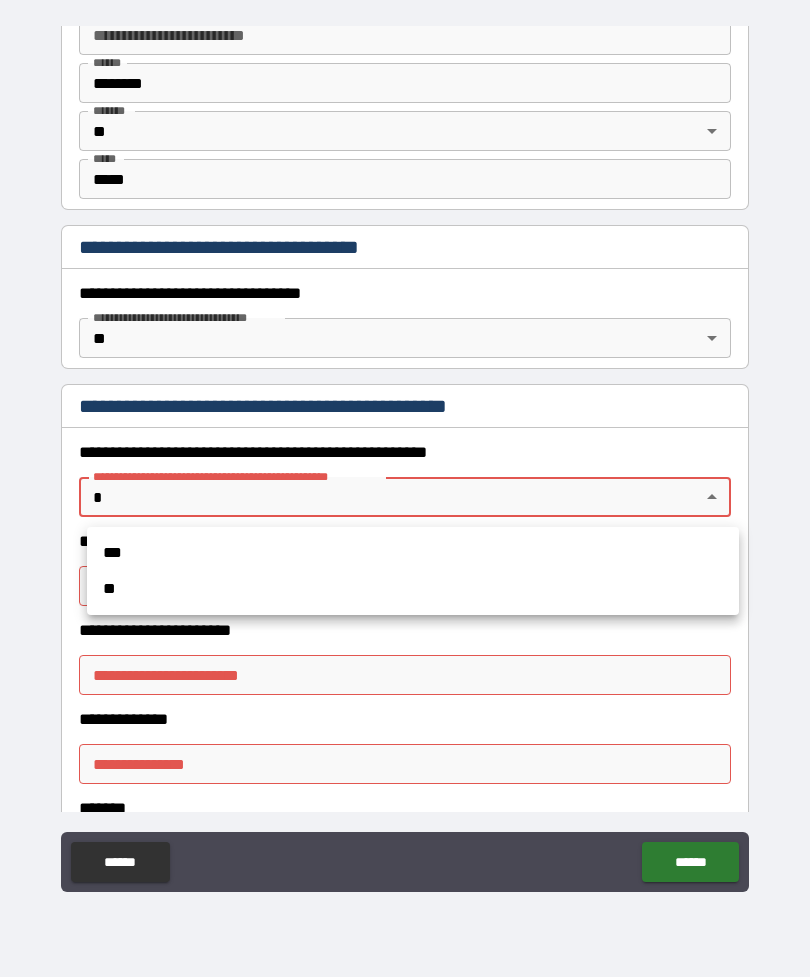 click on "**" at bounding box center (413, 589) 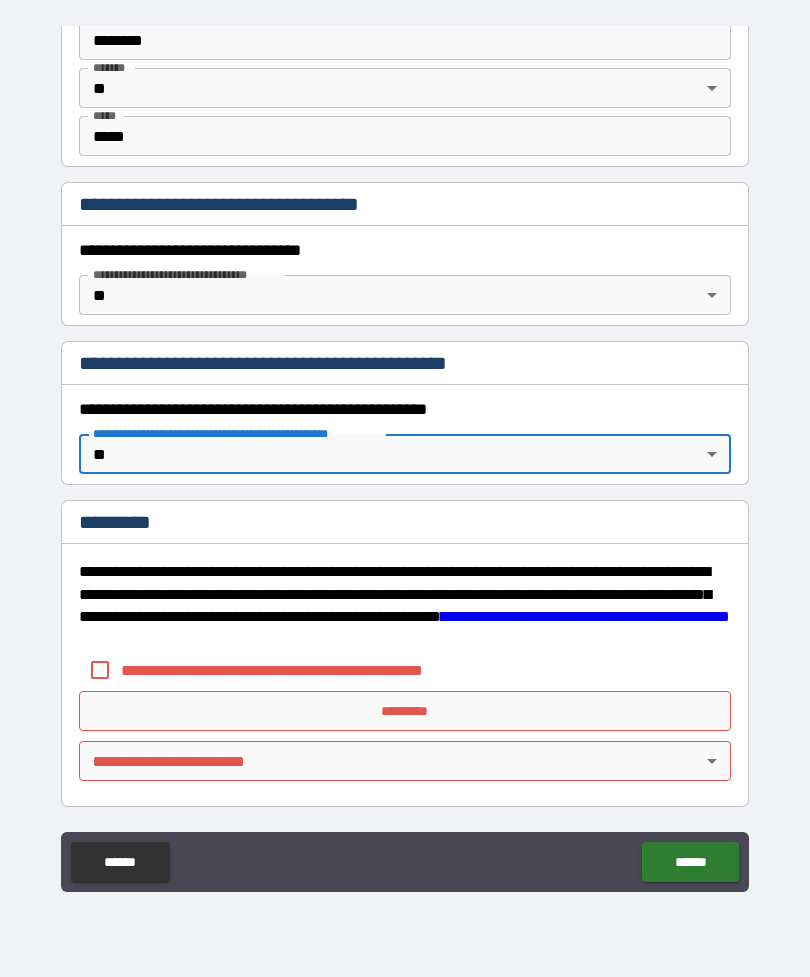 scroll, scrollTop: 1349, scrollLeft: 0, axis: vertical 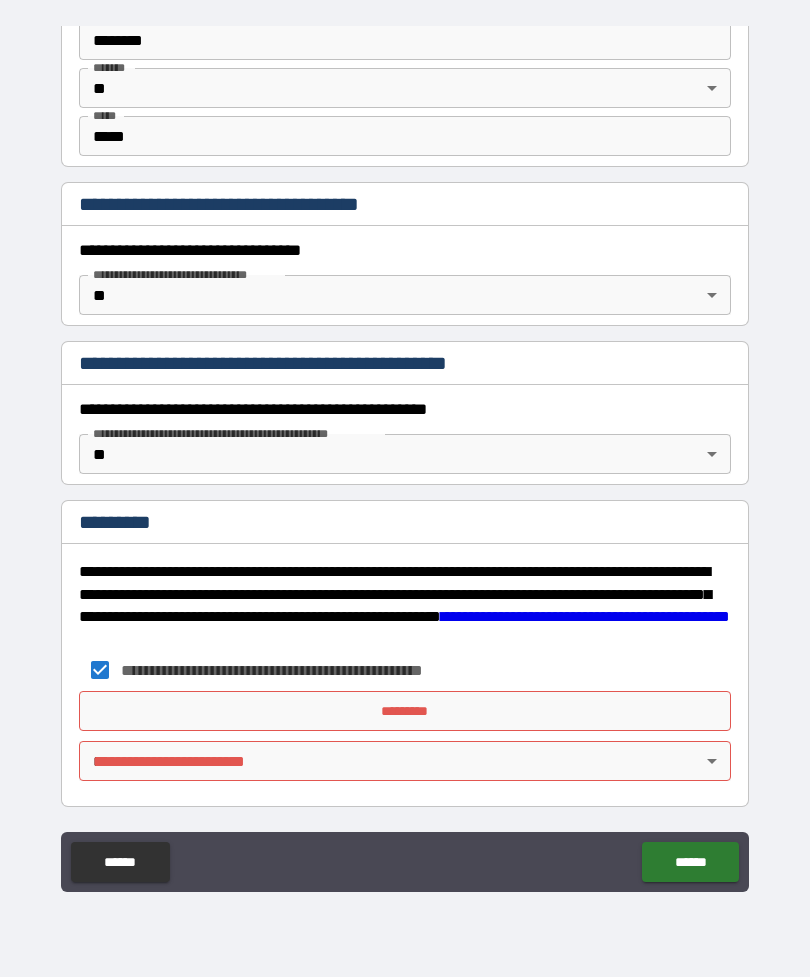 click on "*********" at bounding box center (405, 711) 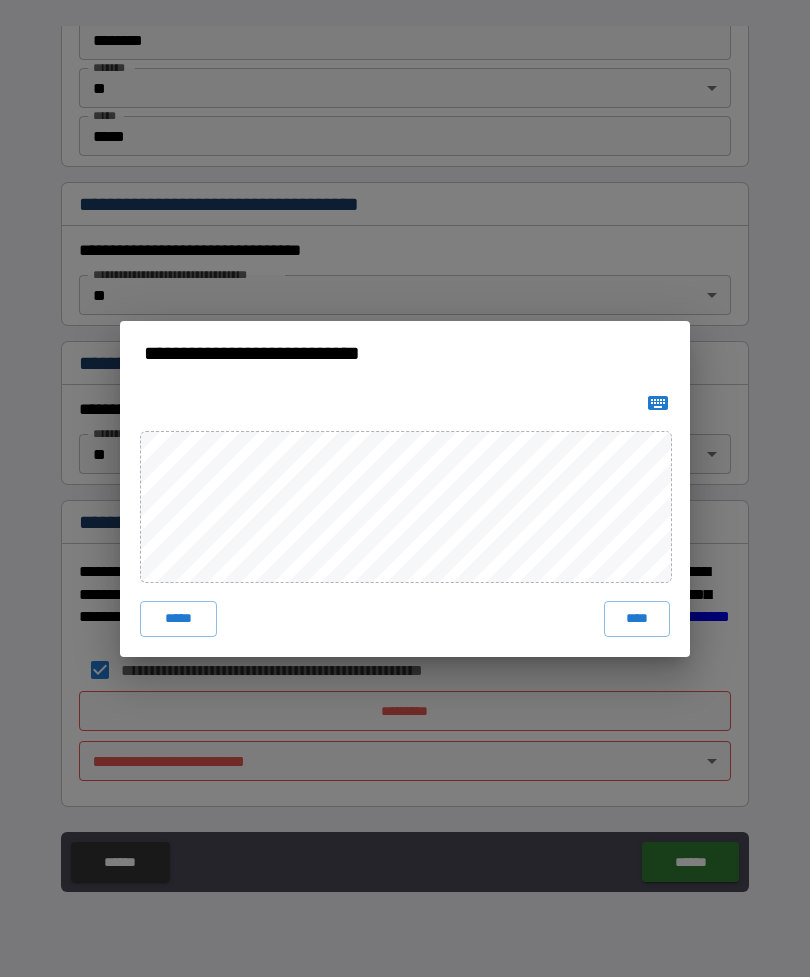 click on "****" at bounding box center (637, 619) 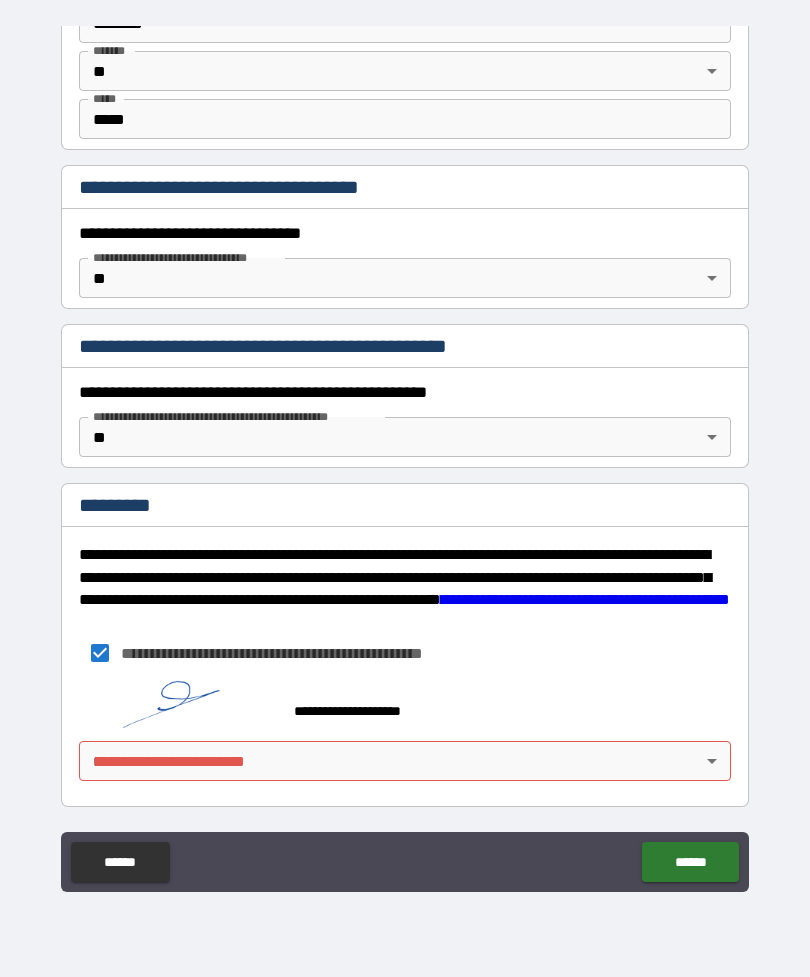 scroll, scrollTop: 1366, scrollLeft: 0, axis: vertical 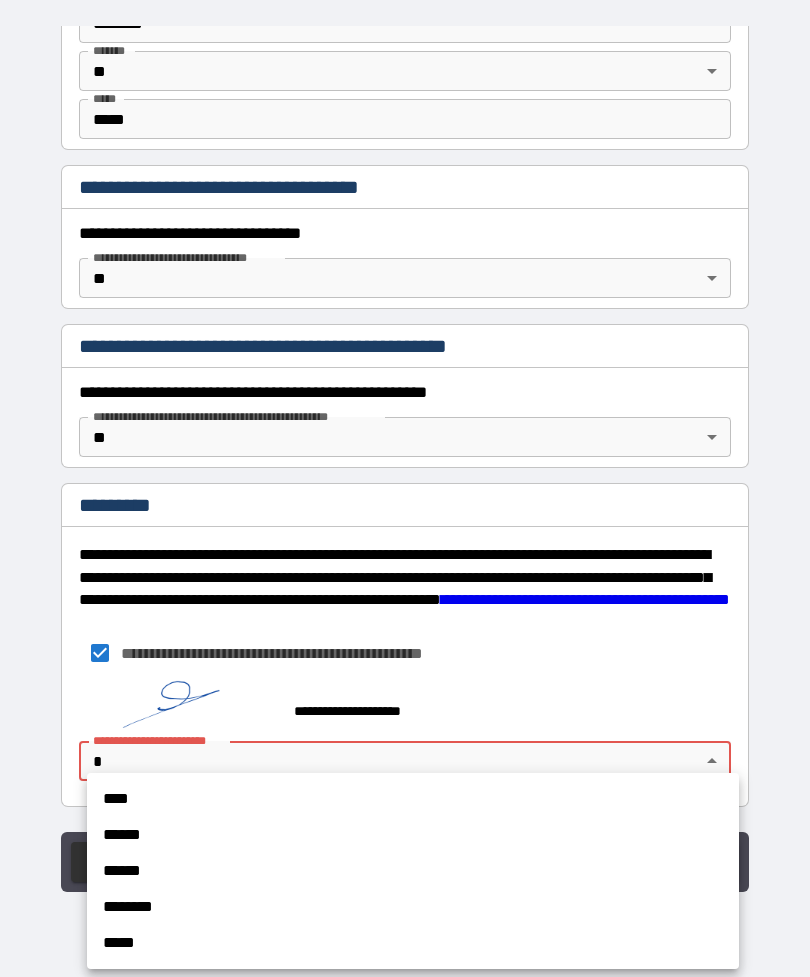 click on "****" at bounding box center [413, 799] 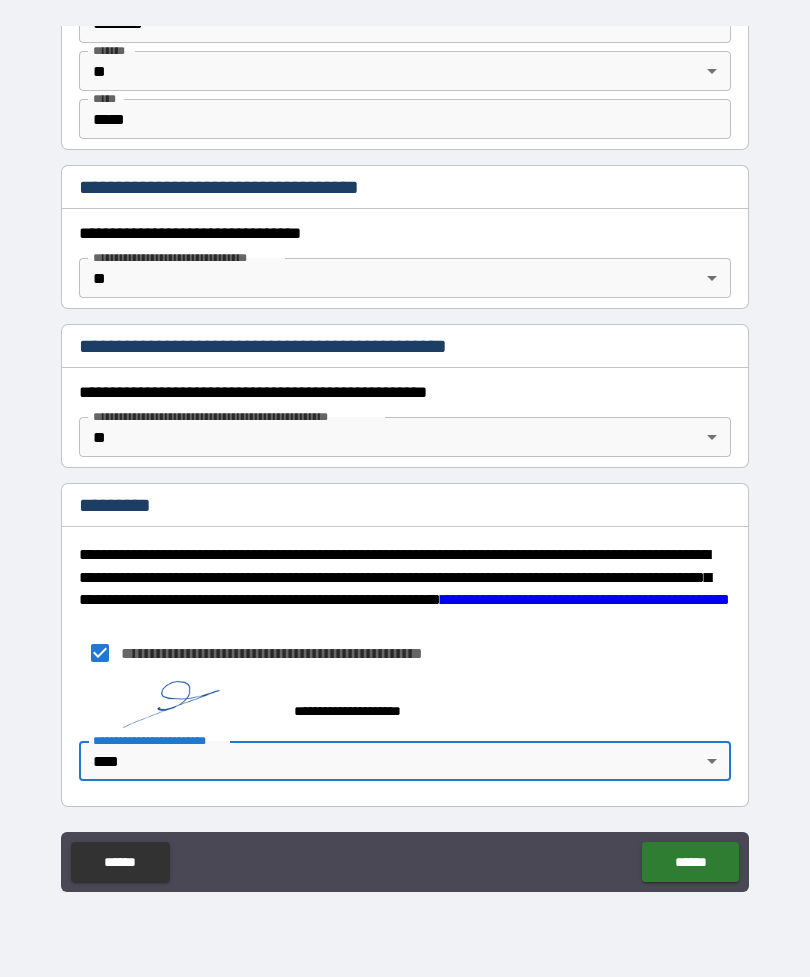 click on "******" at bounding box center [690, 862] 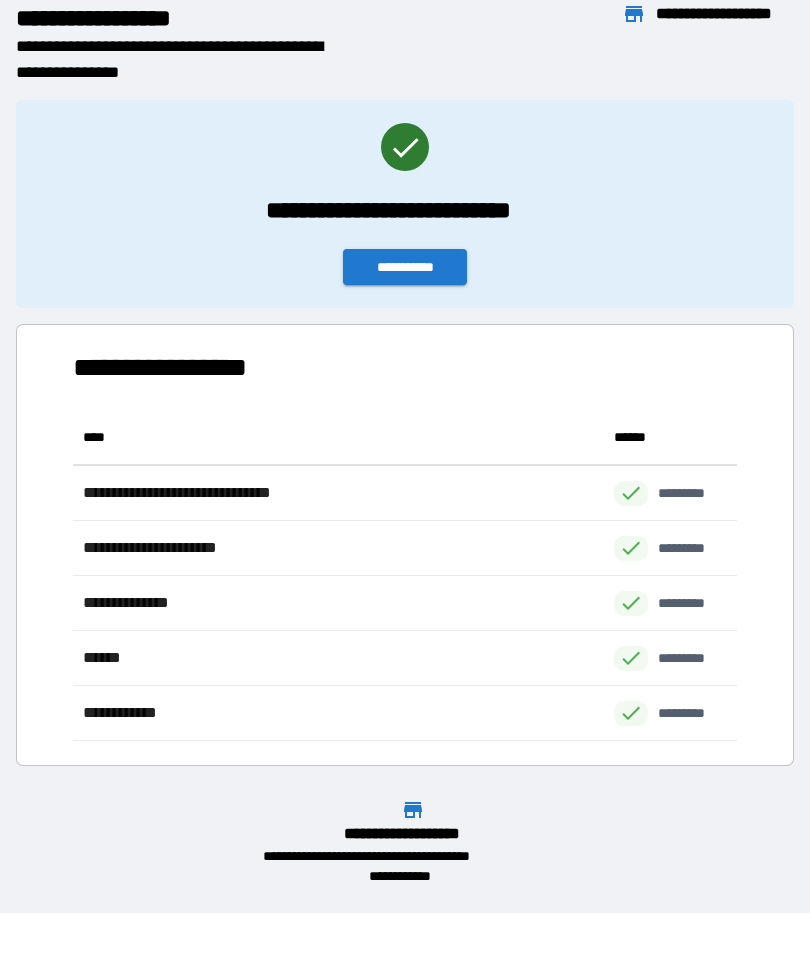 scroll, scrollTop: 1, scrollLeft: 1, axis: both 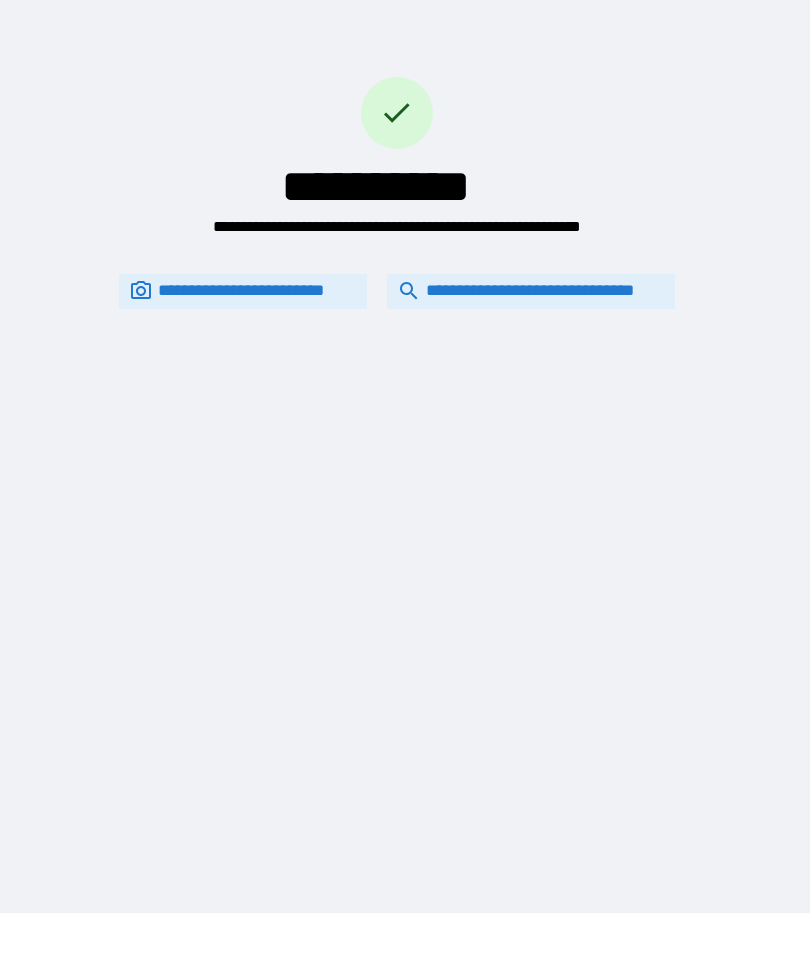 click on "**********" at bounding box center (531, 291) 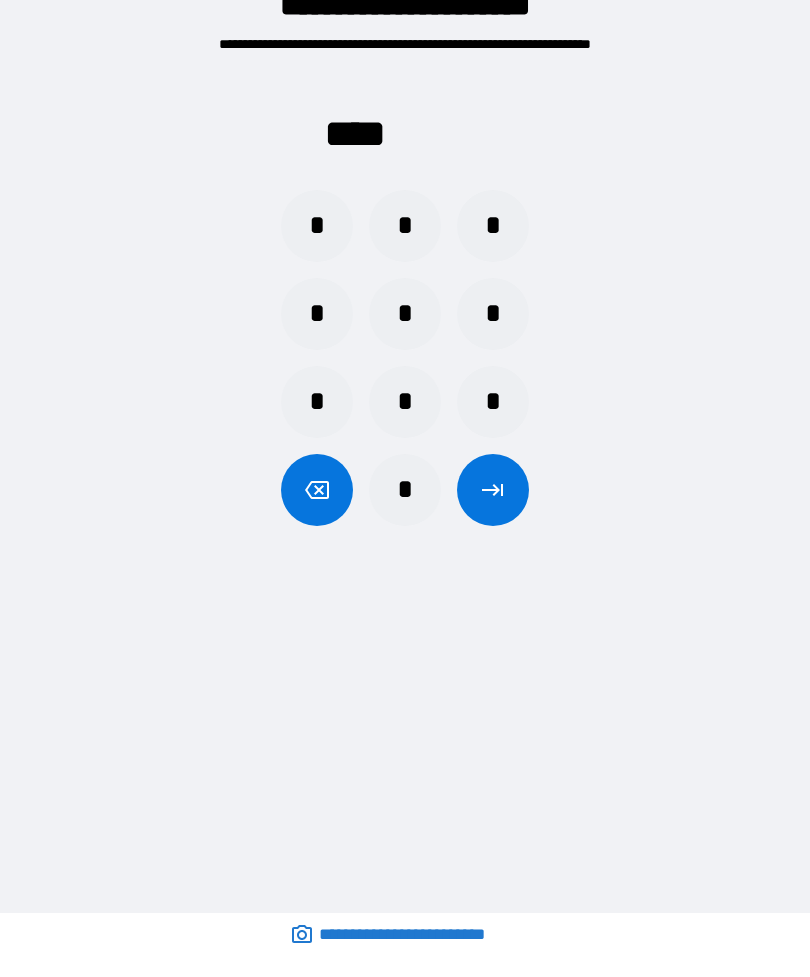 click on "*" at bounding box center [405, 314] 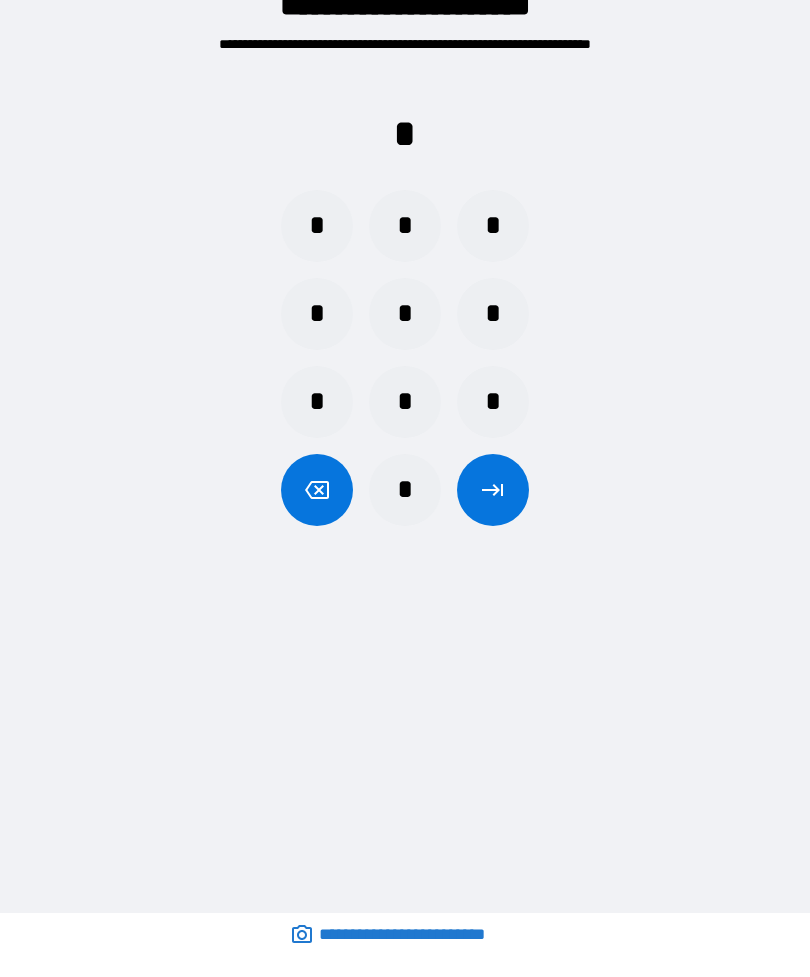 click on "*" at bounding box center [405, 490] 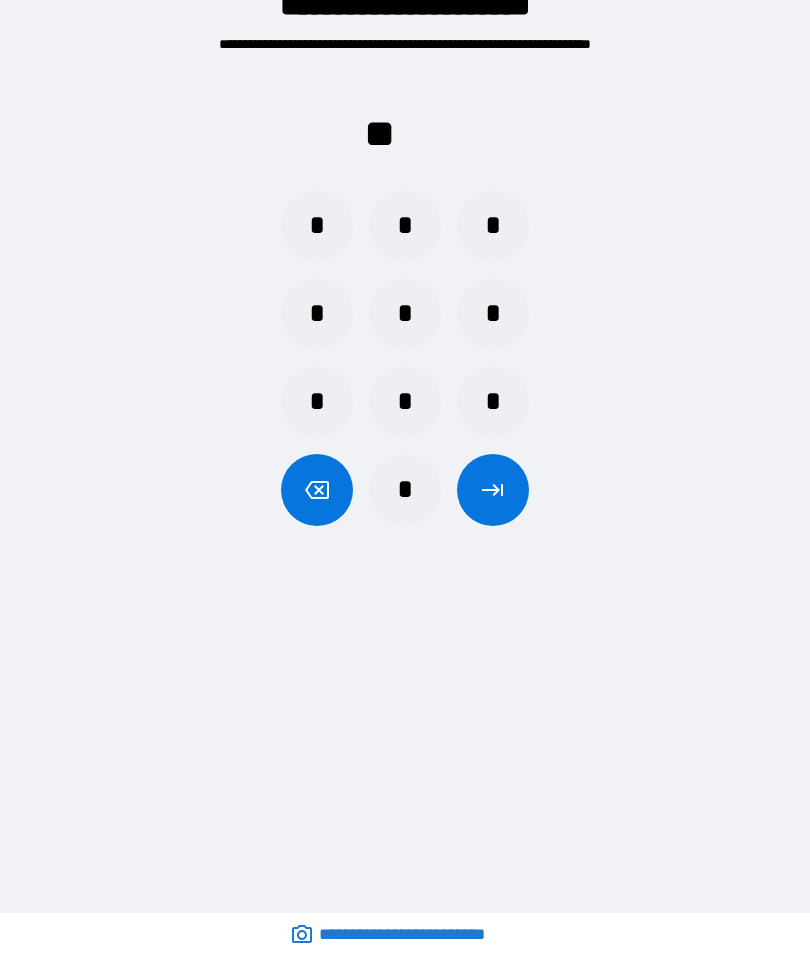 click on "*" at bounding box center (405, 490) 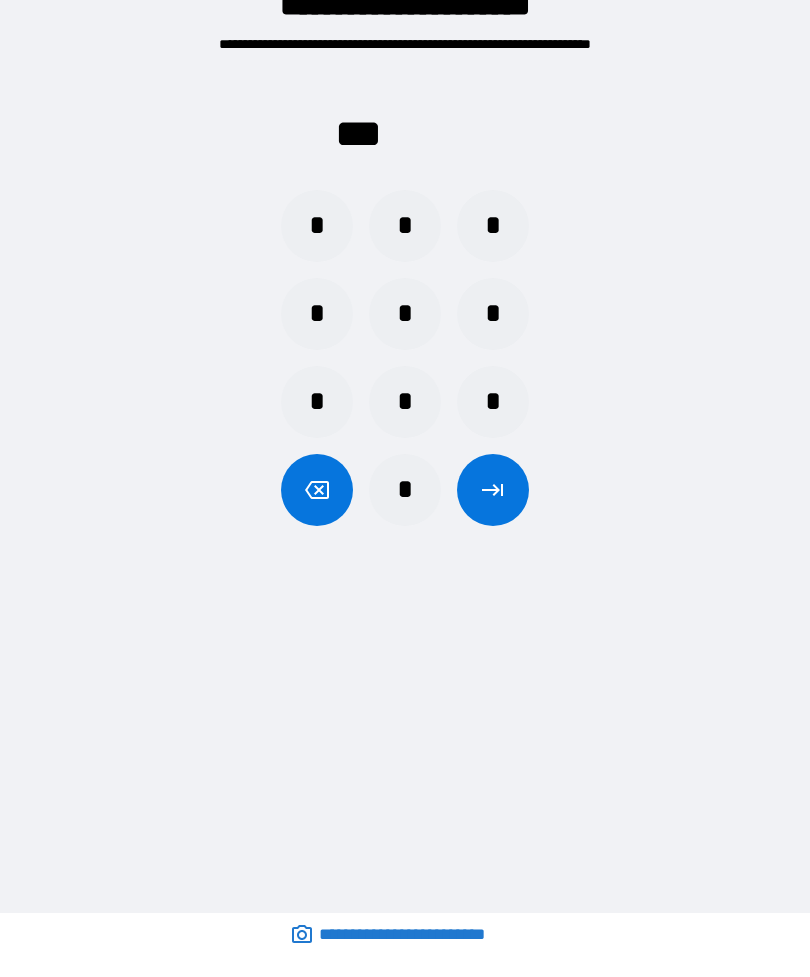 click on "*" at bounding box center [493, 402] 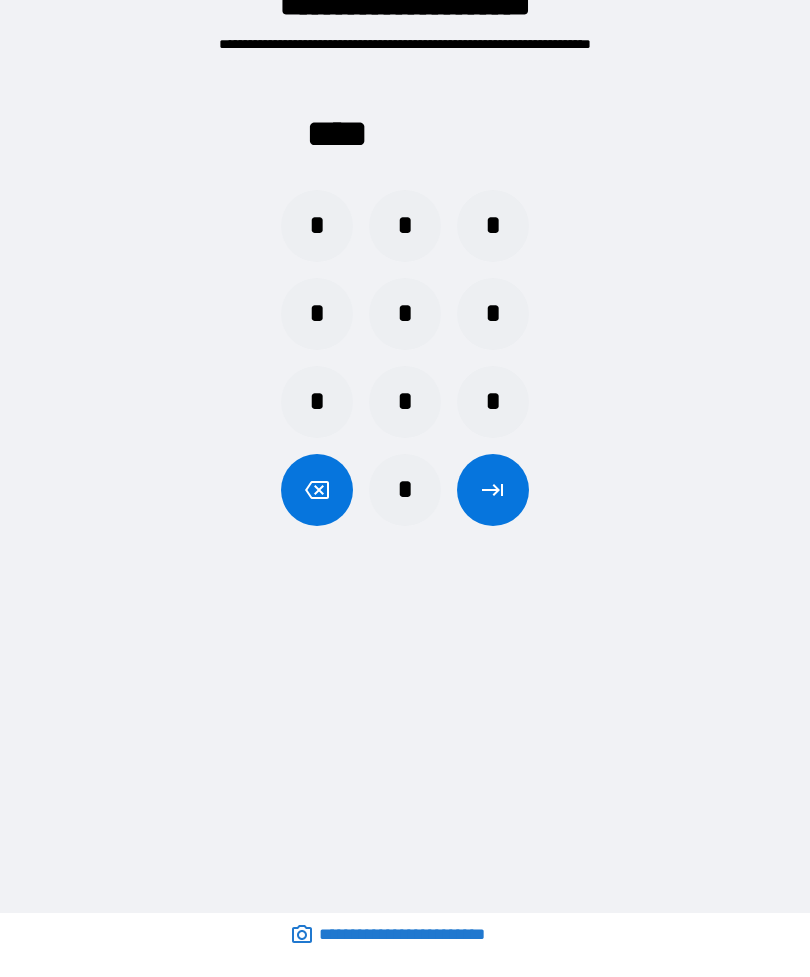 click at bounding box center [493, 490] 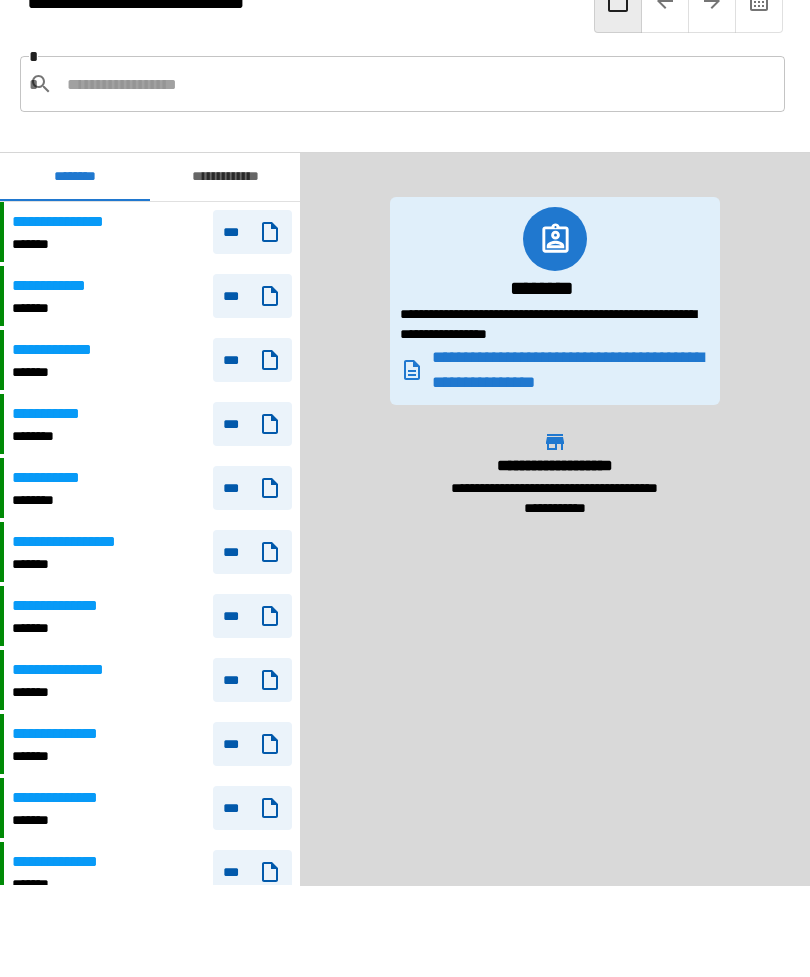 scroll, scrollTop: 420, scrollLeft: 0, axis: vertical 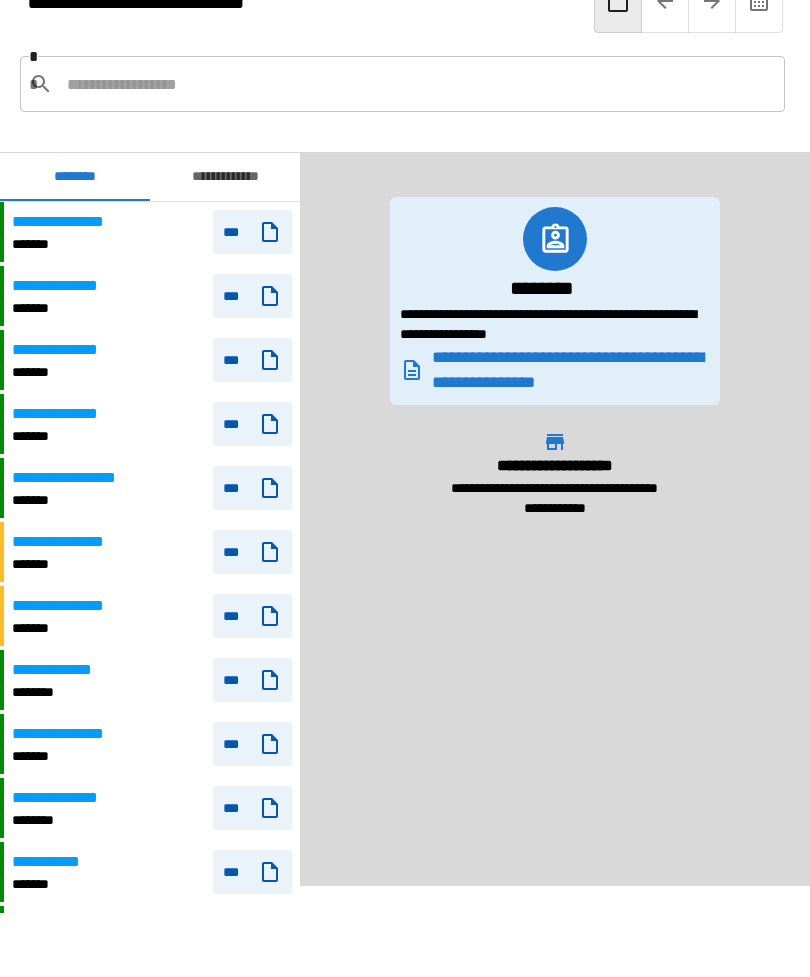 click at bounding box center (418, 84) 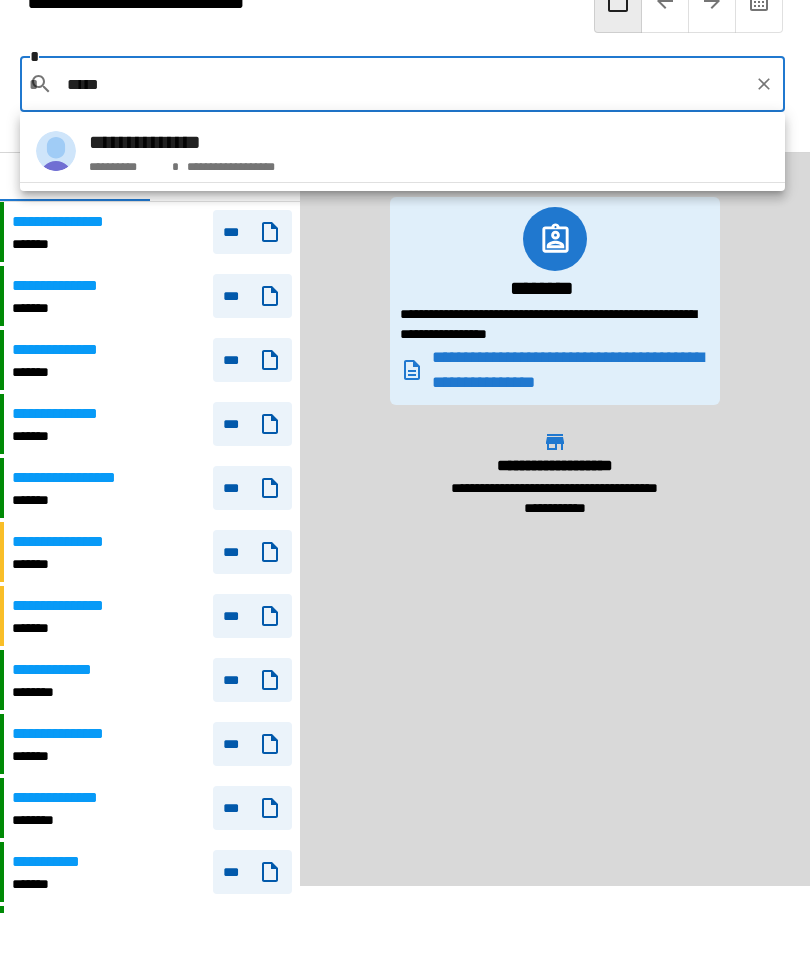 type on "*****" 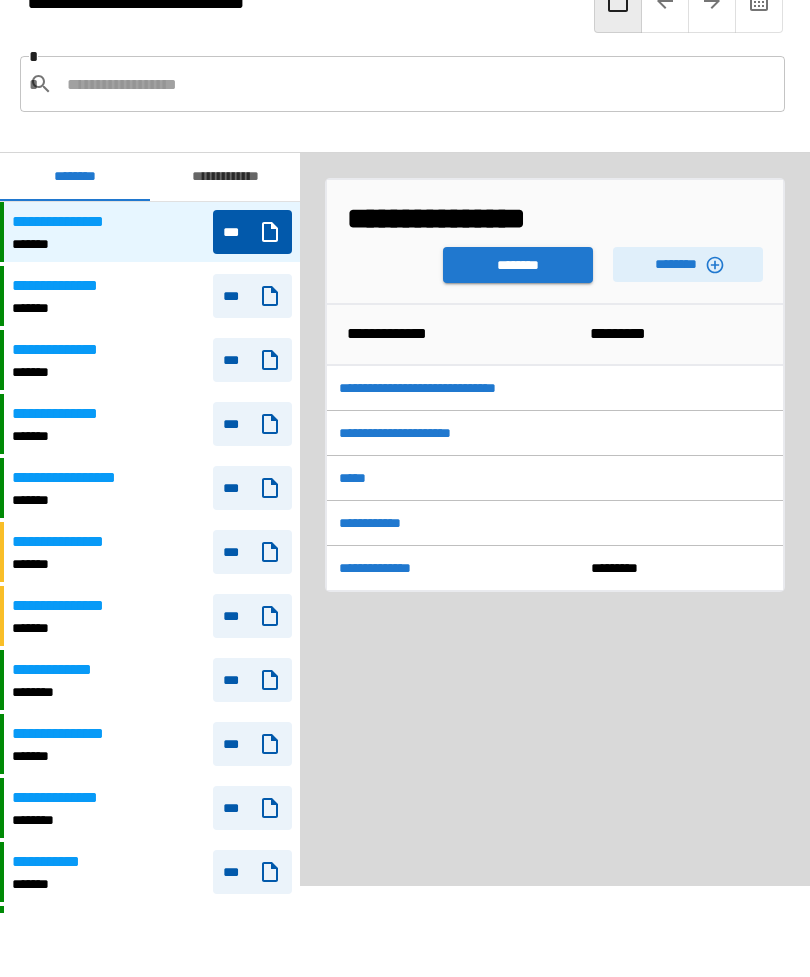 click on "********" at bounding box center (518, 265) 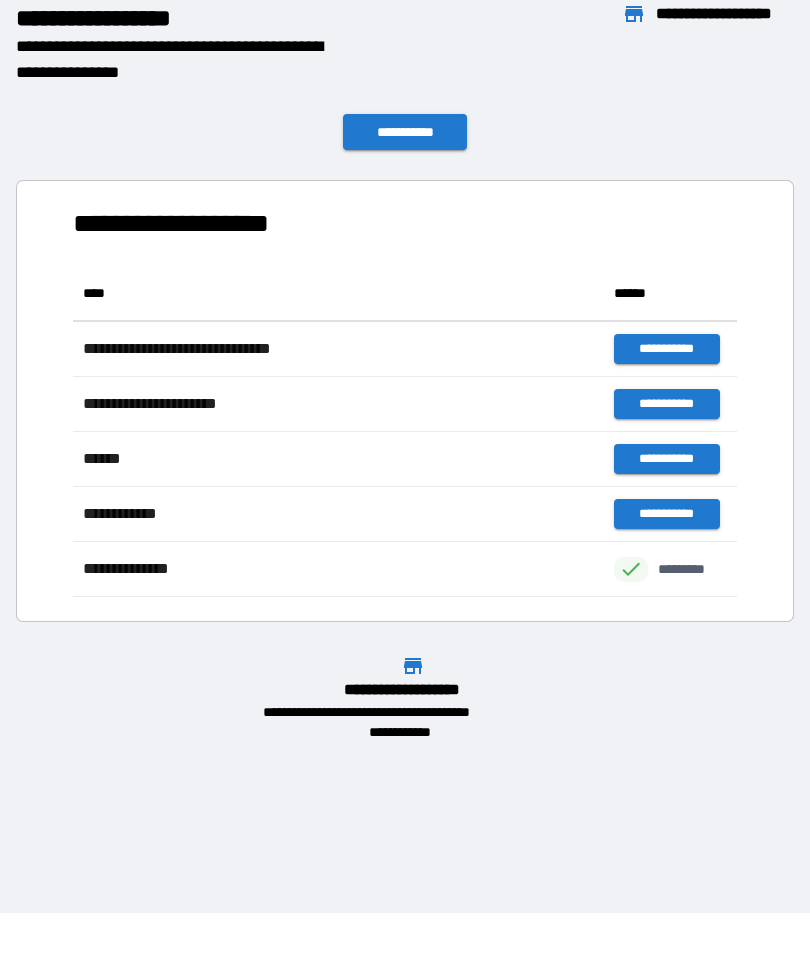 scroll, scrollTop: 1, scrollLeft: 1, axis: both 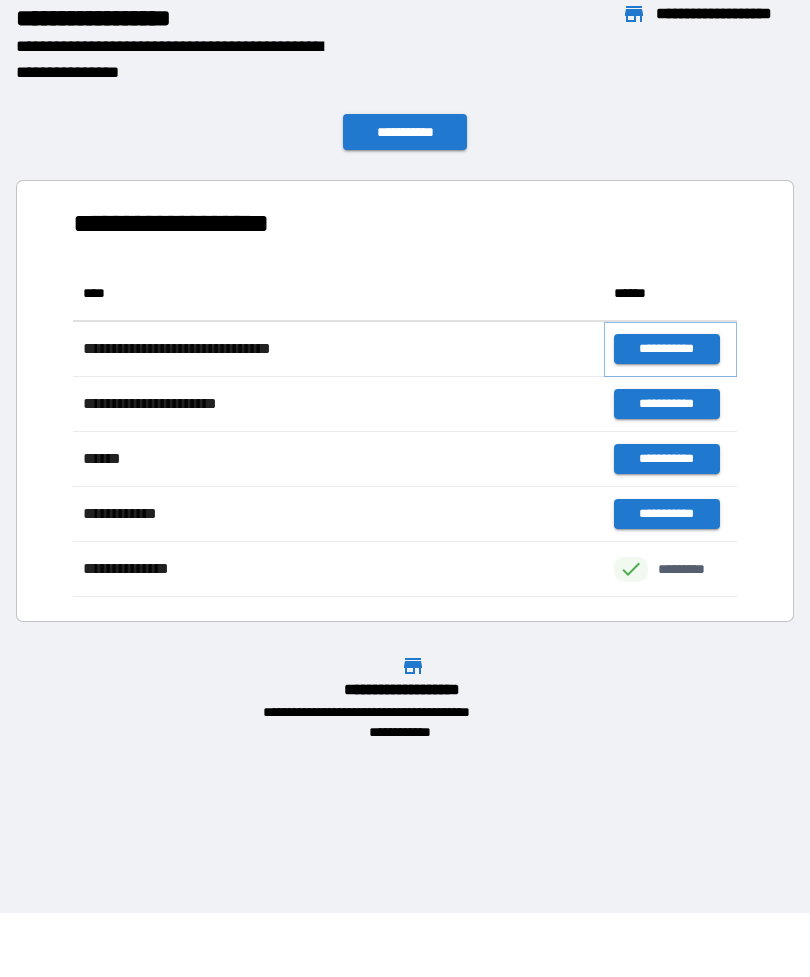 click on "**********" at bounding box center (666, 349) 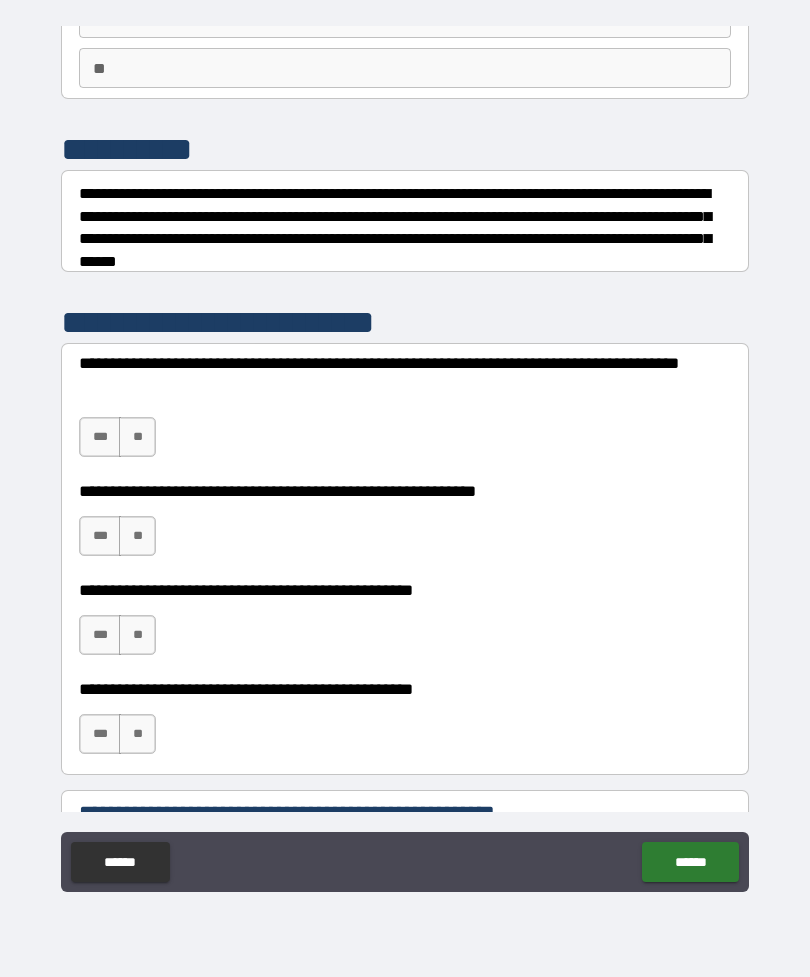 scroll, scrollTop: 178, scrollLeft: 0, axis: vertical 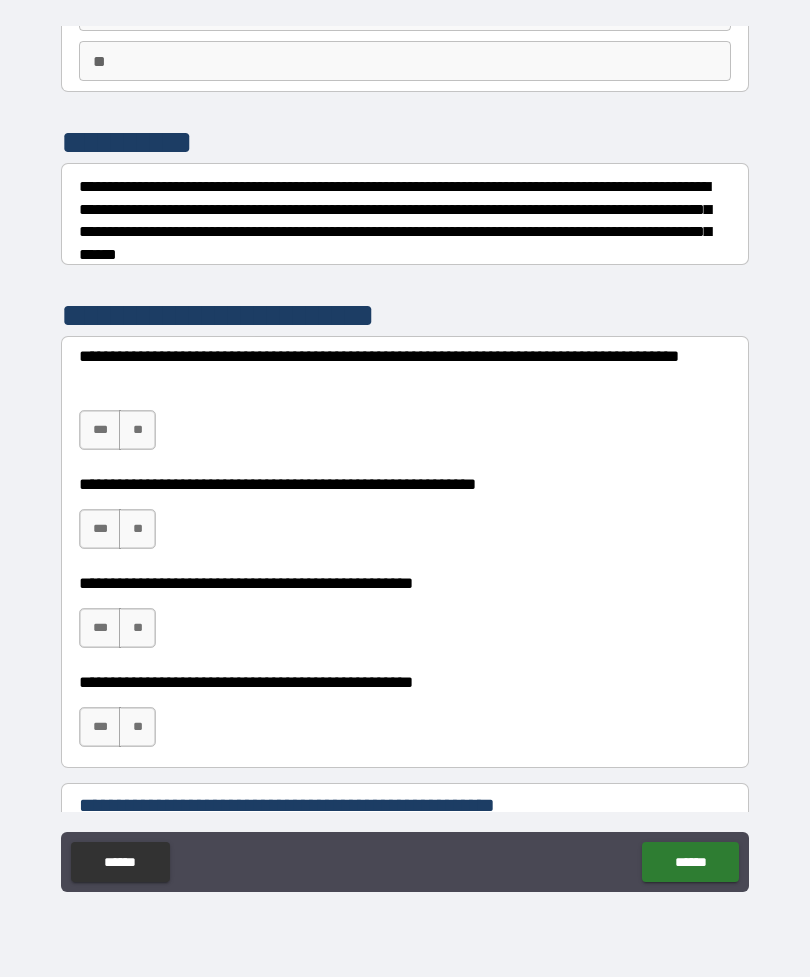 click on "**" at bounding box center [137, 430] 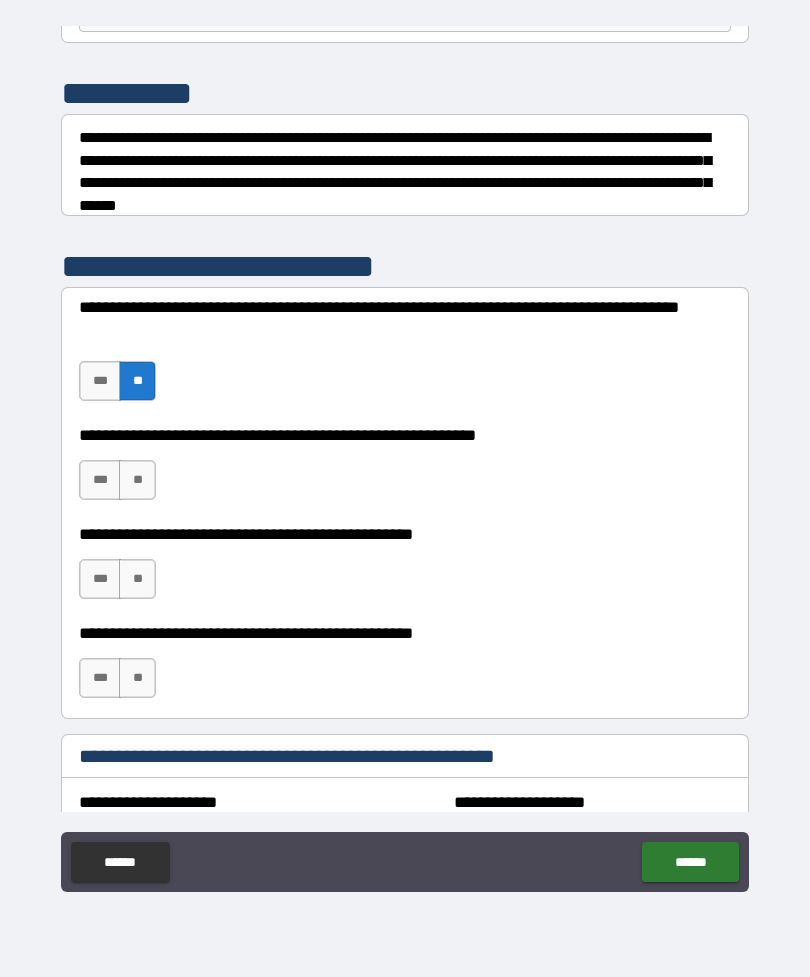scroll, scrollTop: 228, scrollLeft: 0, axis: vertical 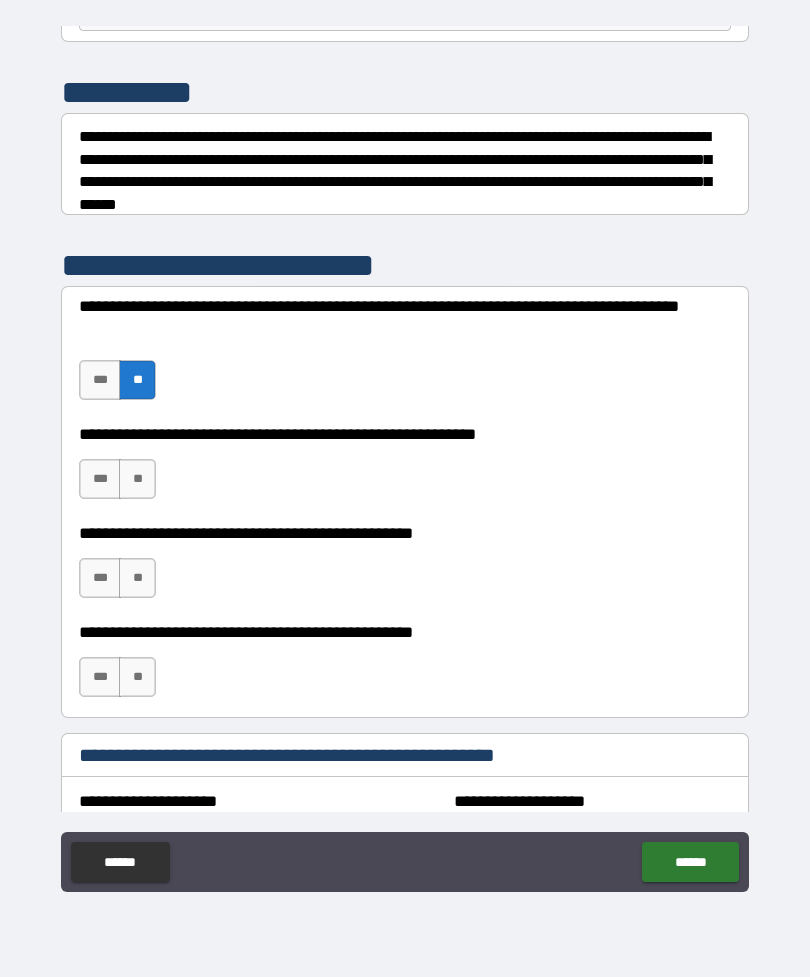 click on "***" at bounding box center [100, 479] 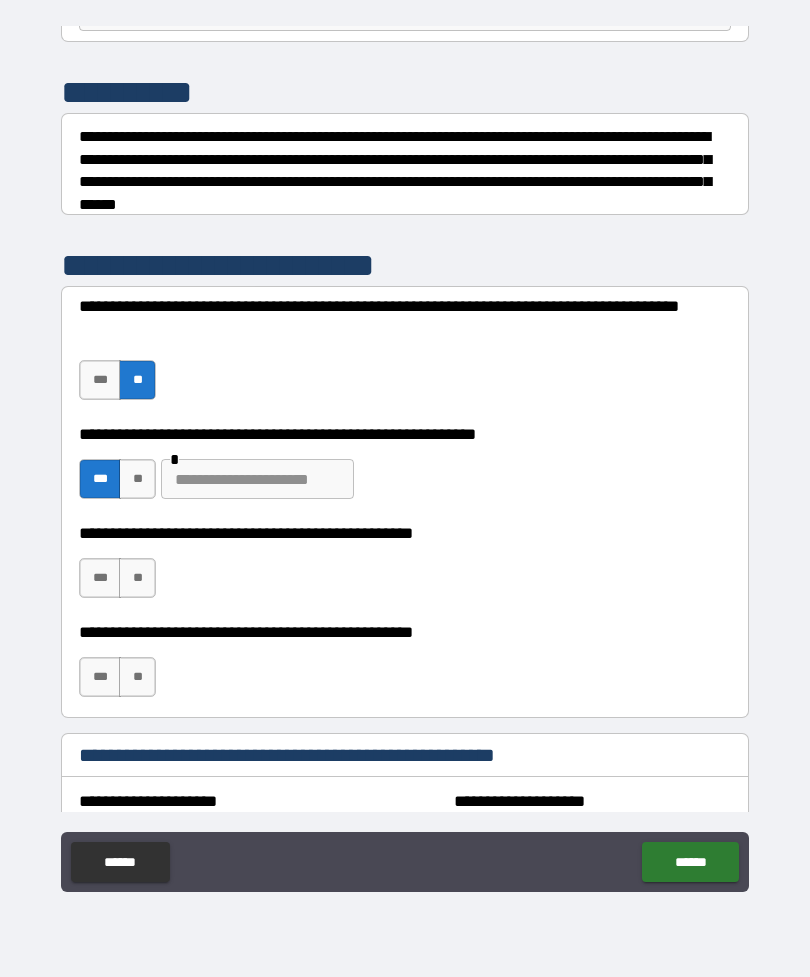 click at bounding box center [257, 479] 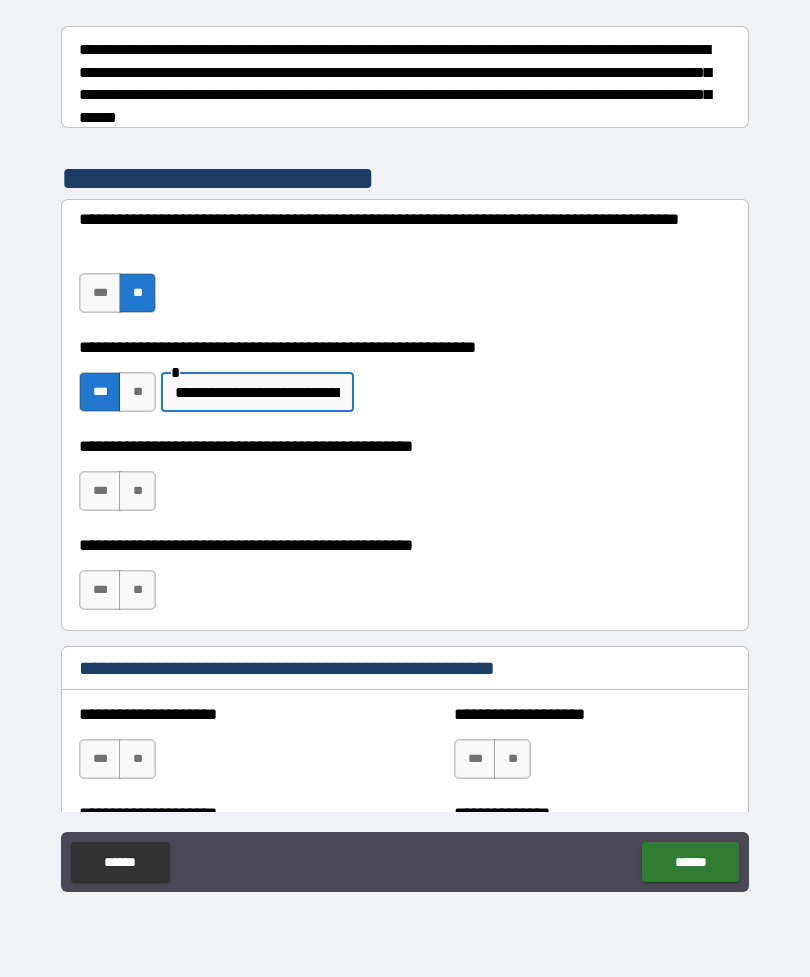scroll, scrollTop: 318, scrollLeft: 0, axis: vertical 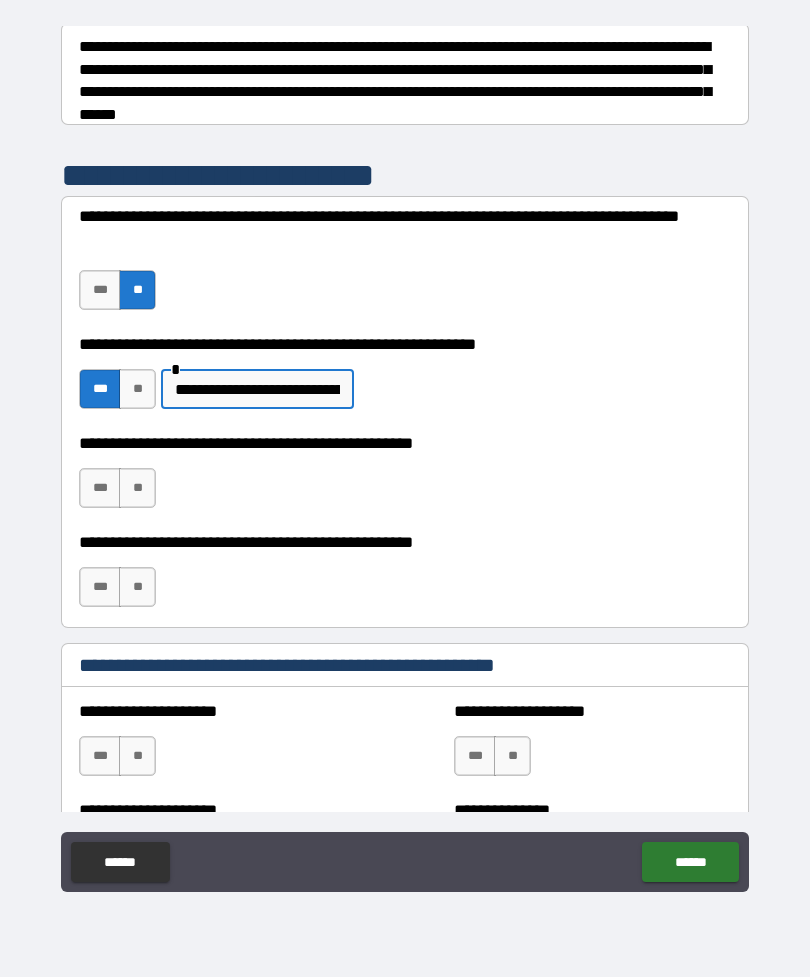 type on "**********" 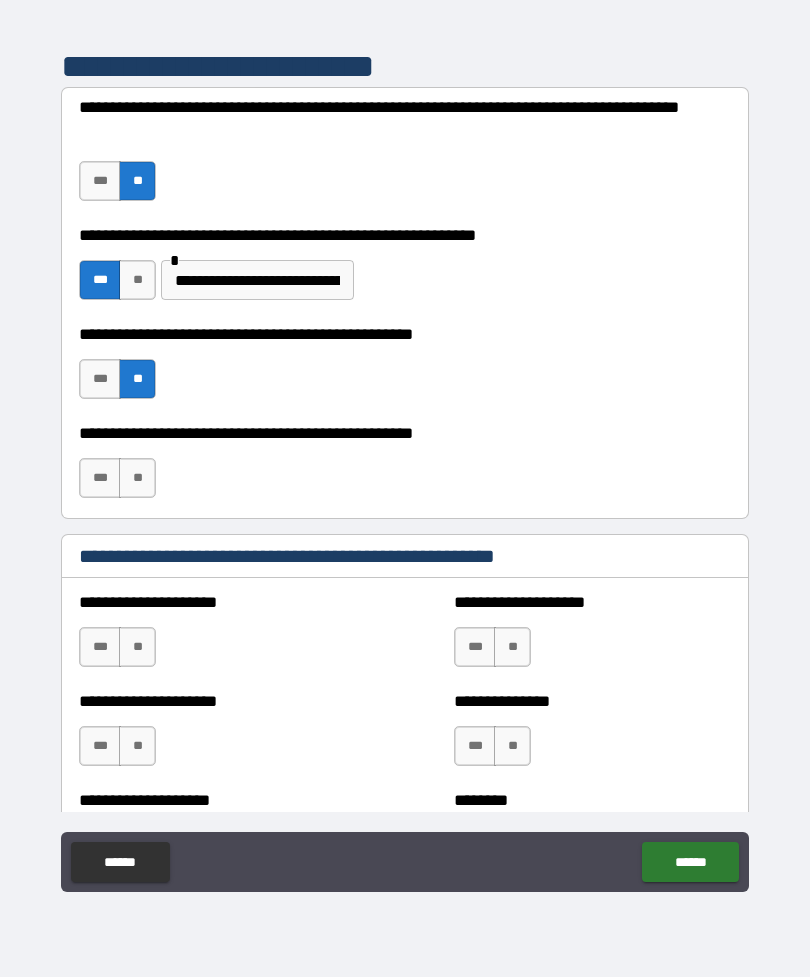 scroll, scrollTop: 432, scrollLeft: 0, axis: vertical 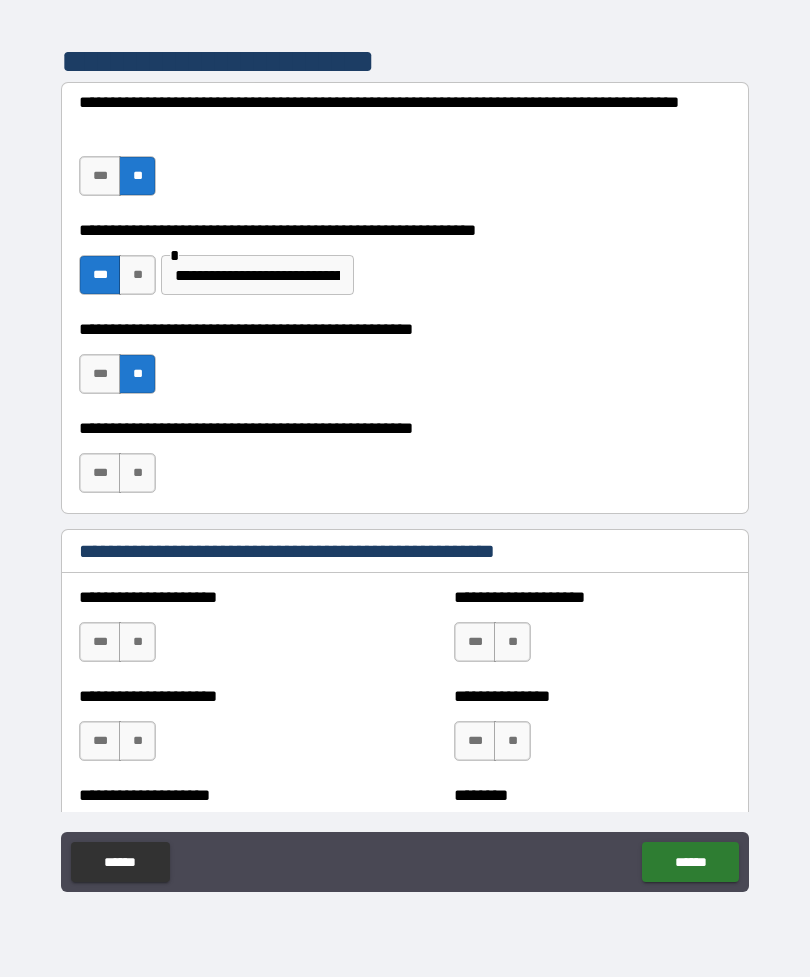 click on "**" at bounding box center [137, 473] 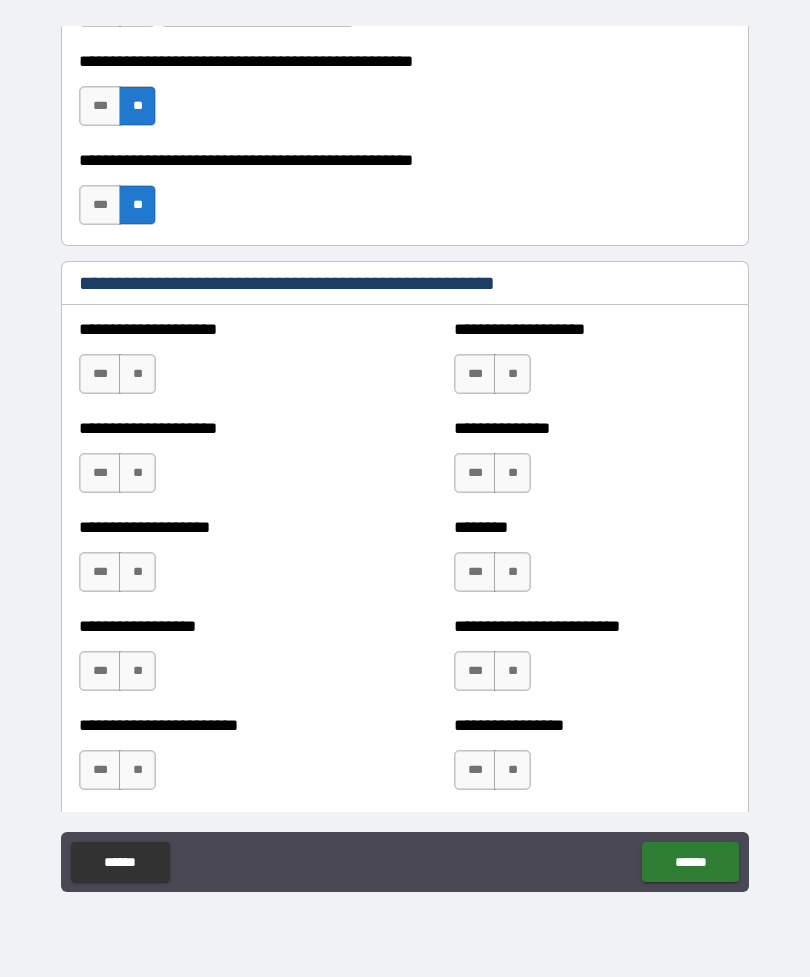 scroll, scrollTop: 697, scrollLeft: 0, axis: vertical 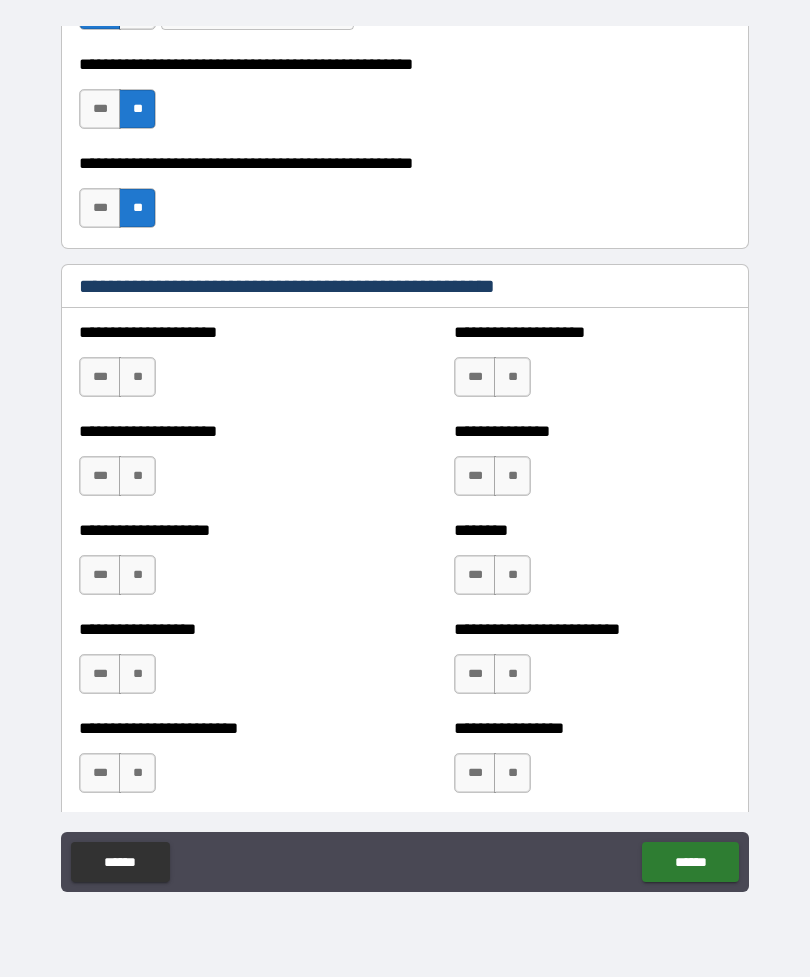 click on "**" at bounding box center (137, 377) 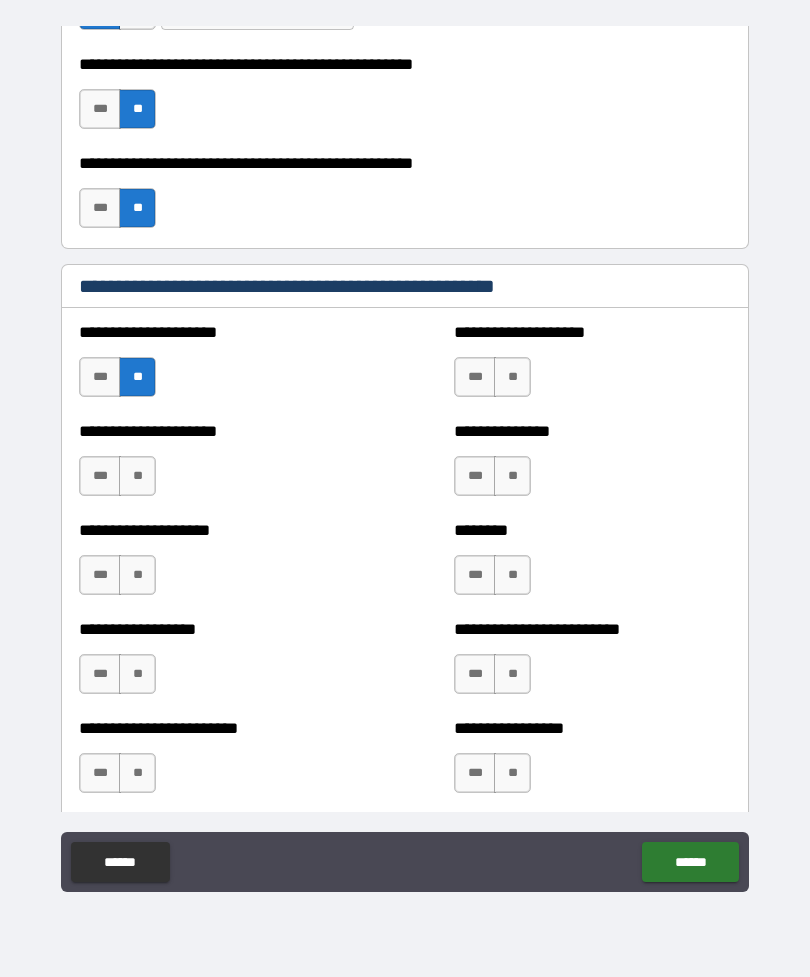 click on "**" at bounding box center (137, 476) 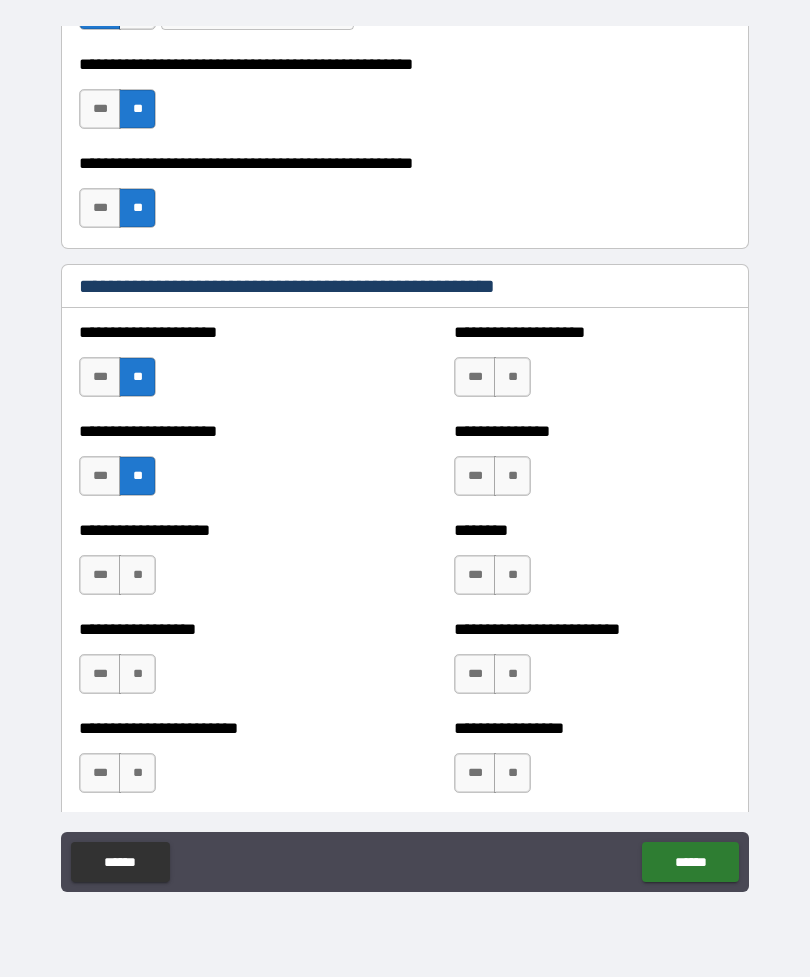 click on "**" at bounding box center [512, 377] 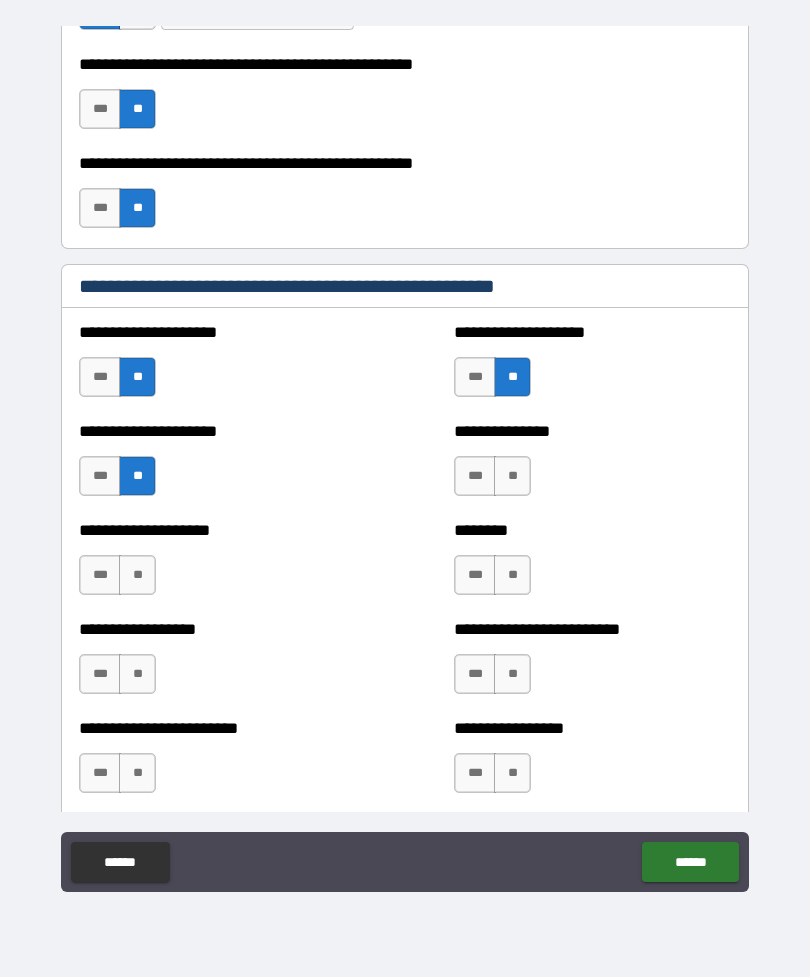 click on "**" at bounding box center (512, 476) 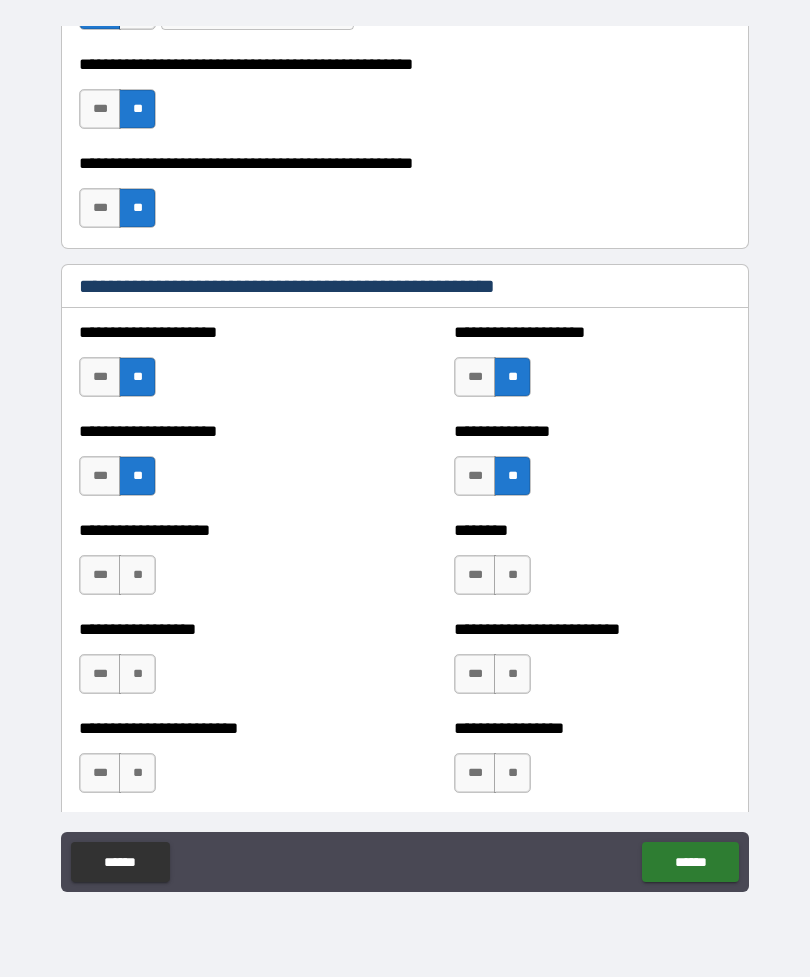 click on "**" at bounding box center [137, 575] 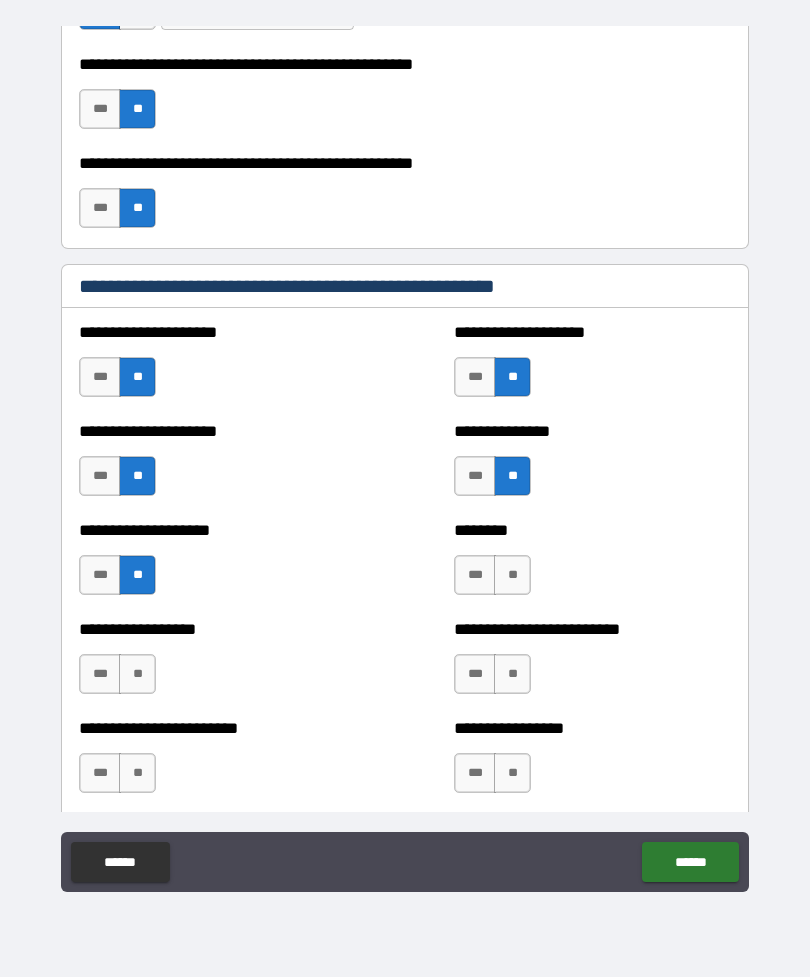 click on "**" at bounding box center (512, 575) 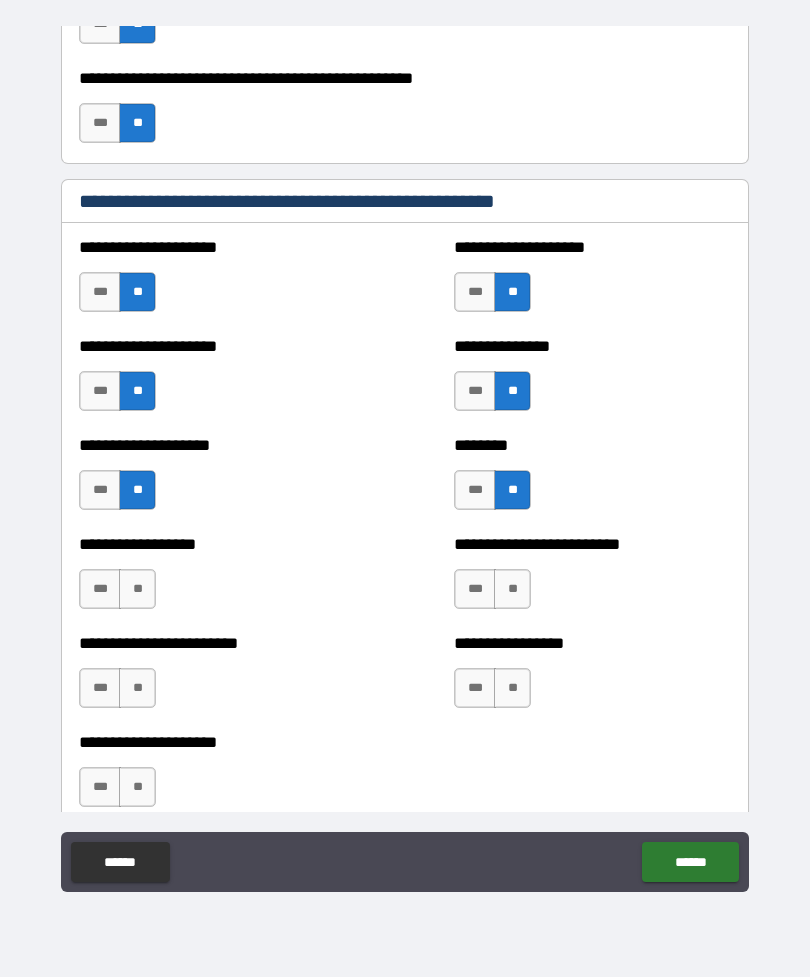 scroll, scrollTop: 783, scrollLeft: 0, axis: vertical 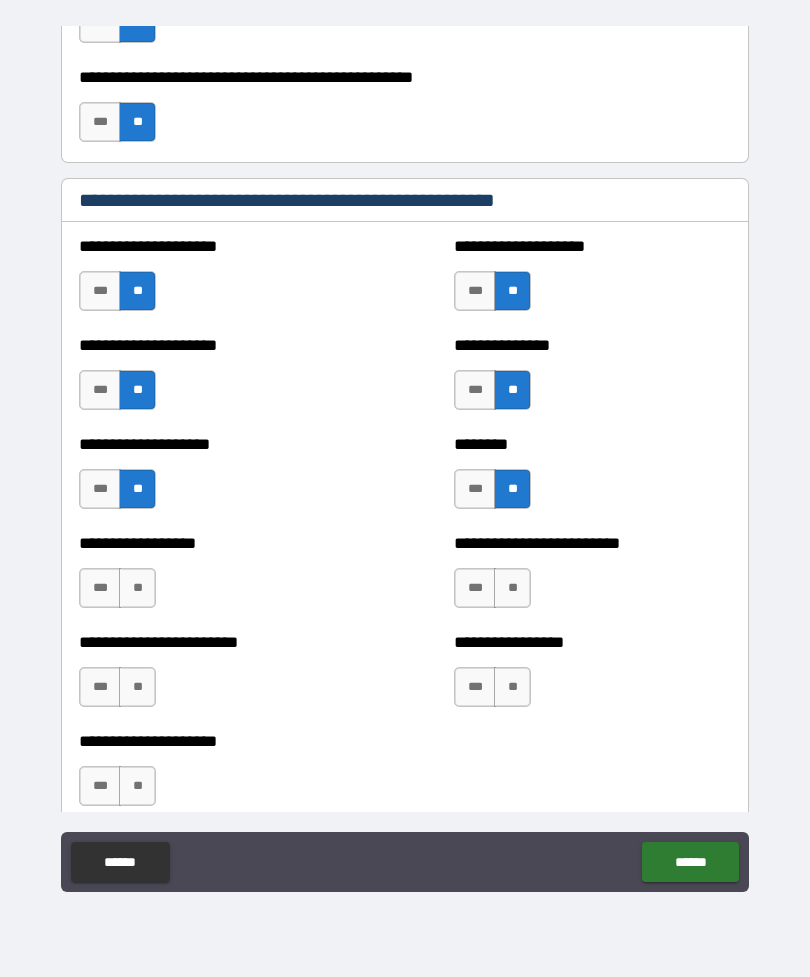 click on "**" at bounding box center [137, 588] 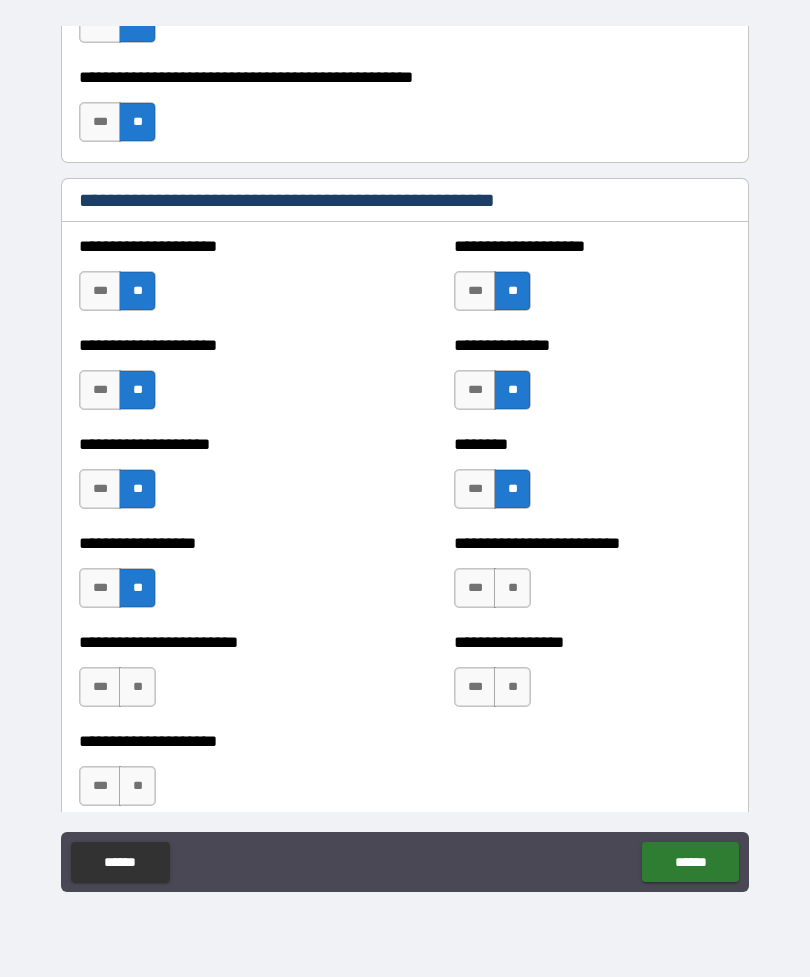 click on "**" at bounding box center [512, 588] 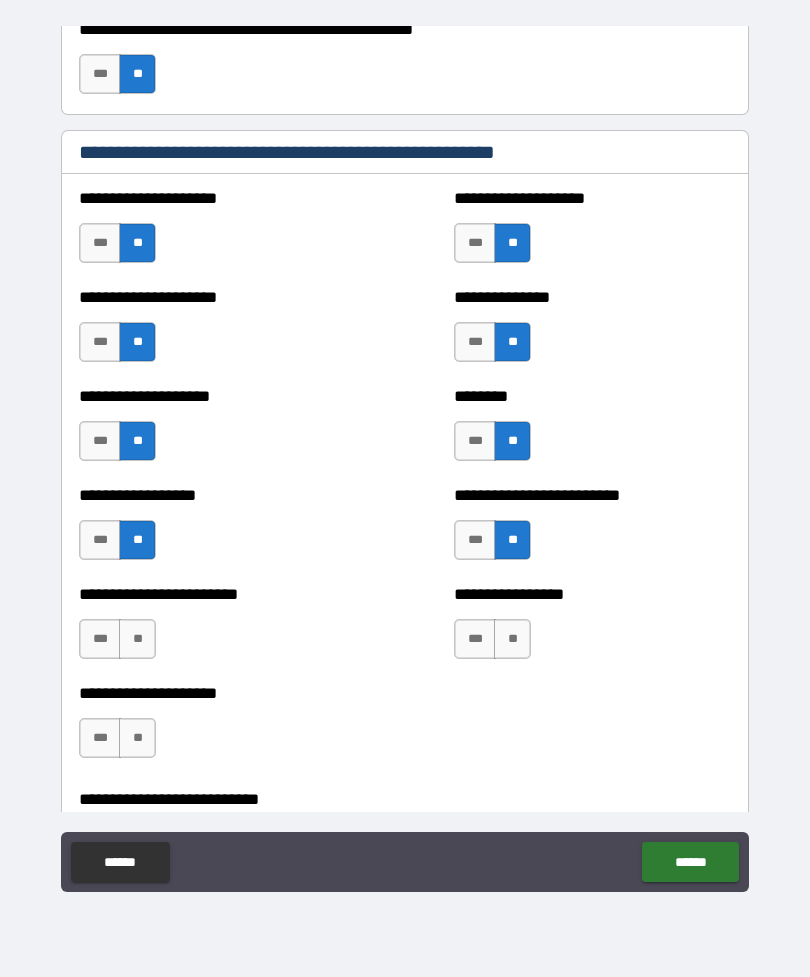 scroll, scrollTop: 832, scrollLeft: 0, axis: vertical 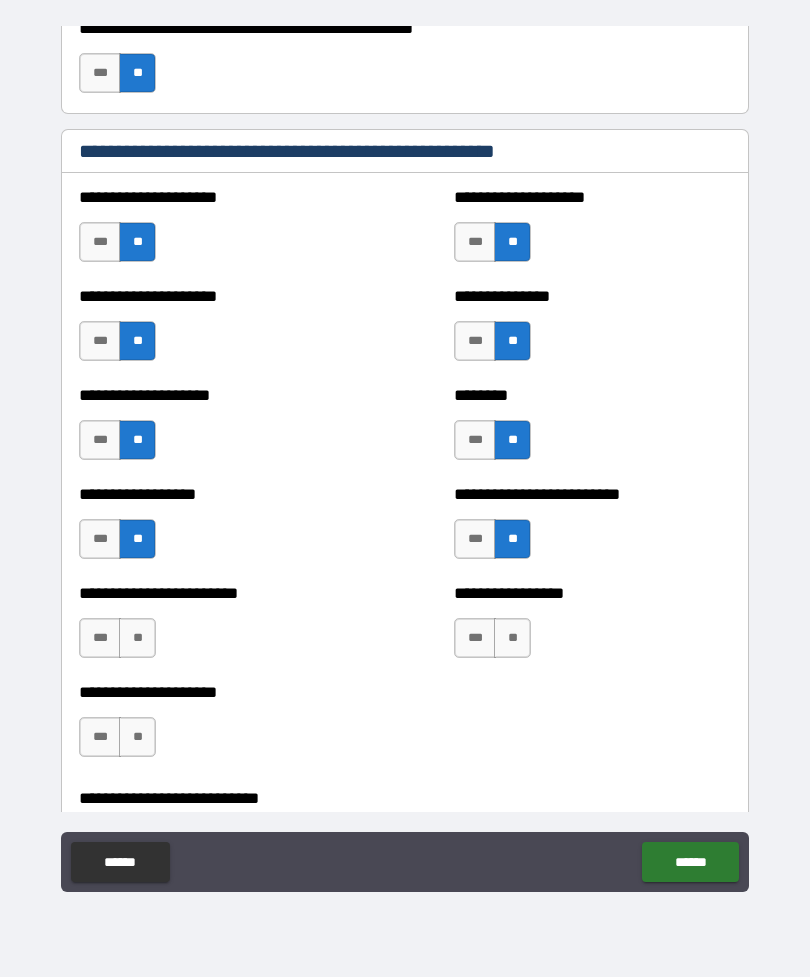 click on "**" at bounding box center (512, 638) 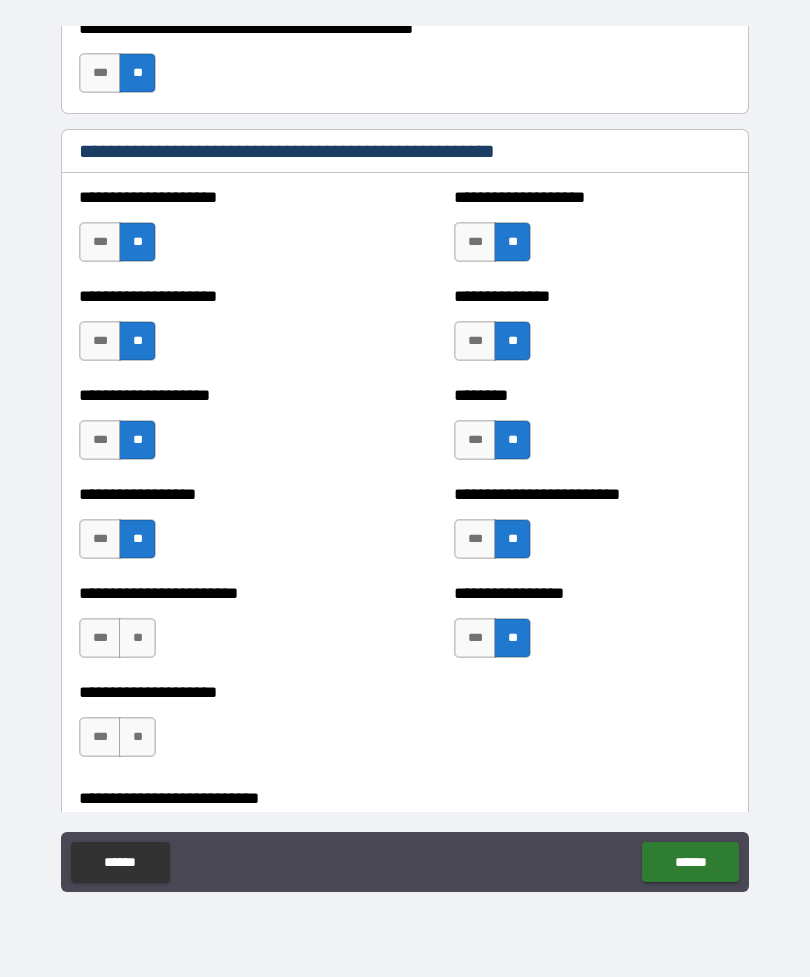 click on "**" at bounding box center (137, 638) 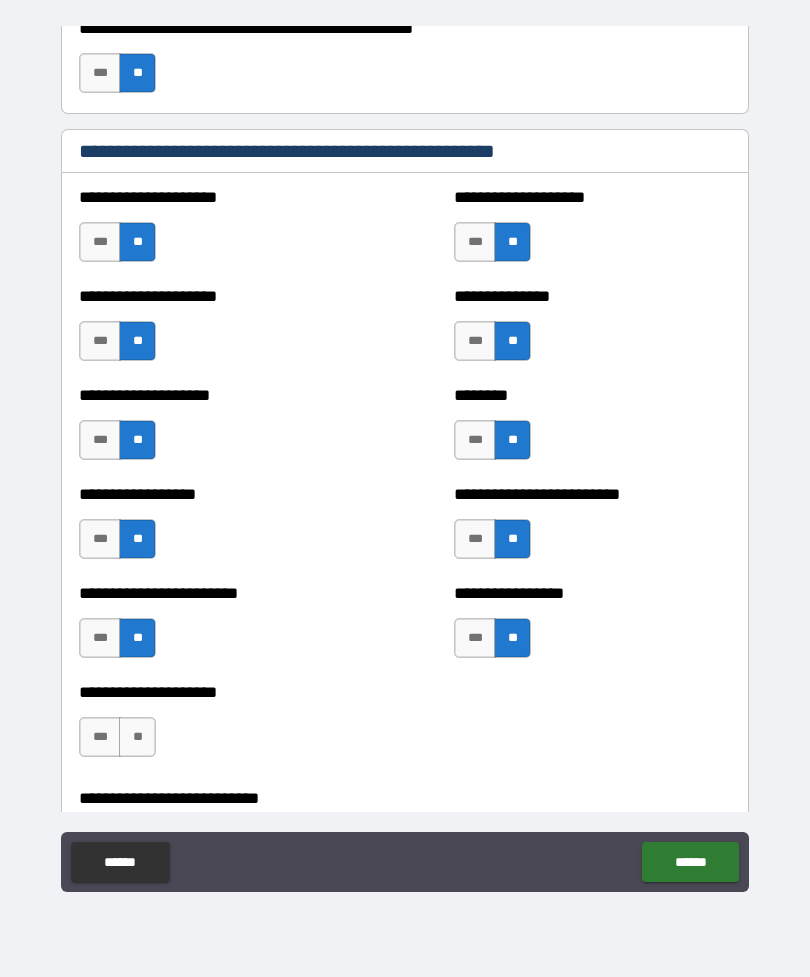 click on "**" at bounding box center [137, 737] 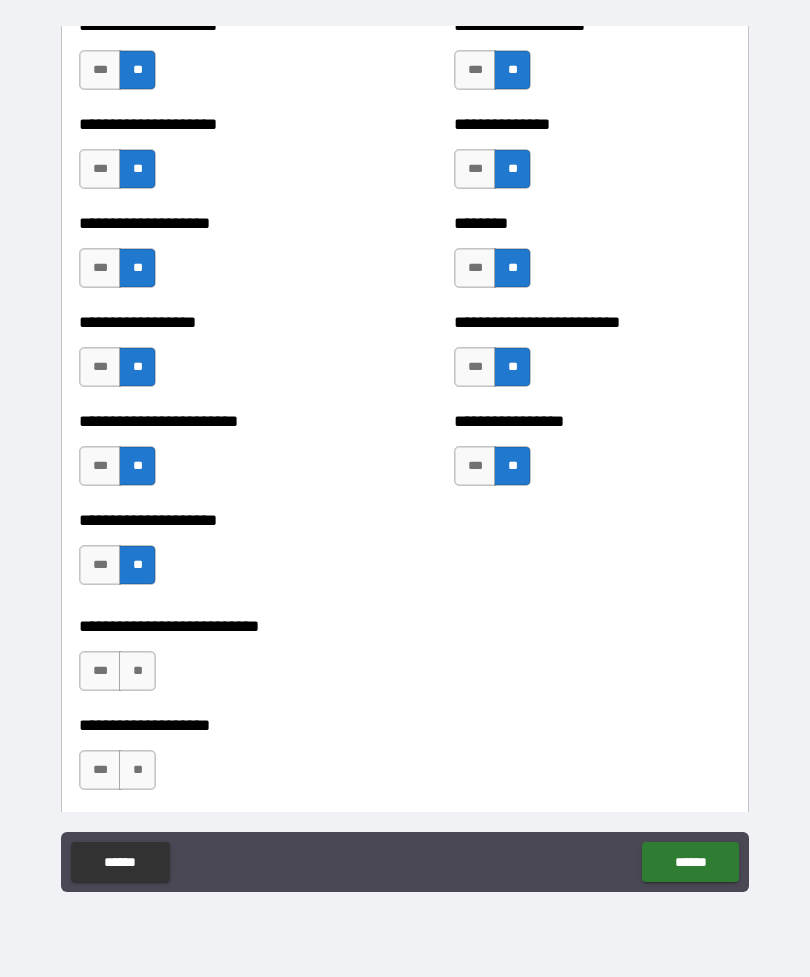 scroll, scrollTop: 1003, scrollLeft: 0, axis: vertical 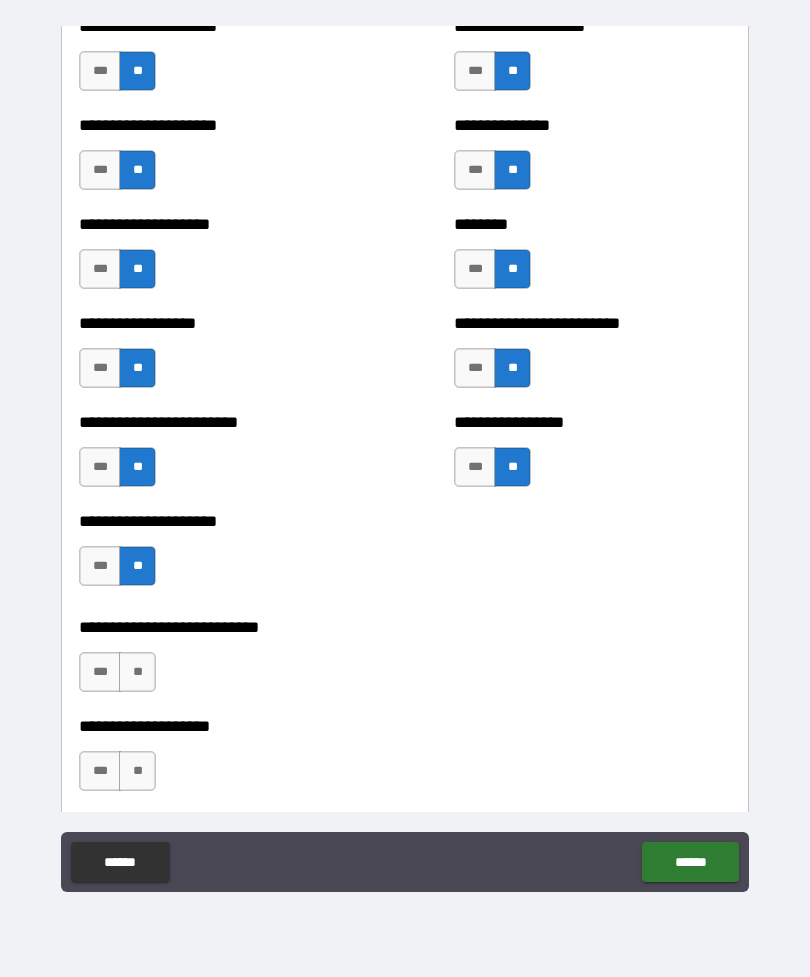 click on "**" at bounding box center [137, 672] 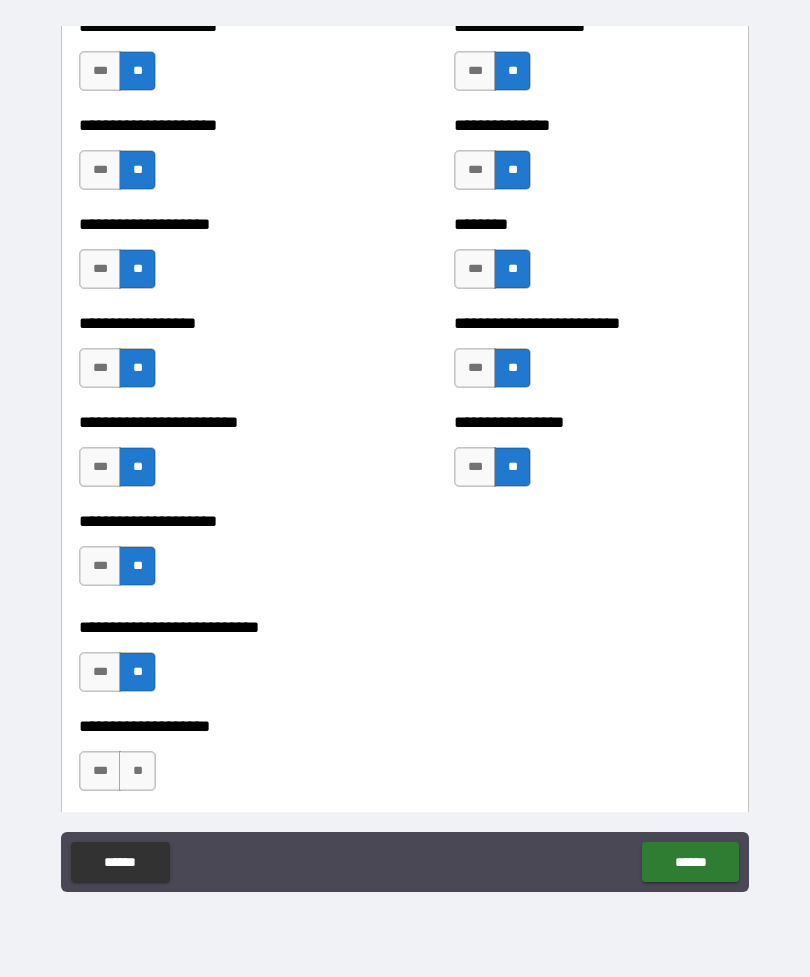 click on "**" at bounding box center (137, 771) 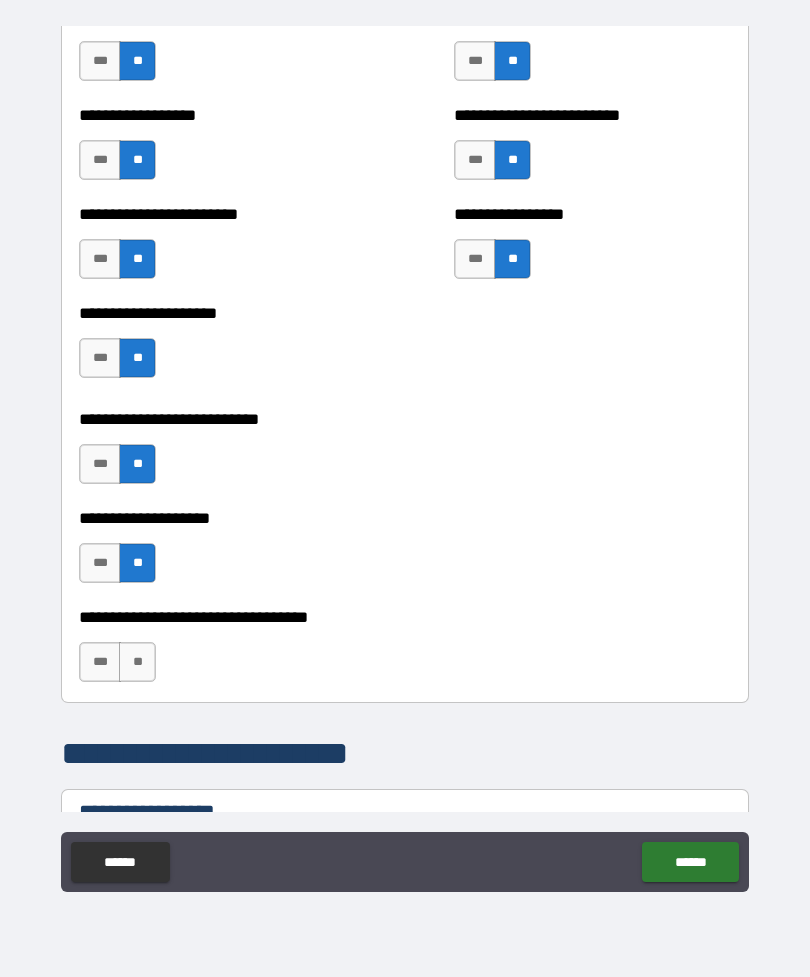 scroll, scrollTop: 1216, scrollLeft: 0, axis: vertical 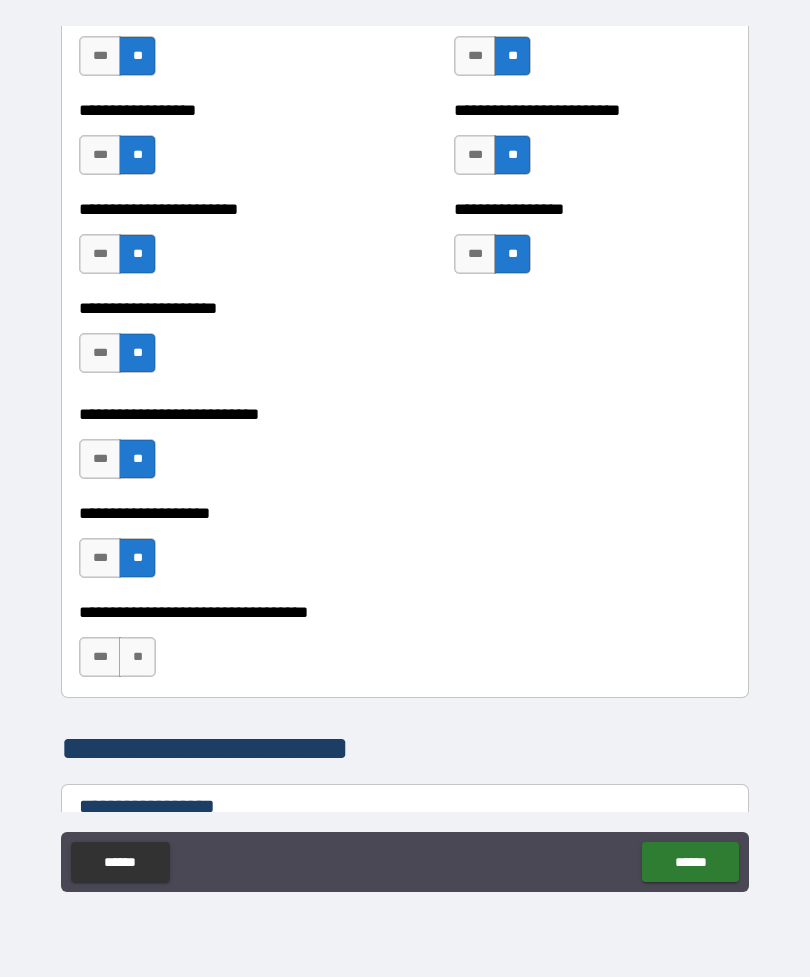click on "**" at bounding box center [137, 657] 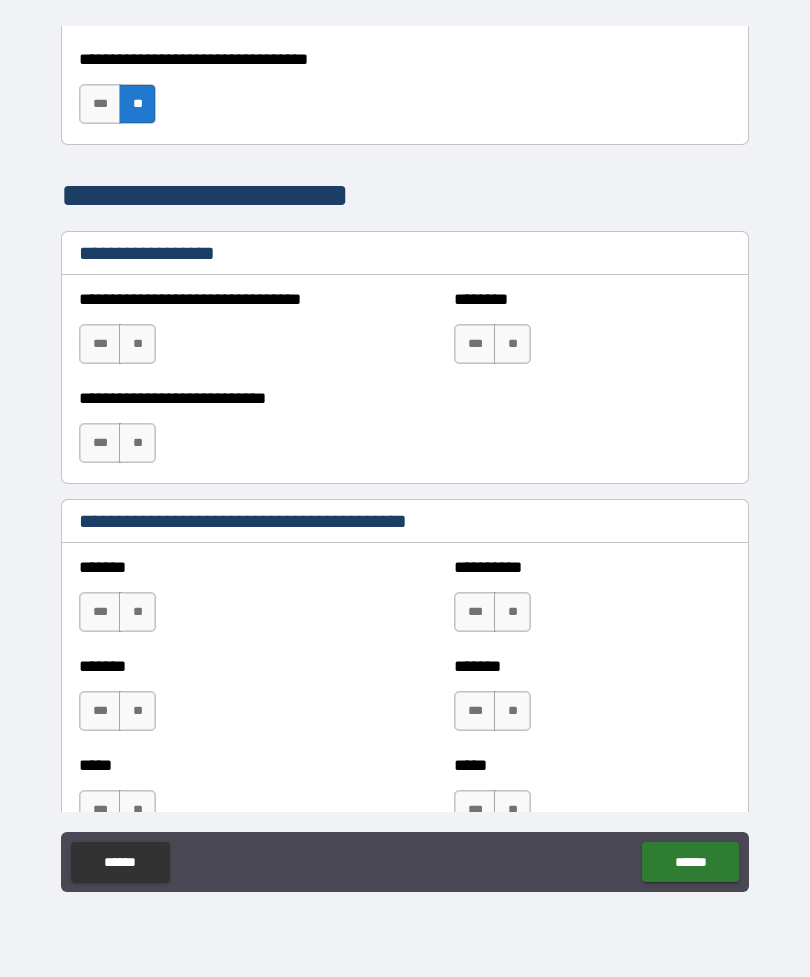 scroll, scrollTop: 1770, scrollLeft: 0, axis: vertical 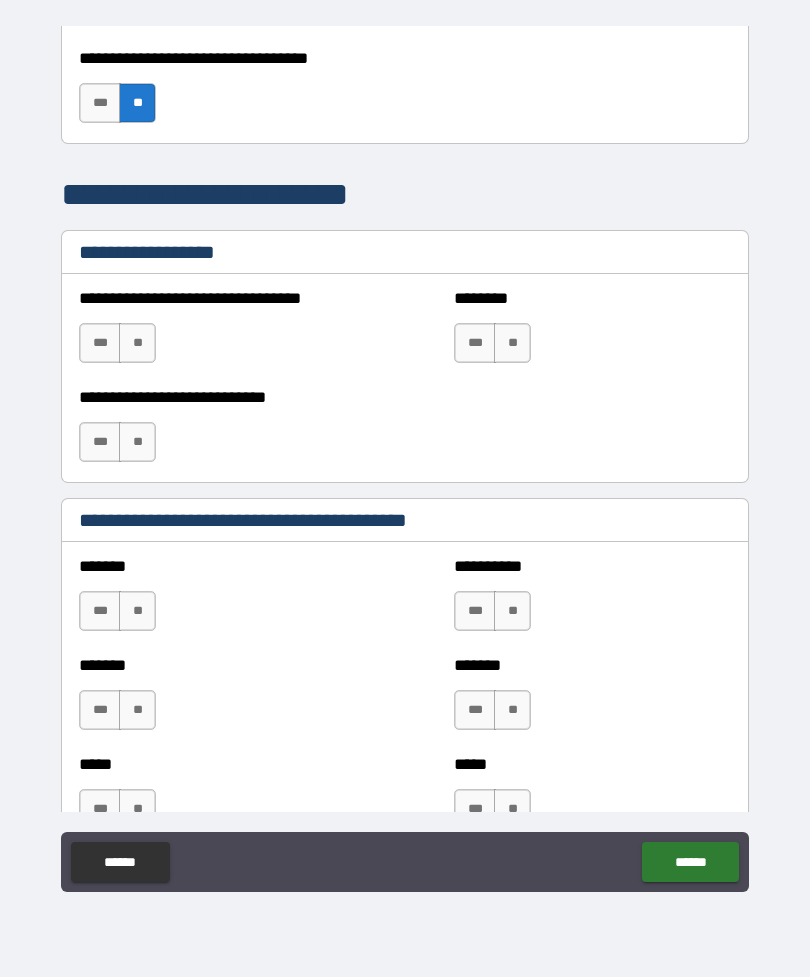 click on "**" at bounding box center (137, 343) 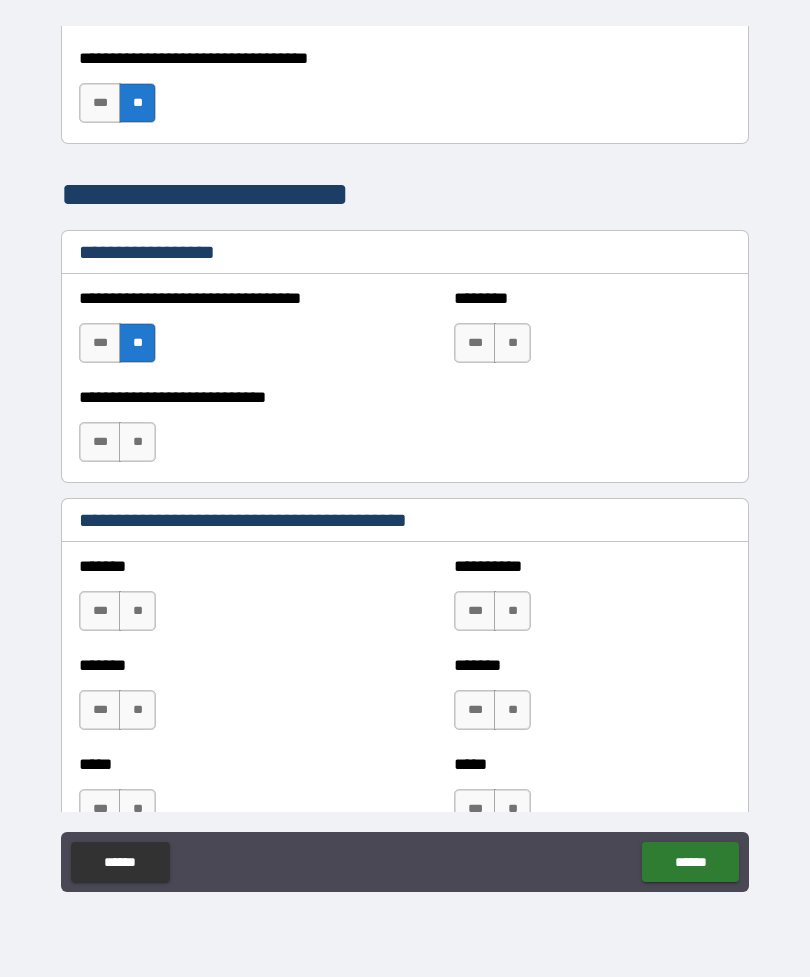 click on "**" at bounding box center [137, 442] 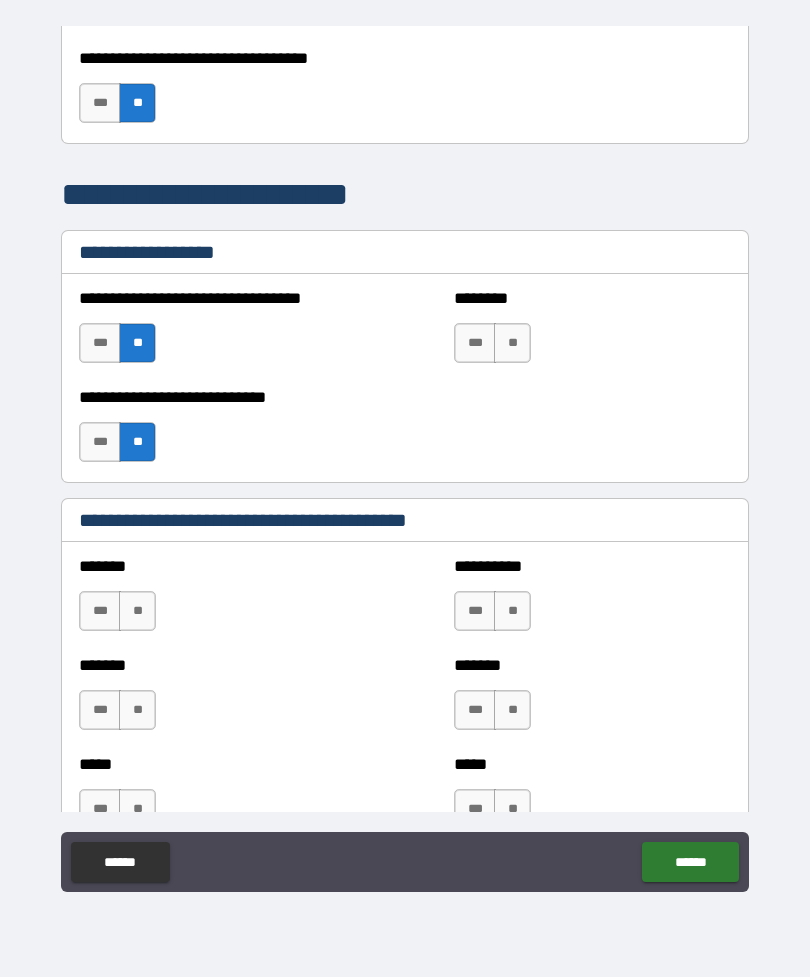 click on "**" at bounding box center (512, 343) 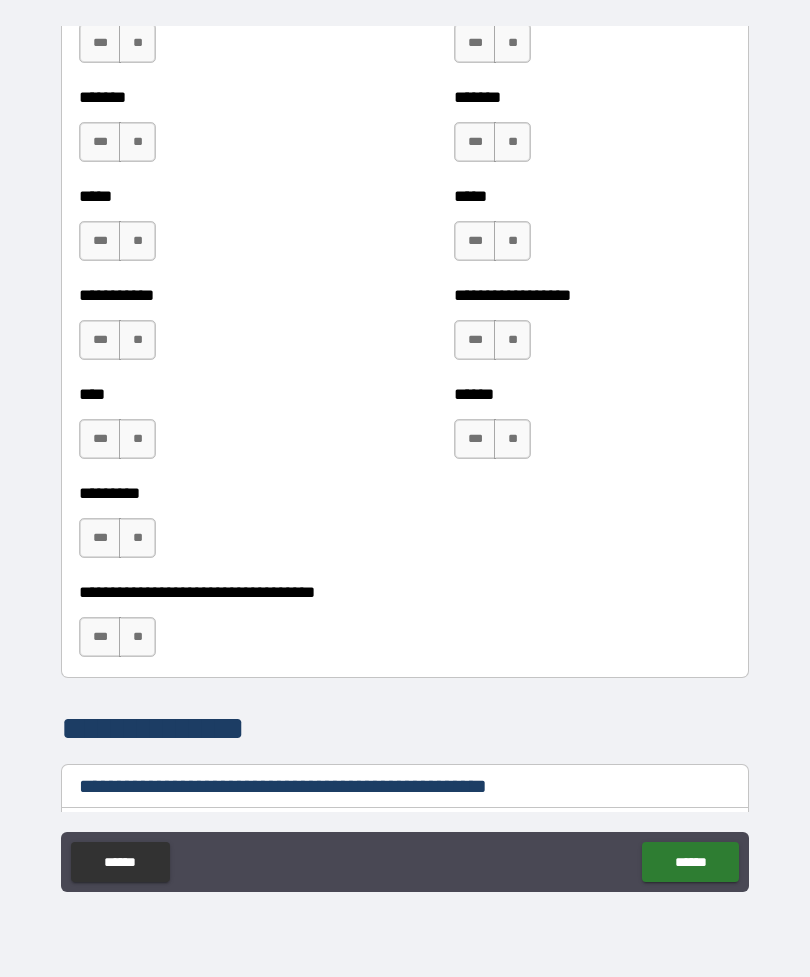 scroll, scrollTop: 2340, scrollLeft: 0, axis: vertical 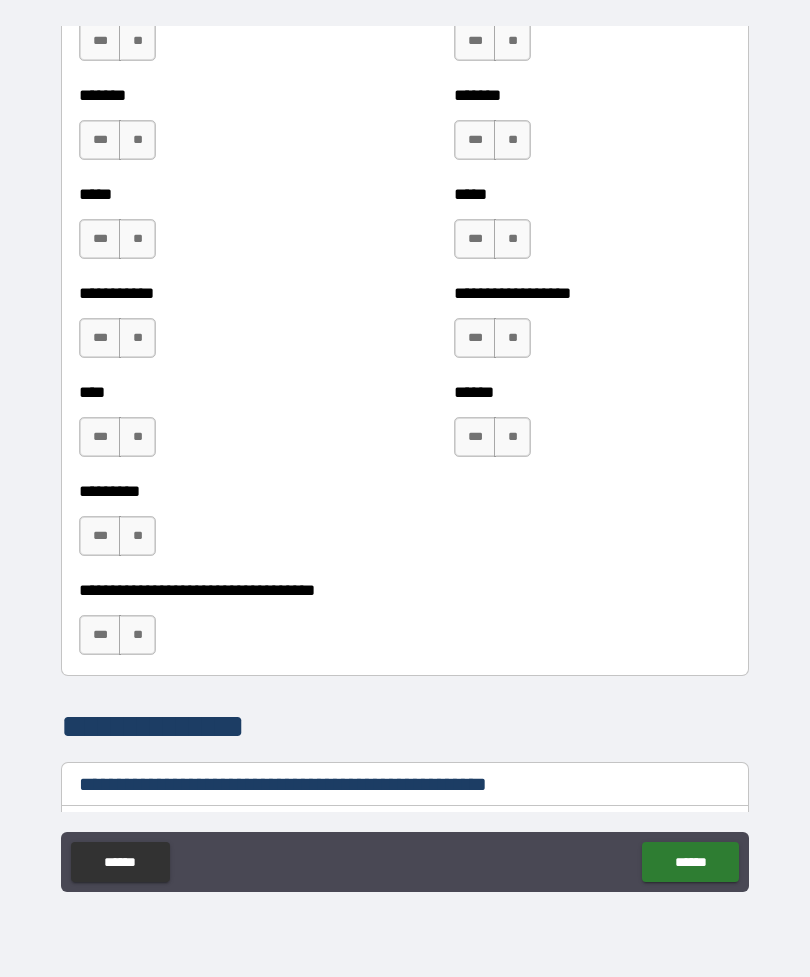 click on "**" at bounding box center [137, 536] 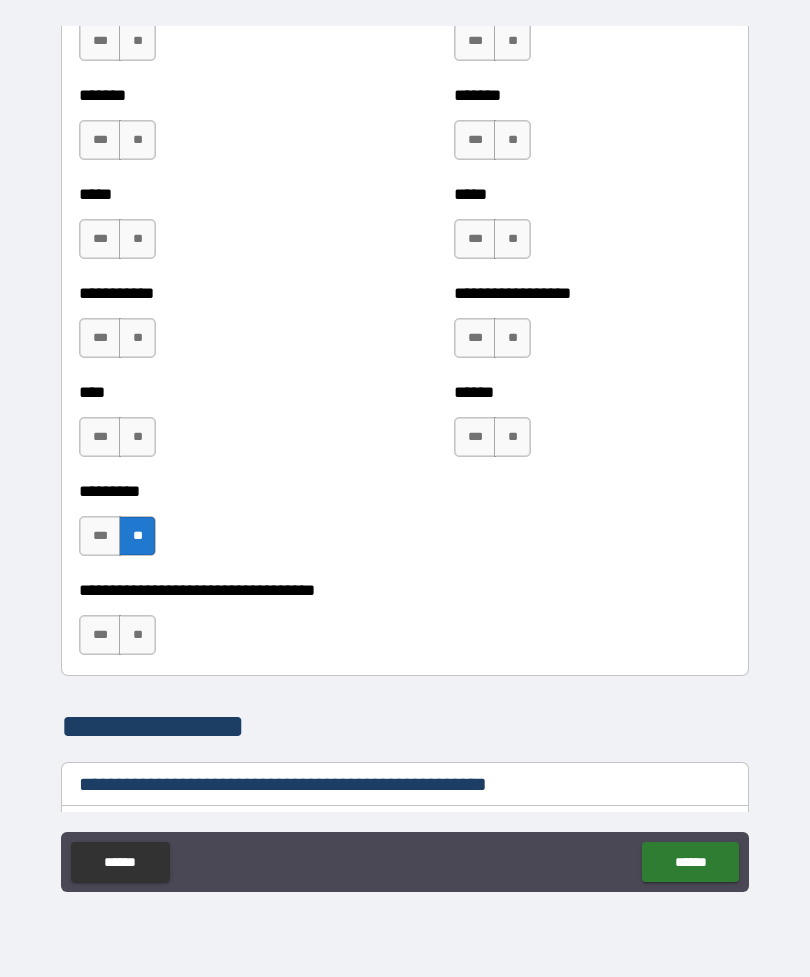 click on "**" at bounding box center [137, 437] 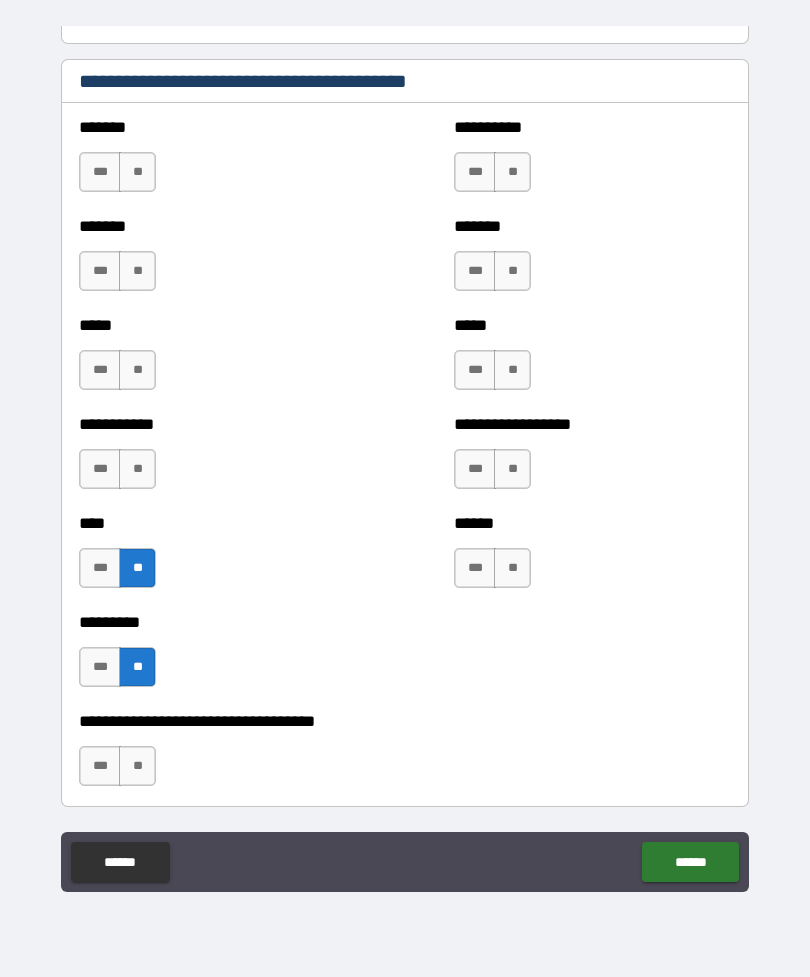 scroll, scrollTop: 2194, scrollLeft: 0, axis: vertical 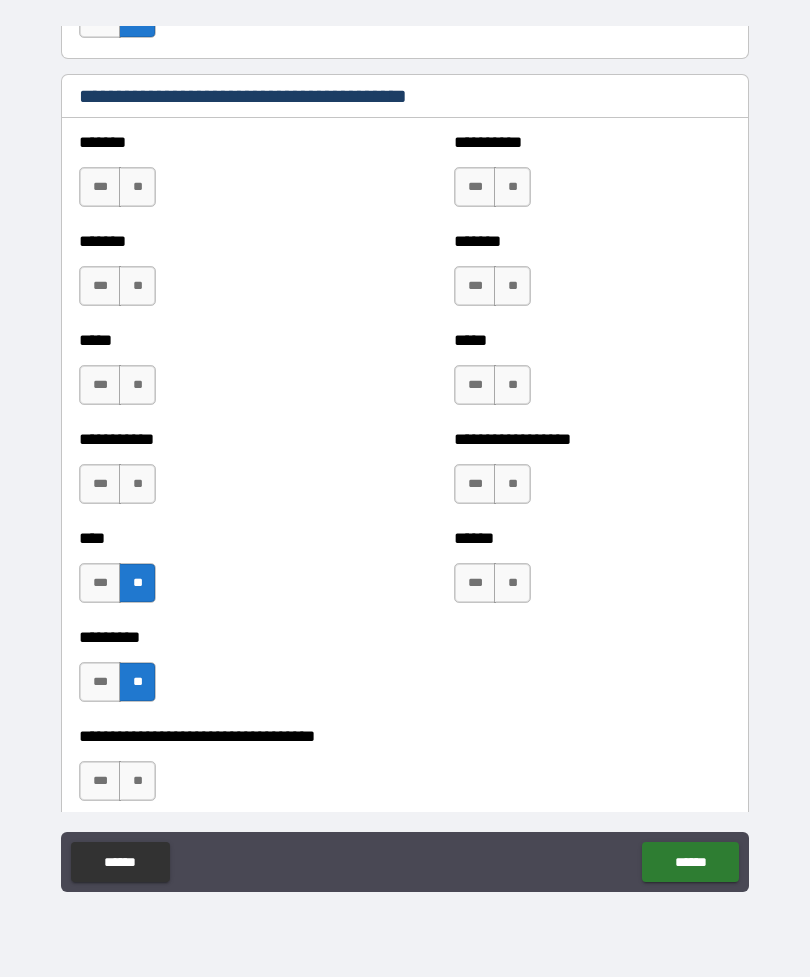 click on "**" at bounding box center [137, 187] 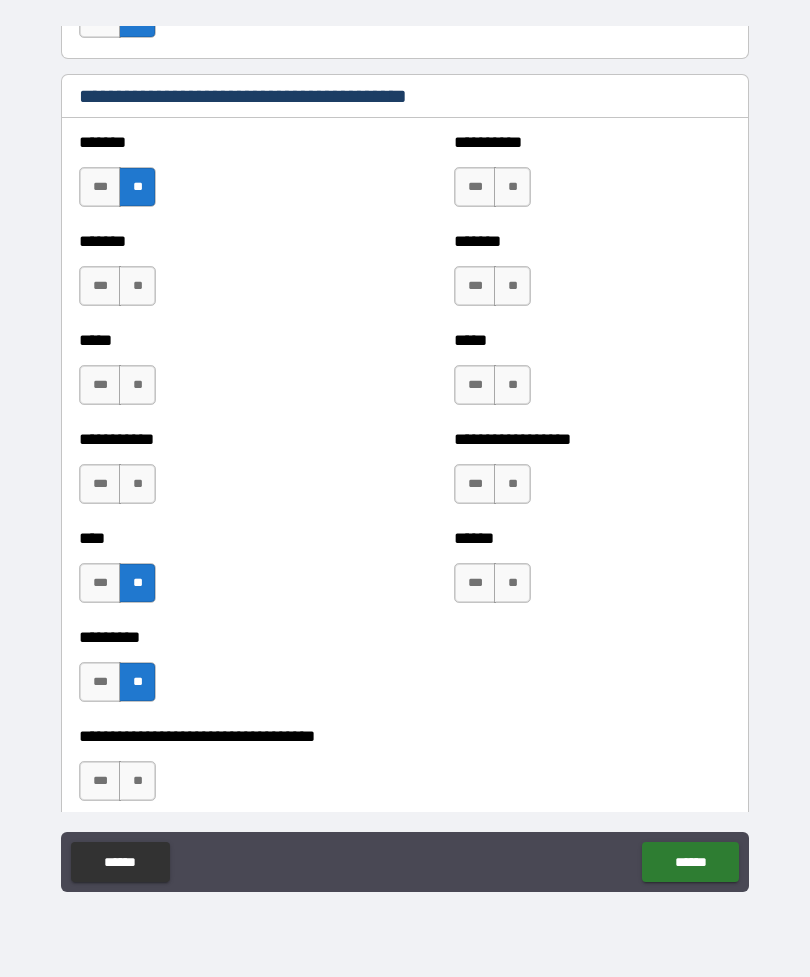 click on "**" at bounding box center (512, 187) 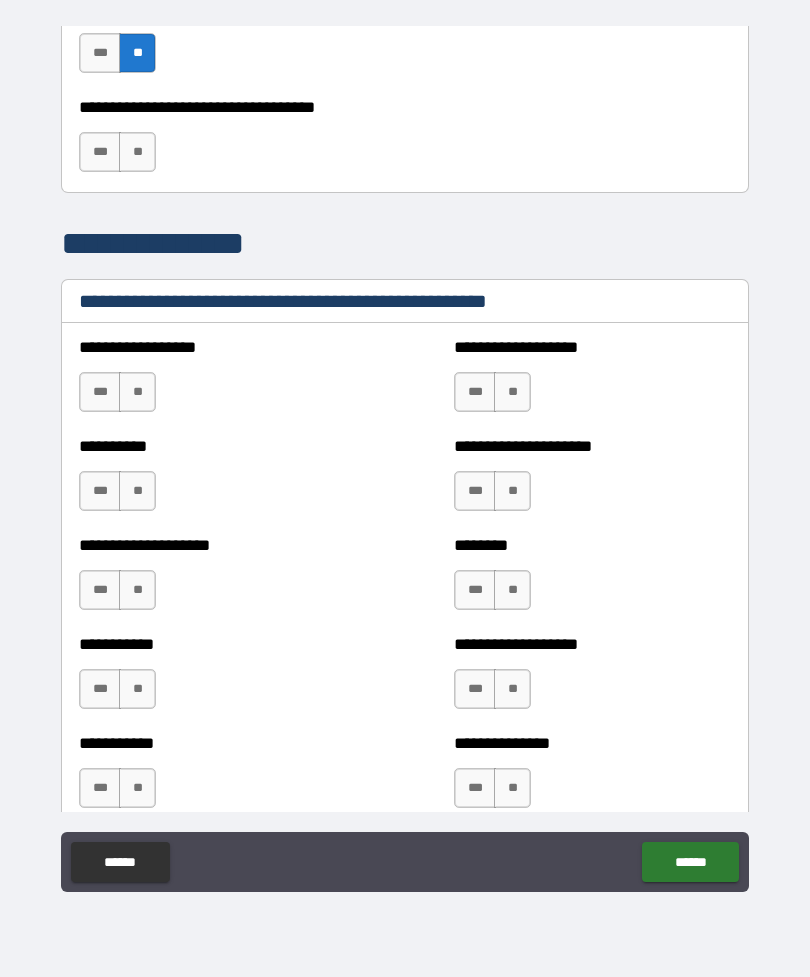 scroll, scrollTop: 2837, scrollLeft: 0, axis: vertical 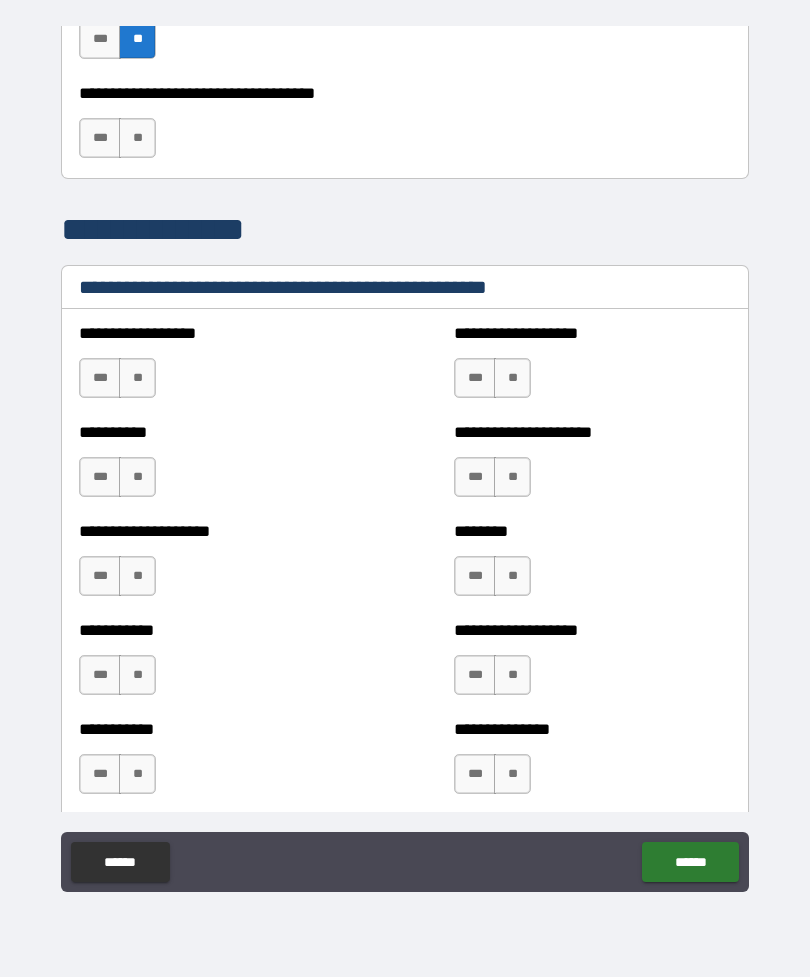 click on "**" at bounding box center [137, 378] 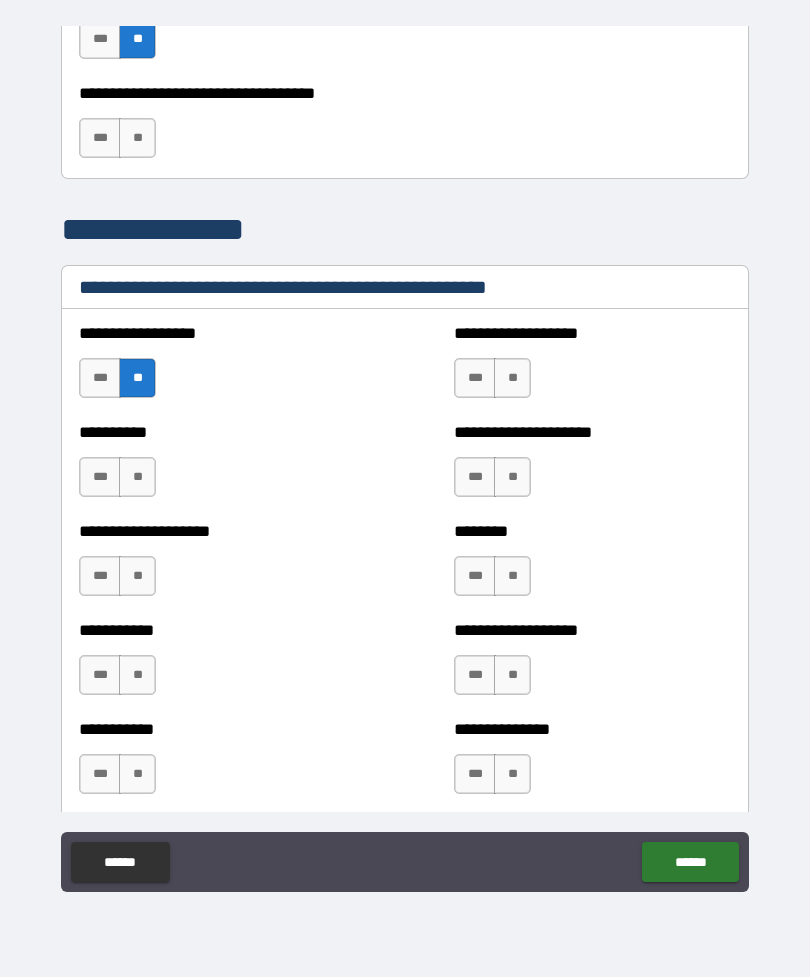 click on "**" at bounding box center [137, 477] 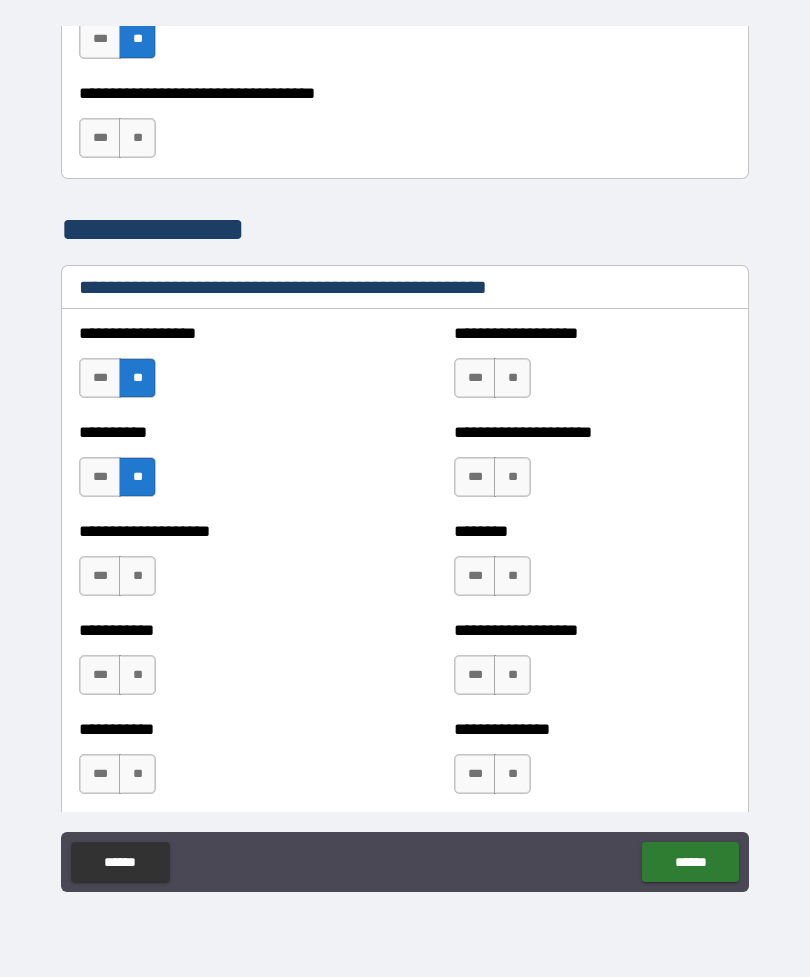 click on "**" at bounding box center (512, 378) 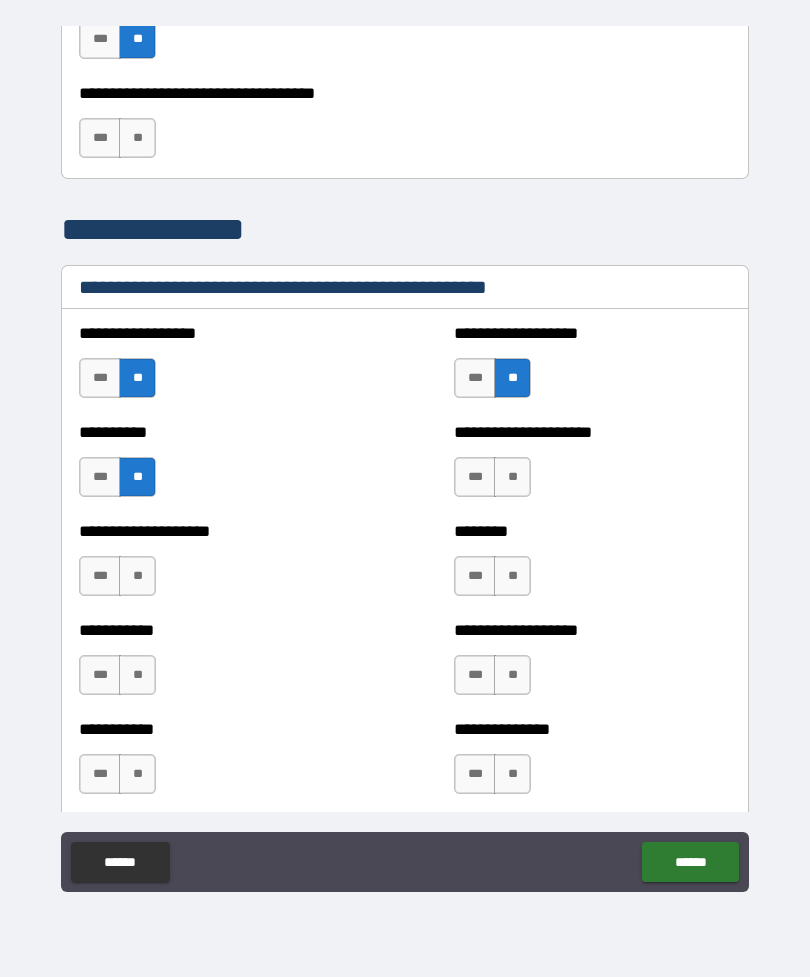 click on "**" at bounding box center [512, 477] 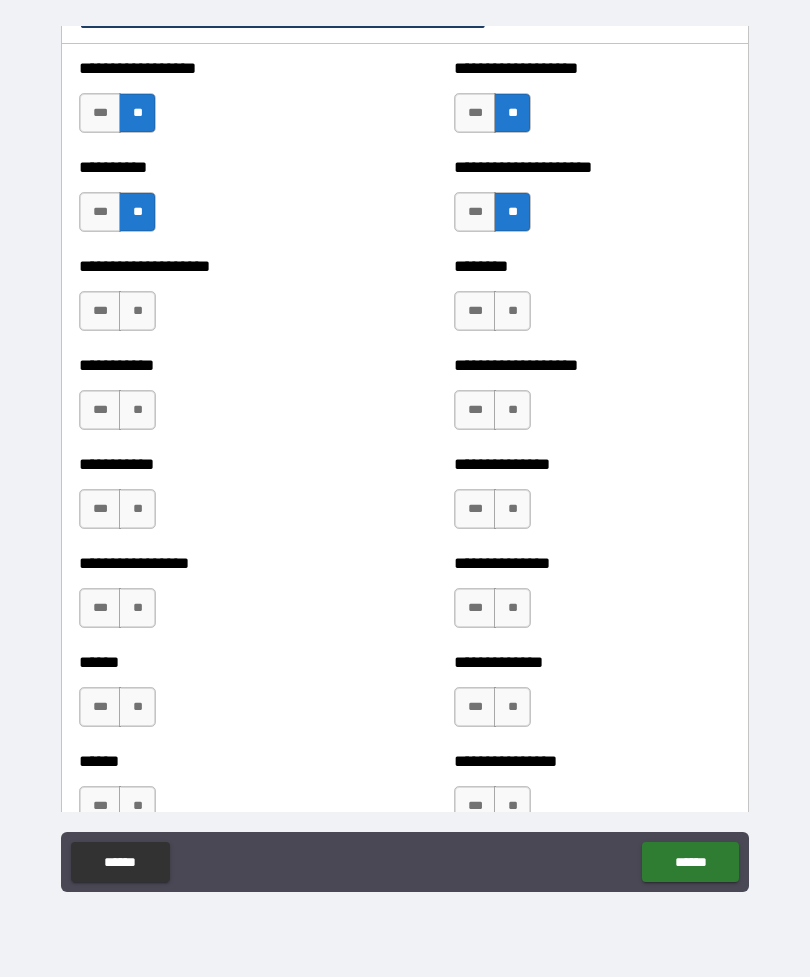 scroll, scrollTop: 3115, scrollLeft: 0, axis: vertical 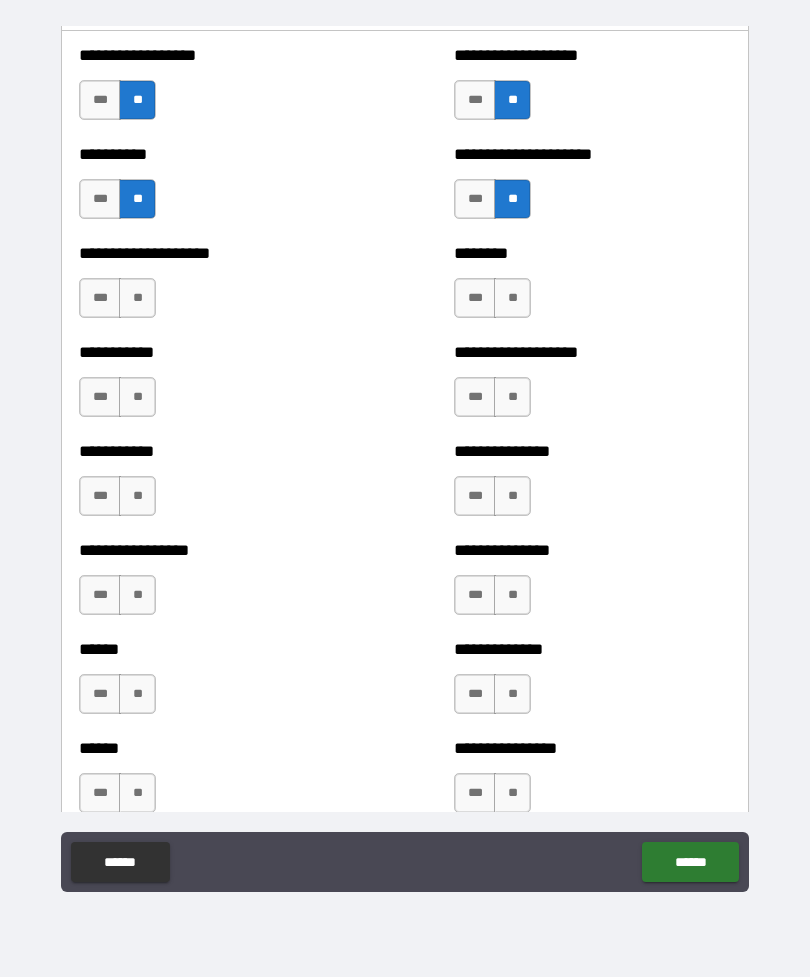 click on "**" at bounding box center (137, 298) 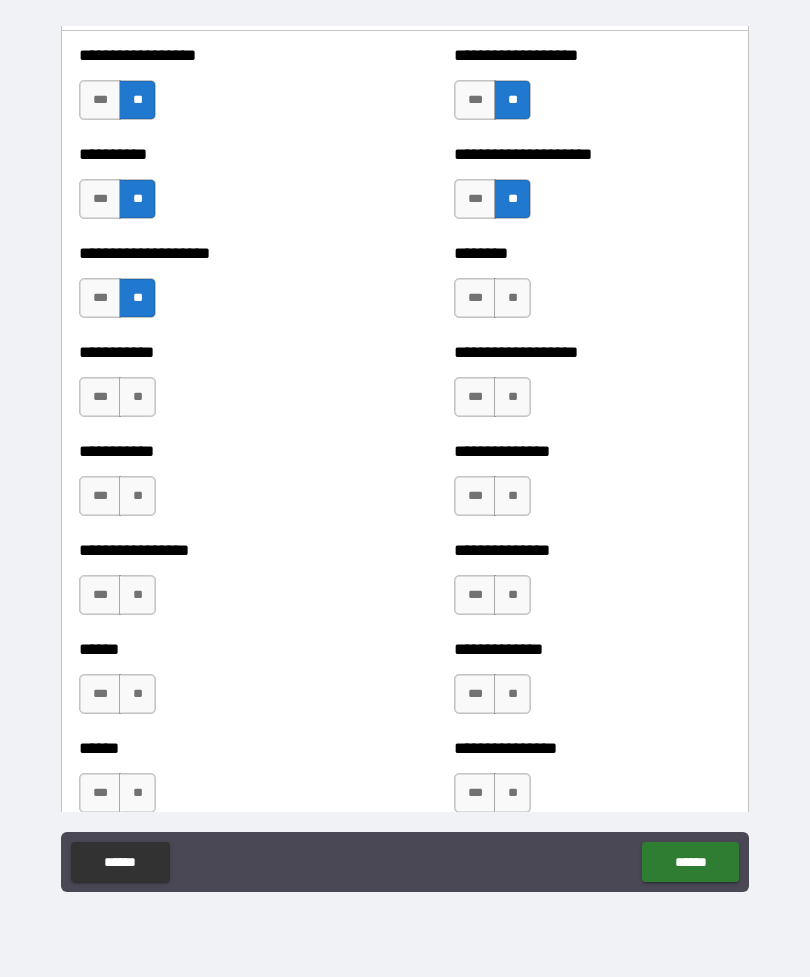 click on "**" at bounding box center [137, 397] 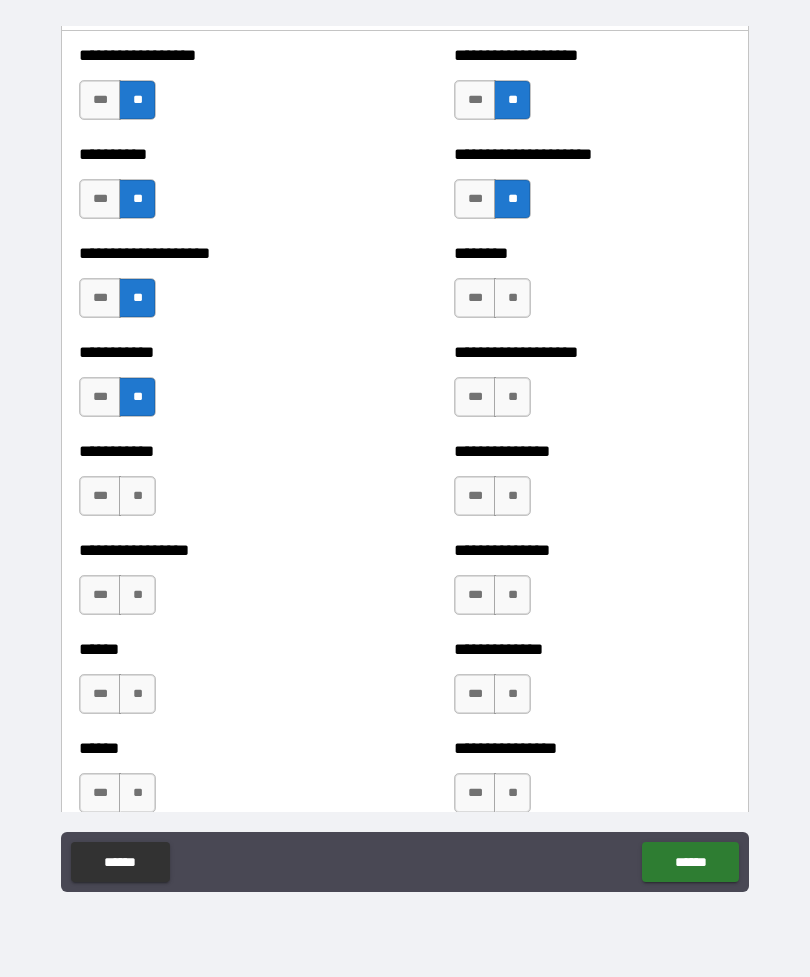 click on "**" at bounding box center (512, 298) 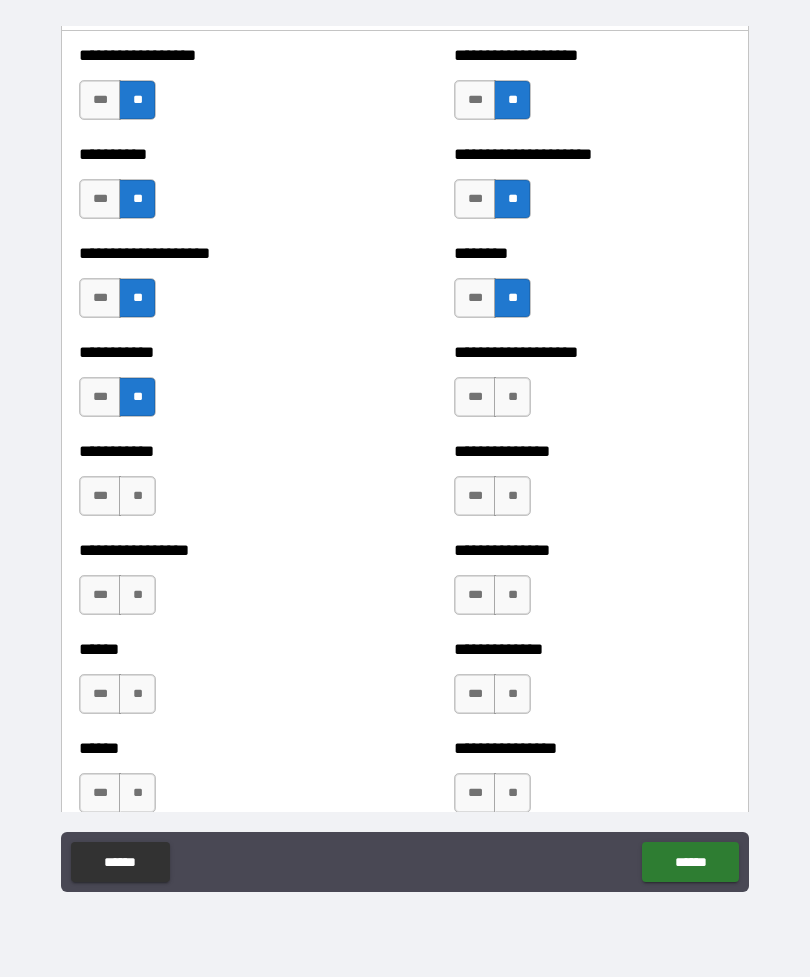 click on "**" at bounding box center (512, 397) 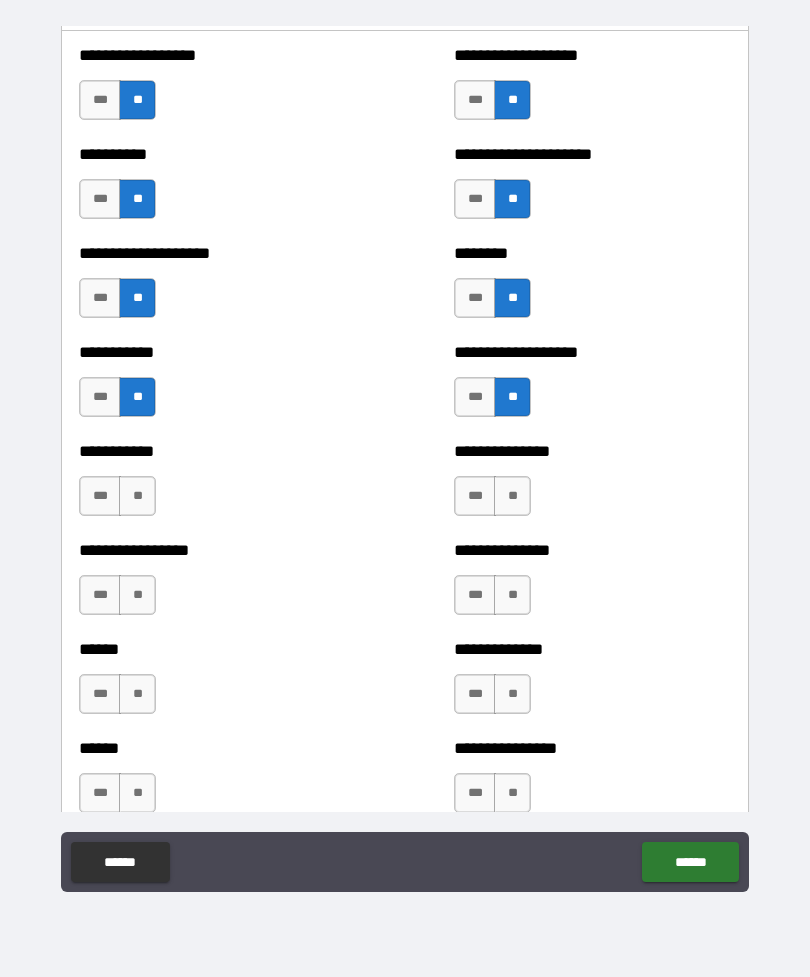 click on "**" at bounding box center [512, 496] 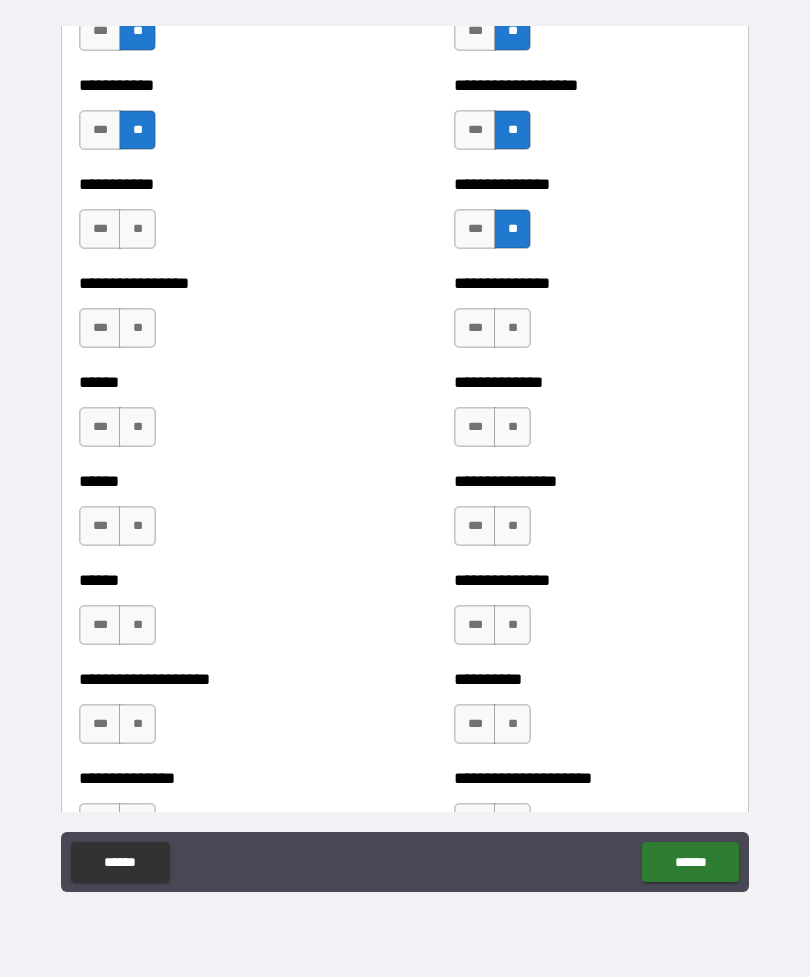 scroll, scrollTop: 3405, scrollLeft: 0, axis: vertical 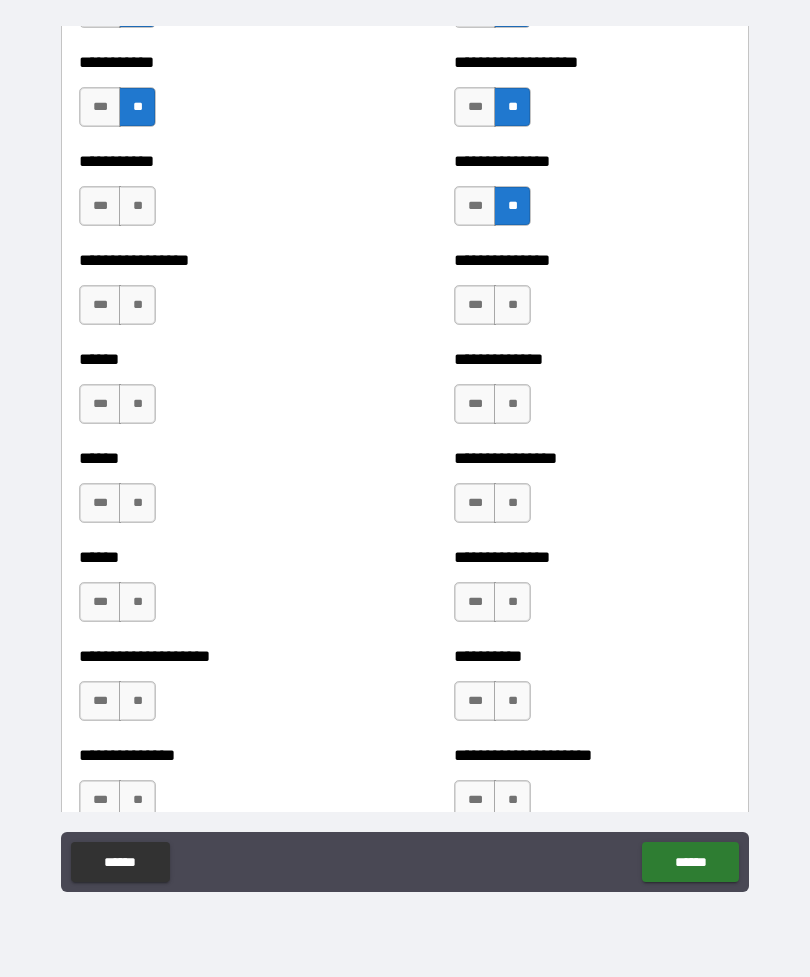 click on "**" at bounding box center [137, 305] 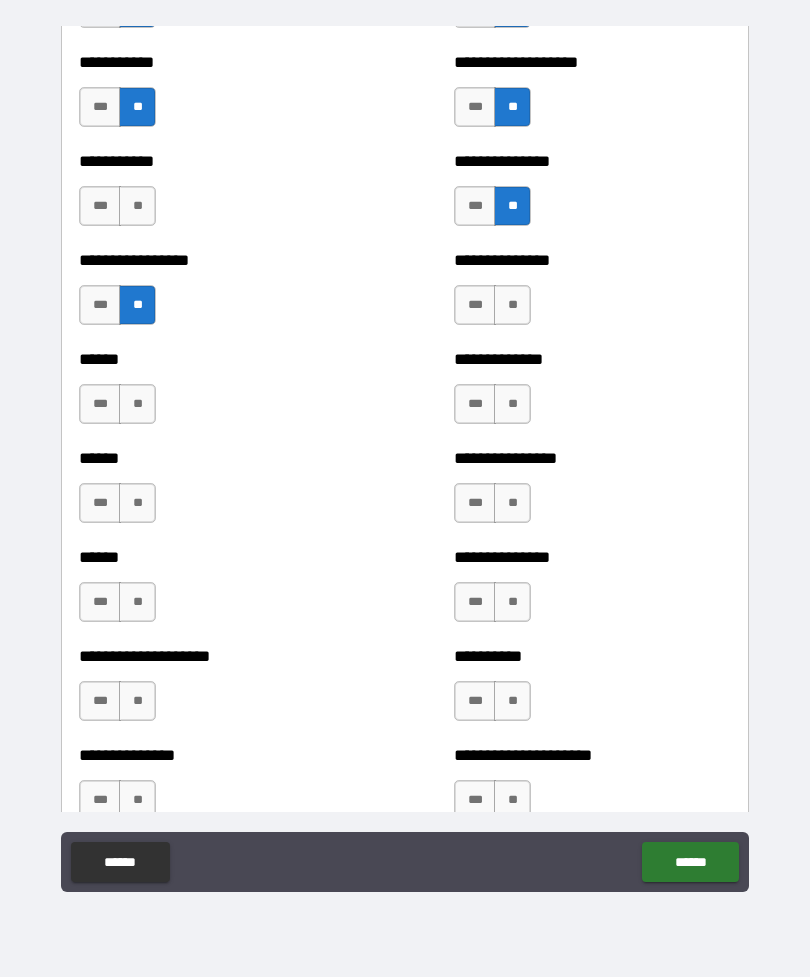 click on "**" at bounding box center (137, 404) 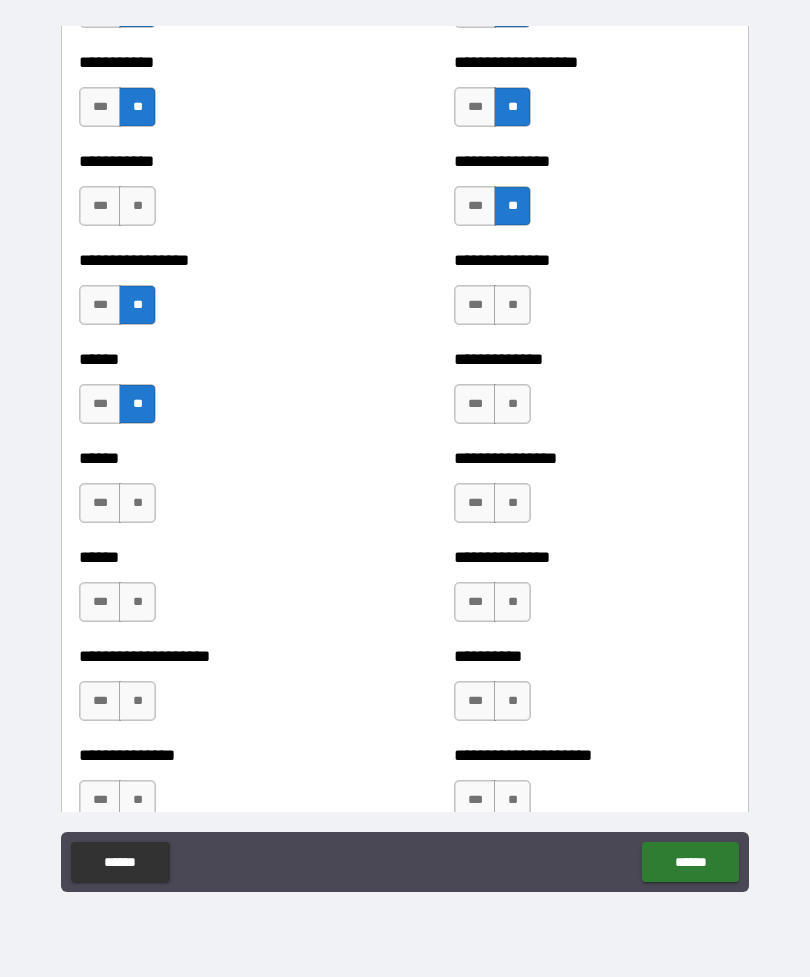 click on "**" at bounding box center [512, 305] 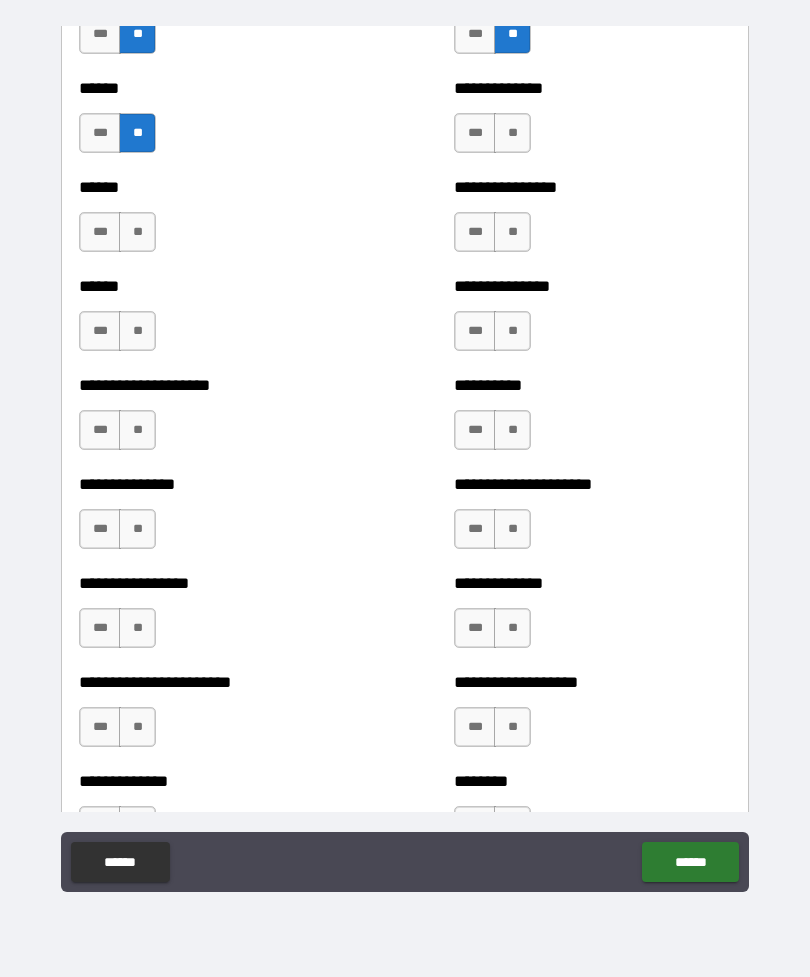 scroll, scrollTop: 3679, scrollLeft: 0, axis: vertical 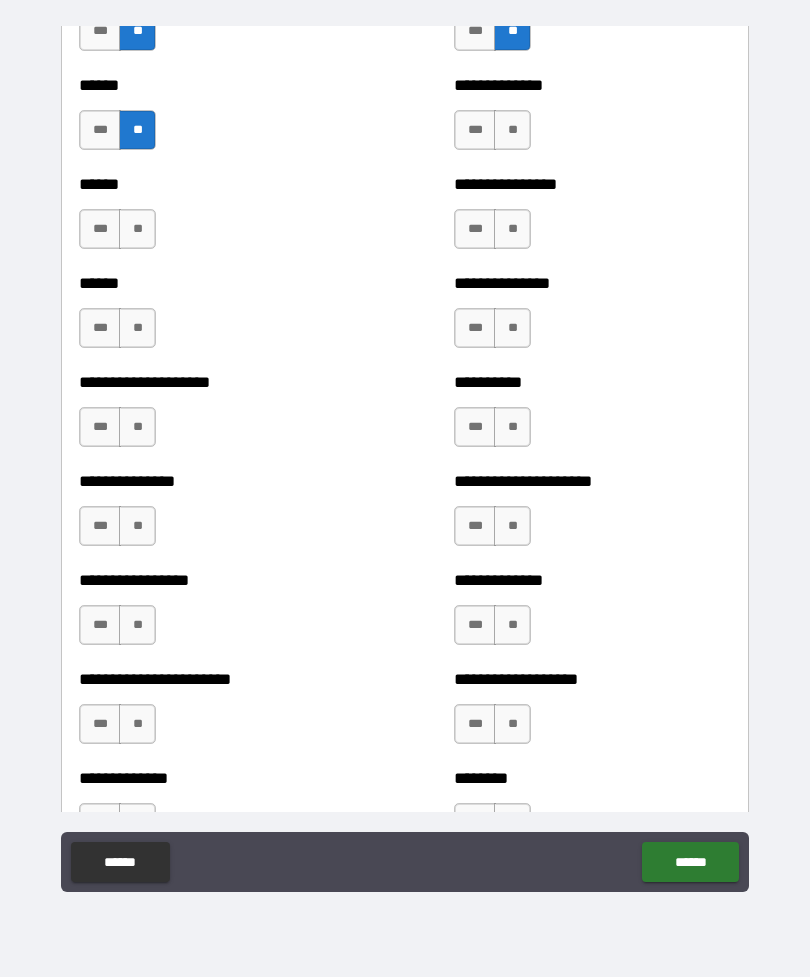 click on "**" at bounding box center [512, 130] 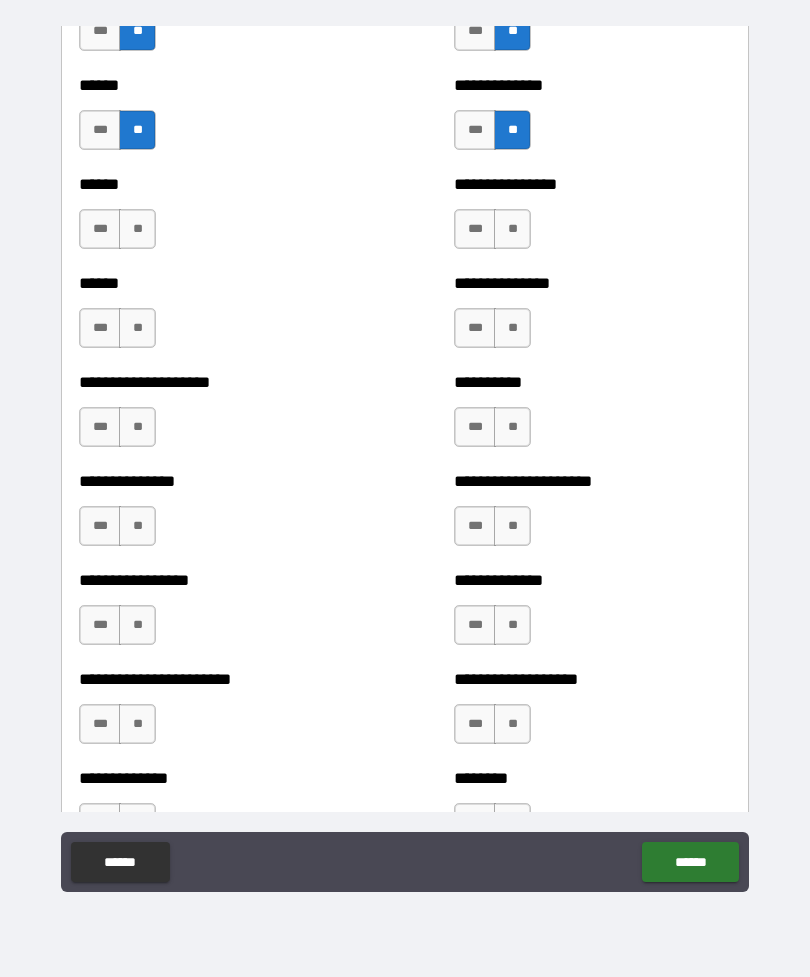click on "**" at bounding box center [137, 229] 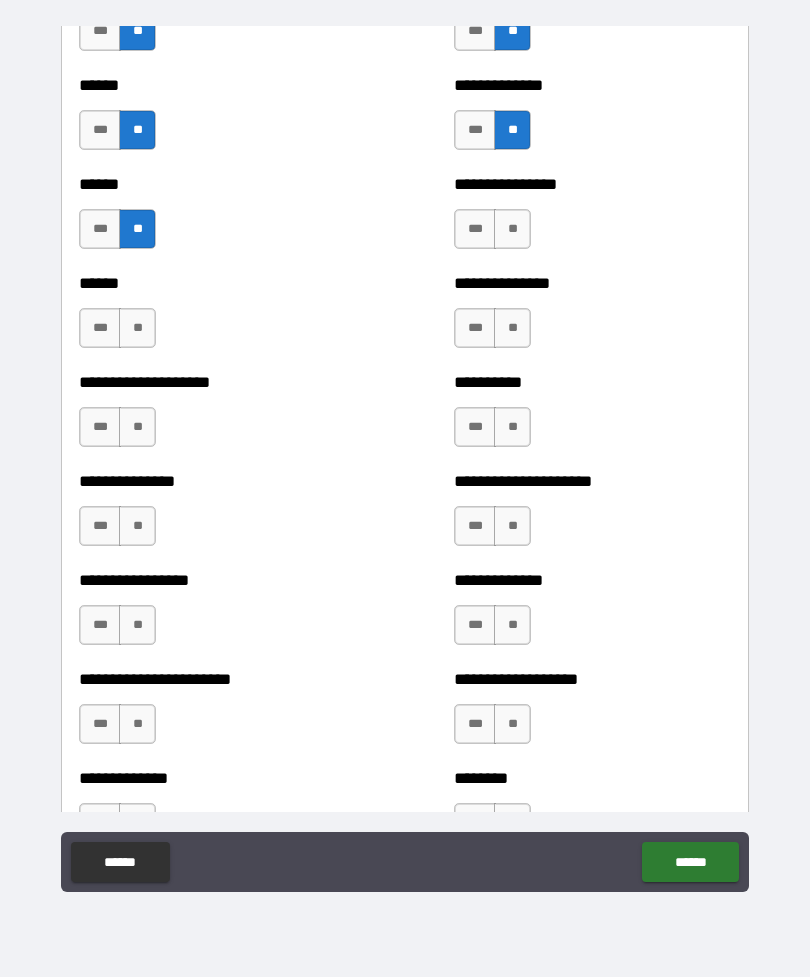 click on "**" at bounding box center [137, 328] 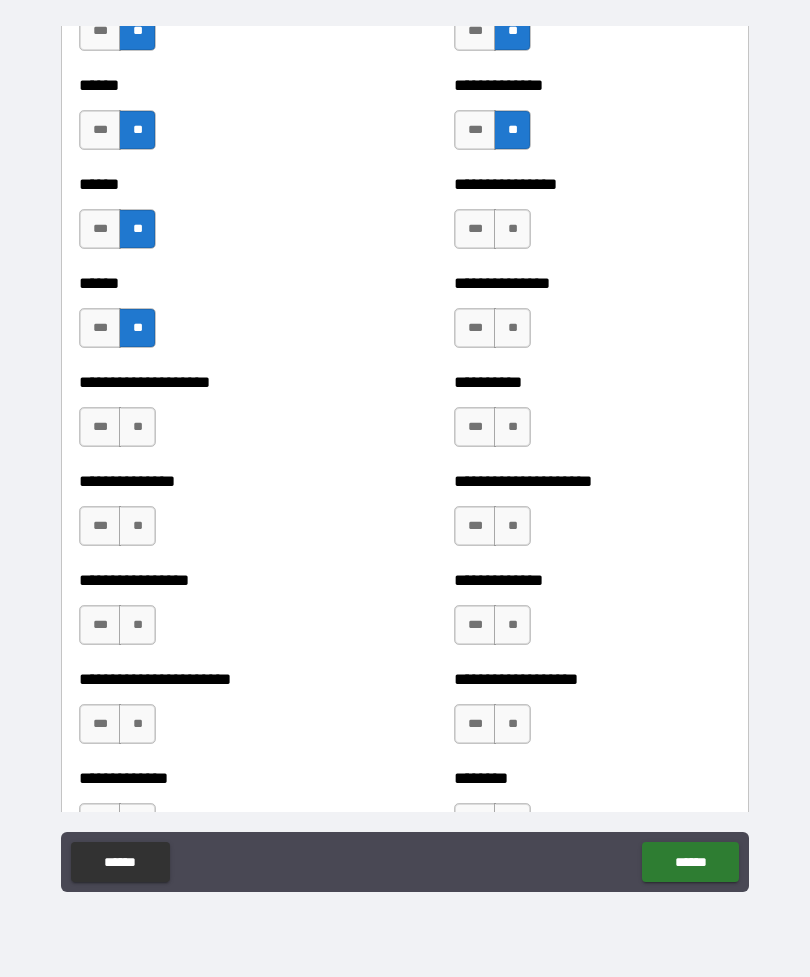 click on "**" at bounding box center [512, 328] 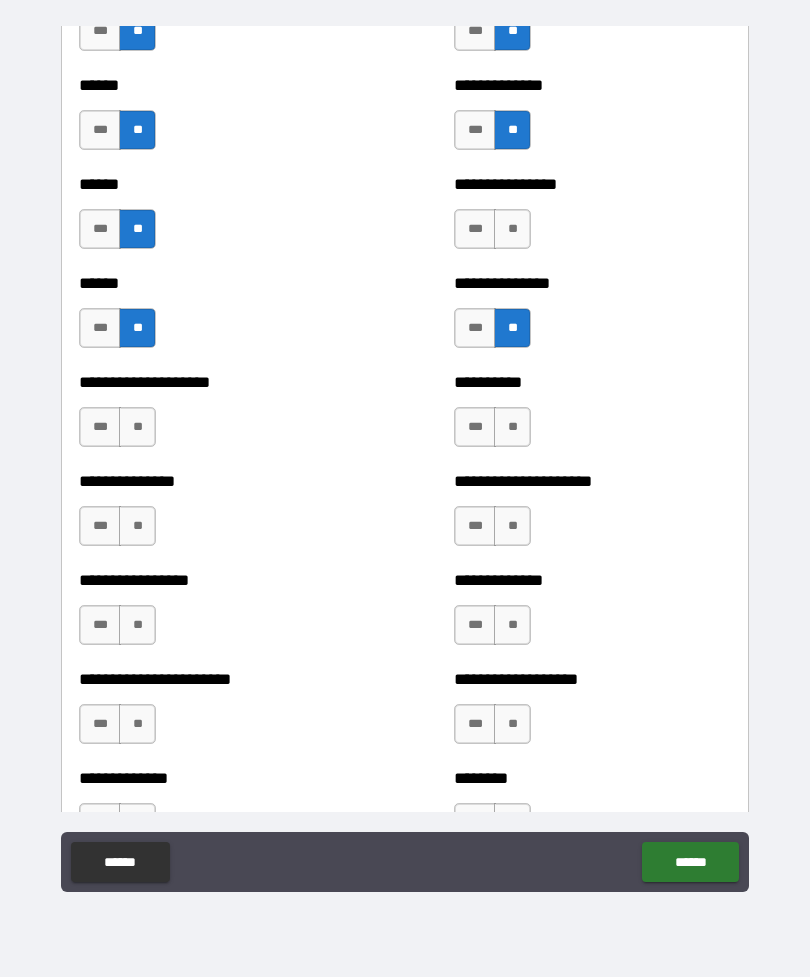 click on "**" at bounding box center [137, 427] 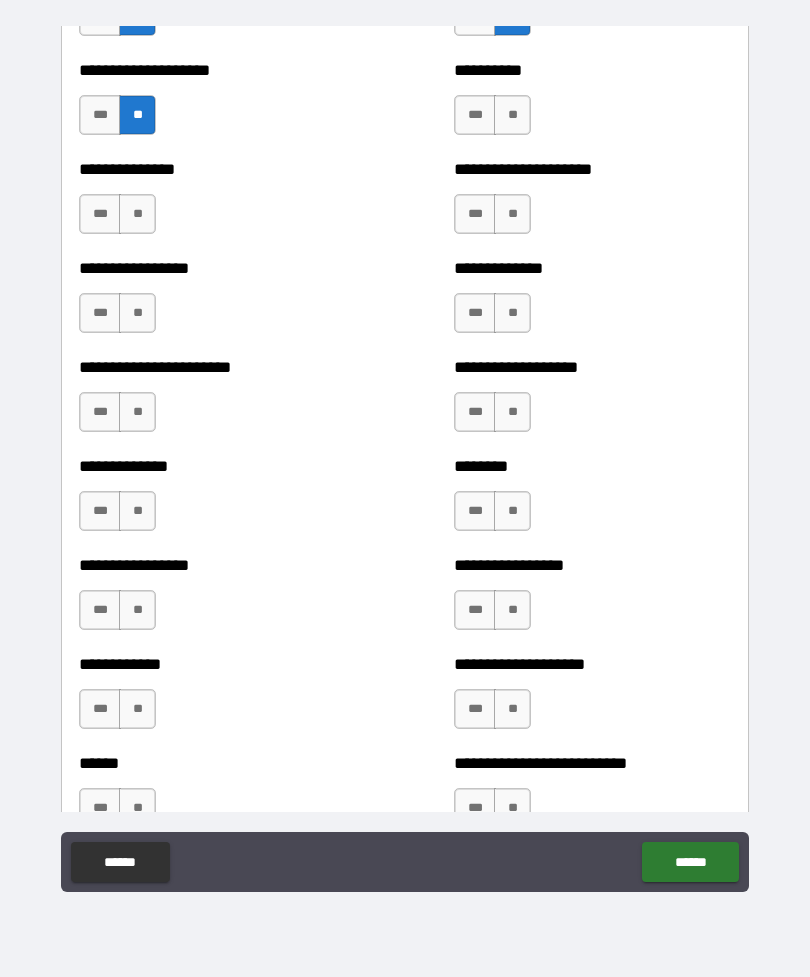 scroll, scrollTop: 3994, scrollLeft: 0, axis: vertical 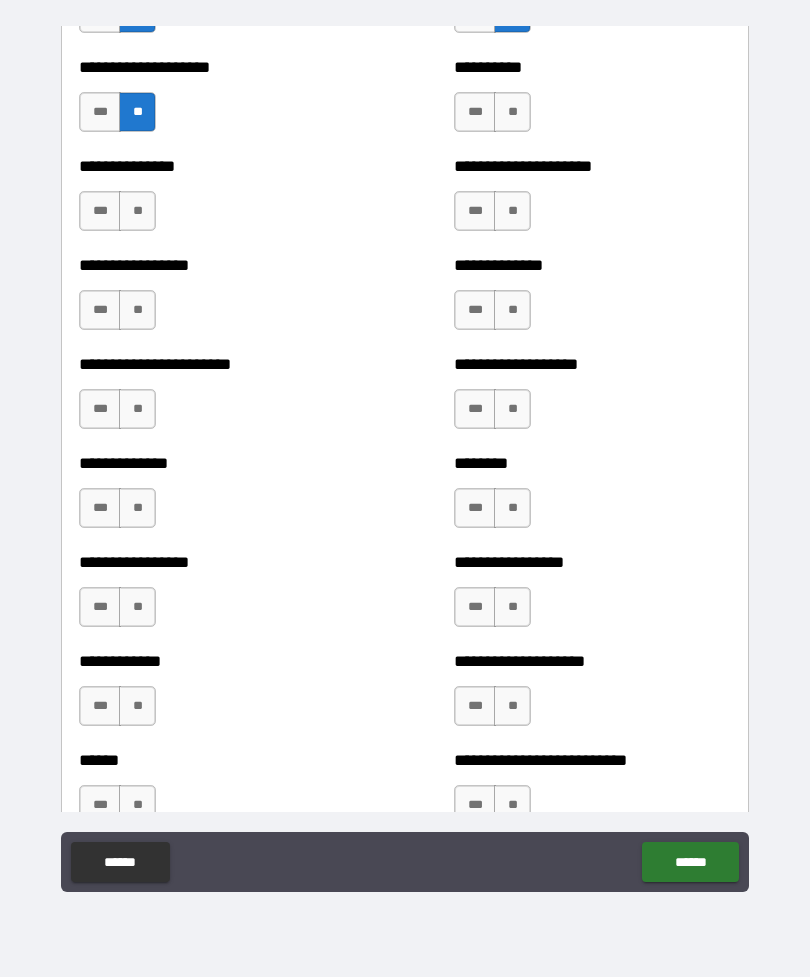 click on "**" at bounding box center [512, 211] 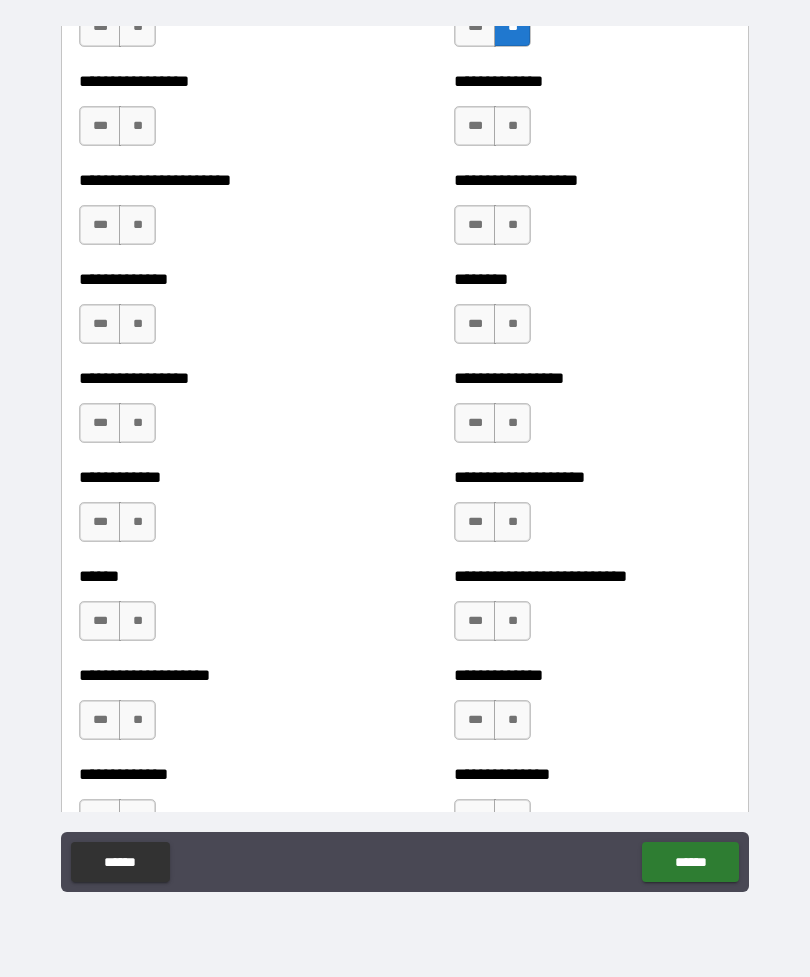 scroll, scrollTop: 4192, scrollLeft: 0, axis: vertical 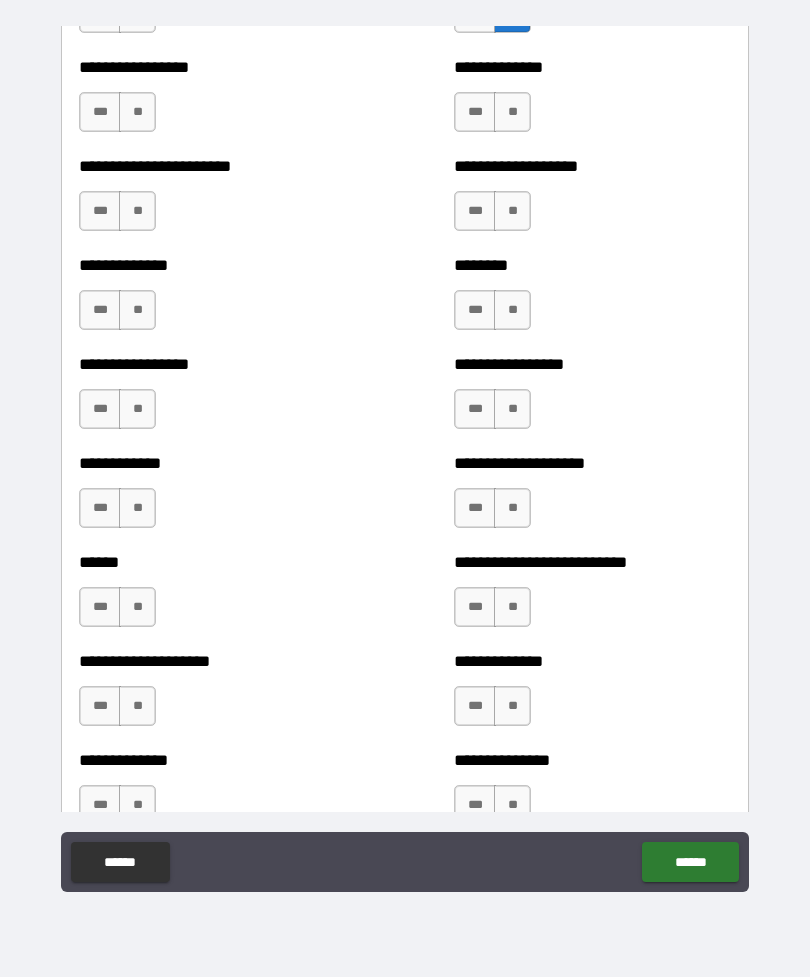click on "**" at bounding box center [137, 211] 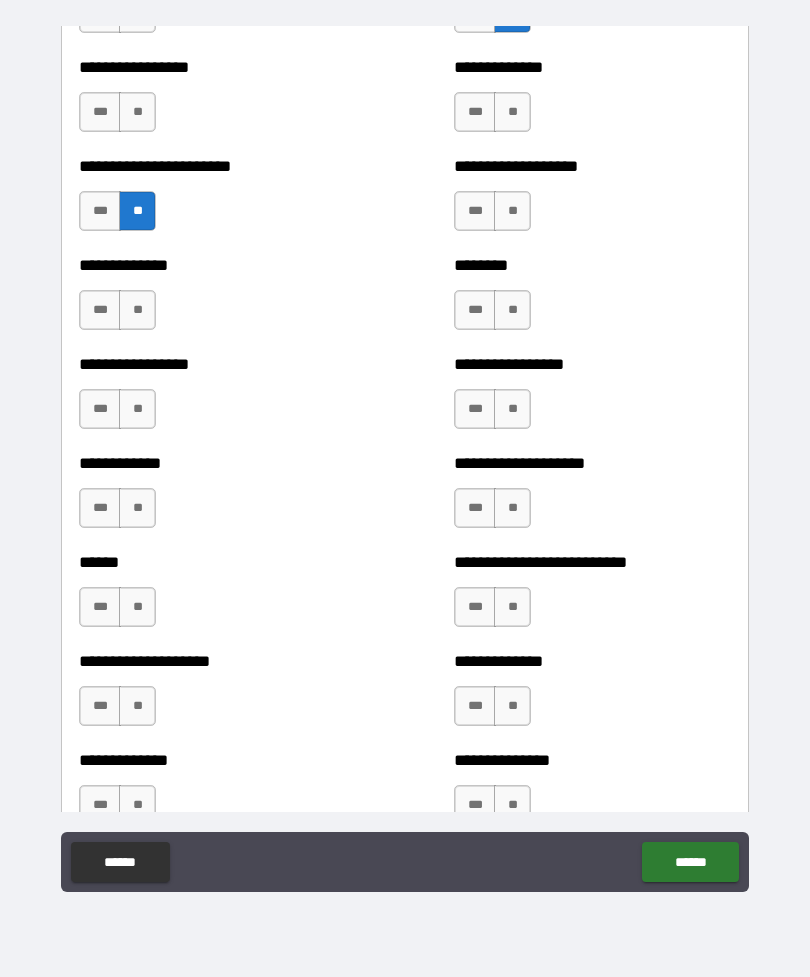 click on "**" at bounding box center [137, 112] 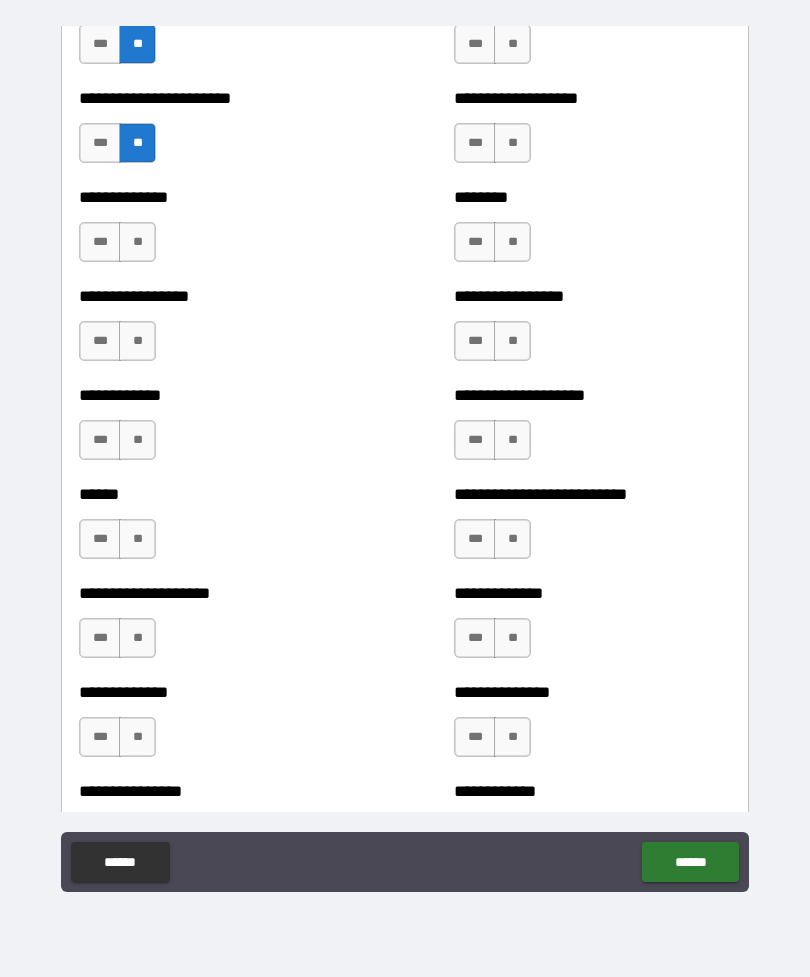 scroll, scrollTop: 4261, scrollLeft: 0, axis: vertical 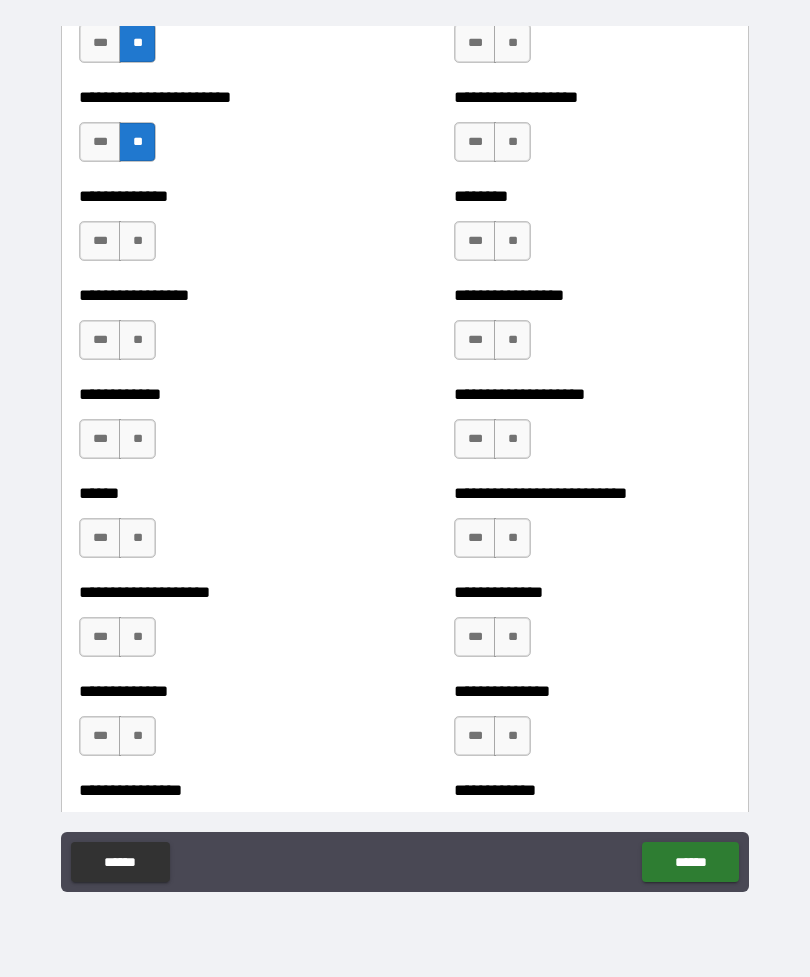 click on "**" at bounding box center (137, 241) 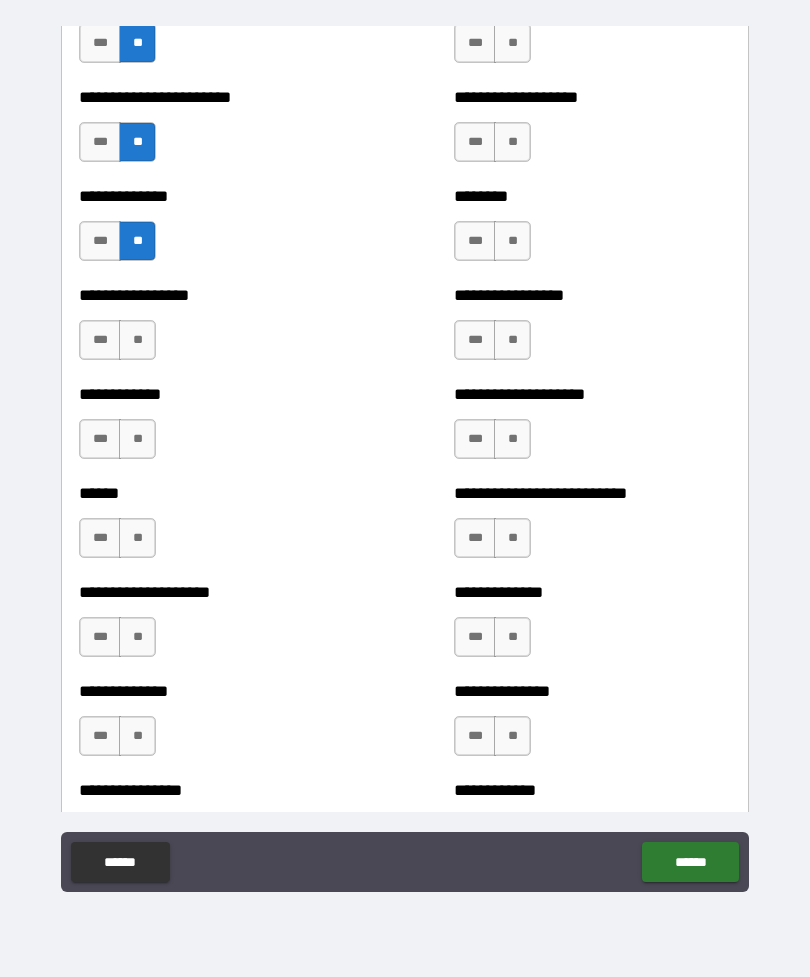 click on "**" at bounding box center [512, 241] 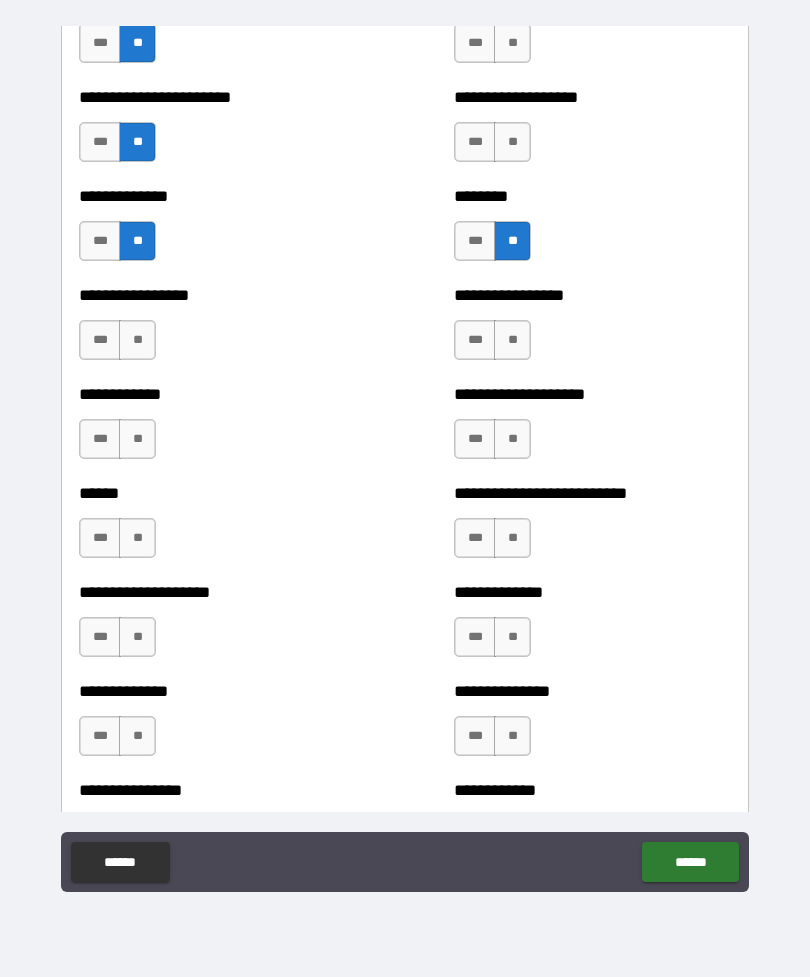 click on "**" at bounding box center [512, 142] 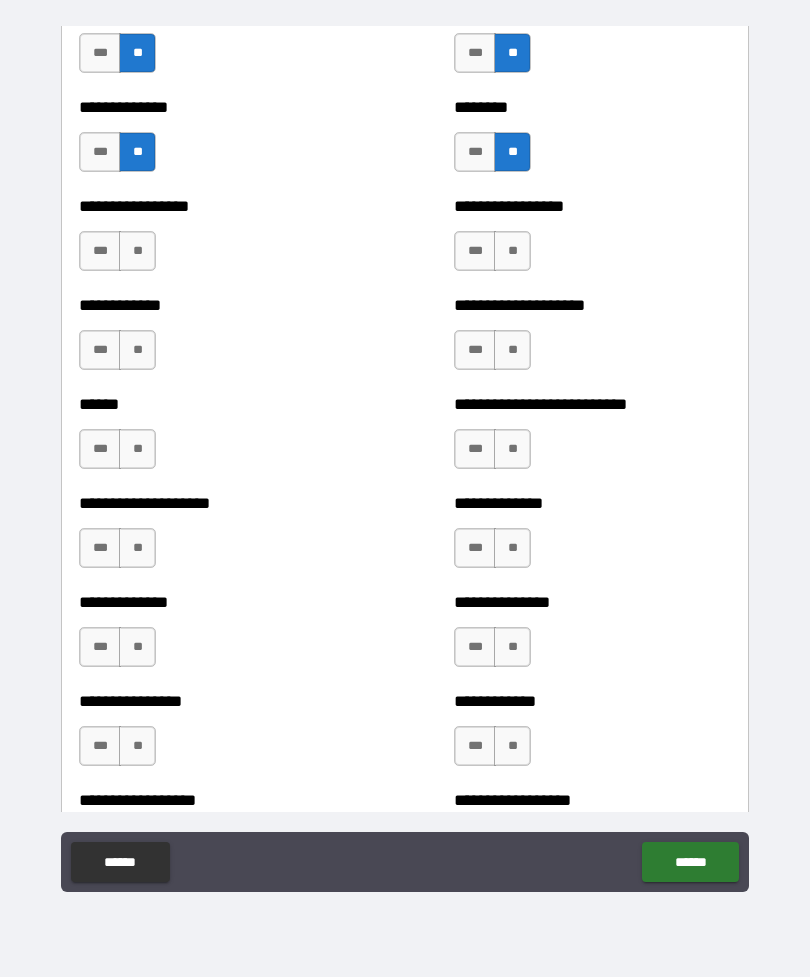 scroll, scrollTop: 4351, scrollLeft: 0, axis: vertical 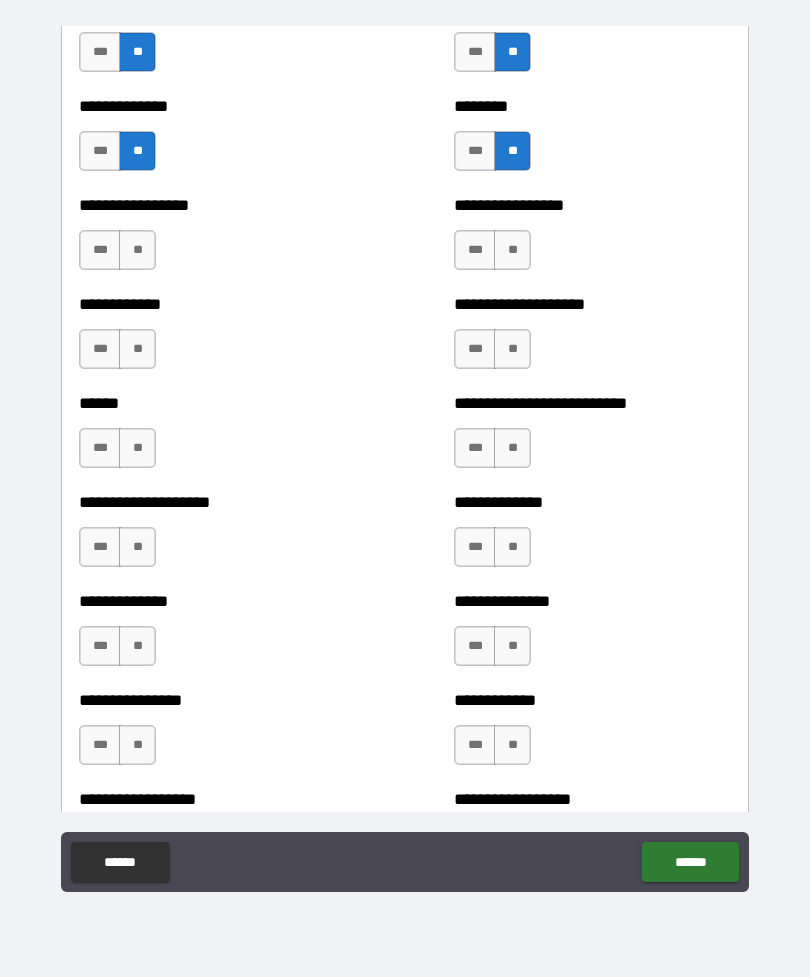 click on "**" at bounding box center (512, 250) 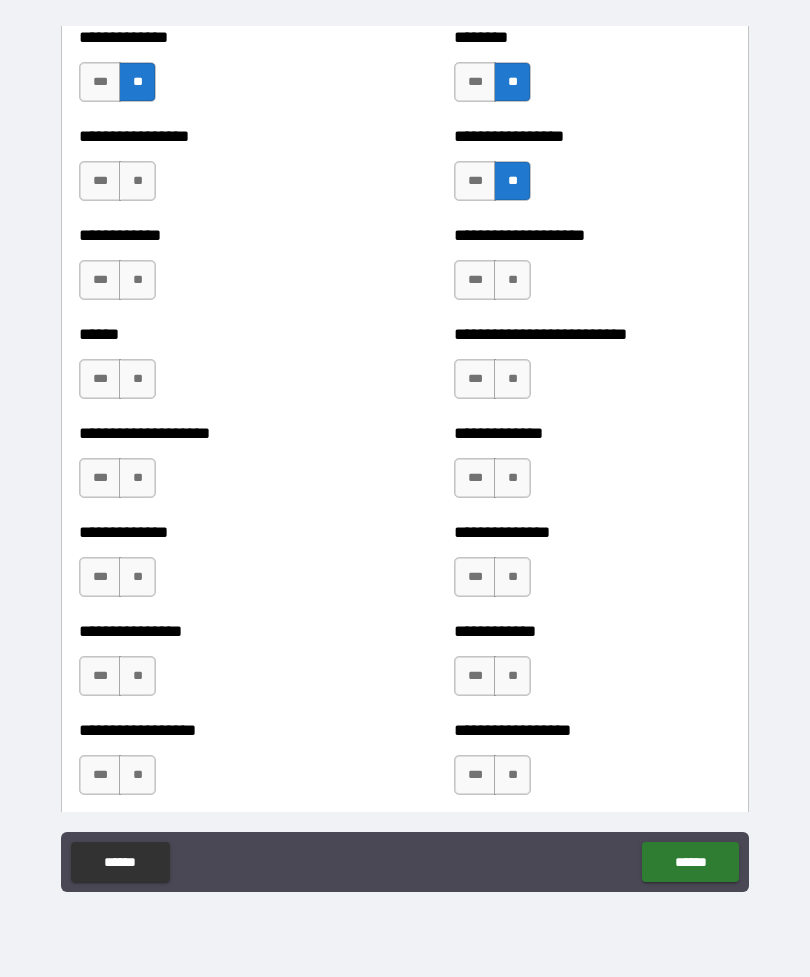 scroll, scrollTop: 4428, scrollLeft: 0, axis: vertical 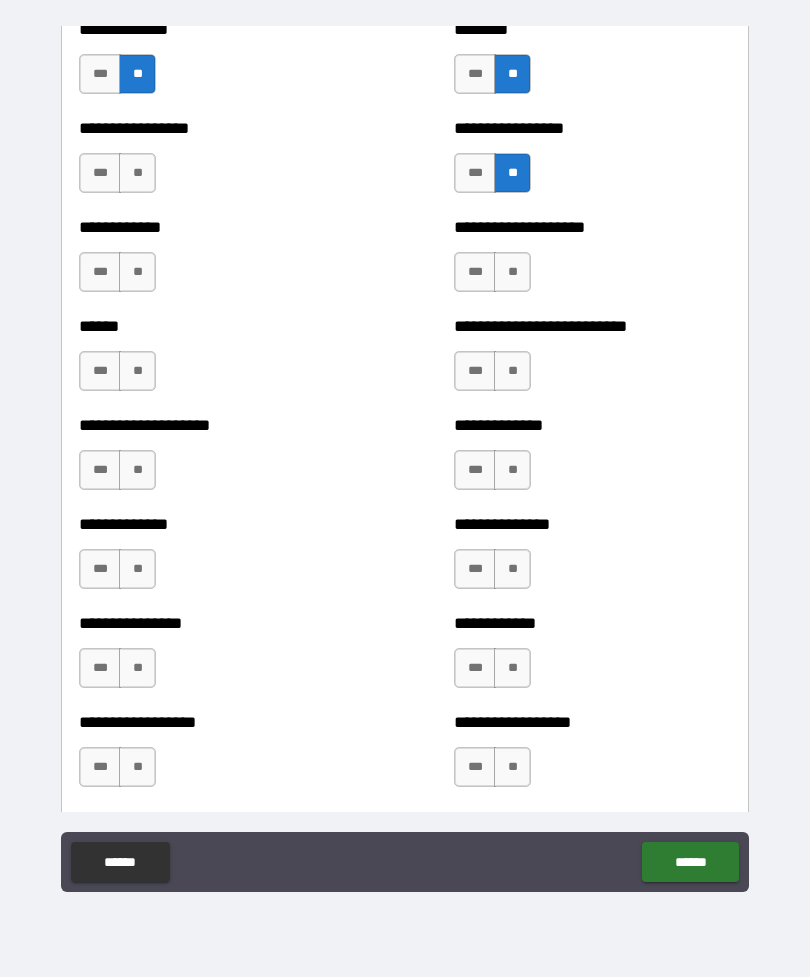 click on "**" at bounding box center [137, 173] 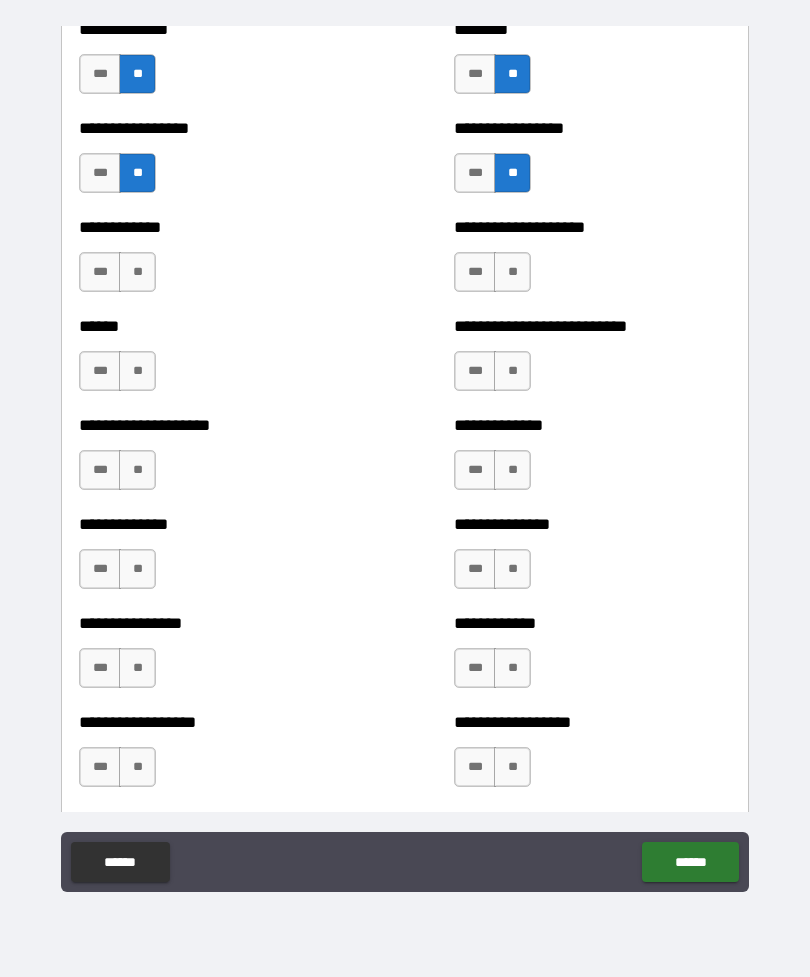 click on "**" at bounding box center (137, 272) 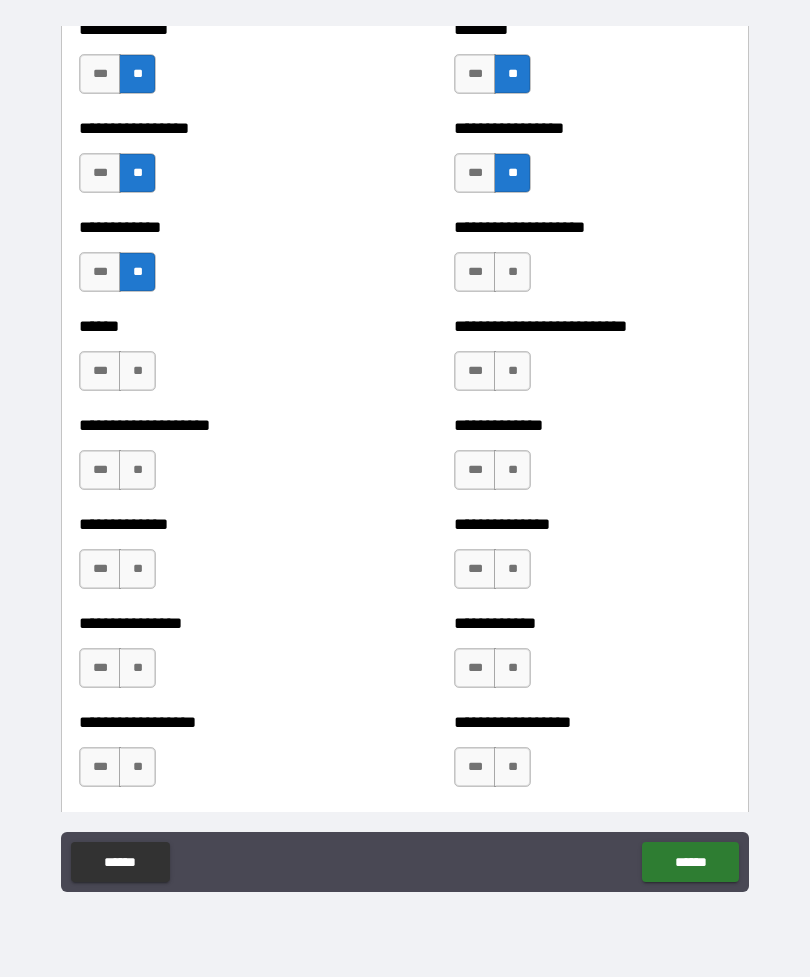 click on "**" at bounding box center [512, 272] 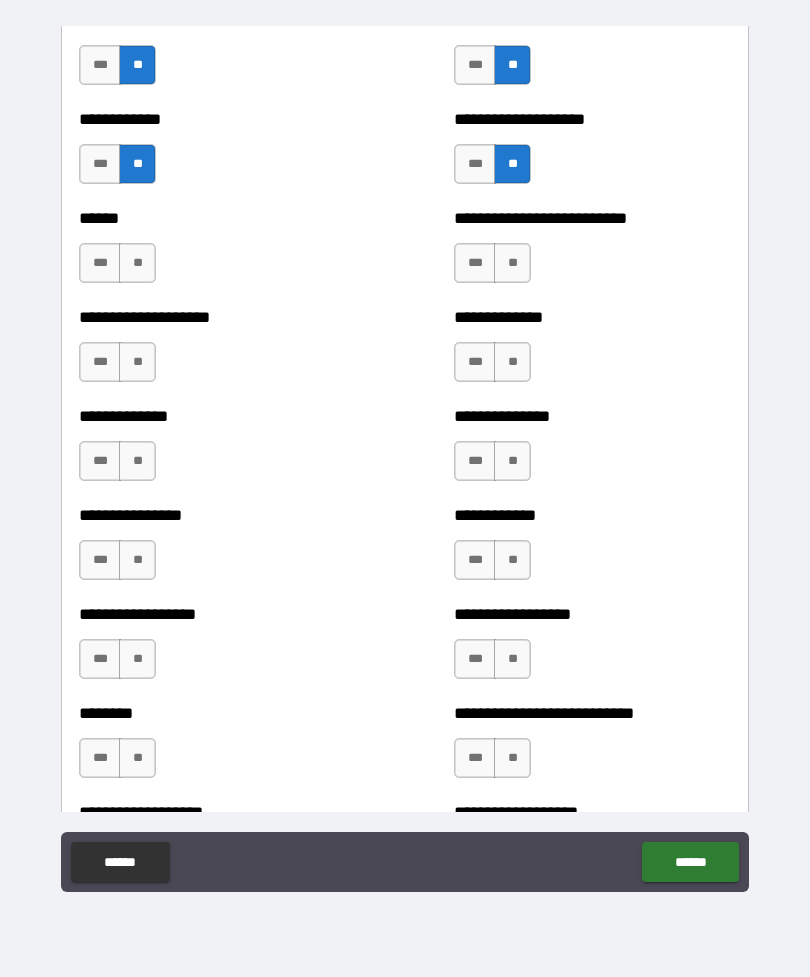 scroll, scrollTop: 4539, scrollLeft: 0, axis: vertical 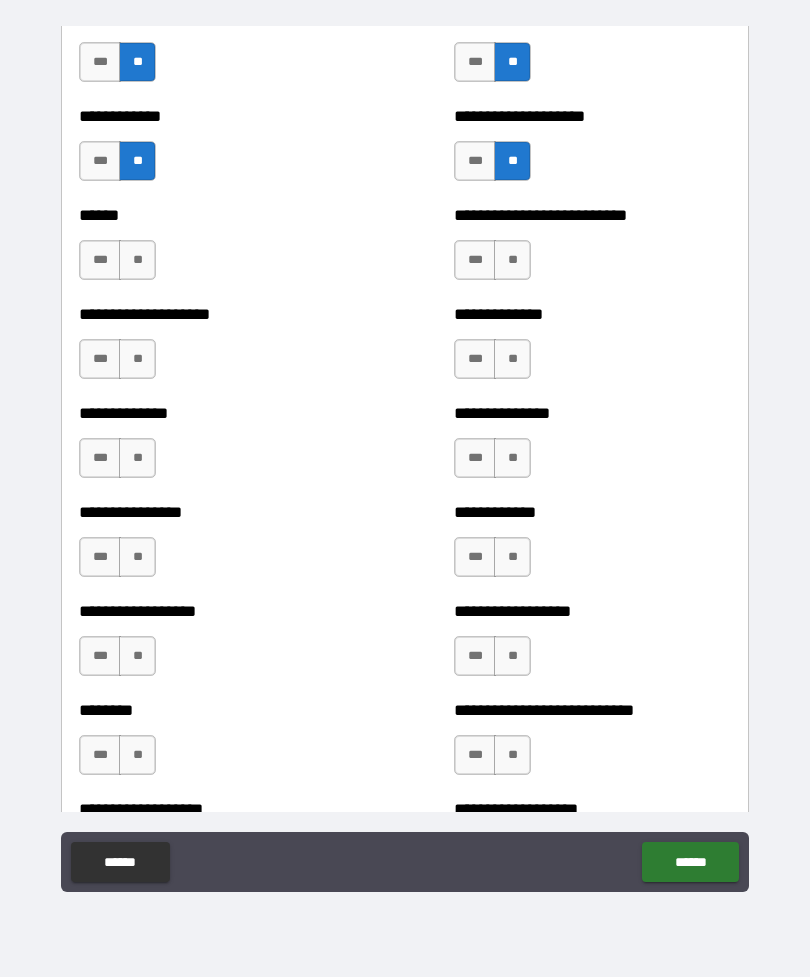 click on "**" at bounding box center (137, 260) 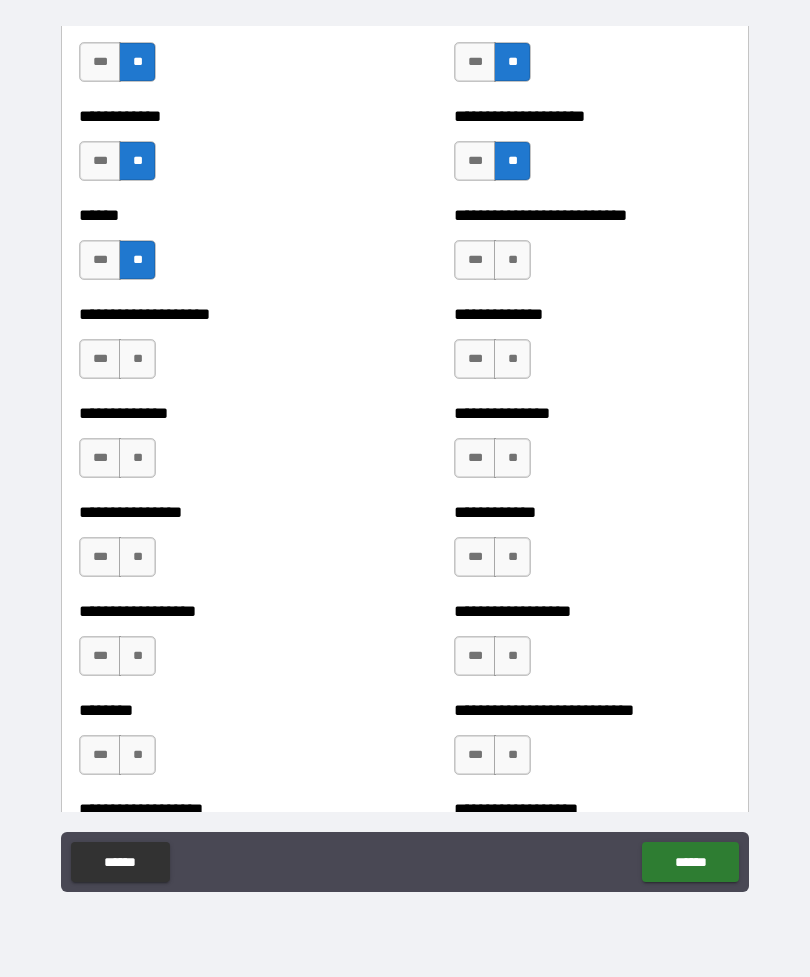 click on "**" at bounding box center [512, 260] 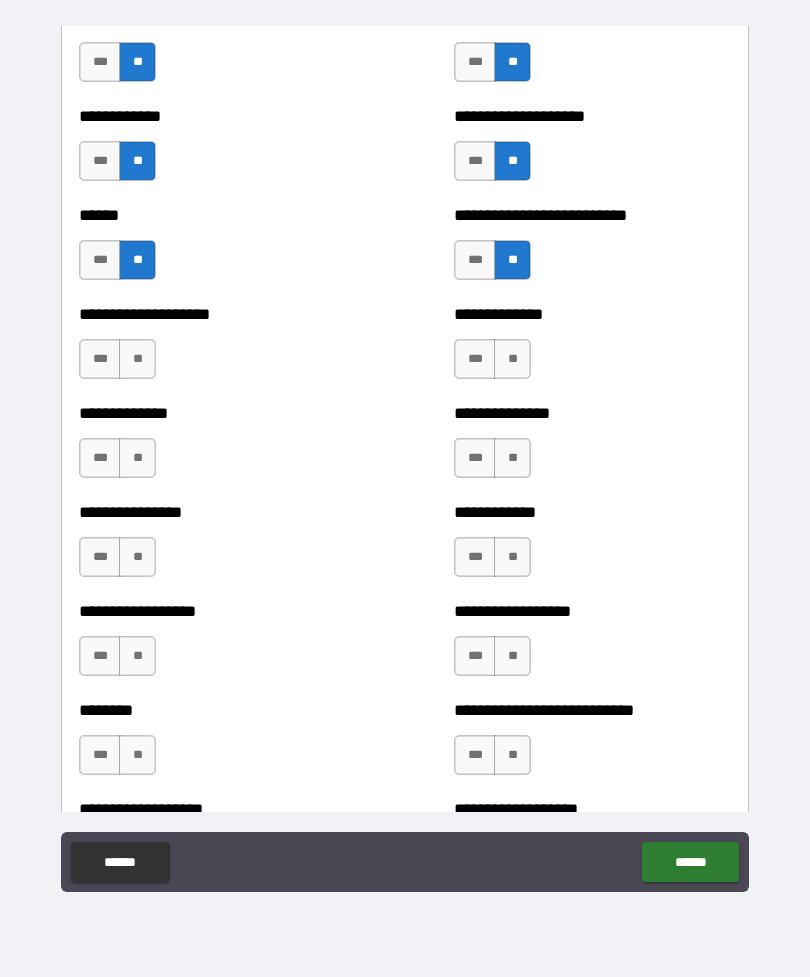 click on "**" at bounding box center [137, 359] 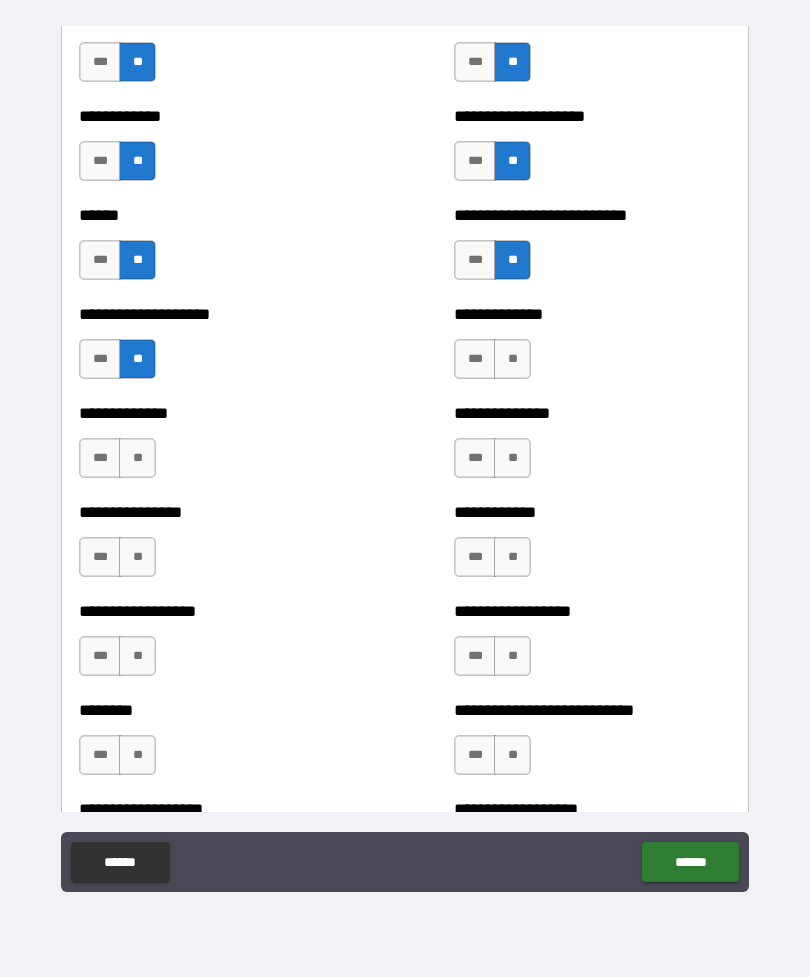 click on "**" at bounding box center [512, 359] 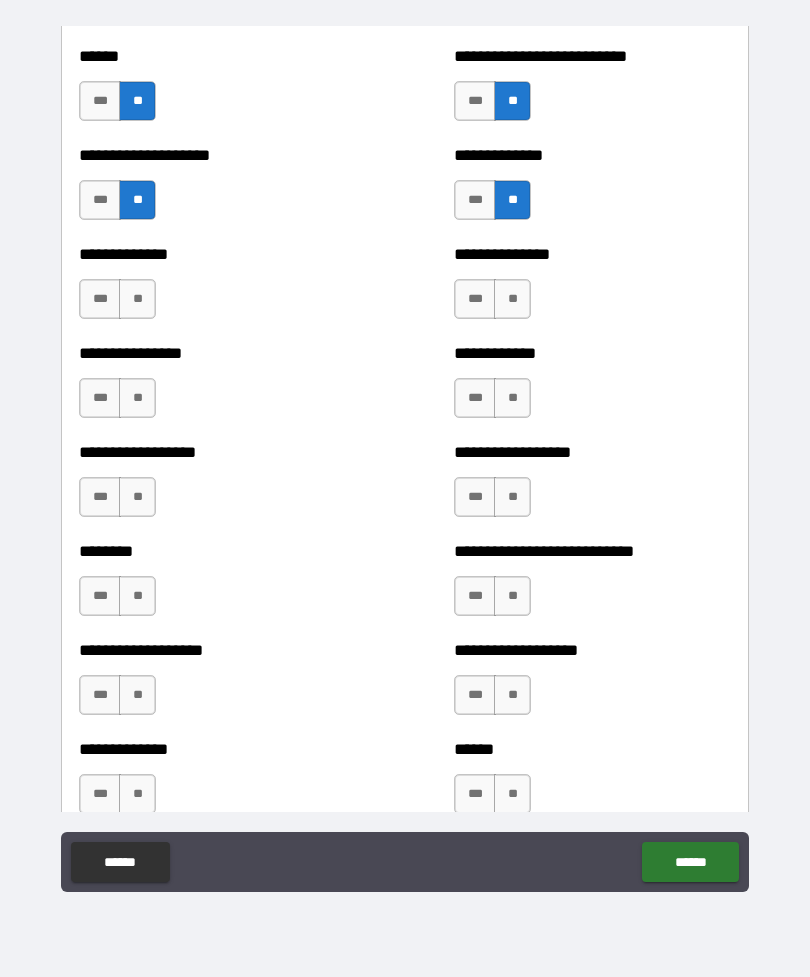 scroll, scrollTop: 4700, scrollLeft: 0, axis: vertical 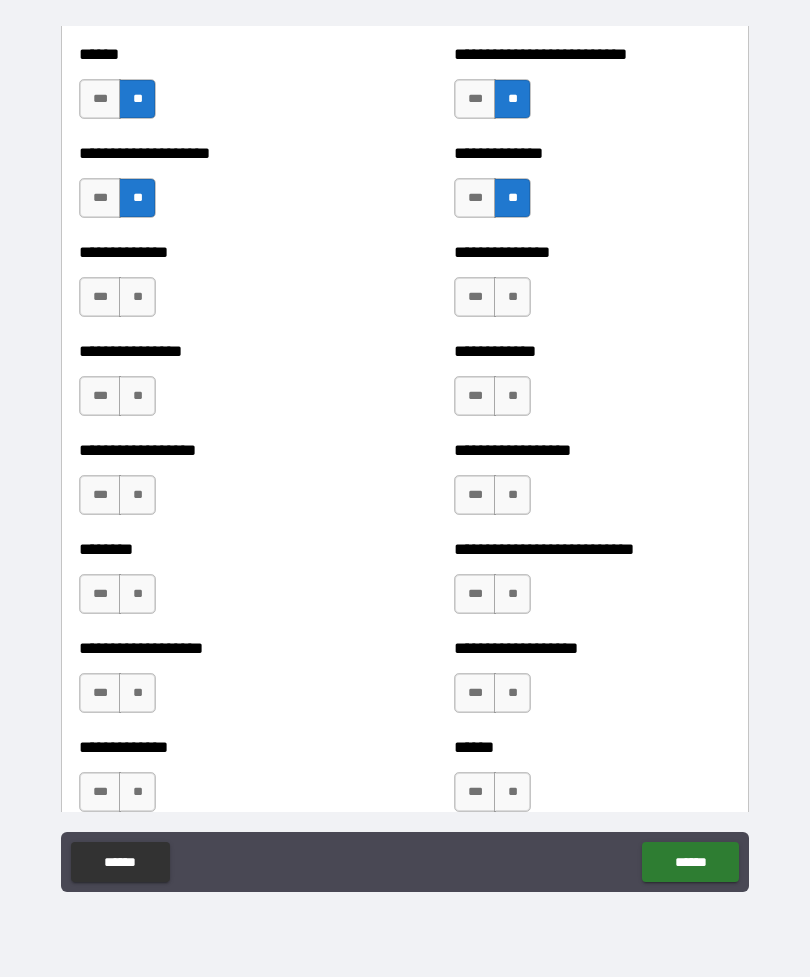 click on "**" at bounding box center [137, 297] 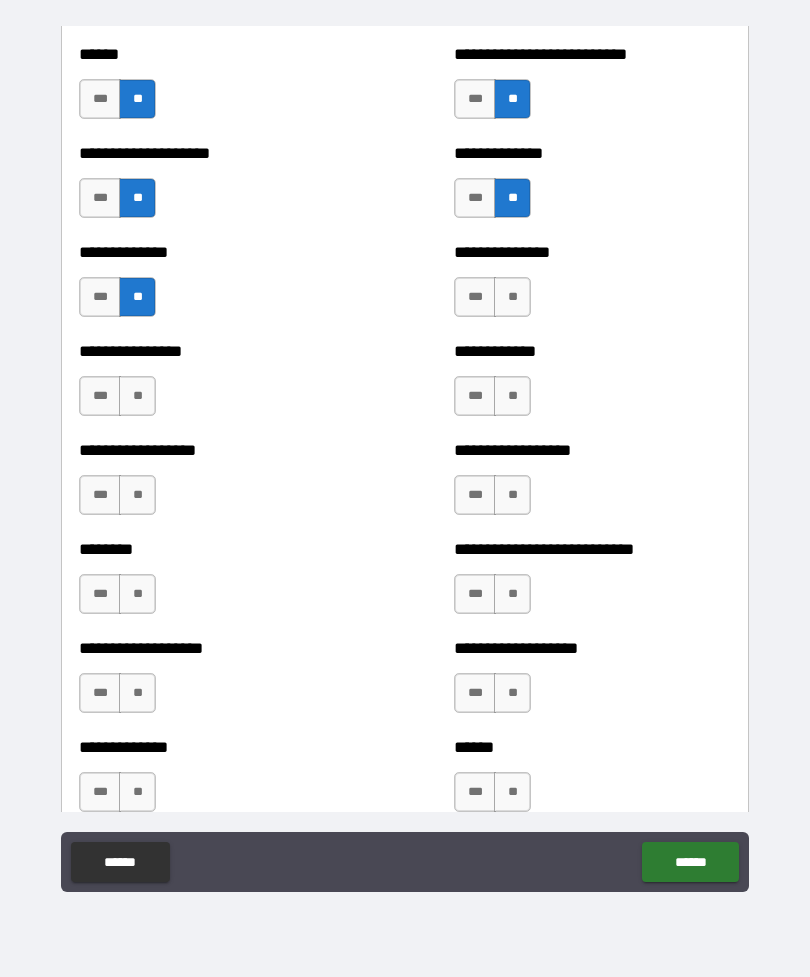 click on "**" at bounding box center (512, 297) 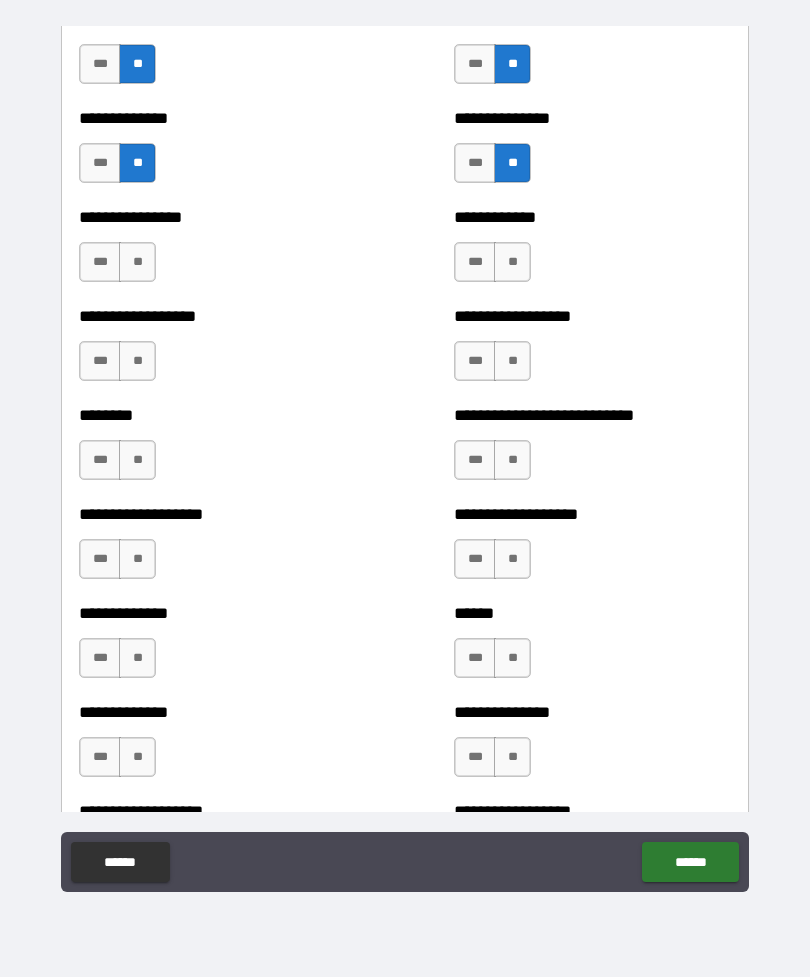 scroll, scrollTop: 4856, scrollLeft: 0, axis: vertical 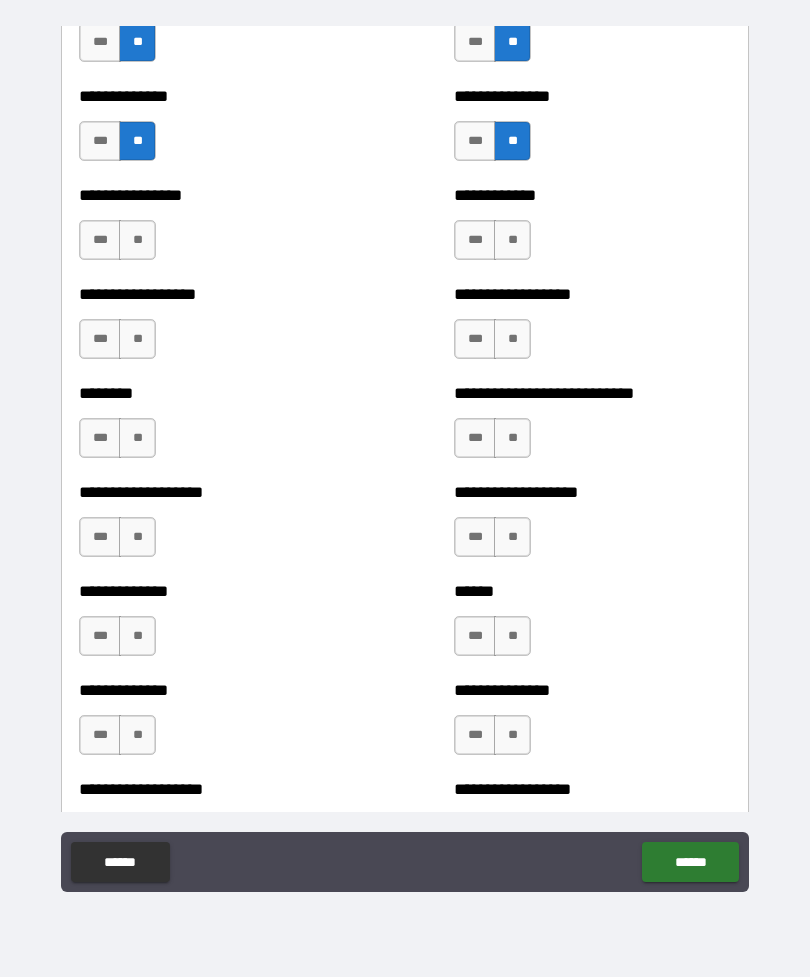click on "**" at bounding box center (137, 240) 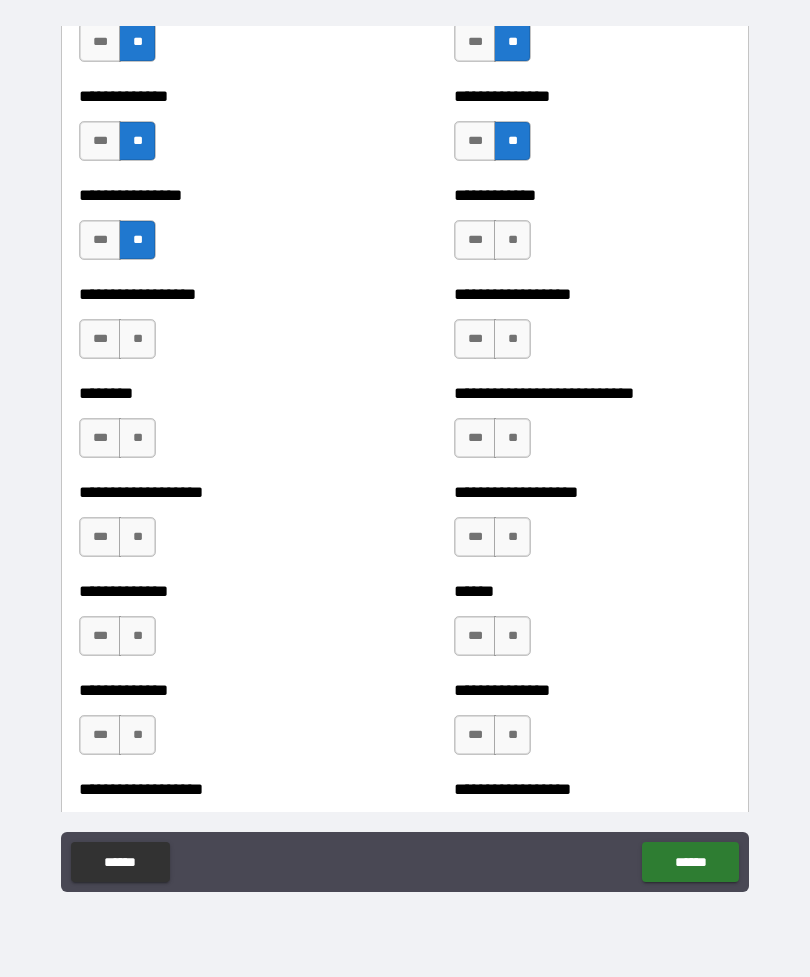 click on "**" at bounding box center (137, 339) 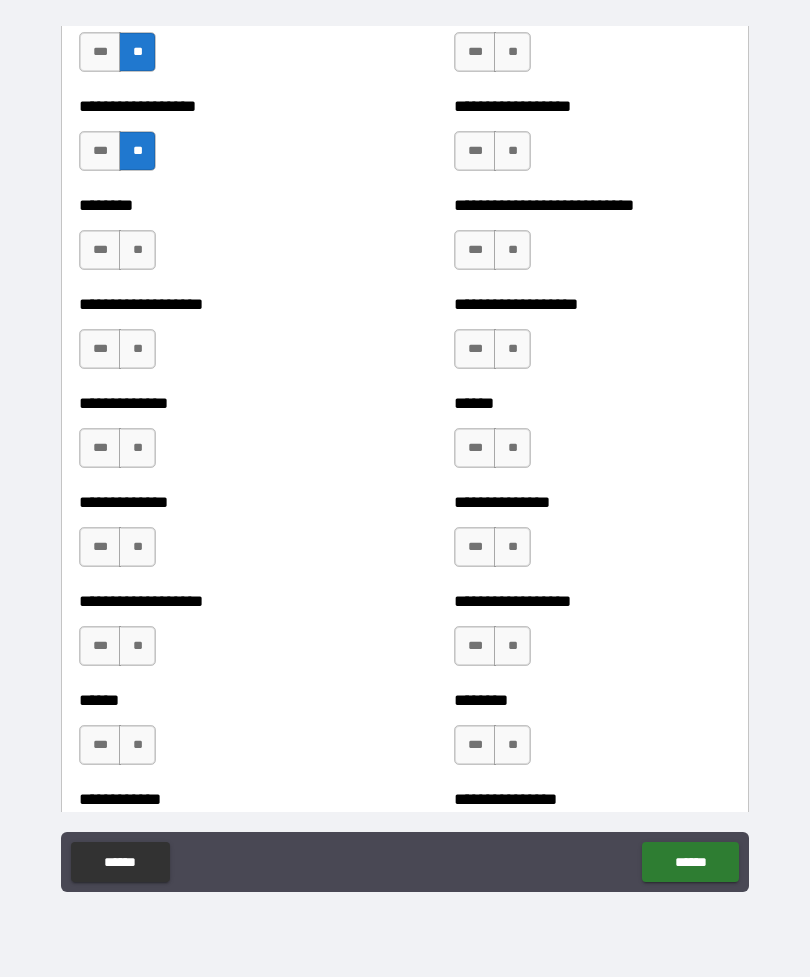 scroll, scrollTop: 5046, scrollLeft: 0, axis: vertical 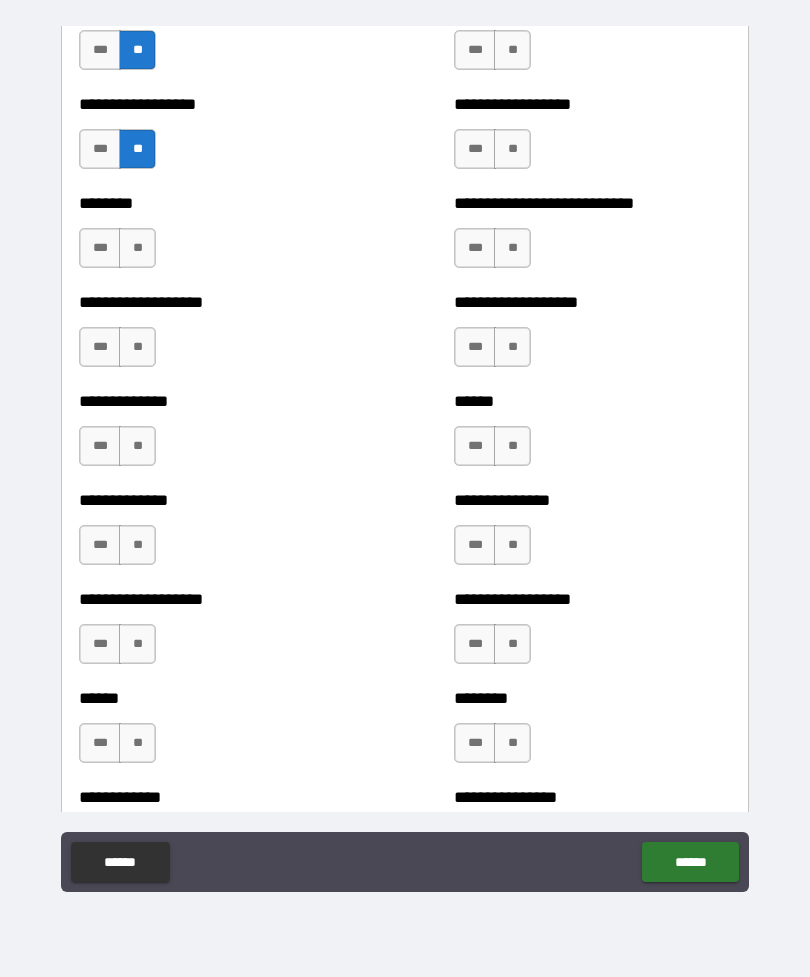 click on "**" at bounding box center (137, 248) 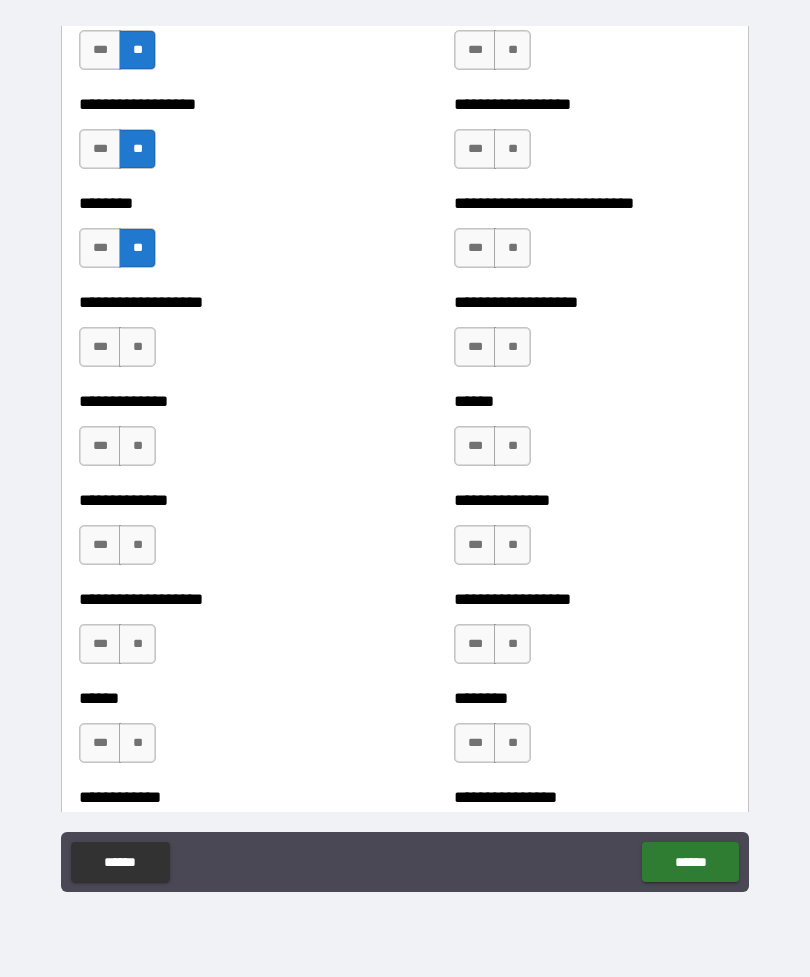click on "**" at bounding box center [512, 248] 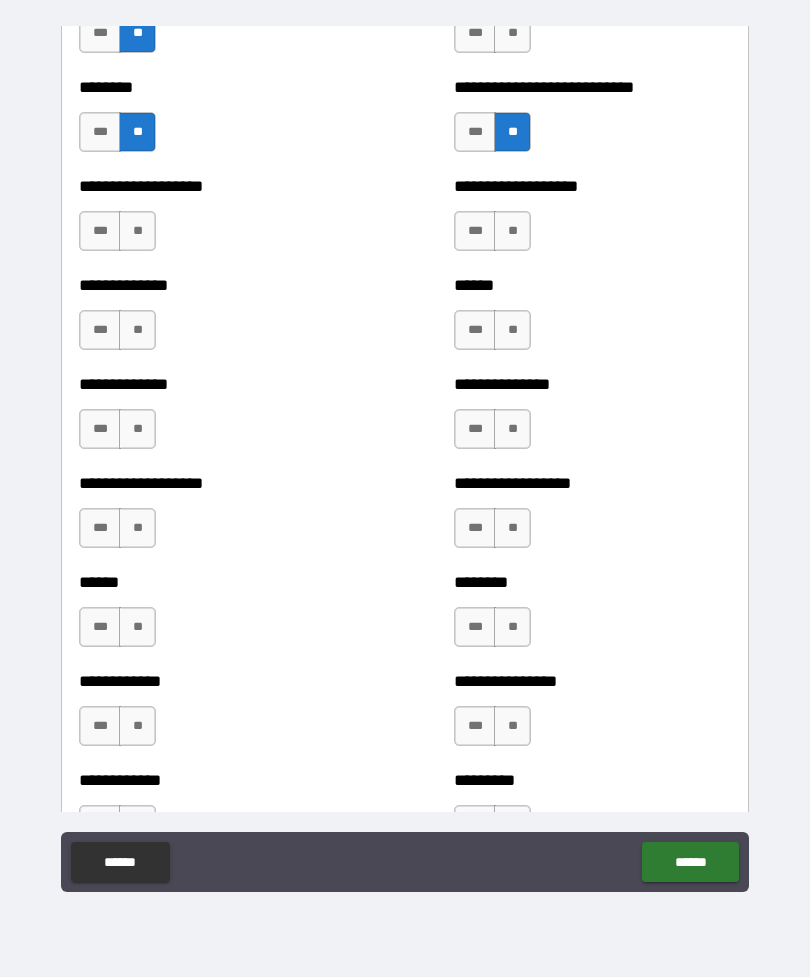 scroll, scrollTop: 5165, scrollLeft: 0, axis: vertical 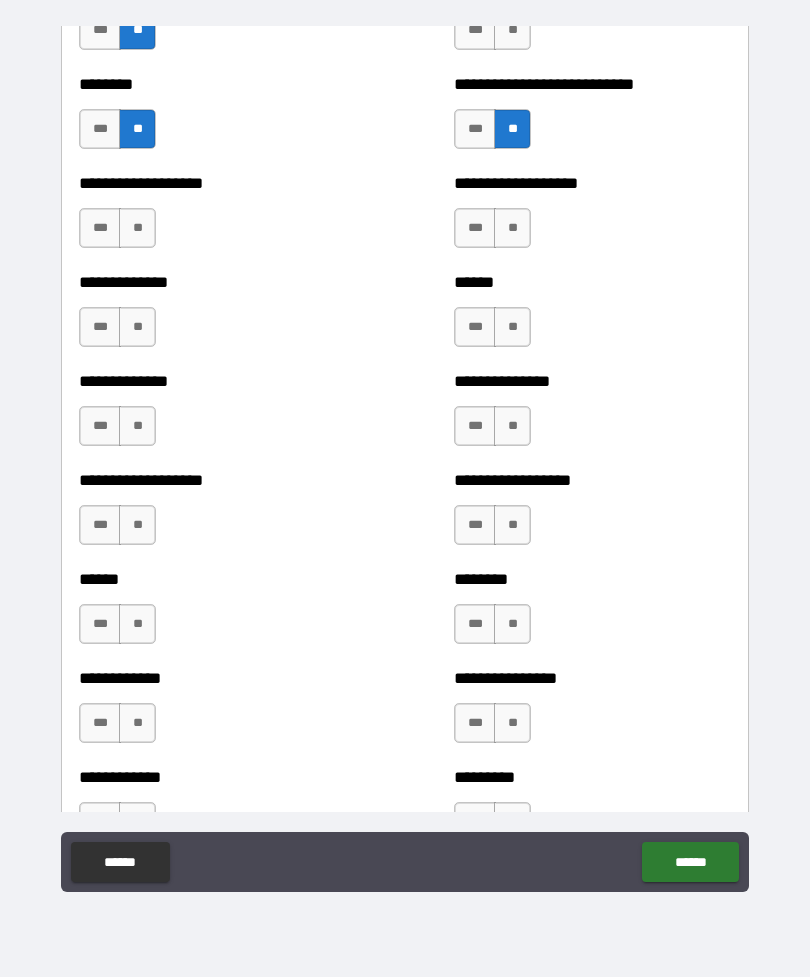 click on "**" at bounding box center (137, 228) 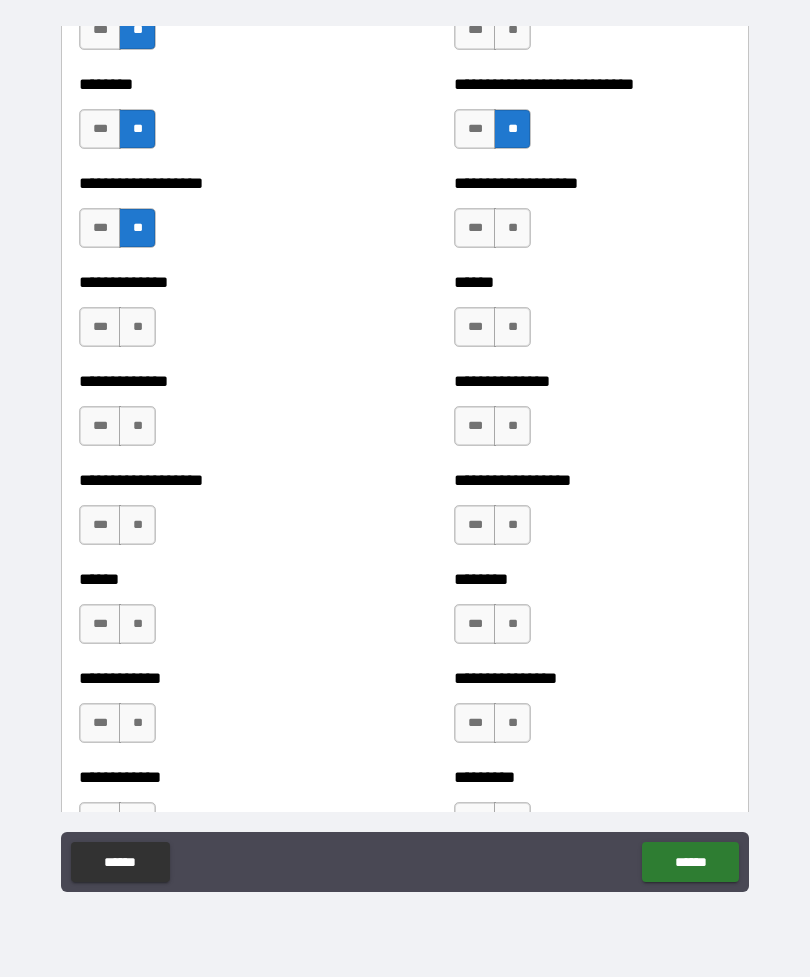 click on "**" at bounding box center [512, 228] 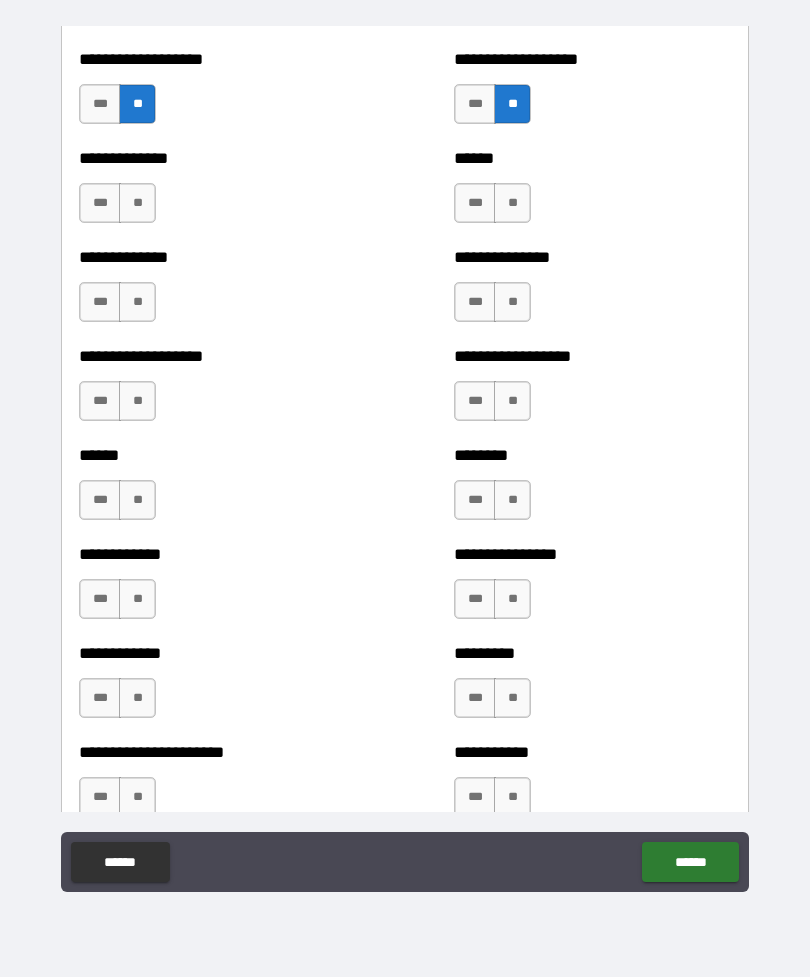 scroll, scrollTop: 5293, scrollLeft: 0, axis: vertical 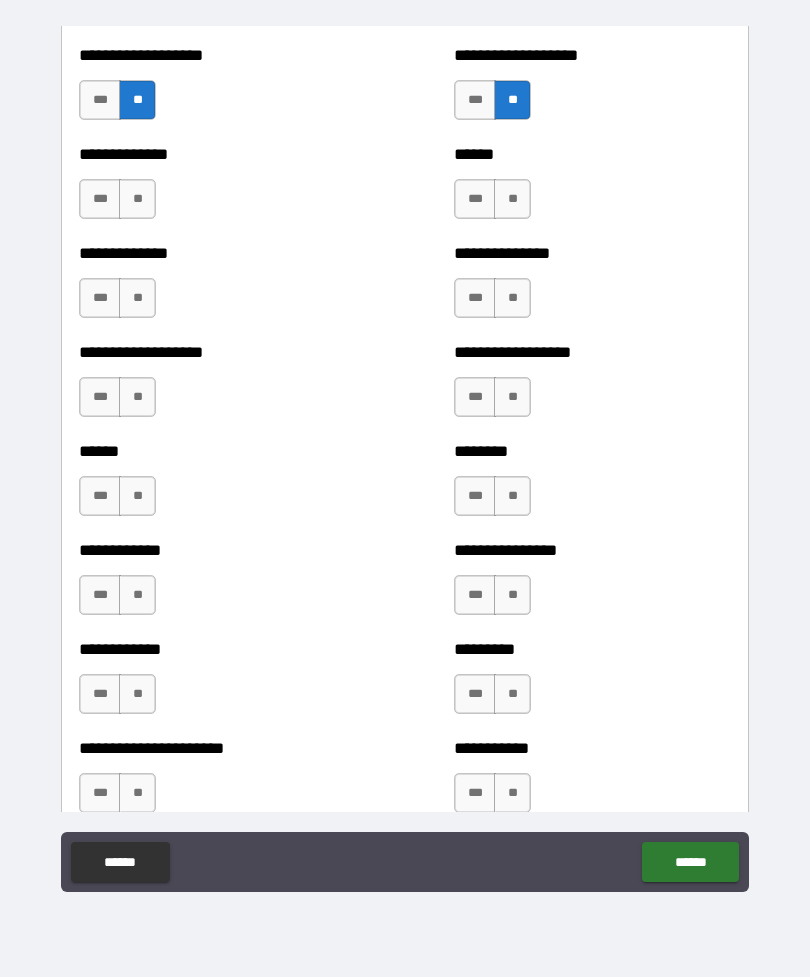 click on "**" at bounding box center [137, 199] 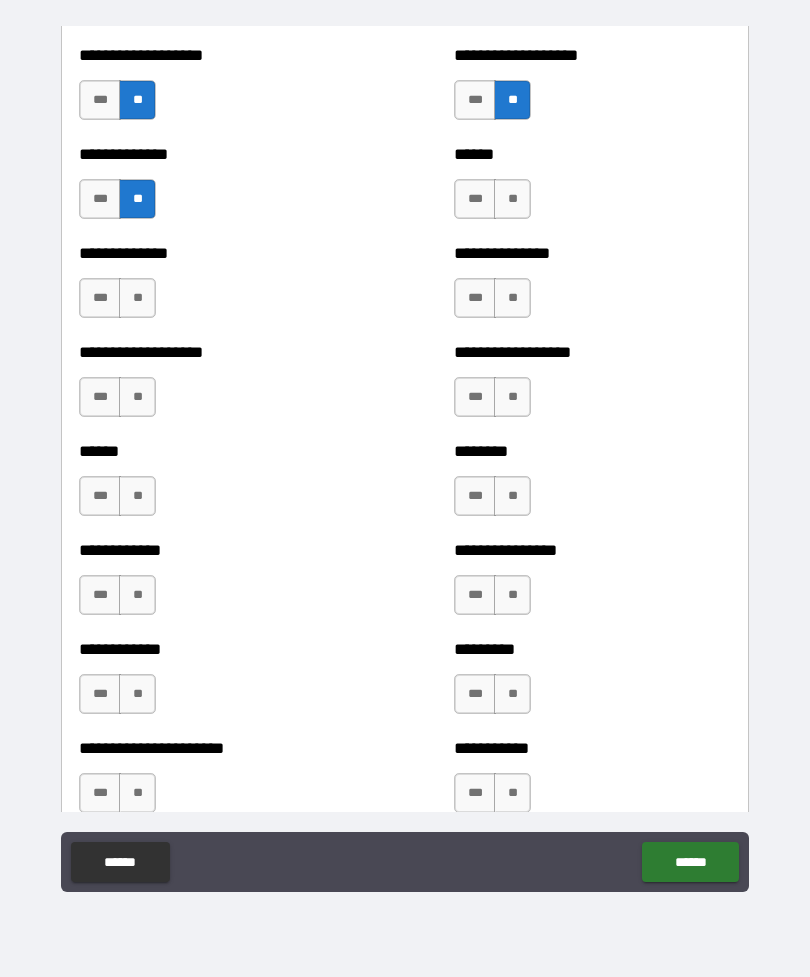 click on "**" at bounding box center (512, 199) 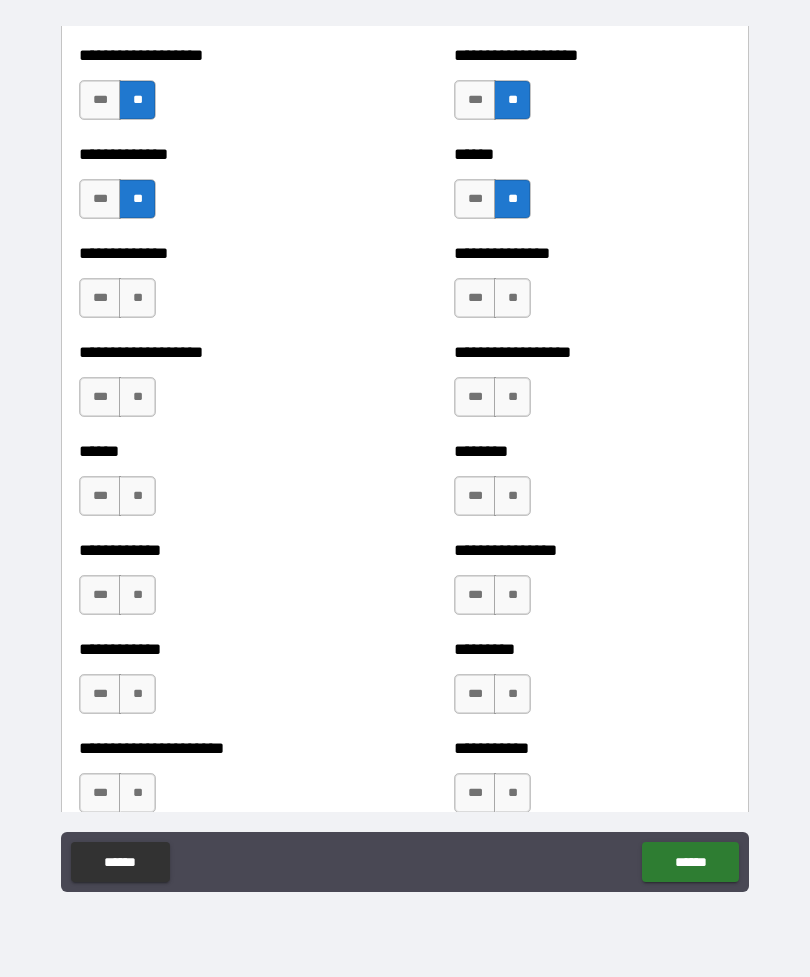 click on "**" at bounding box center [137, 298] 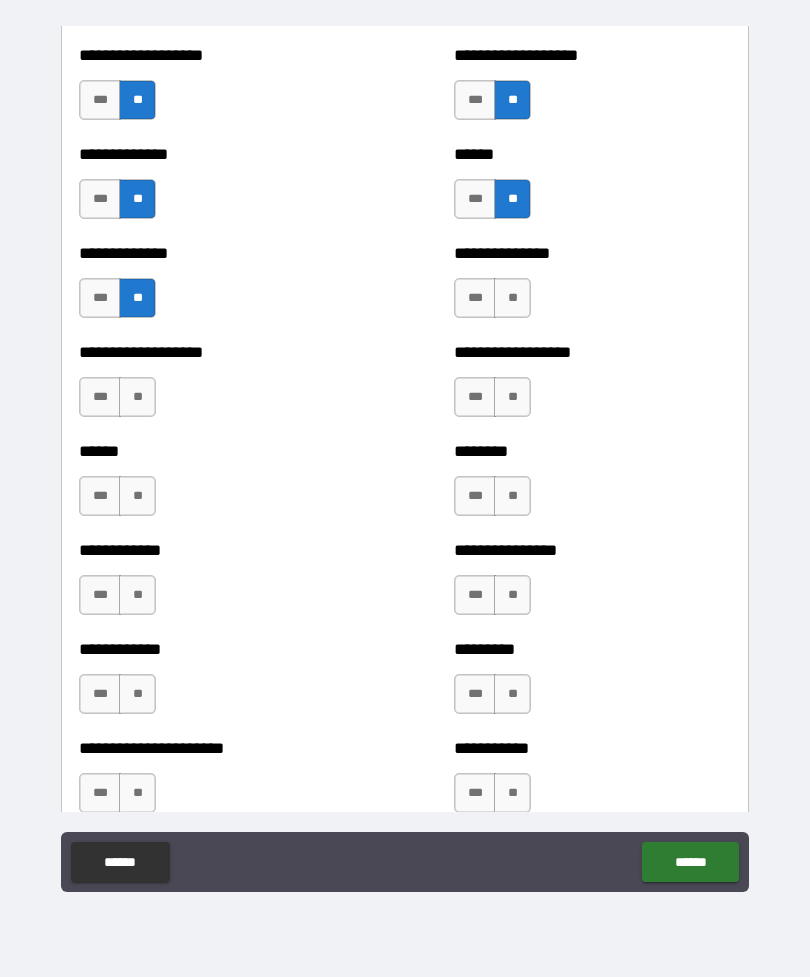 click on "**" at bounding box center [512, 298] 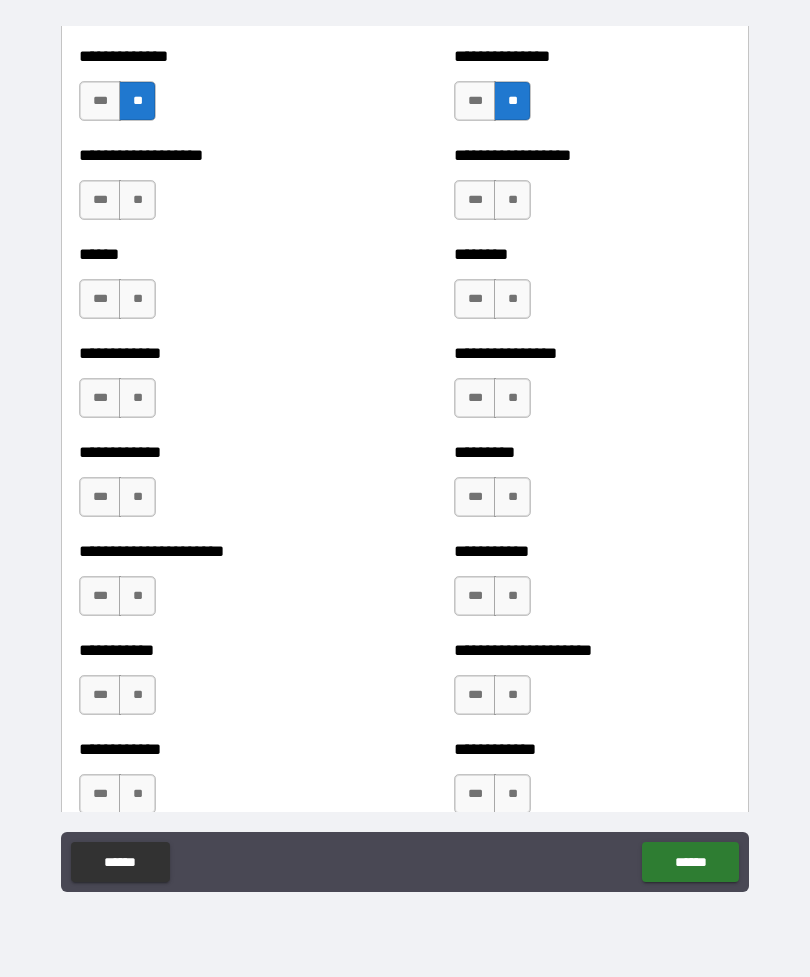scroll, scrollTop: 5502, scrollLeft: 0, axis: vertical 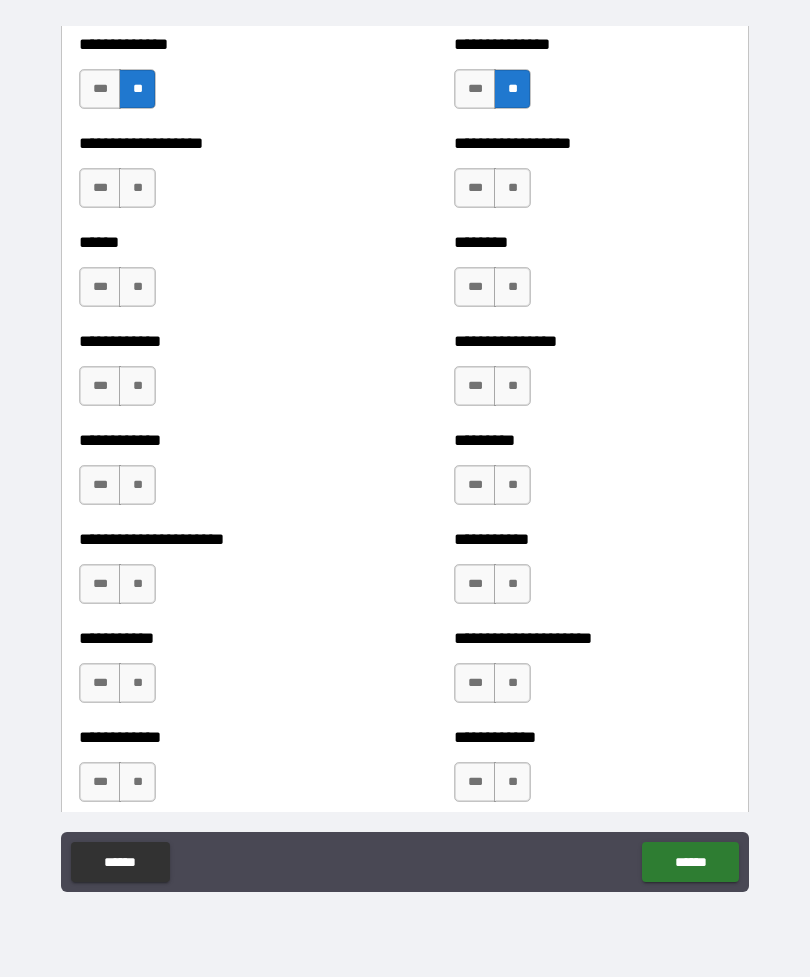 click on "**" at bounding box center (137, 188) 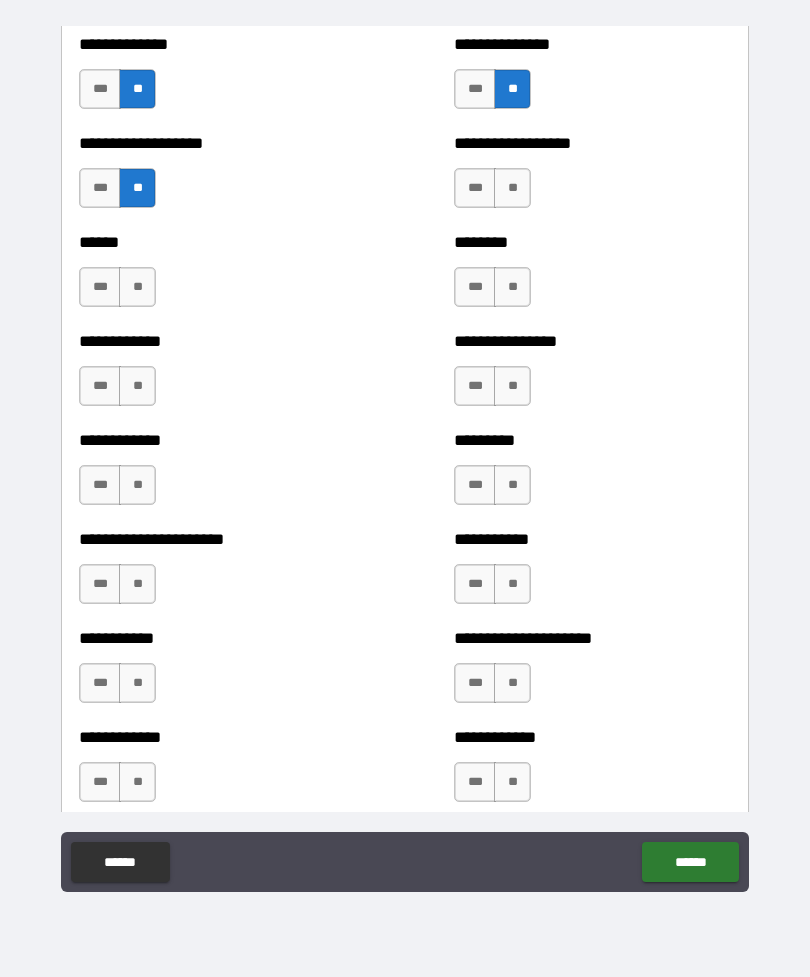 click on "**" at bounding box center (512, 188) 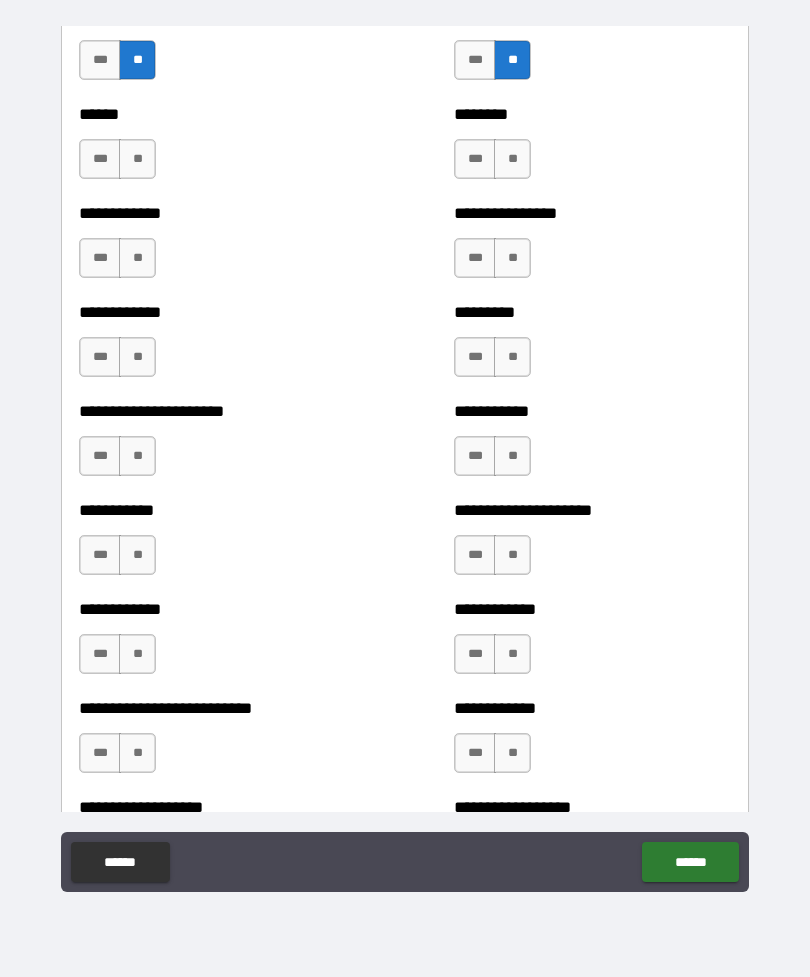 scroll, scrollTop: 5632, scrollLeft: 0, axis: vertical 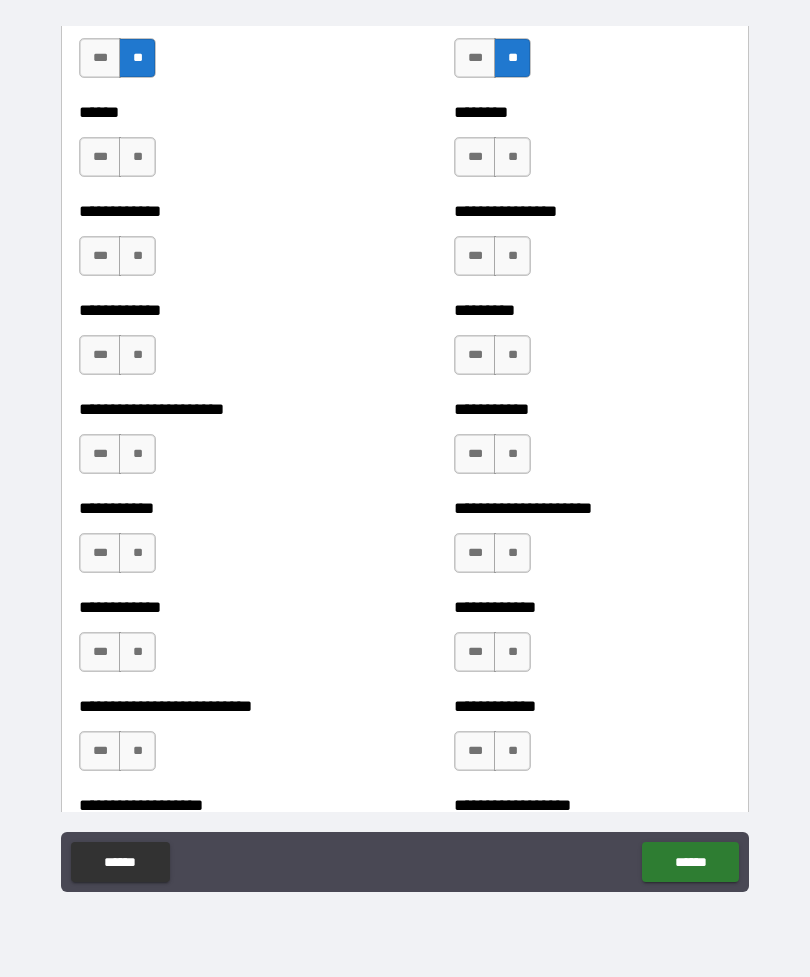click on "**" at bounding box center [137, 157] 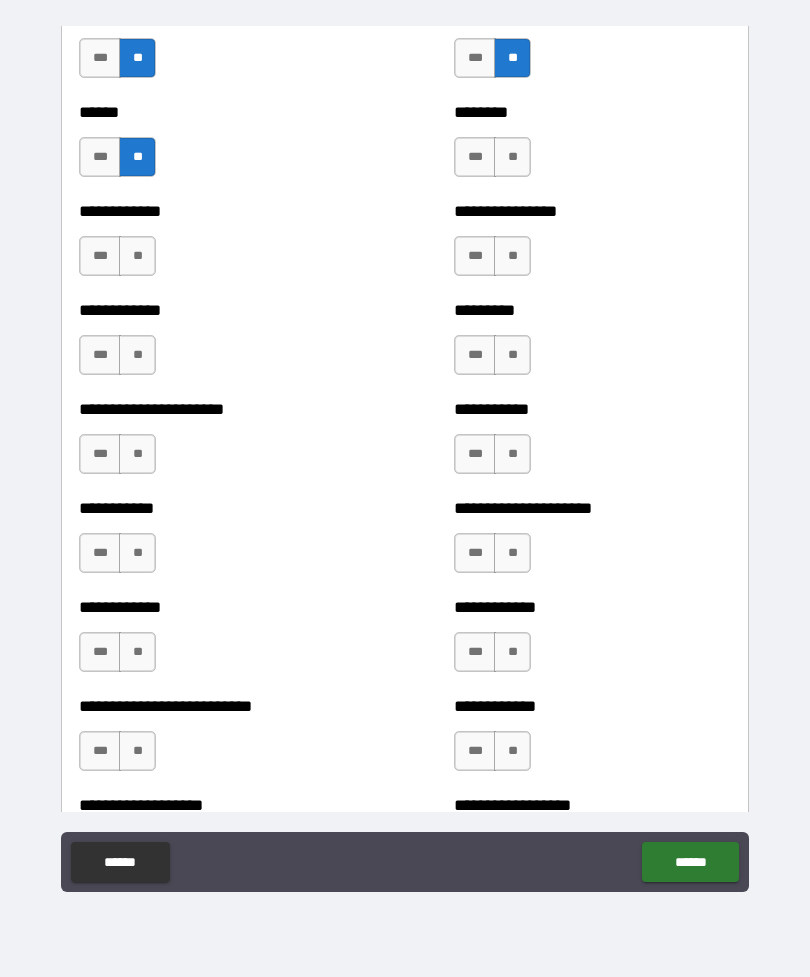 click on "**" at bounding box center (512, 157) 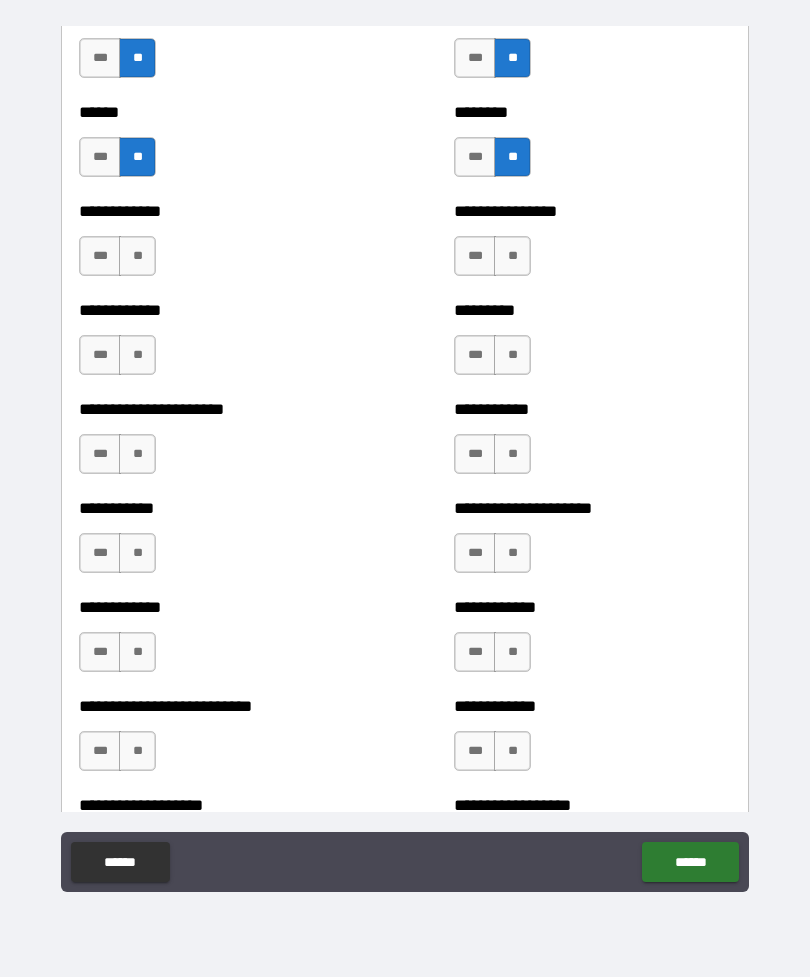 click on "**" at bounding box center (137, 256) 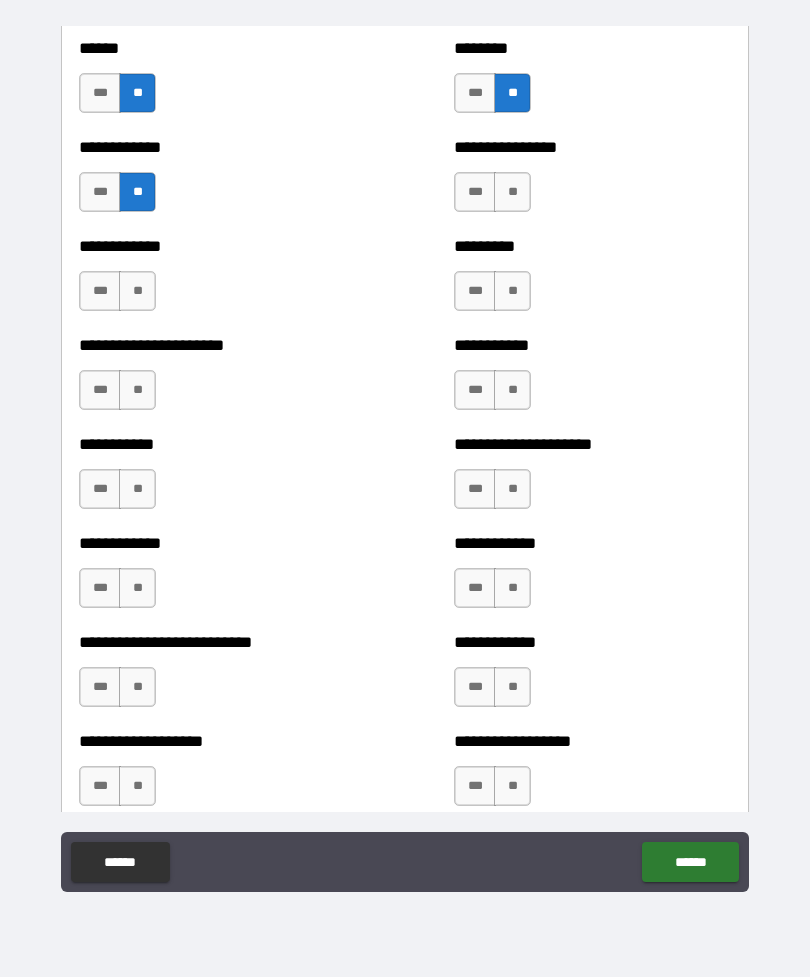 scroll, scrollTop: 5701, scrollLeft: 0, axis: vertical 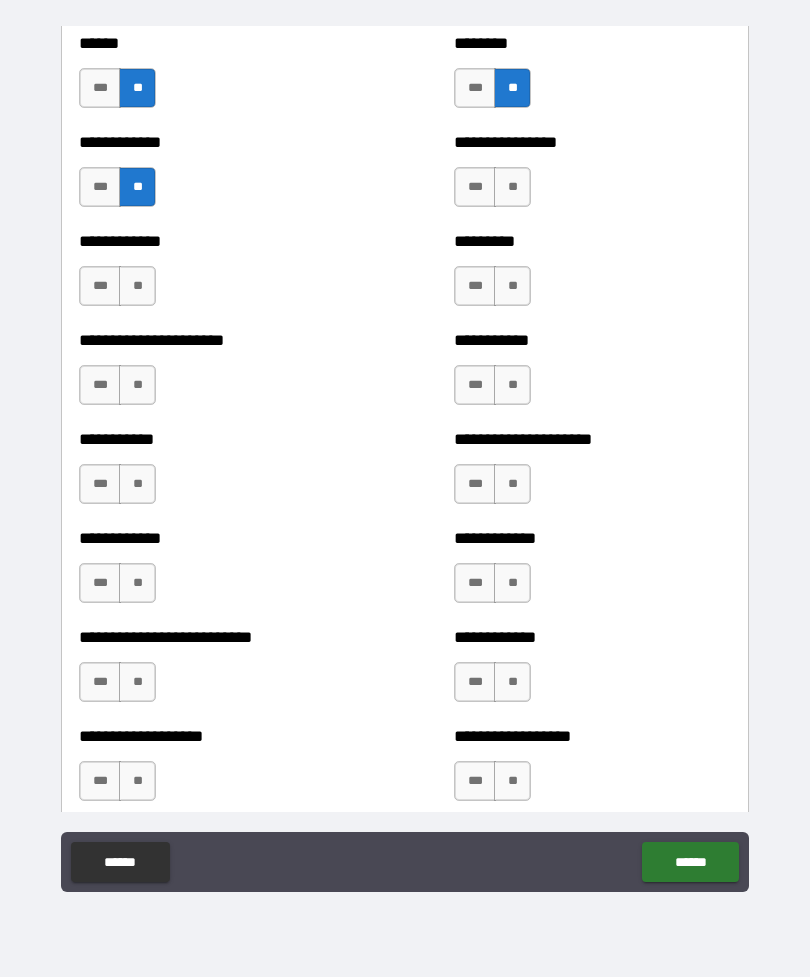 click on "**" at bounding box center (512, 187) 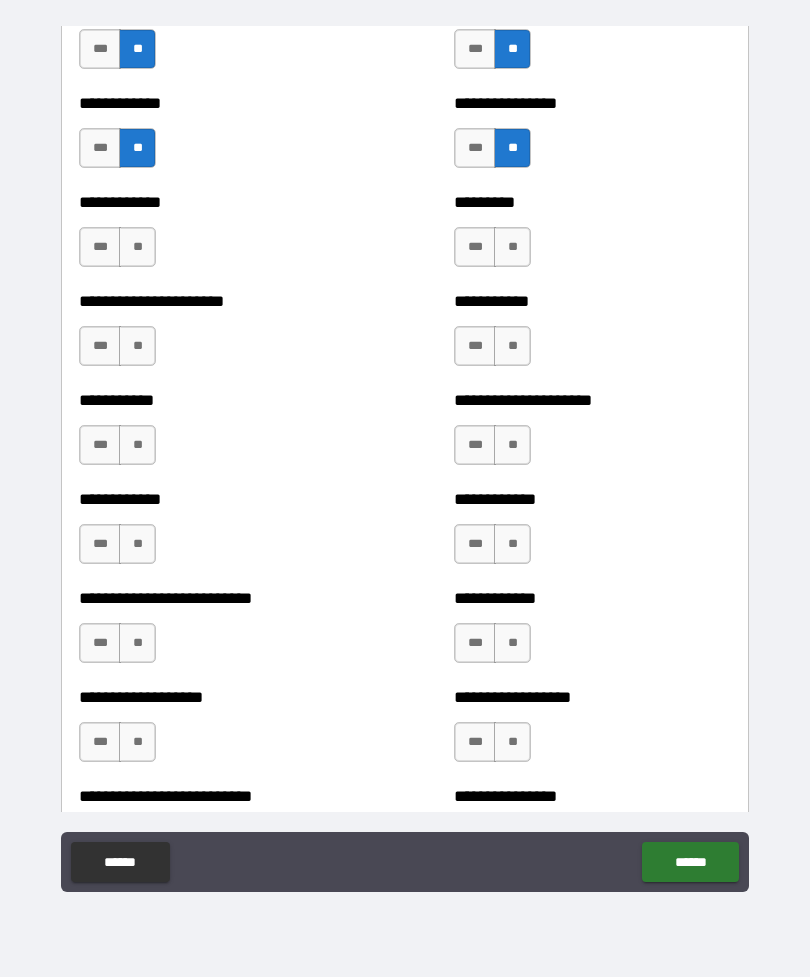 scroll, scrollTop: 5748, scrollLeft: 0, axis: vertical 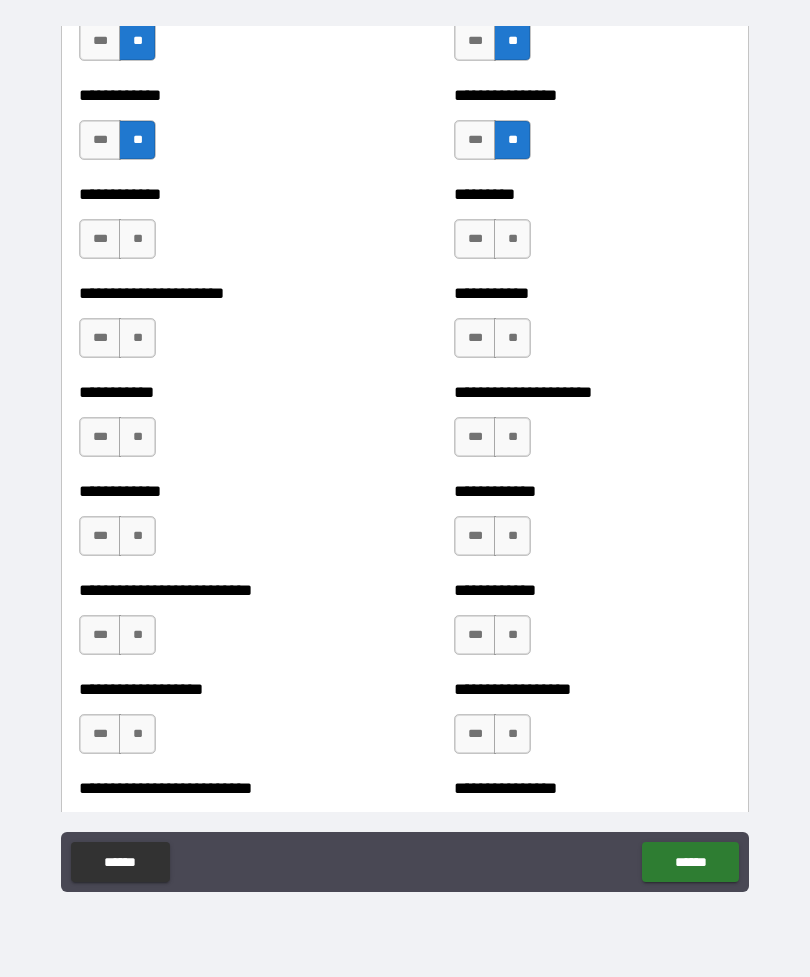 click on "**" at bounding box center [137, 239] 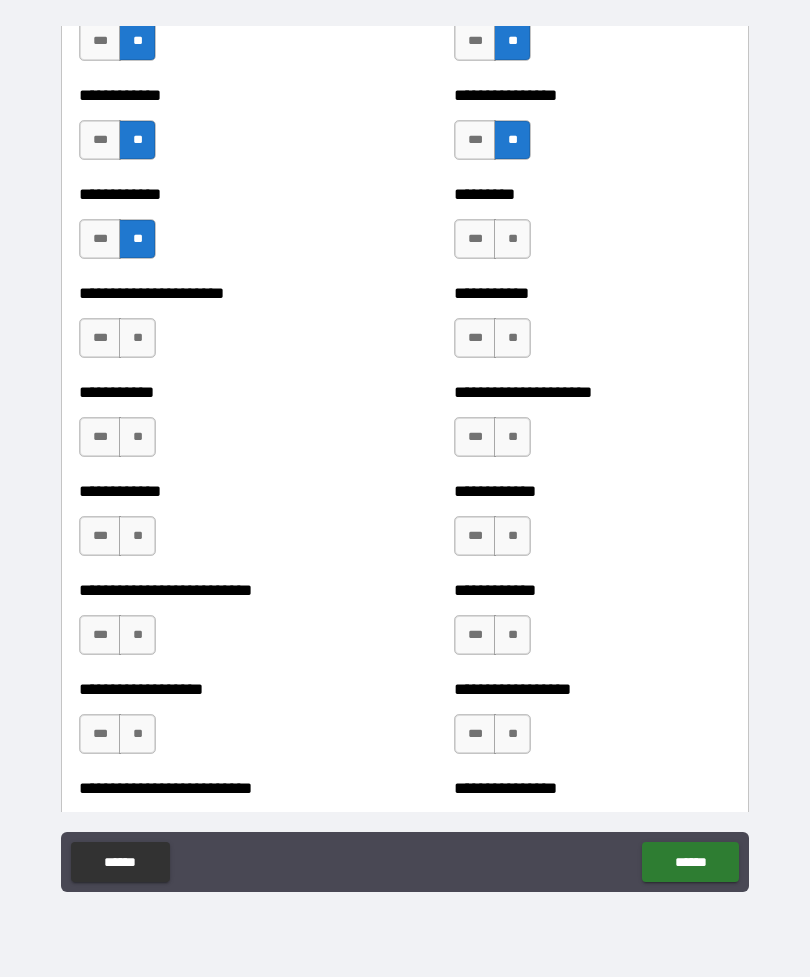 click on "**" at bounding box center (512, 239) 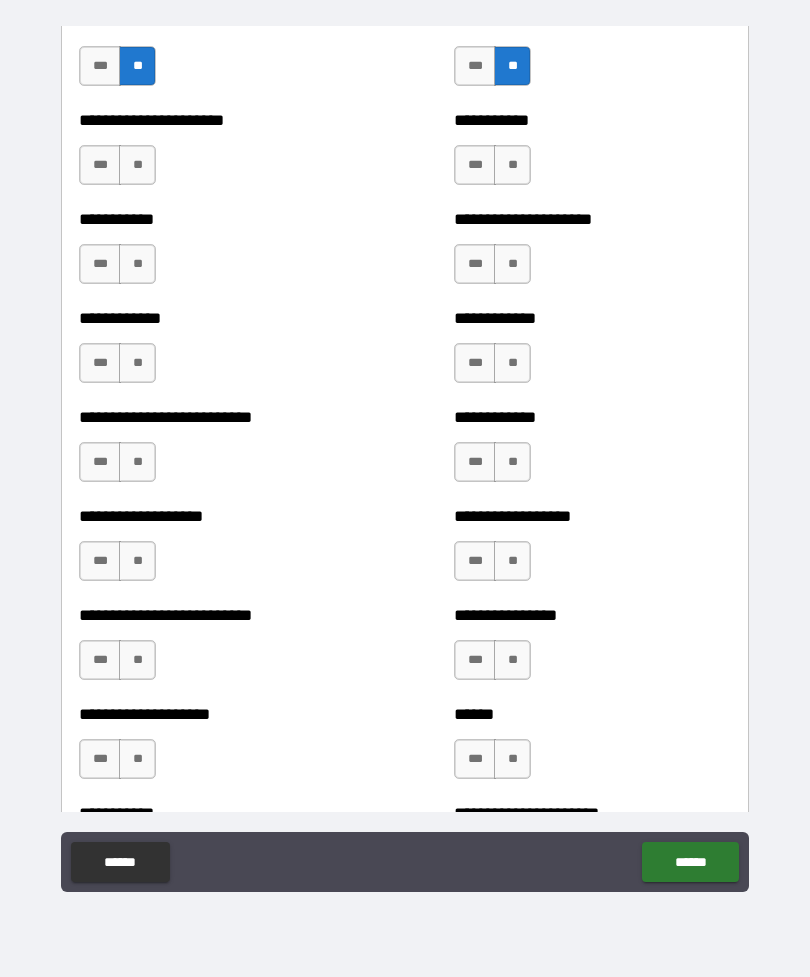 scroll, scrollTop: 5934, scrollLeft: 0, axis: vertical 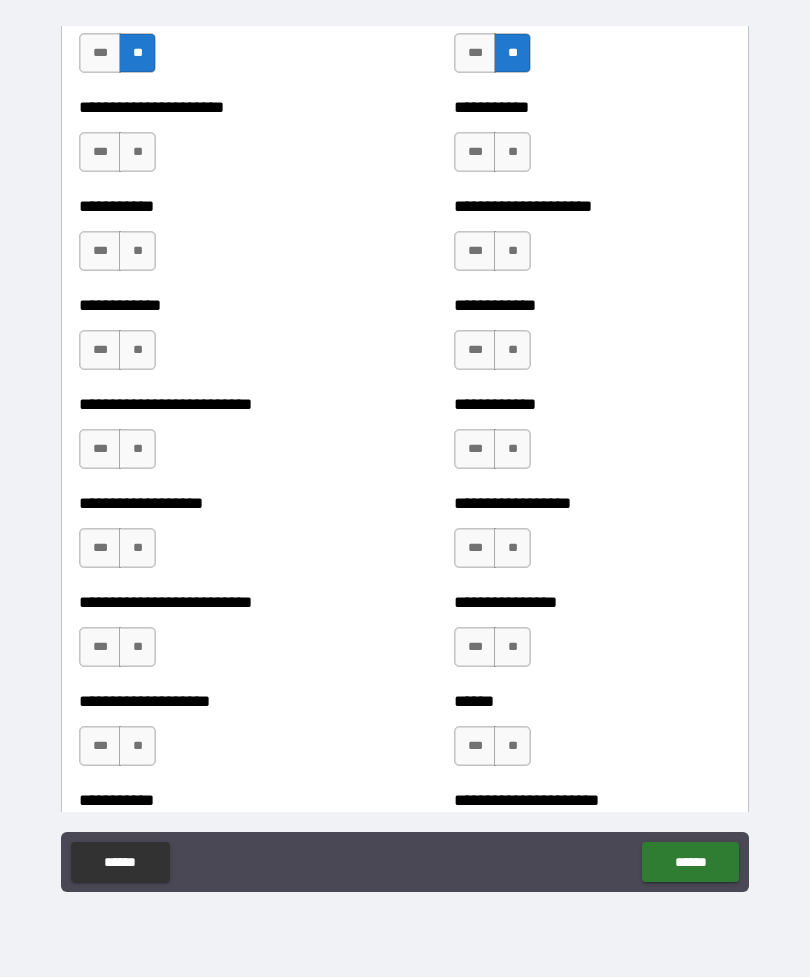 click on "**" at bounding box center [137, 251] 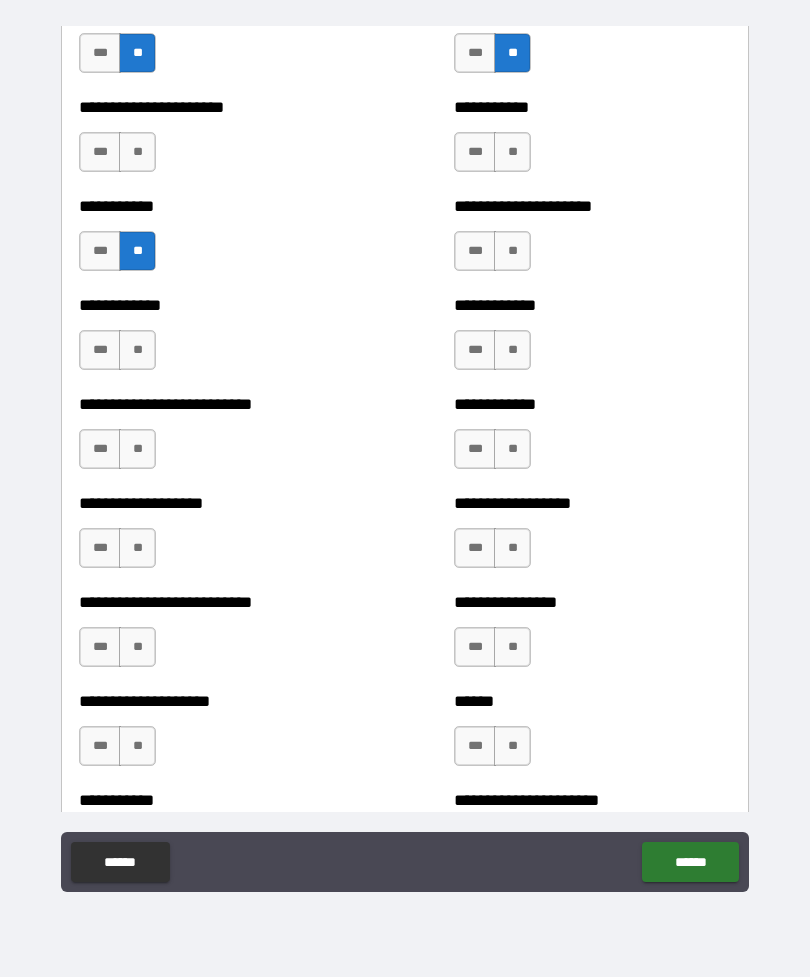 click on "**" at bounding box center [512, 251] 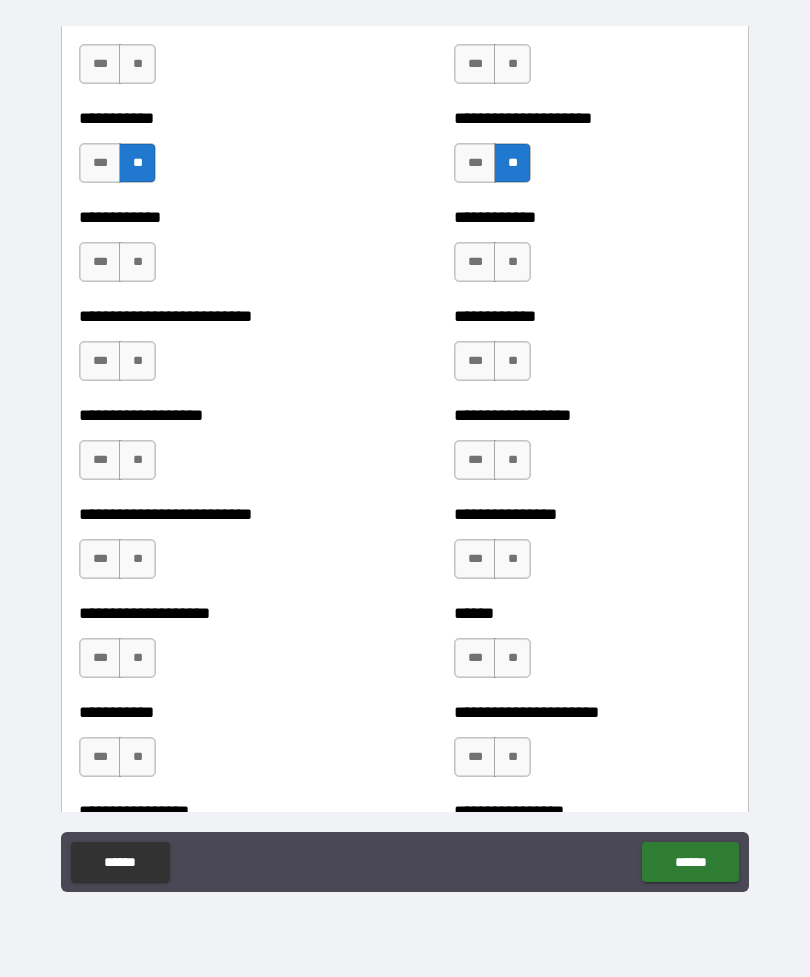 scroll, scrollTop: 6033, scrollLeft: 0, axis: vertical 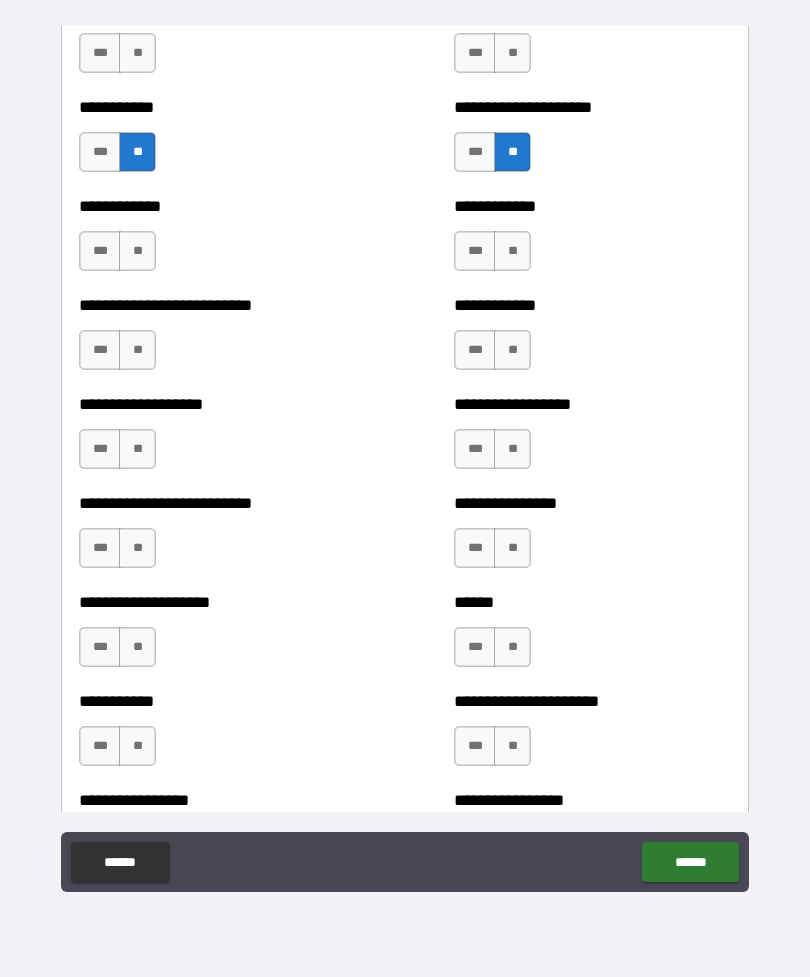 click on "**" at bounding box center [512, 251] 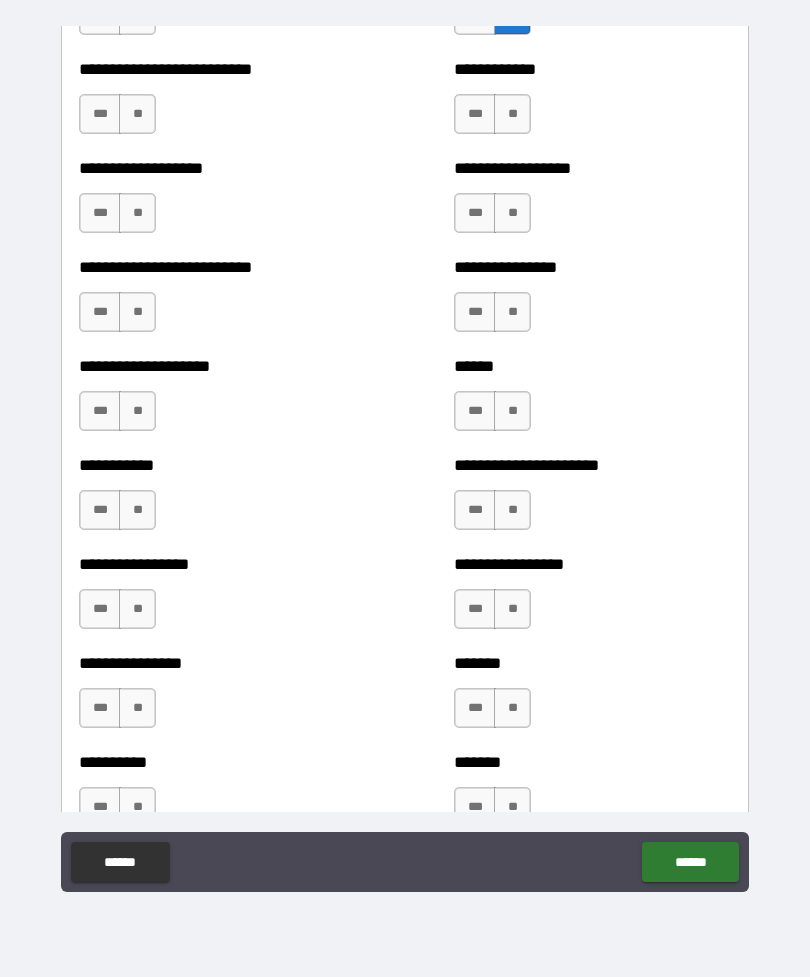 scroll, scrollTop: 6273, scrollLeft: 0, axis: vertical 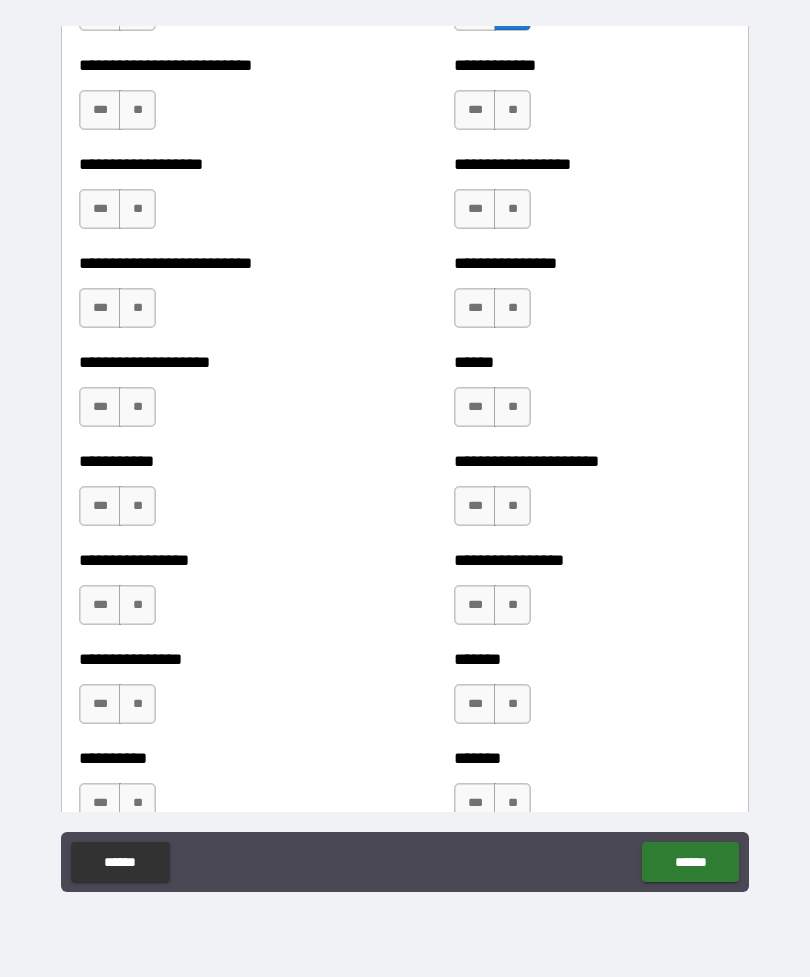 click on "**" at bounding box center [137, 110] 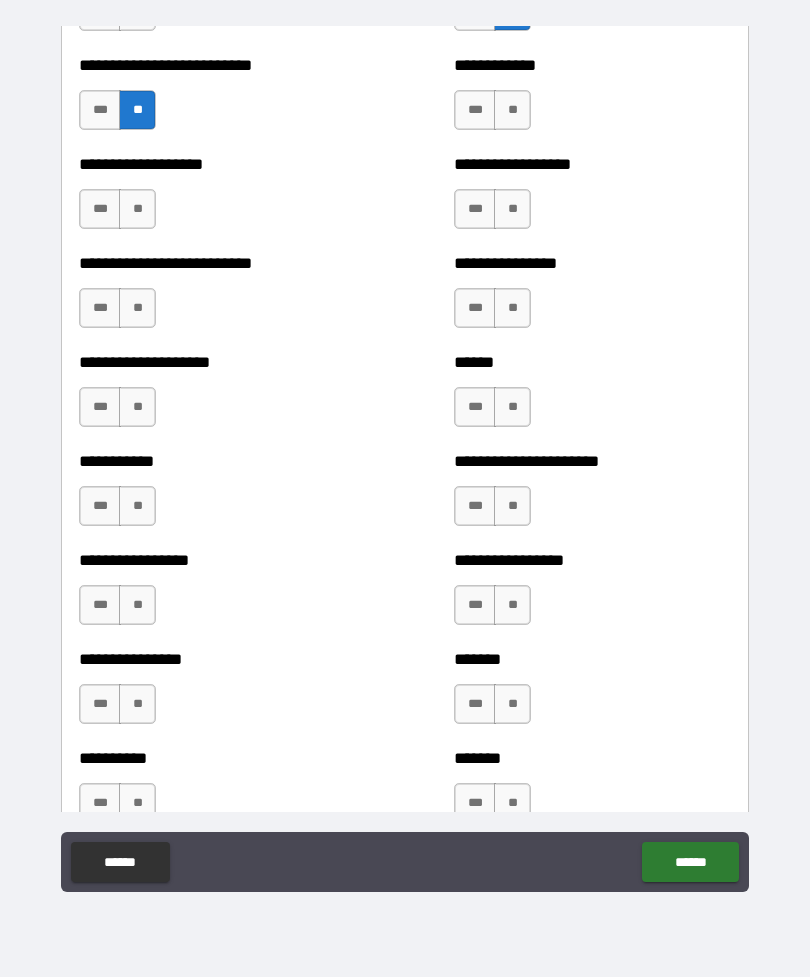click on "**" at bounding box center (137, 209) 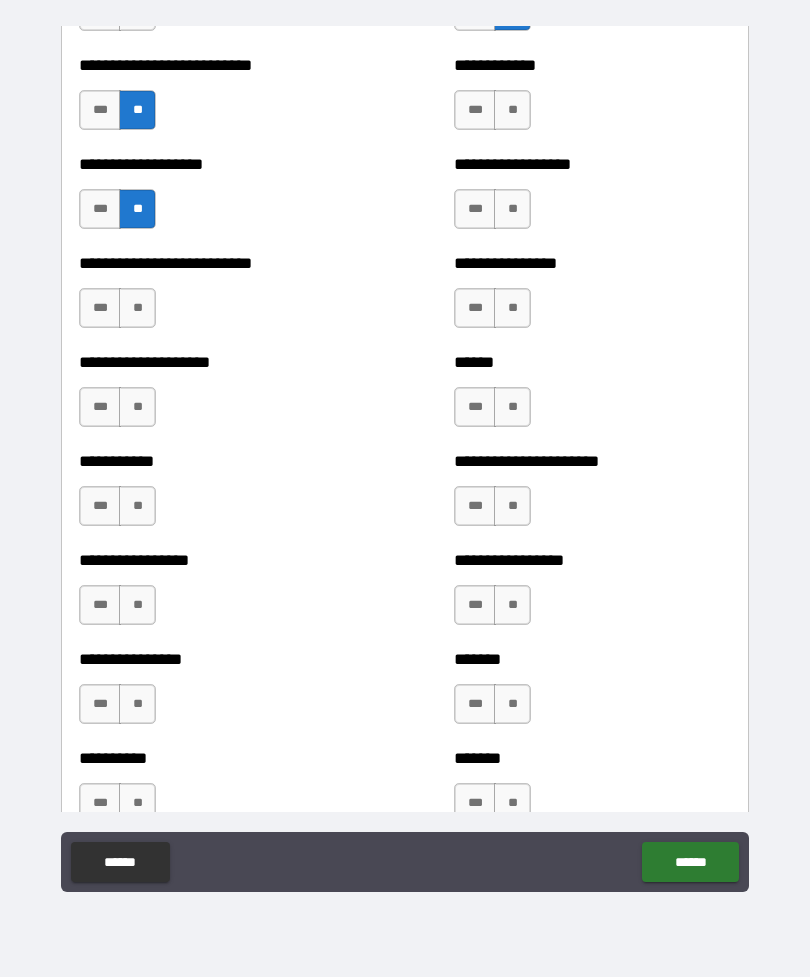 click on "**" at bounding box center (512, 209) 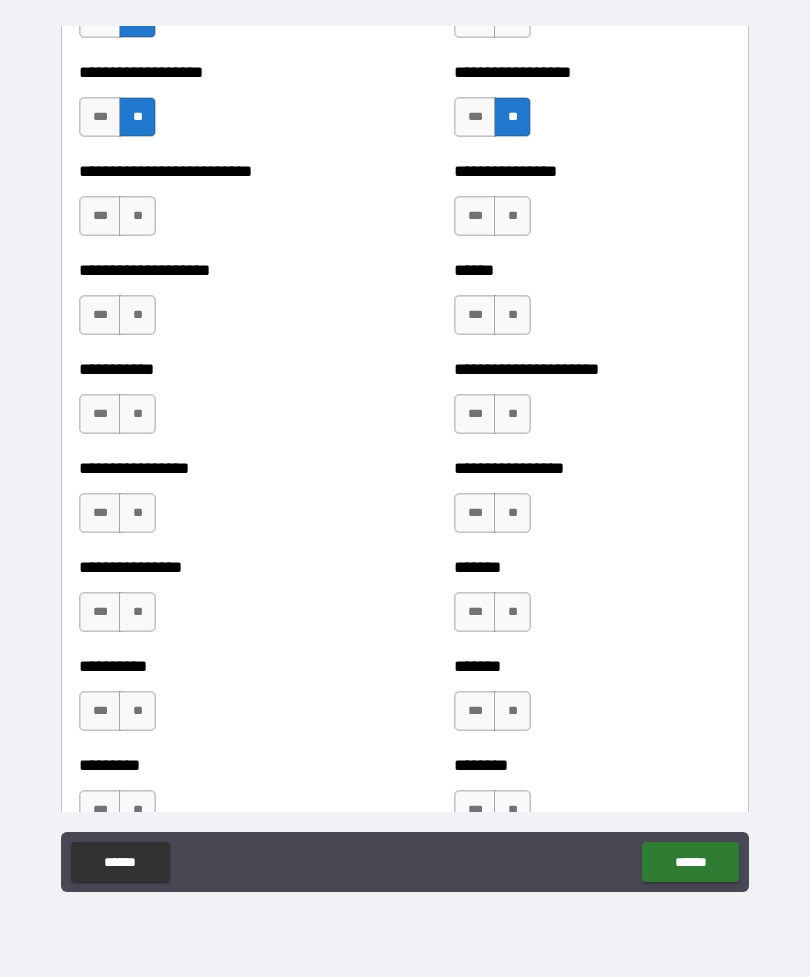 scroll, scrollTop: 6366, scrollLeft: 0, axis: vertical 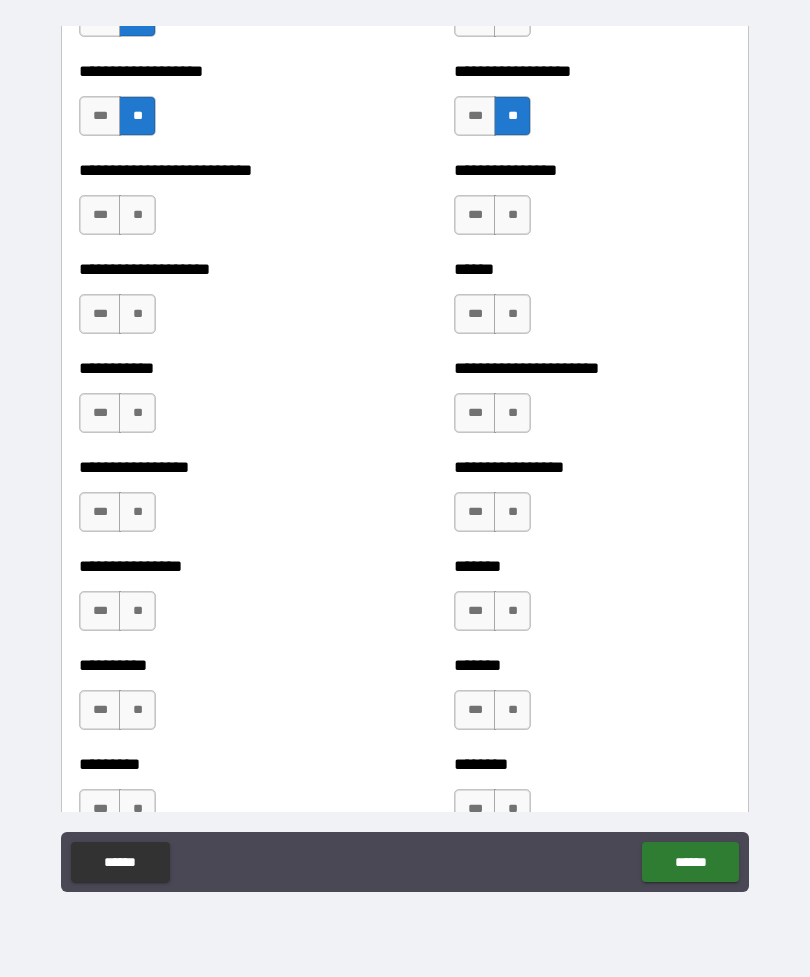 click on "**" at bounding box center (137, 215) 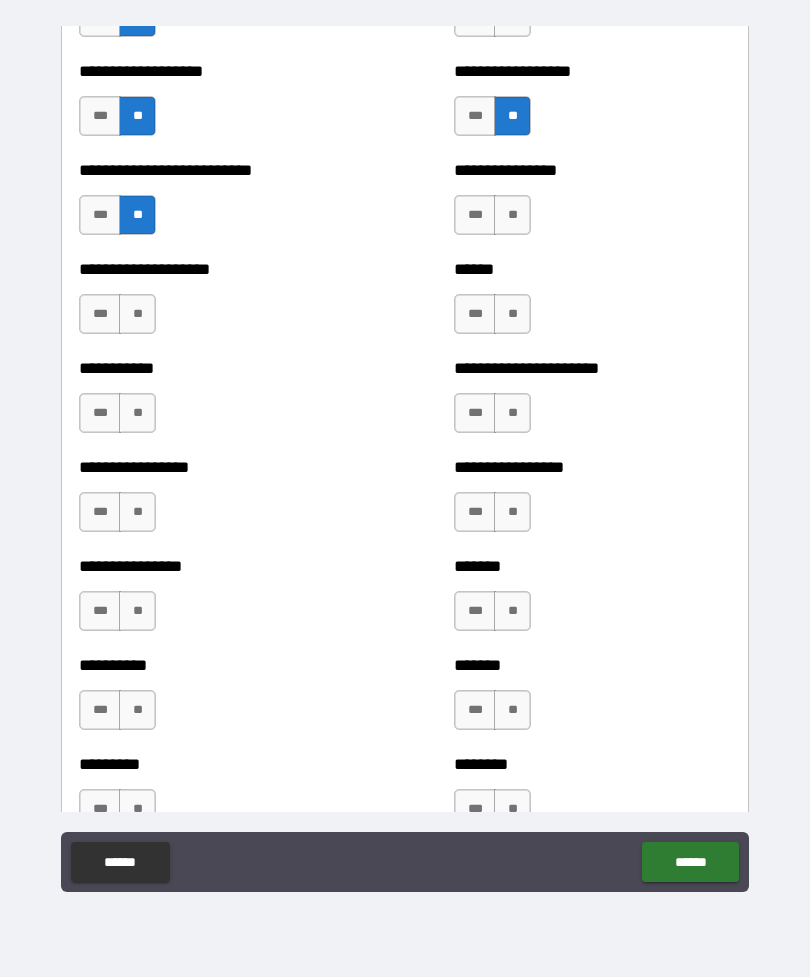 click on "**" at bounding box center (512, 215) 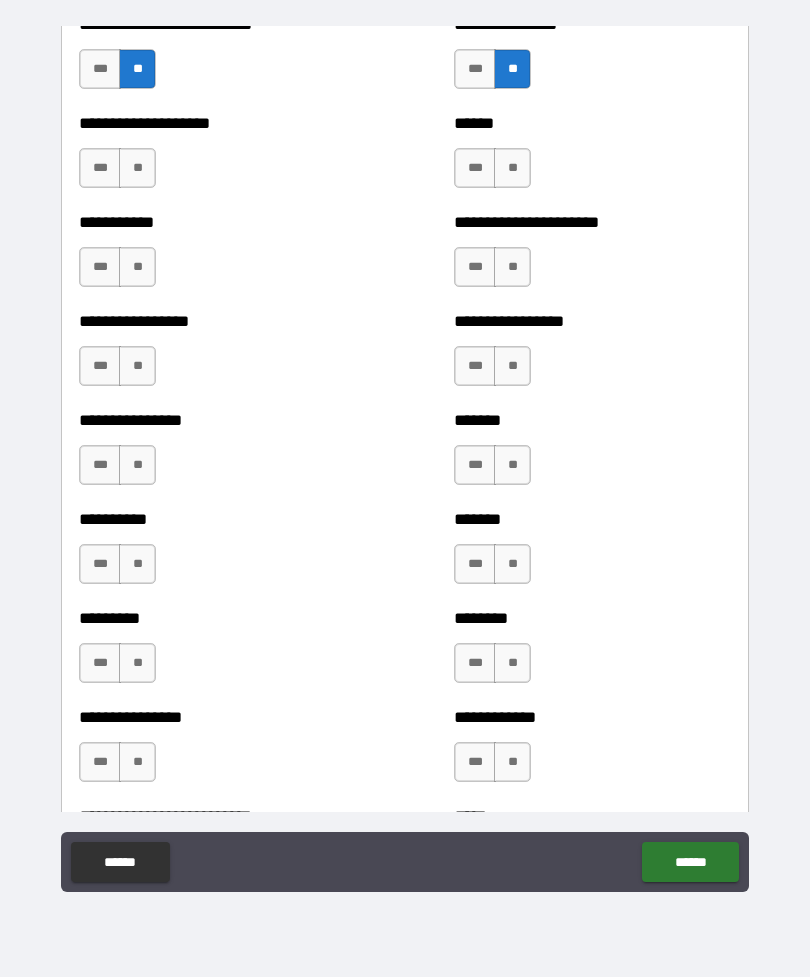 scroll, scrollTop: 6517, scrollLeft: 0, axis: vertical 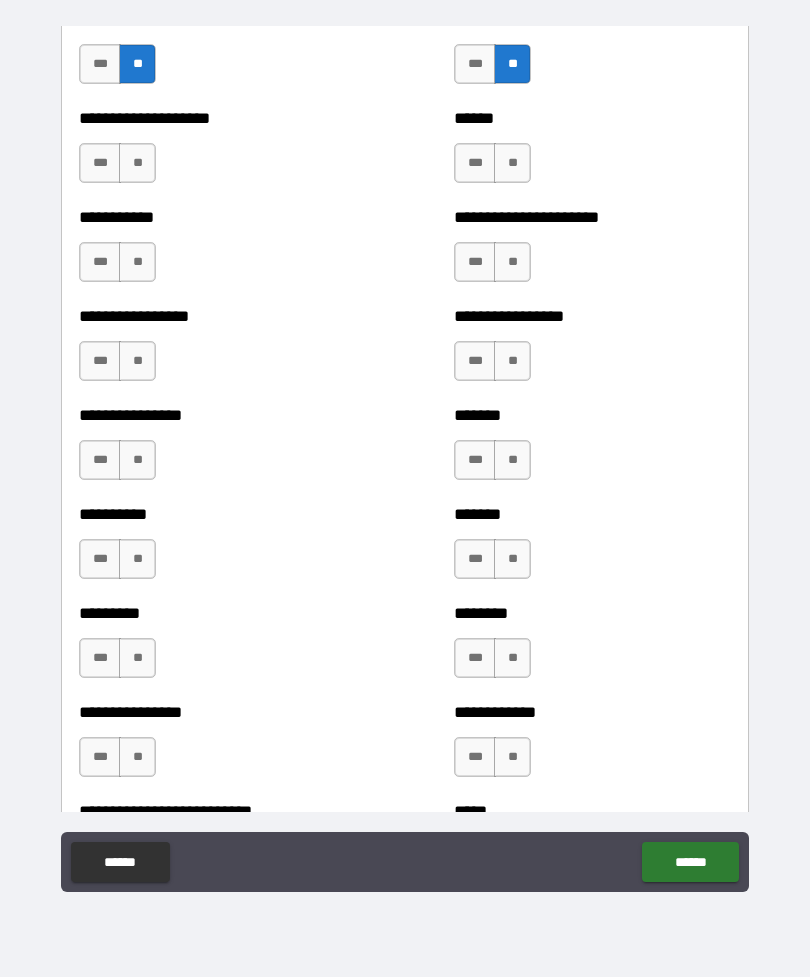 click on "**" at bounding box center (137, 163) 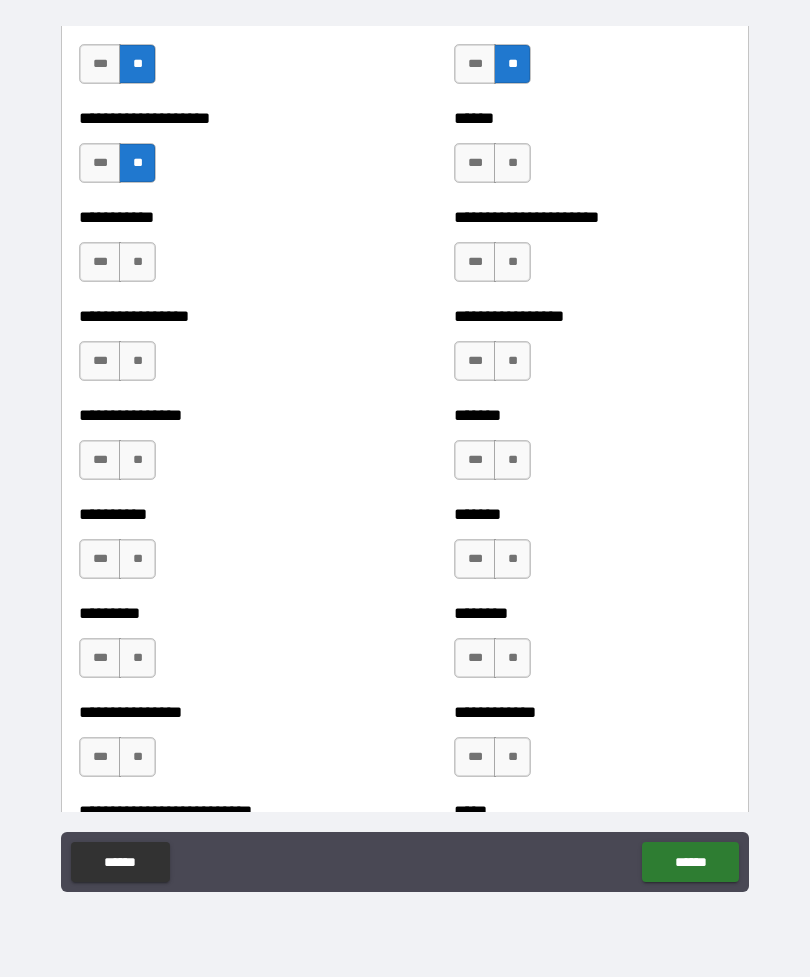 click on "**" at bounding box center (512, 163) 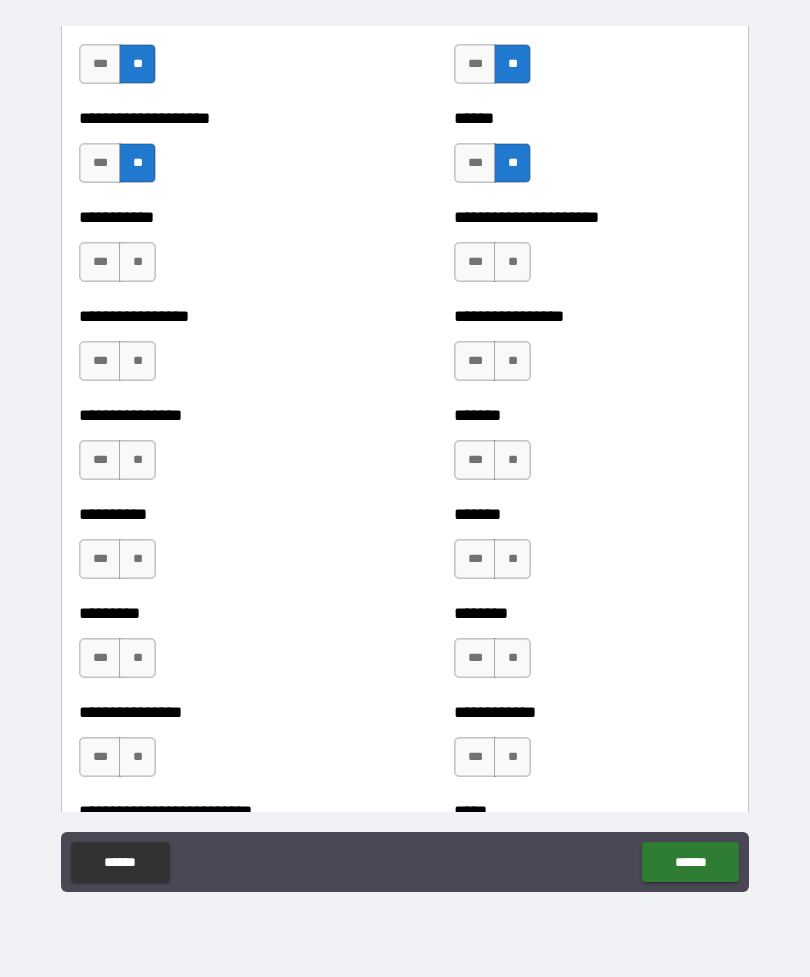 click on "**" at bounding box center [137, 262] 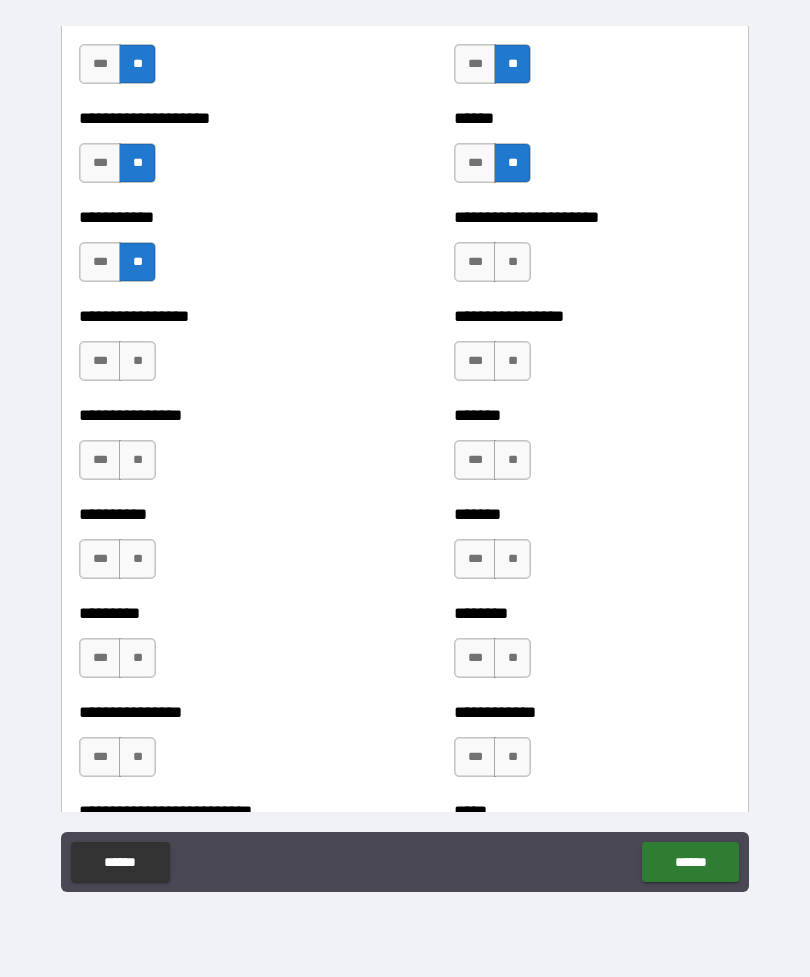 click on "**" at bounding box center (512, 262) 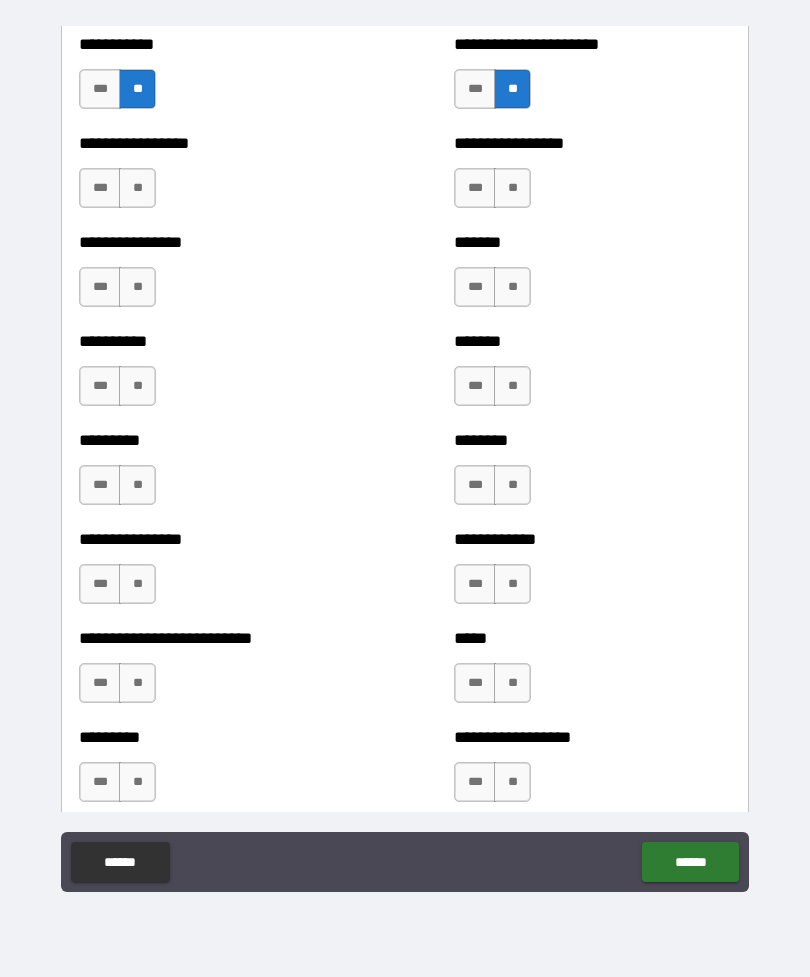 scroll, scrollTop: 6693, scrollLeft: 0, axis: vertical 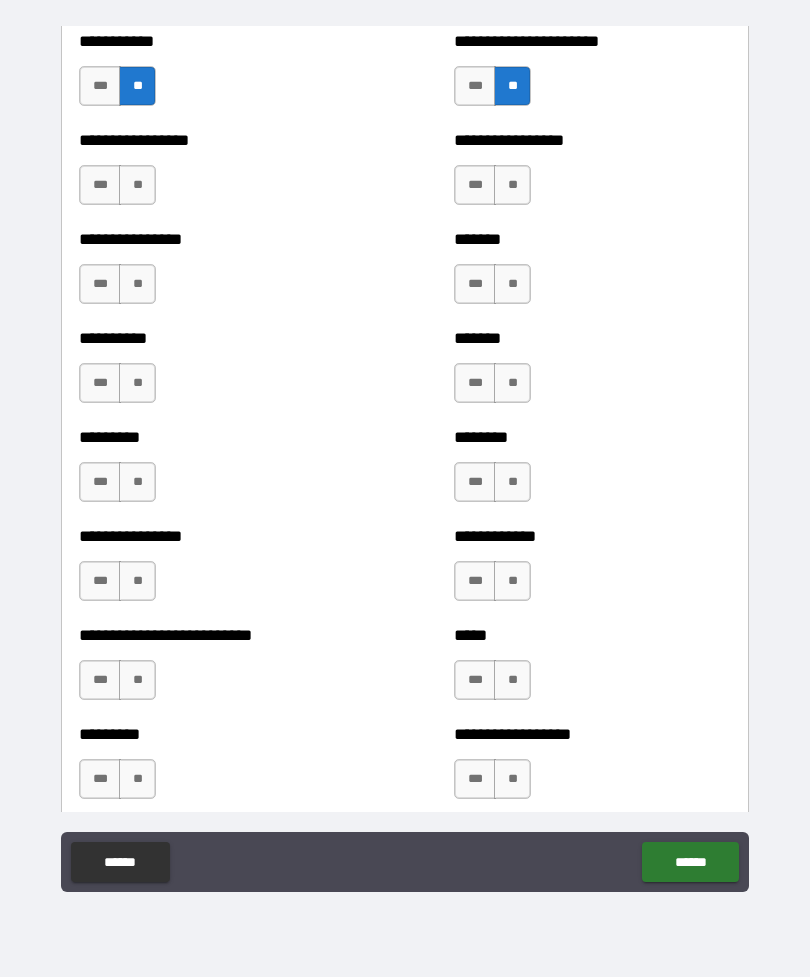 click on "**" at bounding box center (137, 185) 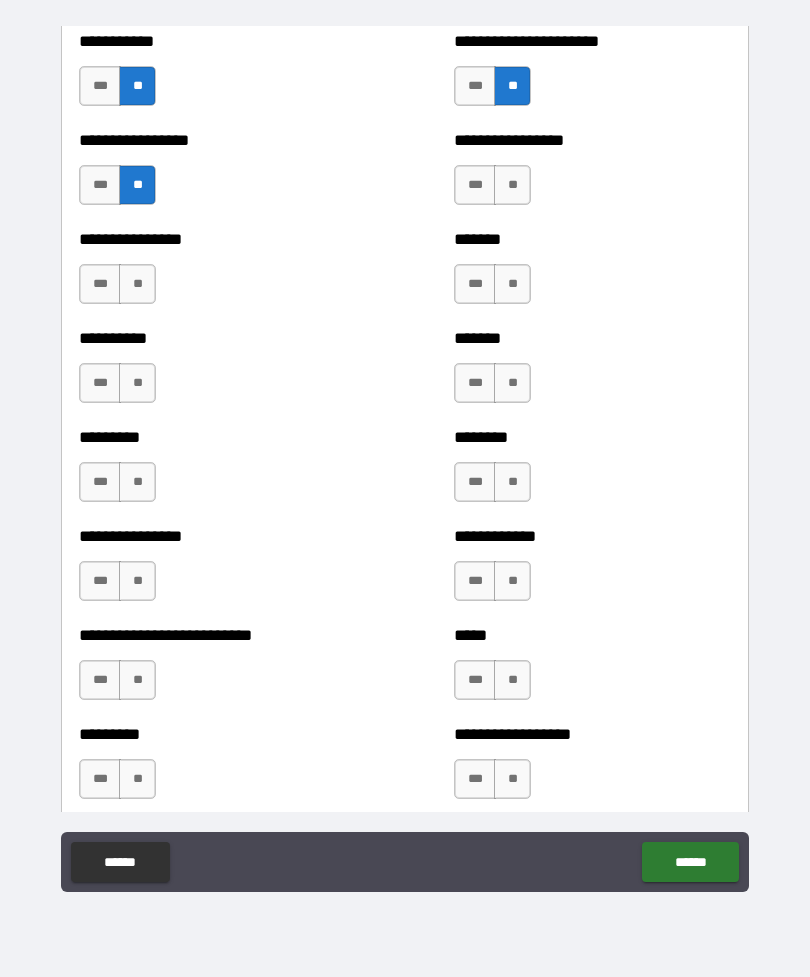 click on "**" at bounding box center [512, 185] 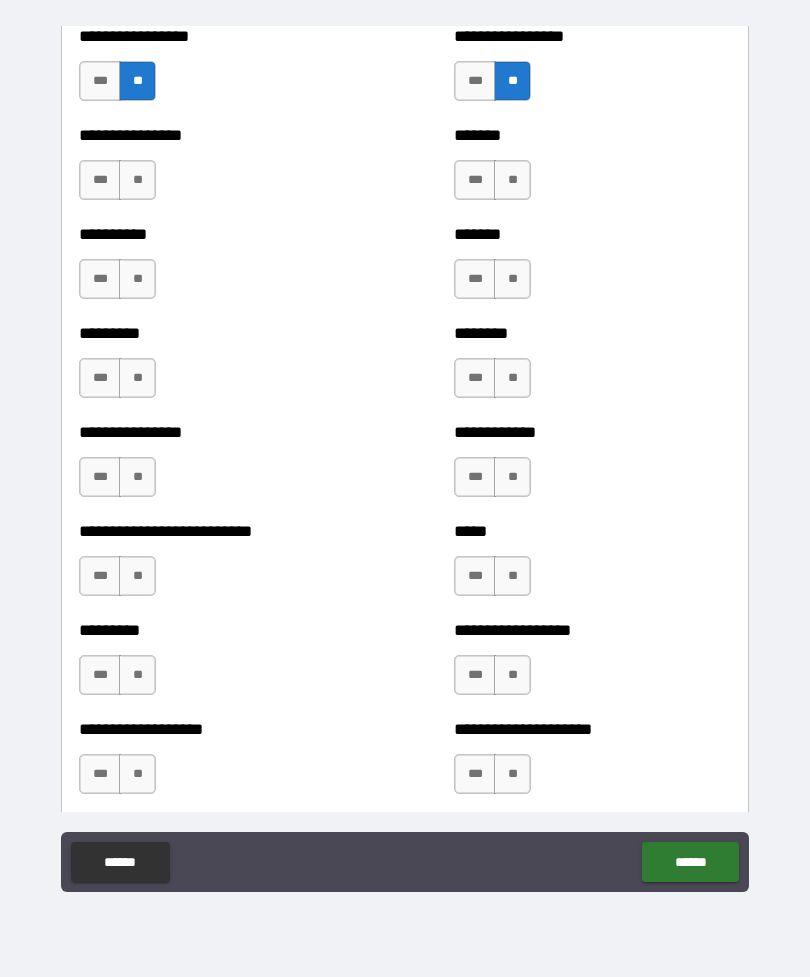 scroll, scrollTop: 6802, scrollLeft: 0, axis: vertical 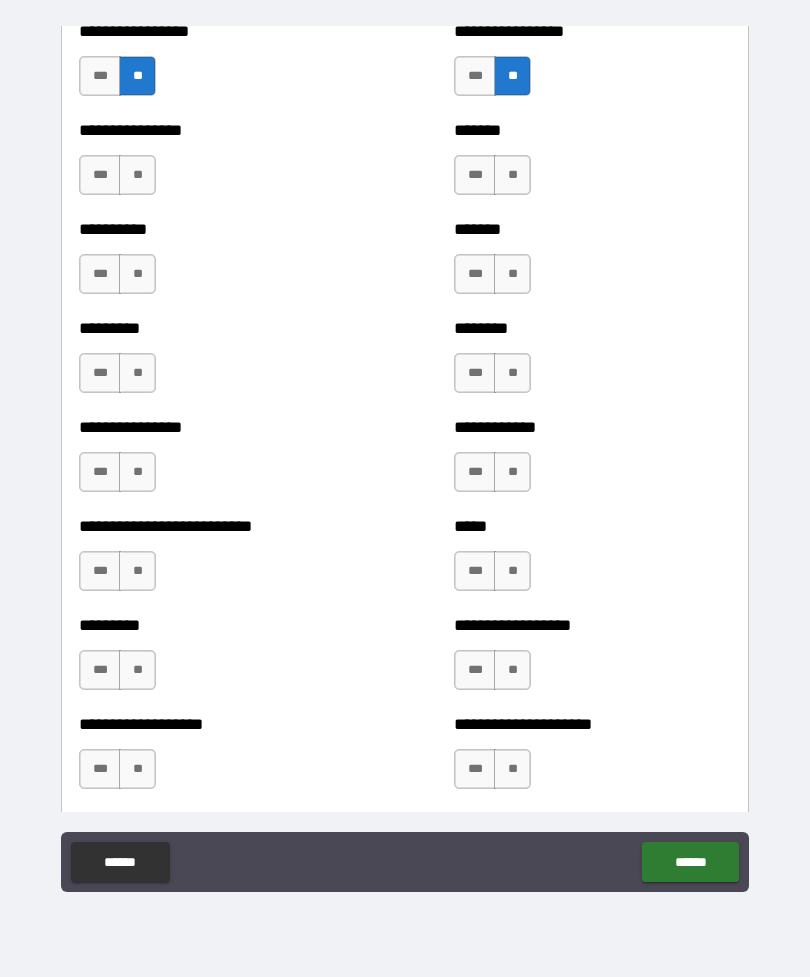 click on "**" at bounding box center (512, 175) 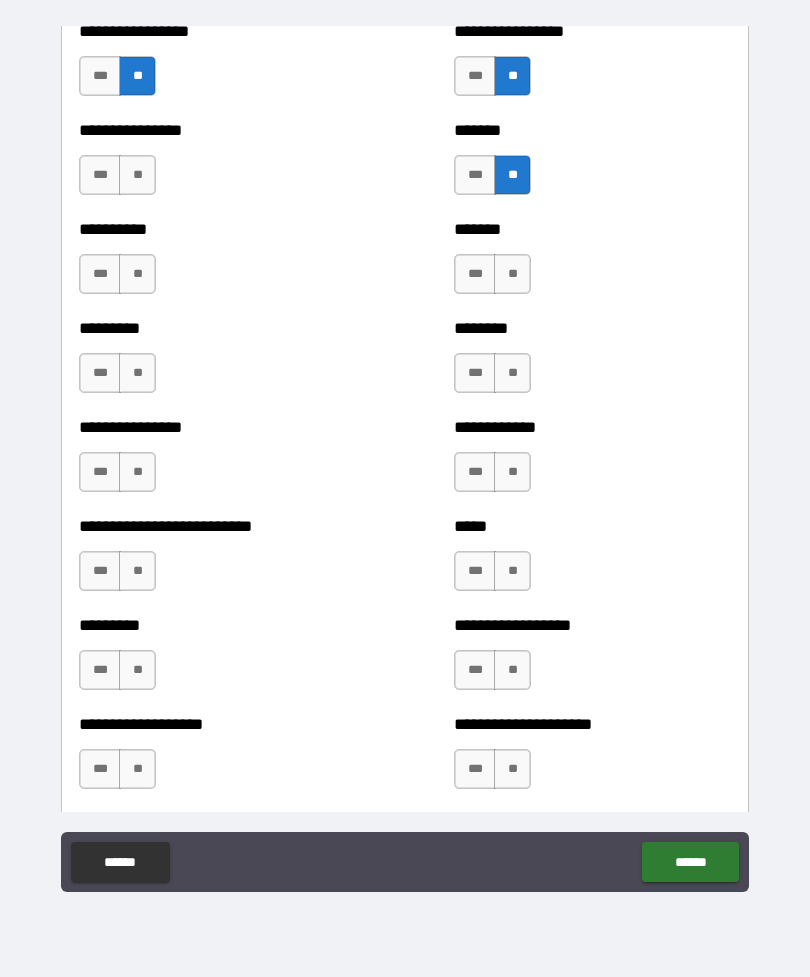 click on "**" at bounding box center [137, 274] 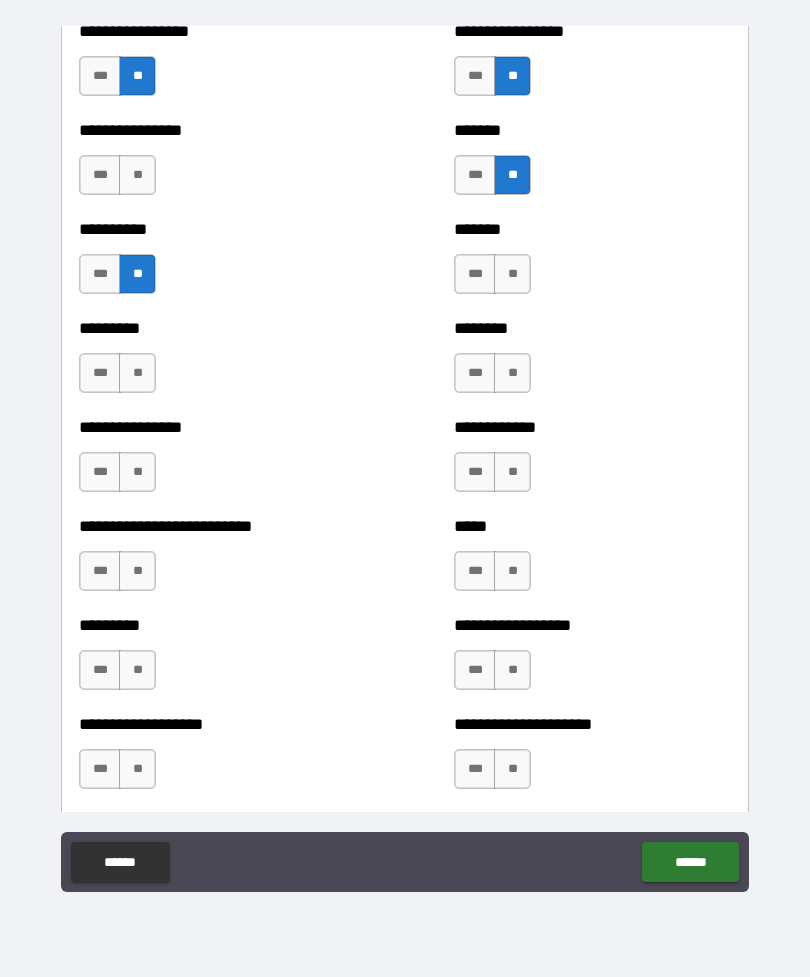 click on "**" at bounding box center [512, 274] 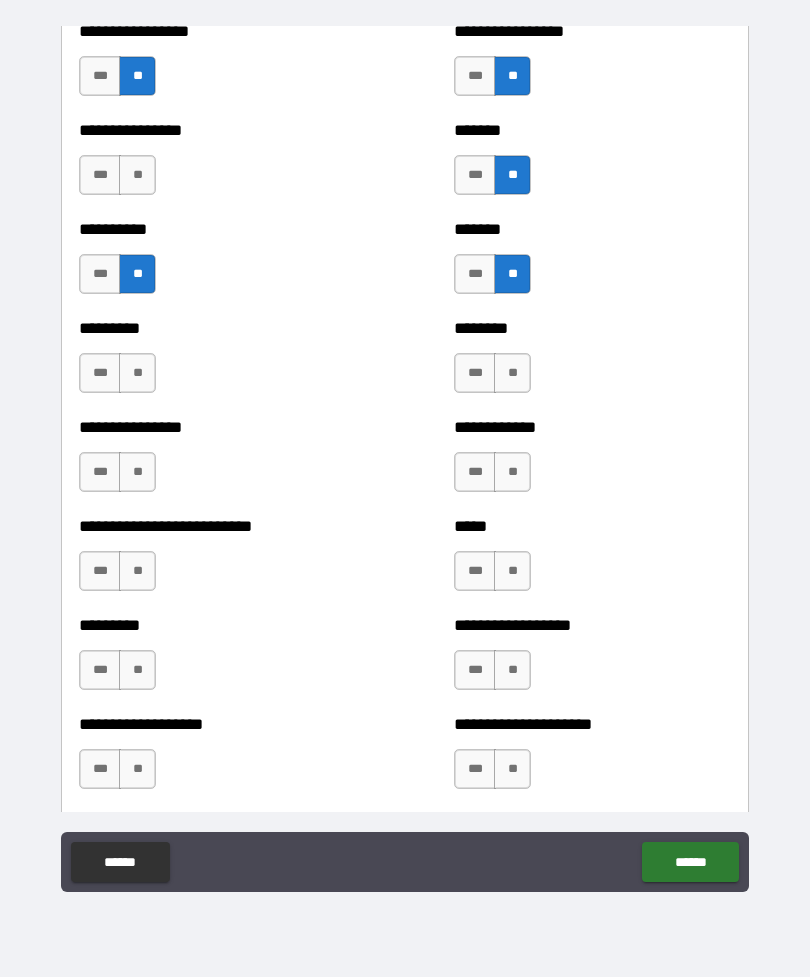 click on "**" at bounding box center [137, 373] 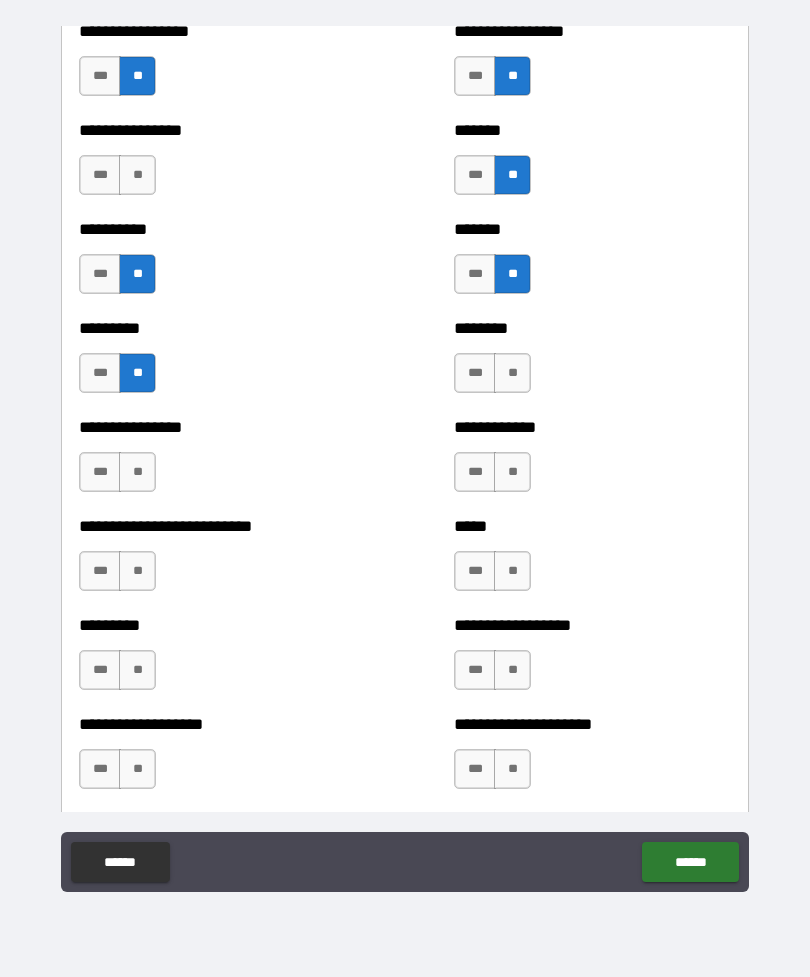 click on "**" at bounding box center (512, 373) 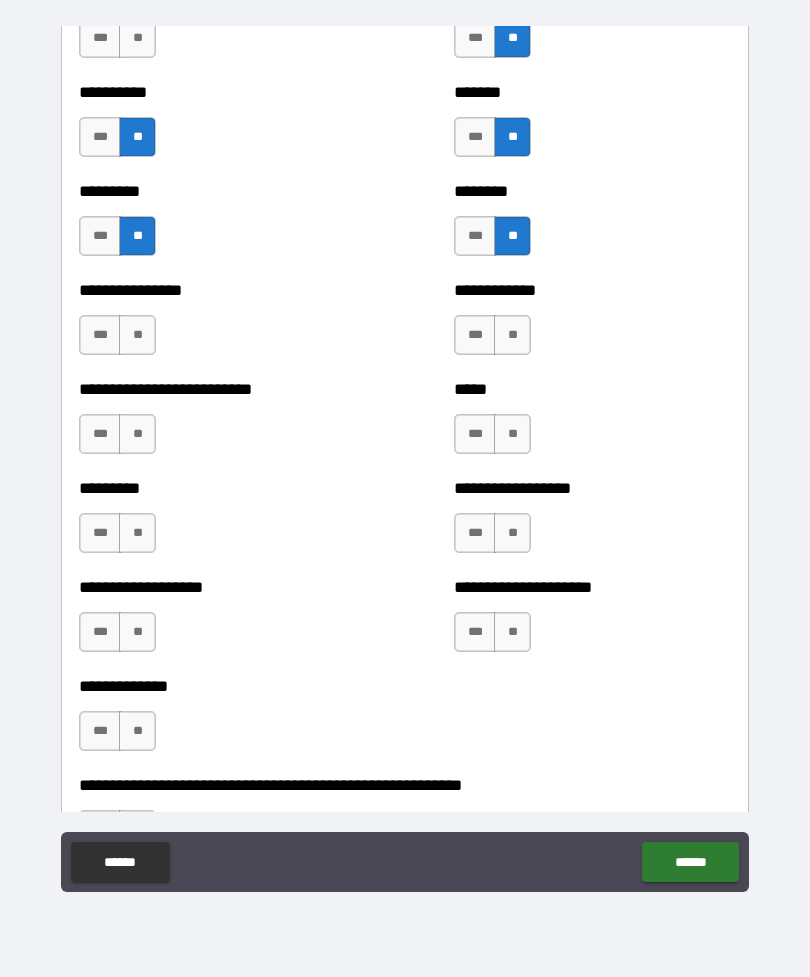 scroll, scrollTop: 6944, scrollLeft: 0, axis: vertical 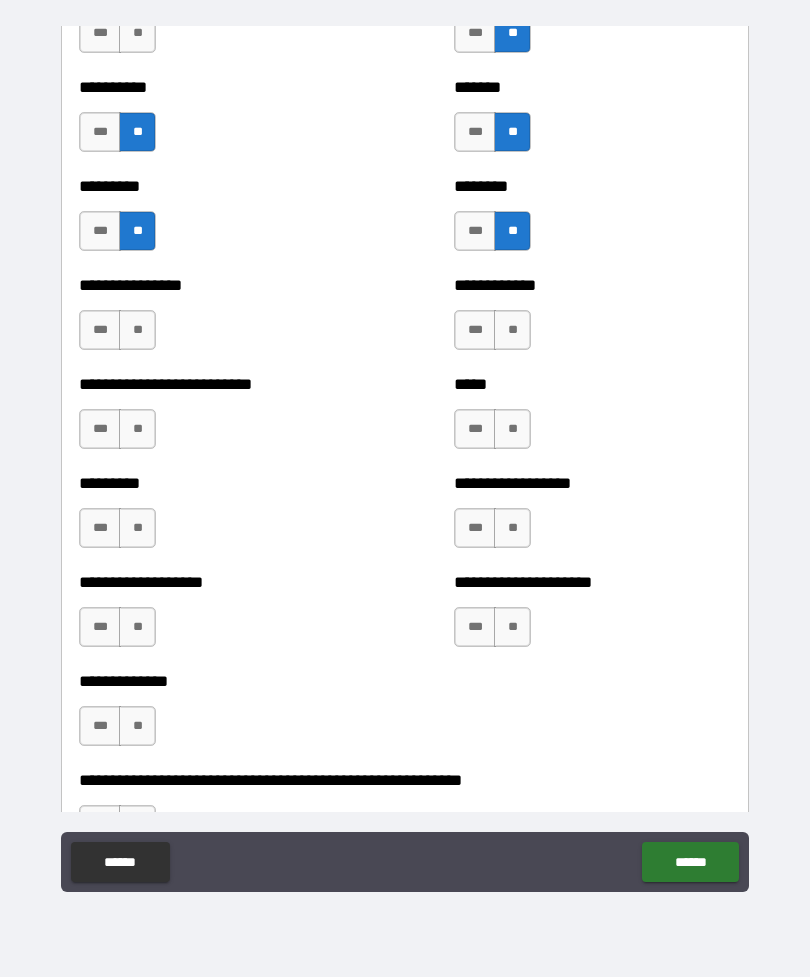 click on "**" at bounding box center (137, 330) 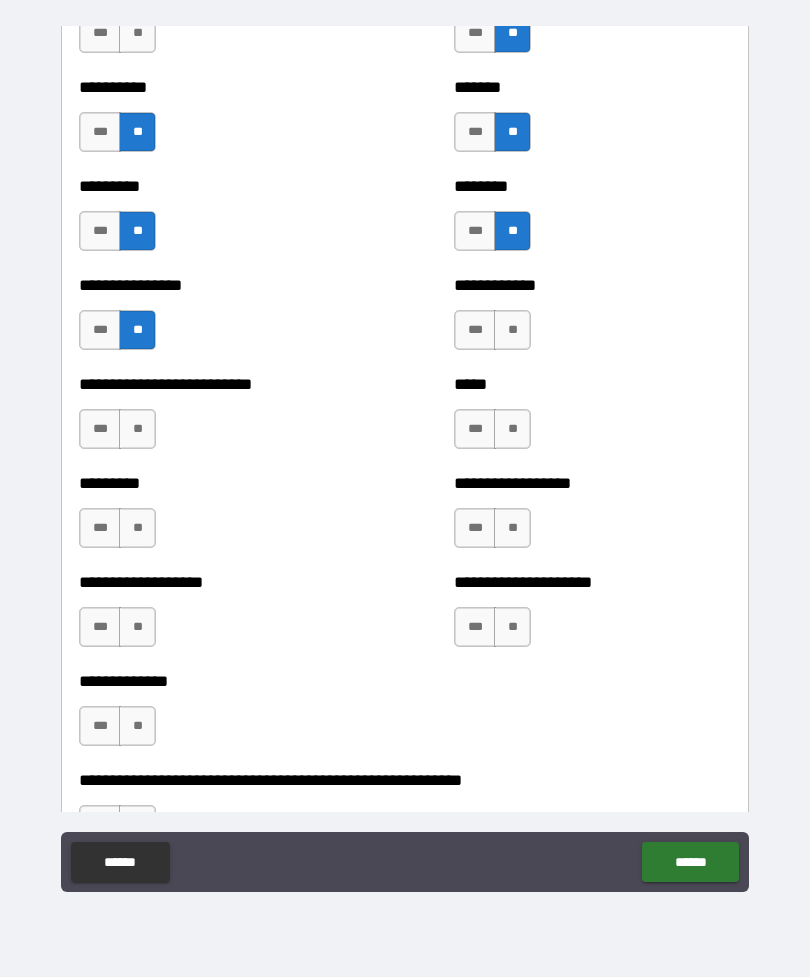 click on "**" at bounding box center [512, 330] 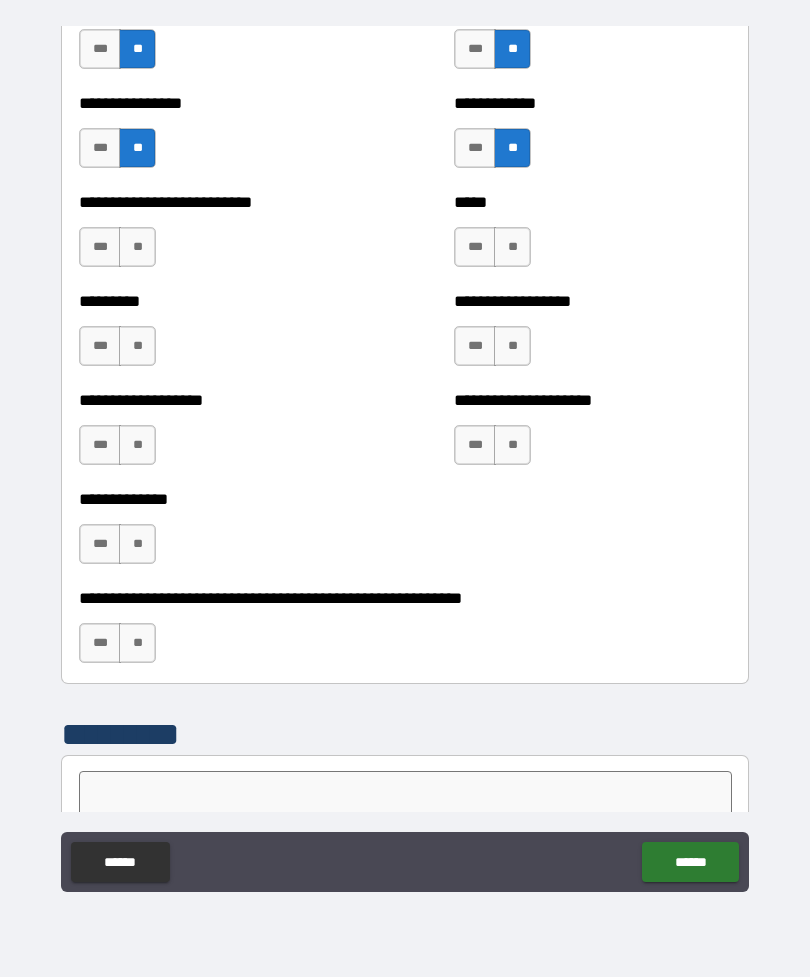 scroll, scrollTop: 7137, scrollLeft: 0, axis: vertical 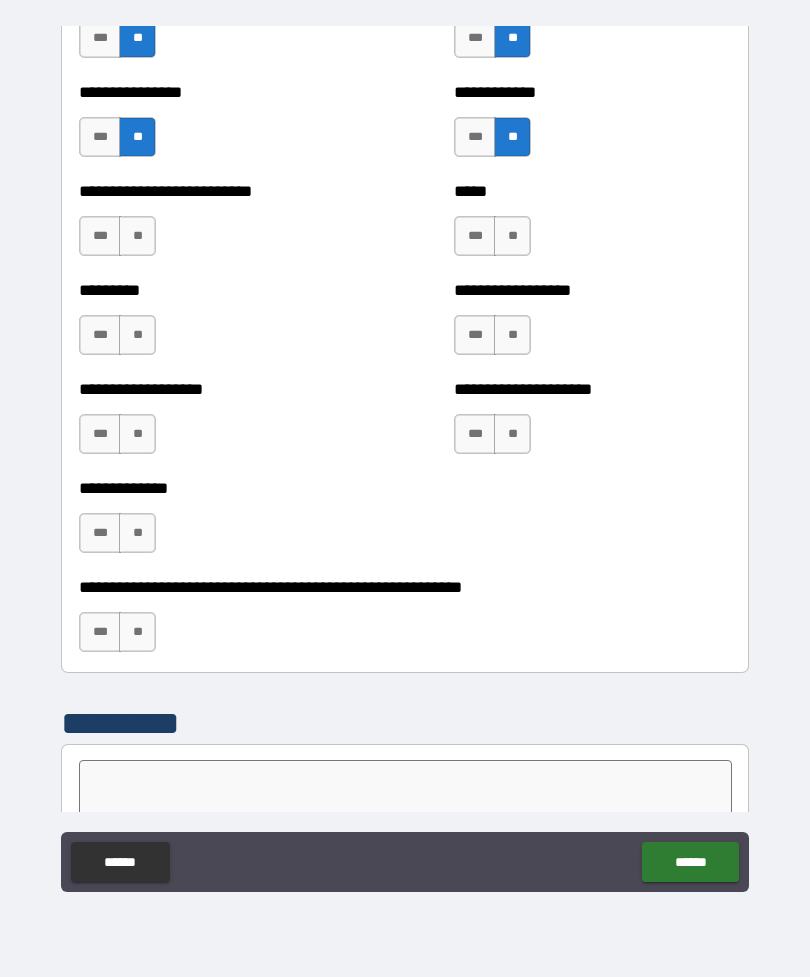 click on "**" at bounding box center (137, 236) 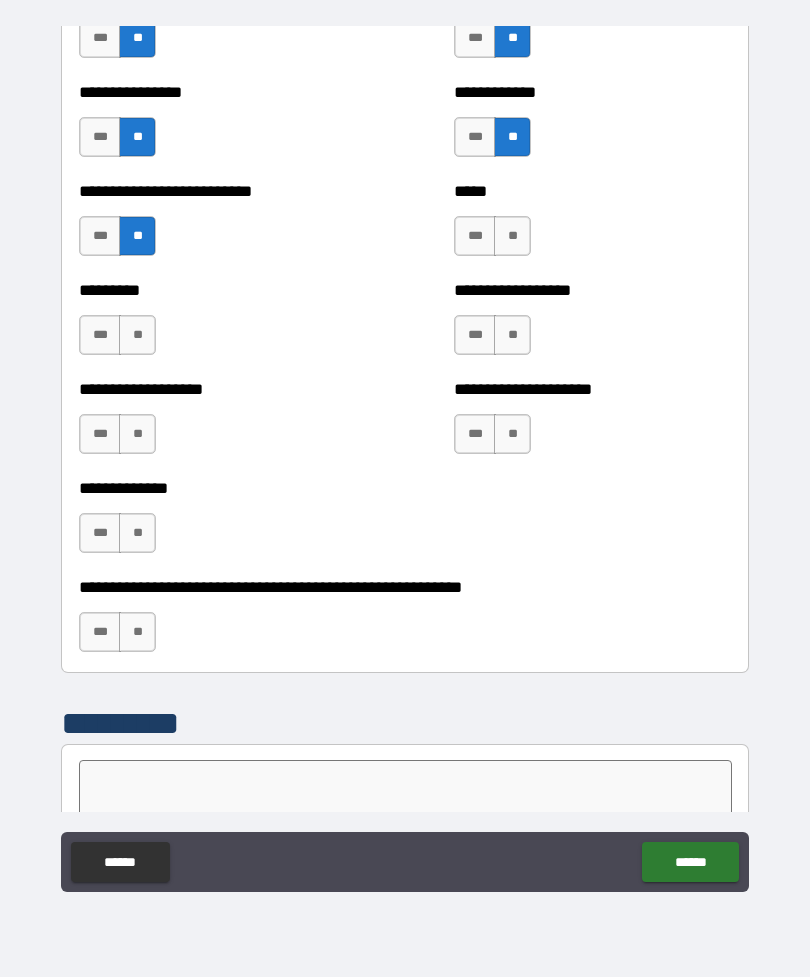 click on "**" at bounding box center [512, 236] 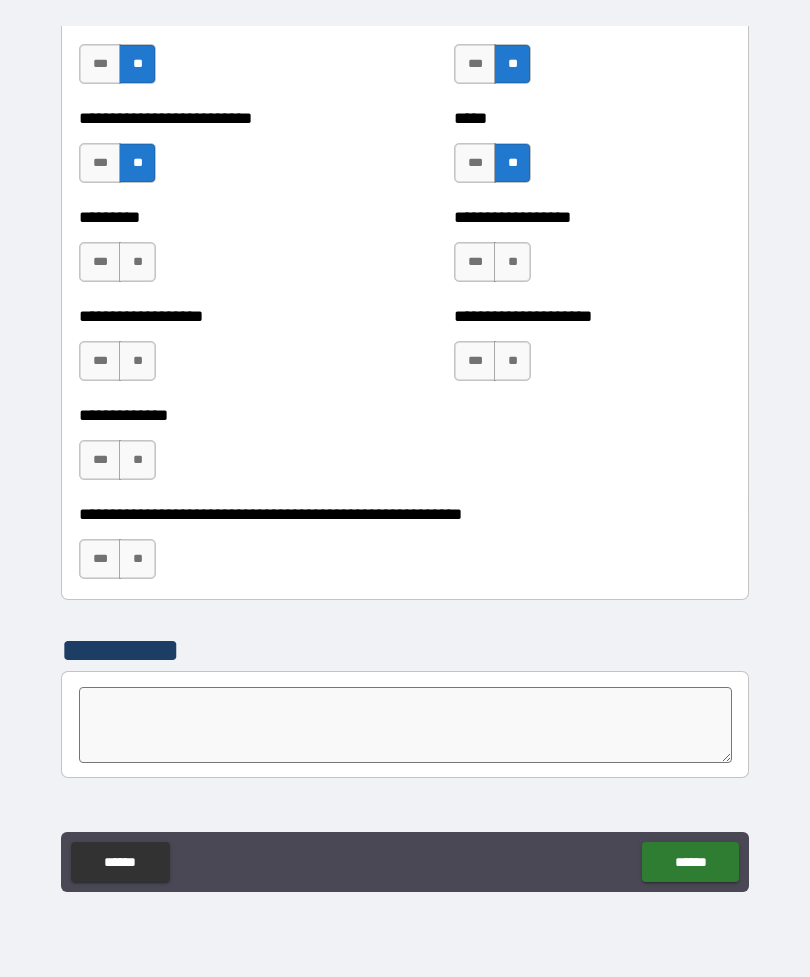 scroll, scrollTop: 7213, scrollLeft: 0, axis: vertical 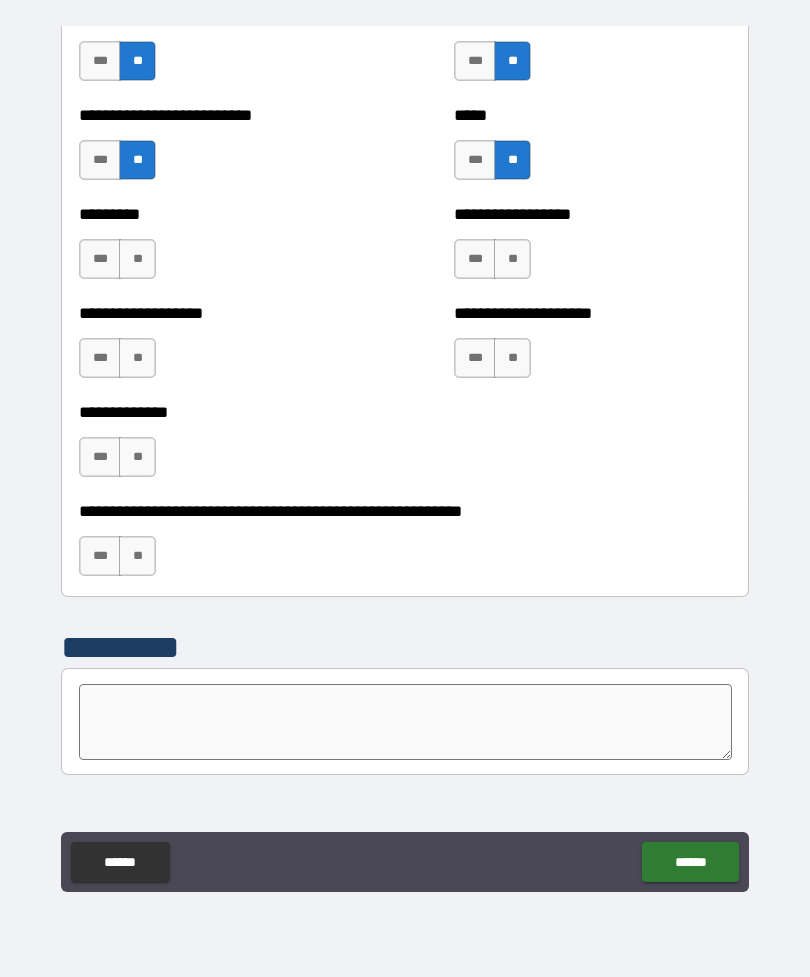 click on "**" at bounding box center (137, 259) 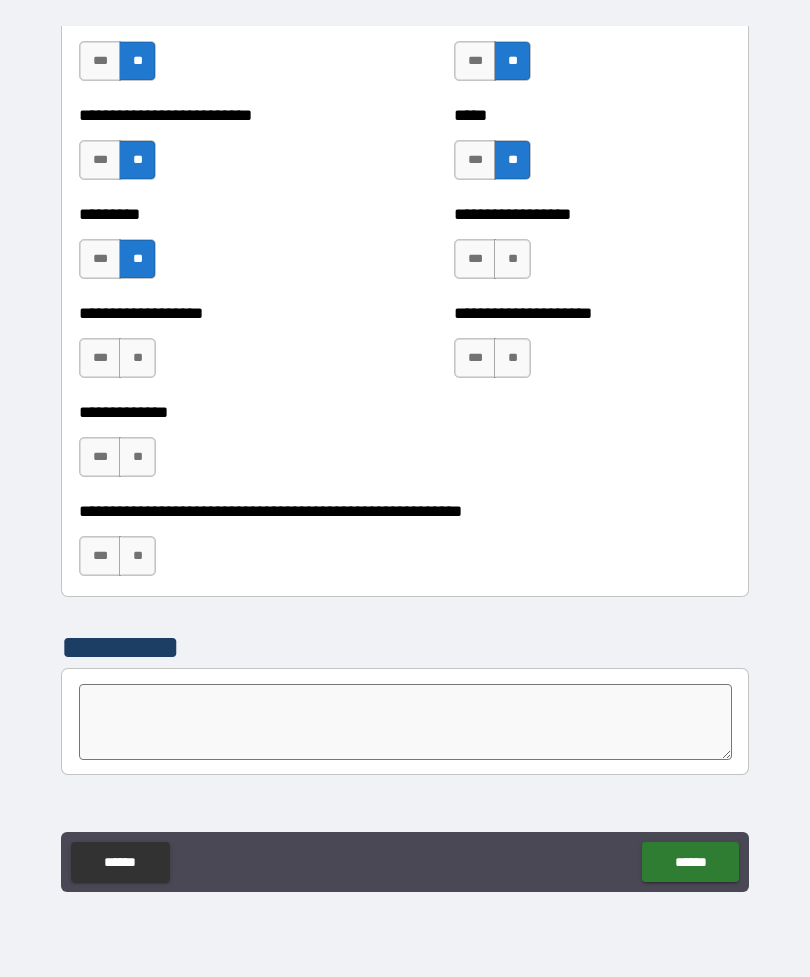 click on "**" at bounding box center (512, 259) 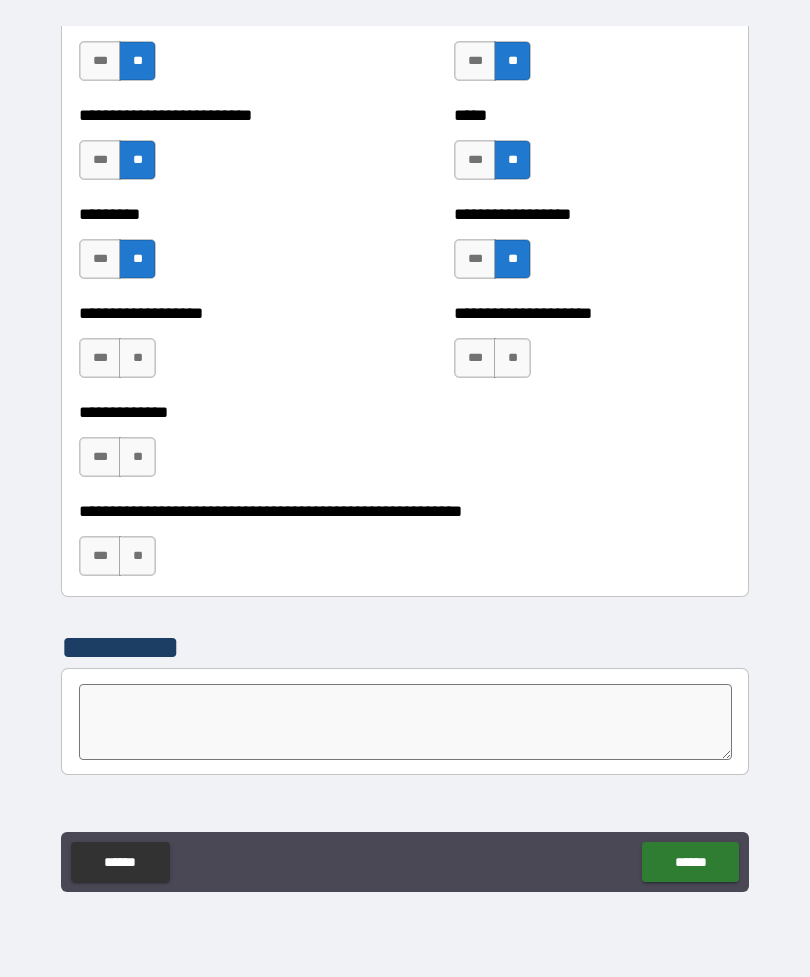click on "**" at bounding box center [137, 358] 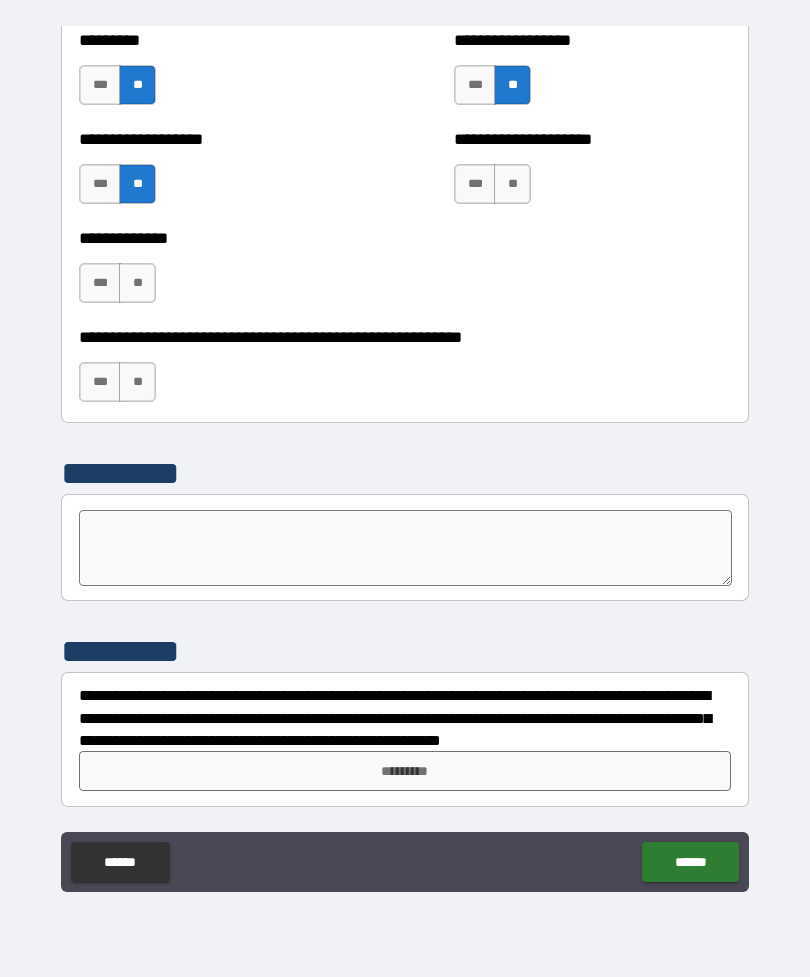 scroll, scrollTop: 7387, scrollLeft: 0, axis: vertical 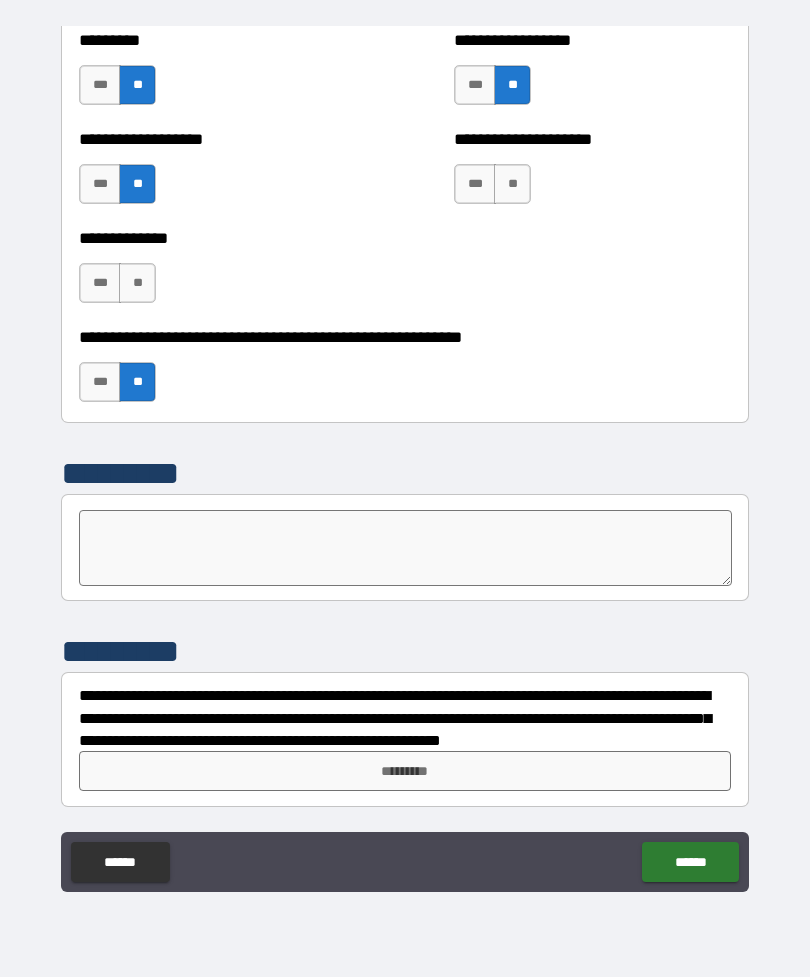 click on "*********" at bounding box center (405, 771) 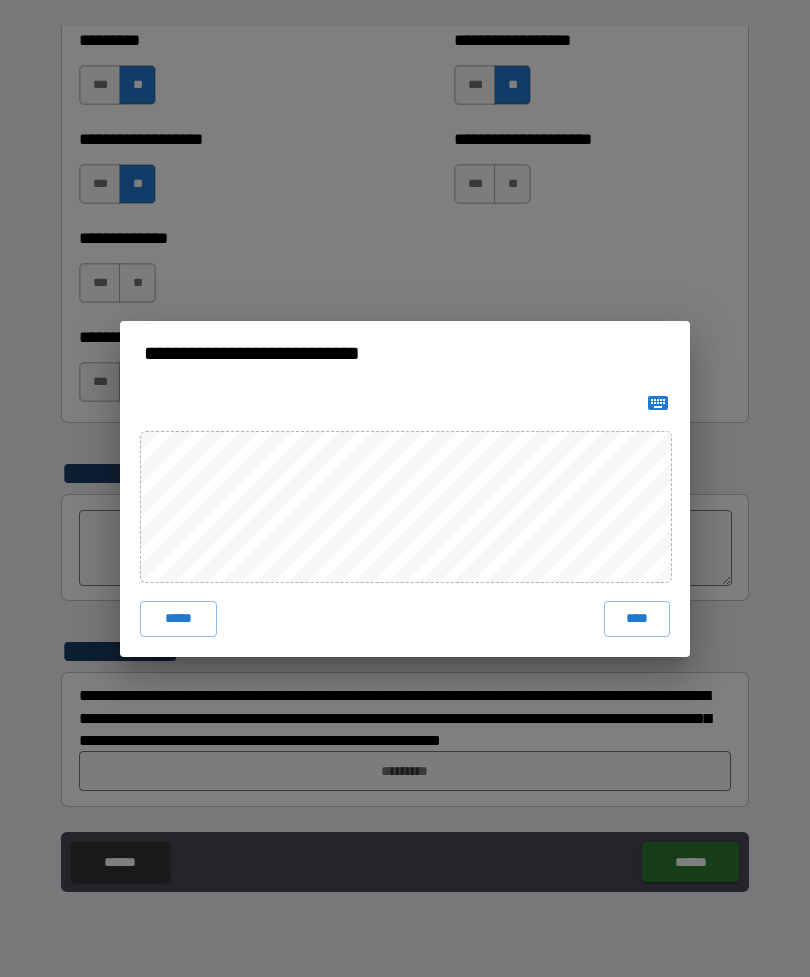 click on "*****" at bounding box center [178, 619] 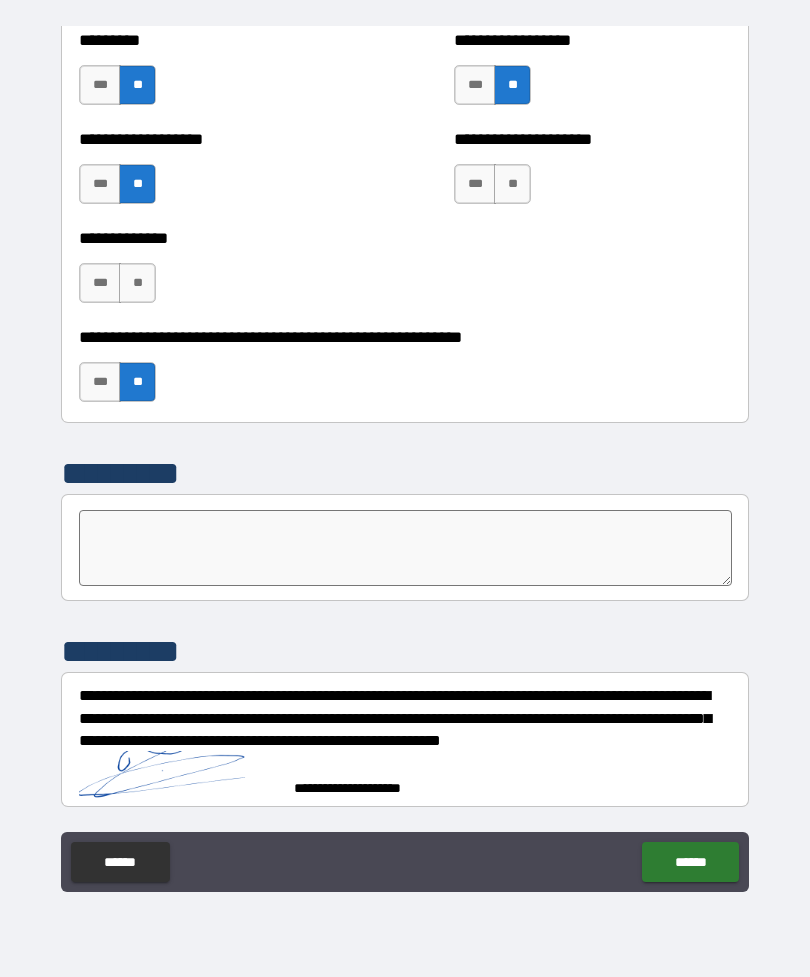 scroll, scrollTop: 7377, scrollLeft: 0, axis: vertical 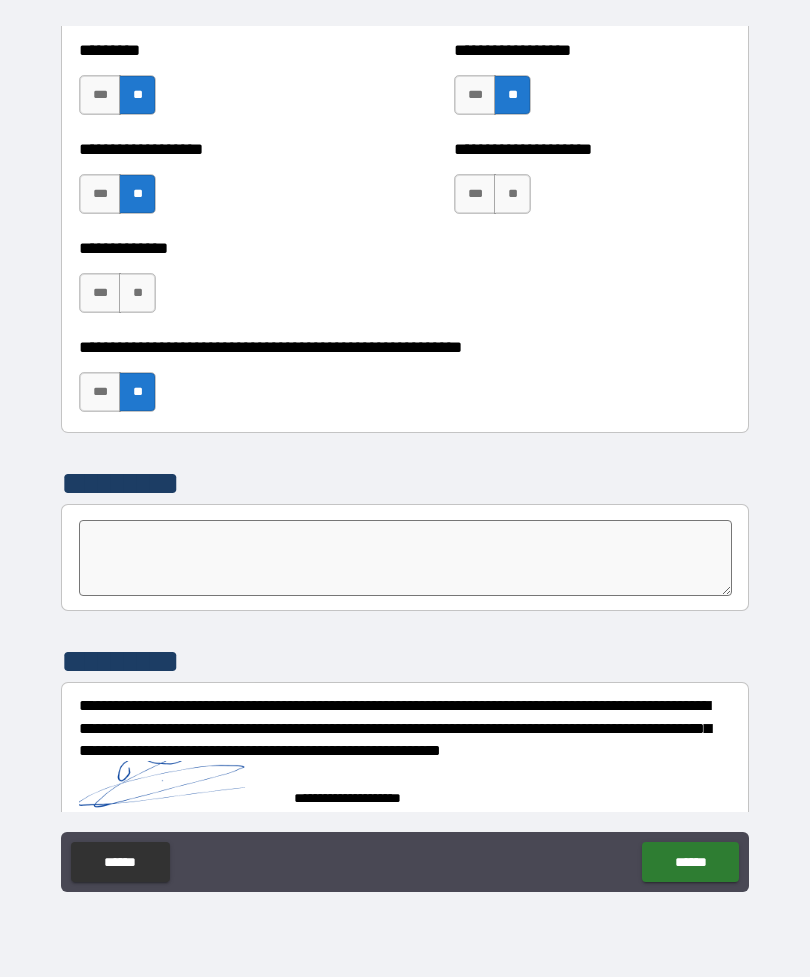 click on "******" at bounding box center (690, 862) 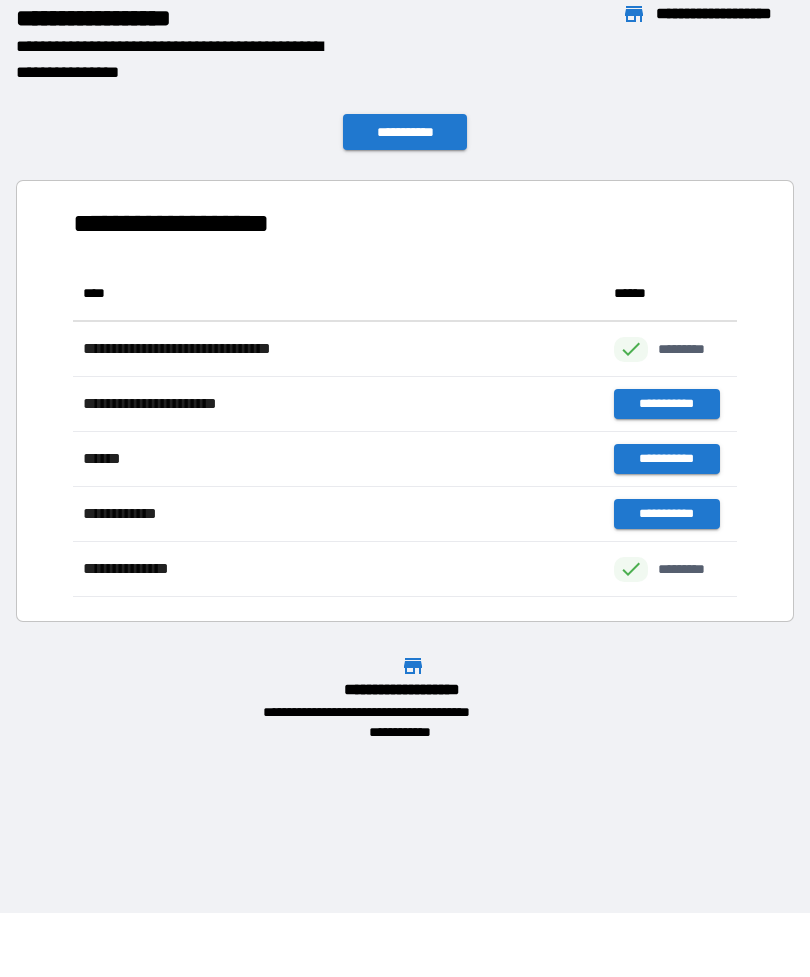 scroll, scrollTop: 331, scrollLeft: 664, axis: both 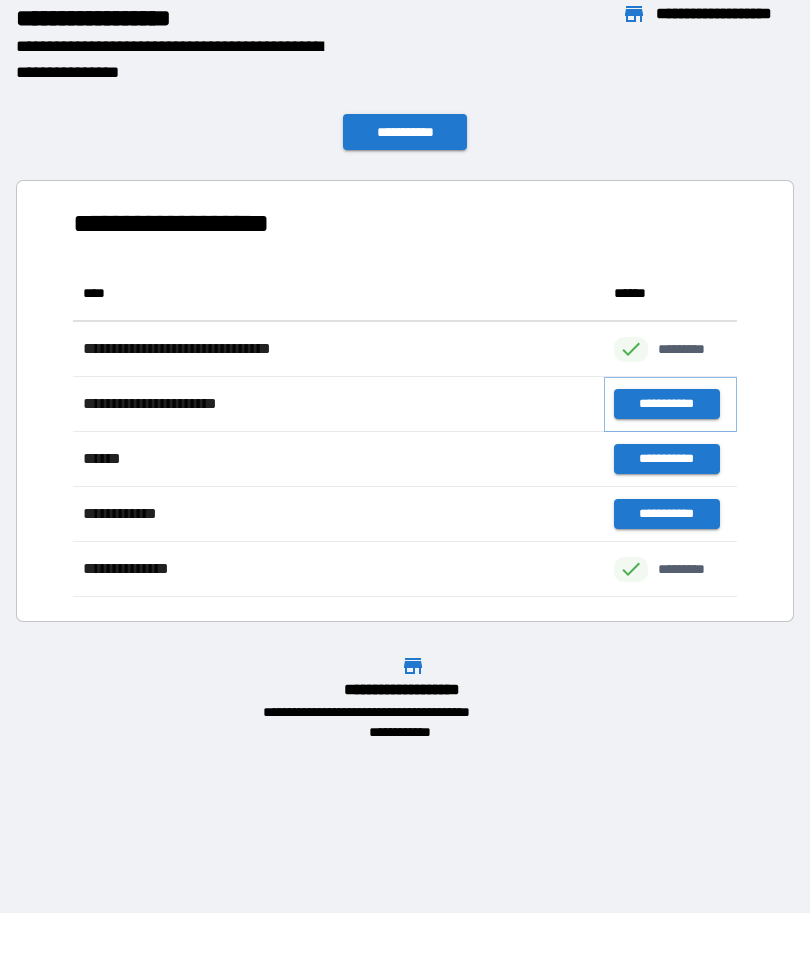 click on "**********" at bounding box center (666, 404) 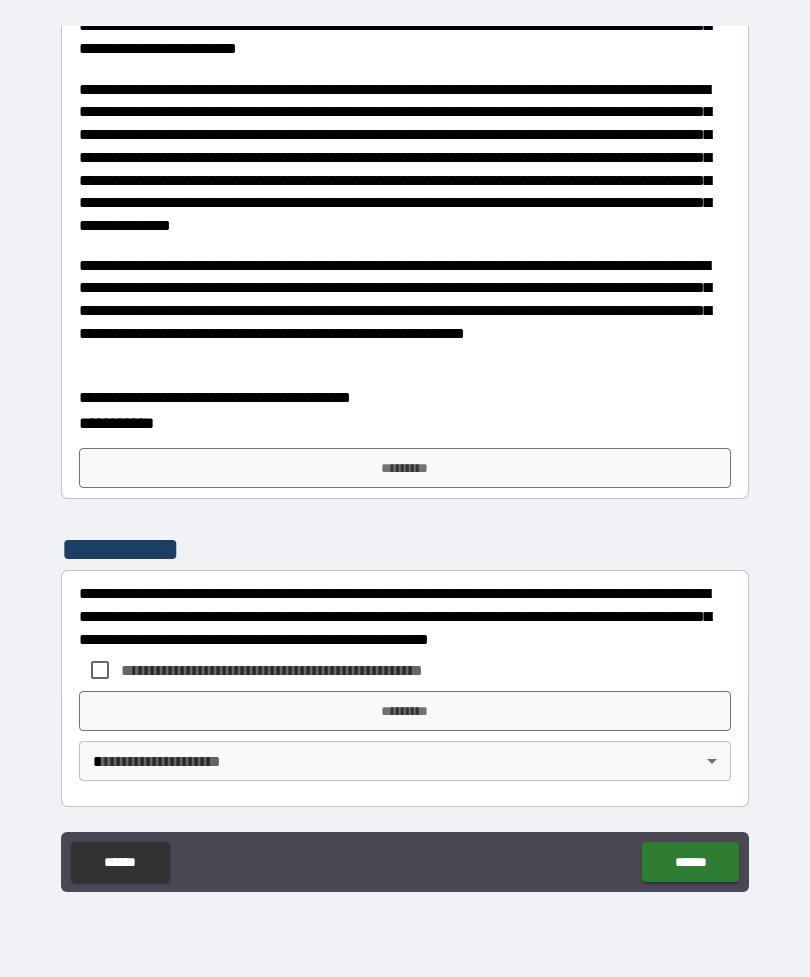 scroll, scrollTop: 641, scrollLeft: 0, axis: vertical 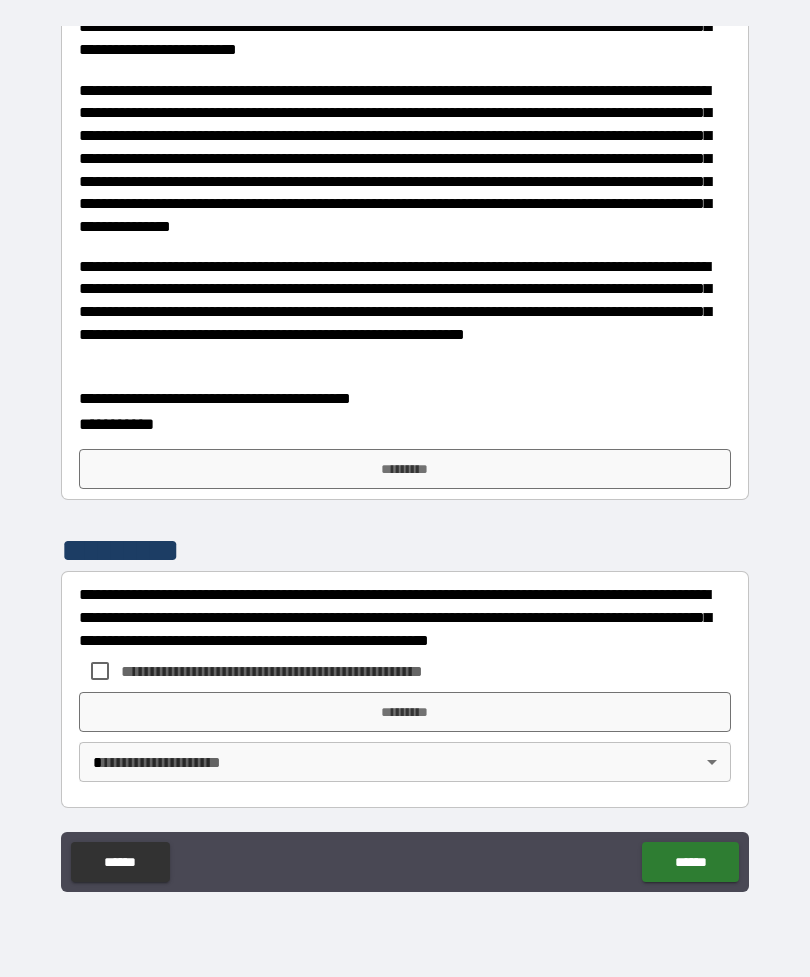 click on "*********" at bounding box center (405, 469) 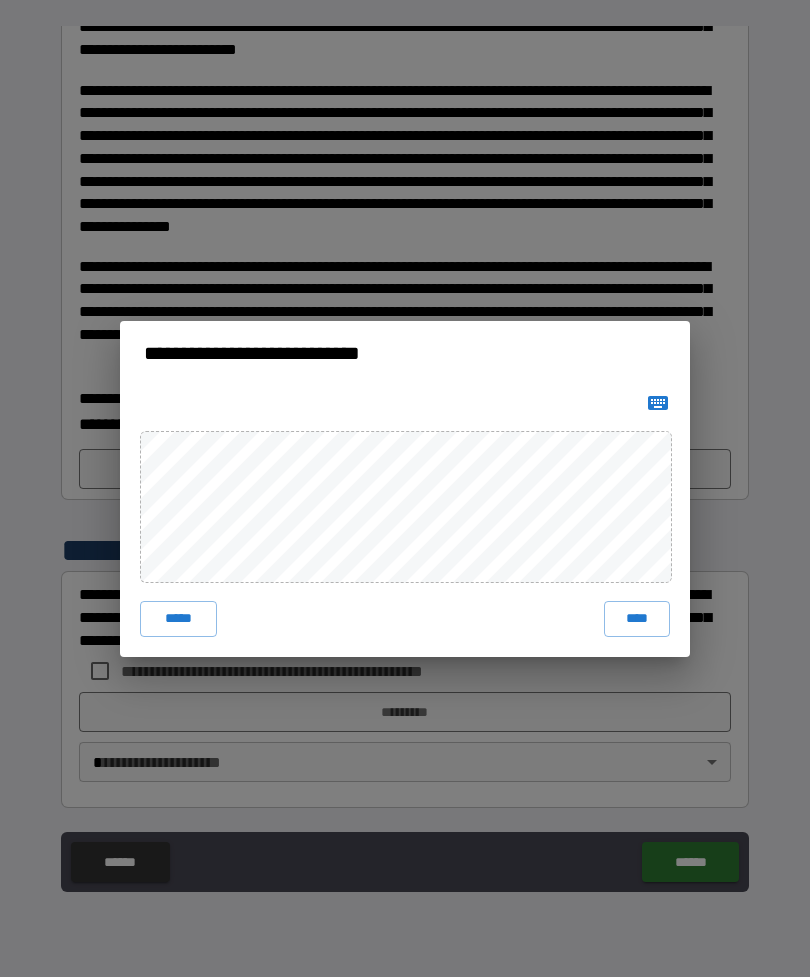 click on "**********" at bounding box center (405, 488) 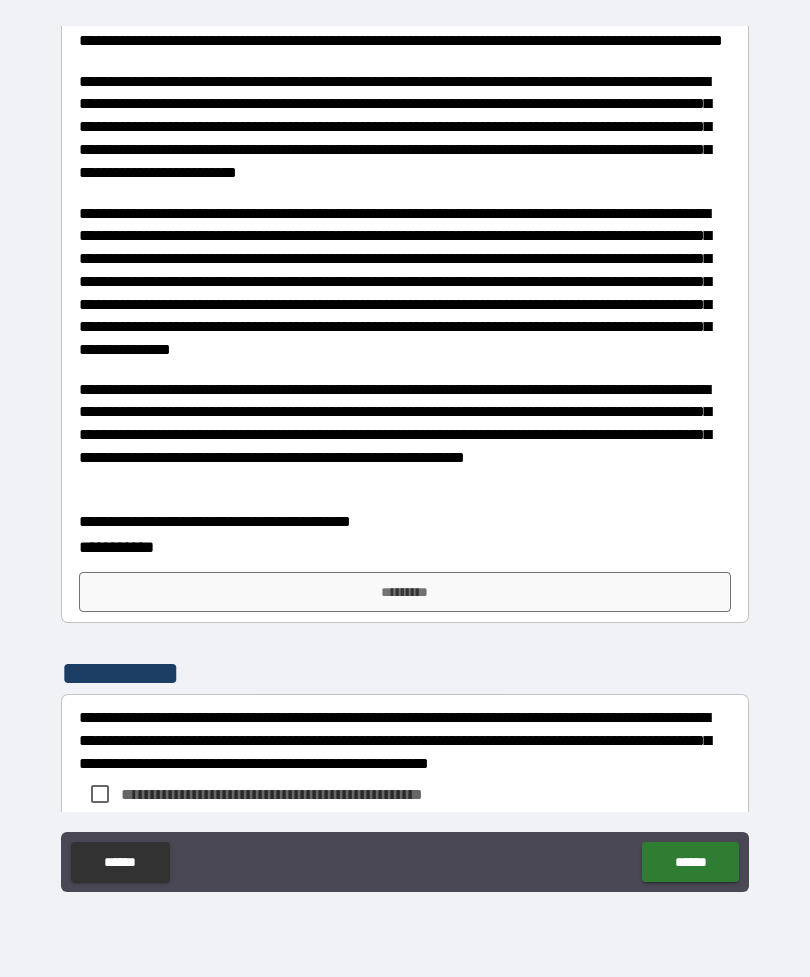 scroll, scrollTop: 521, scrollLeft: 0, axis: vertical 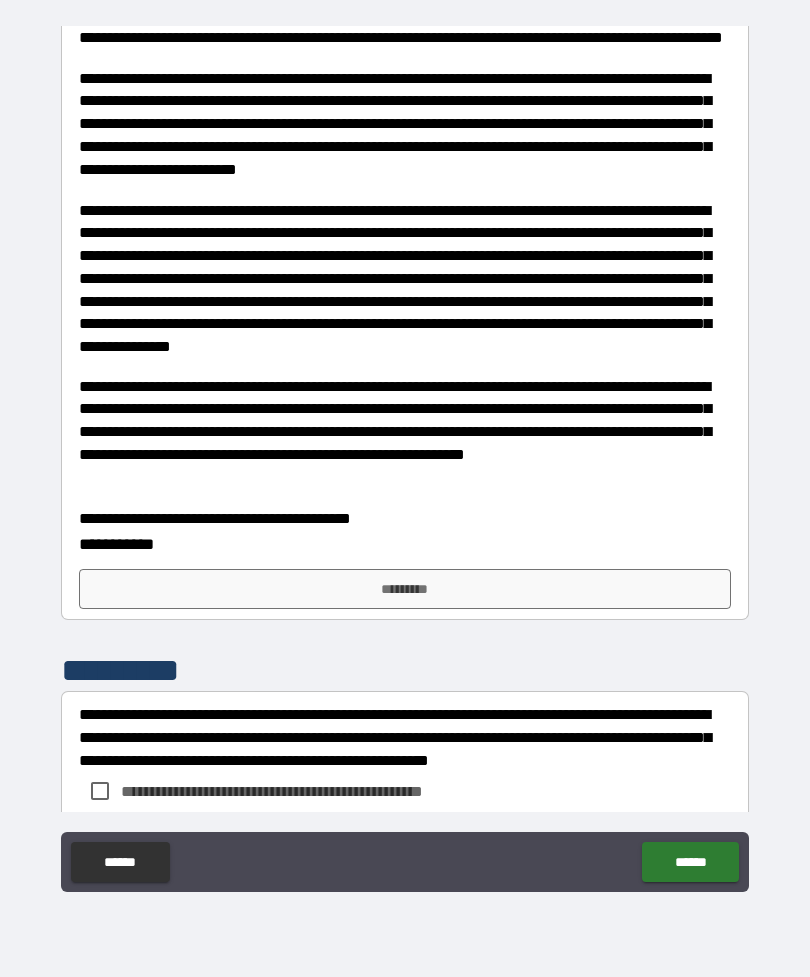 click on "*********" at bounding box center (405, 589) 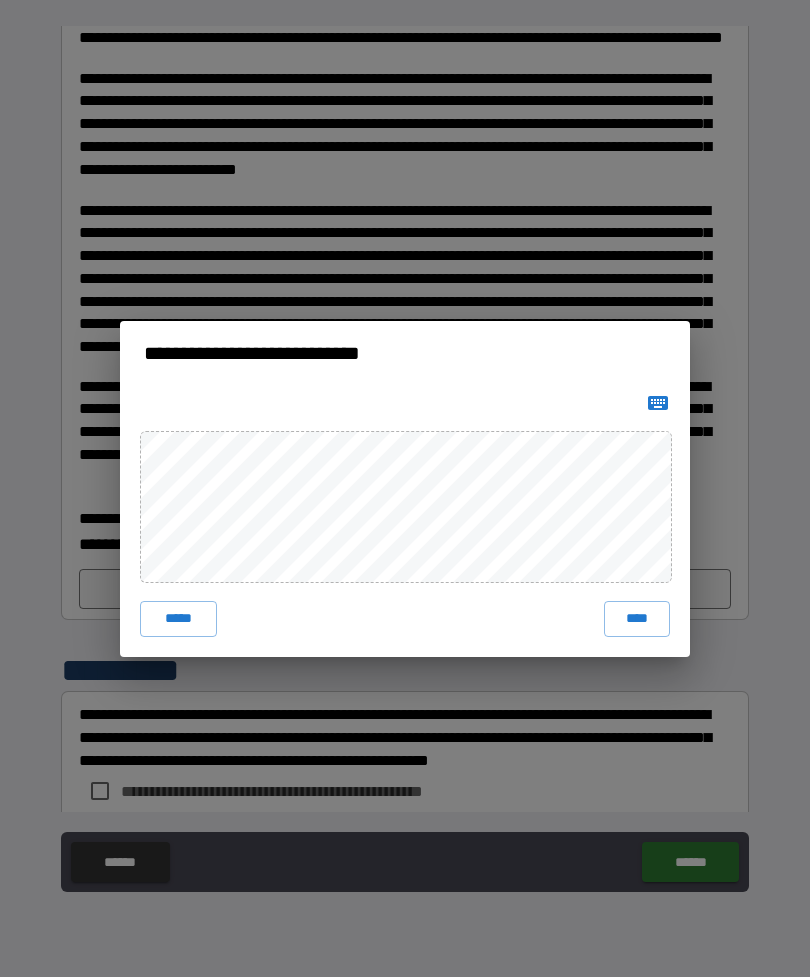 click on "****" at bounding box center (637, 619) 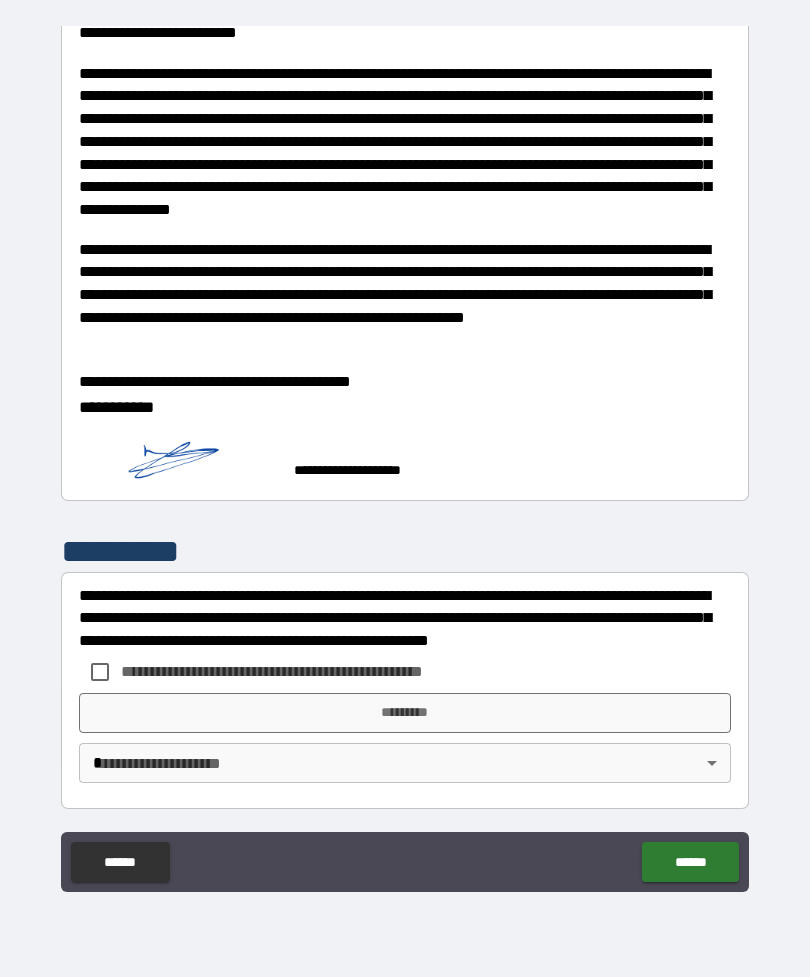 scroll, scrollTop: 658, scrollLeft: 0, axis: vertical 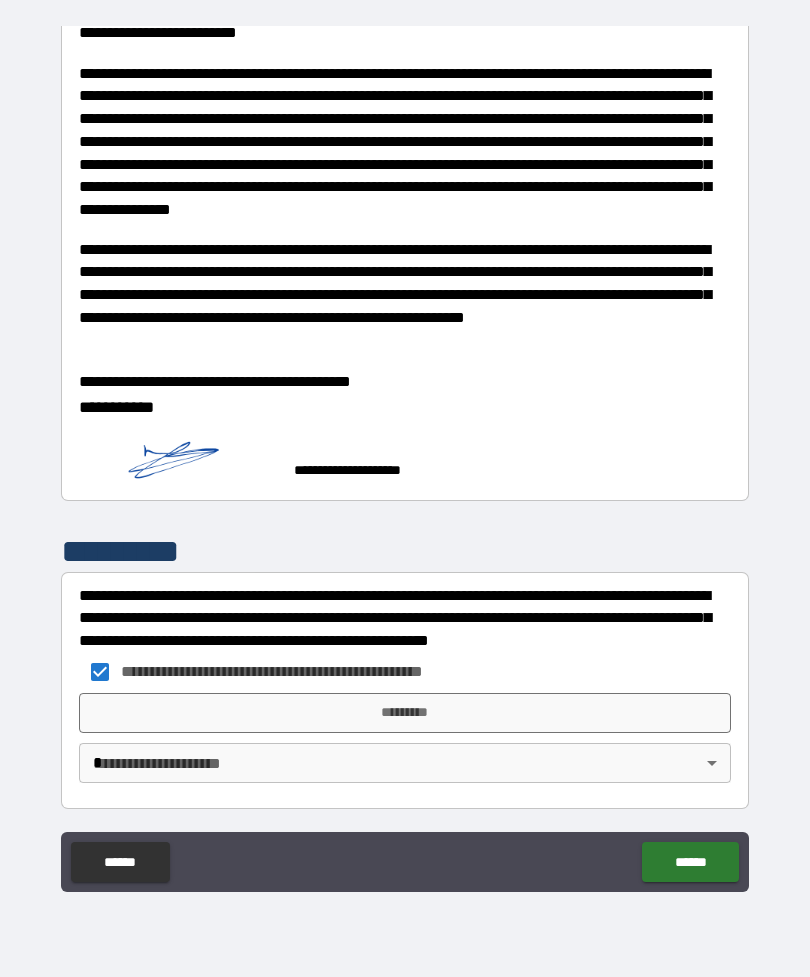 click on "*********" at bounding box center [405, 713] 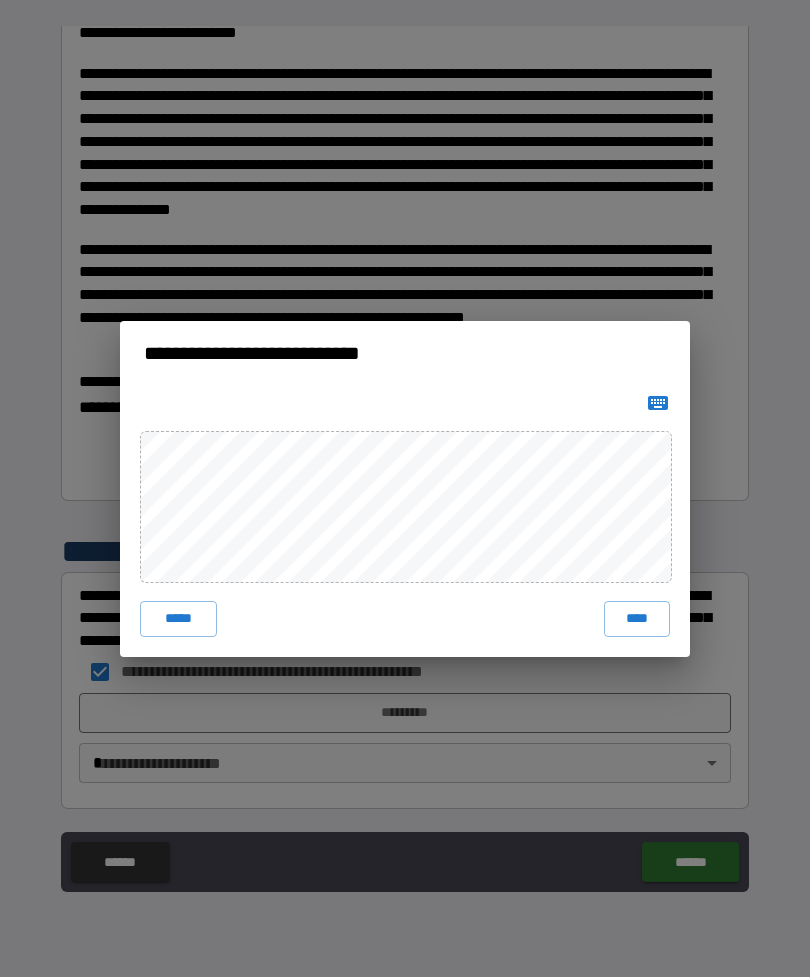 click on "****" at bounding box center [637, 619] 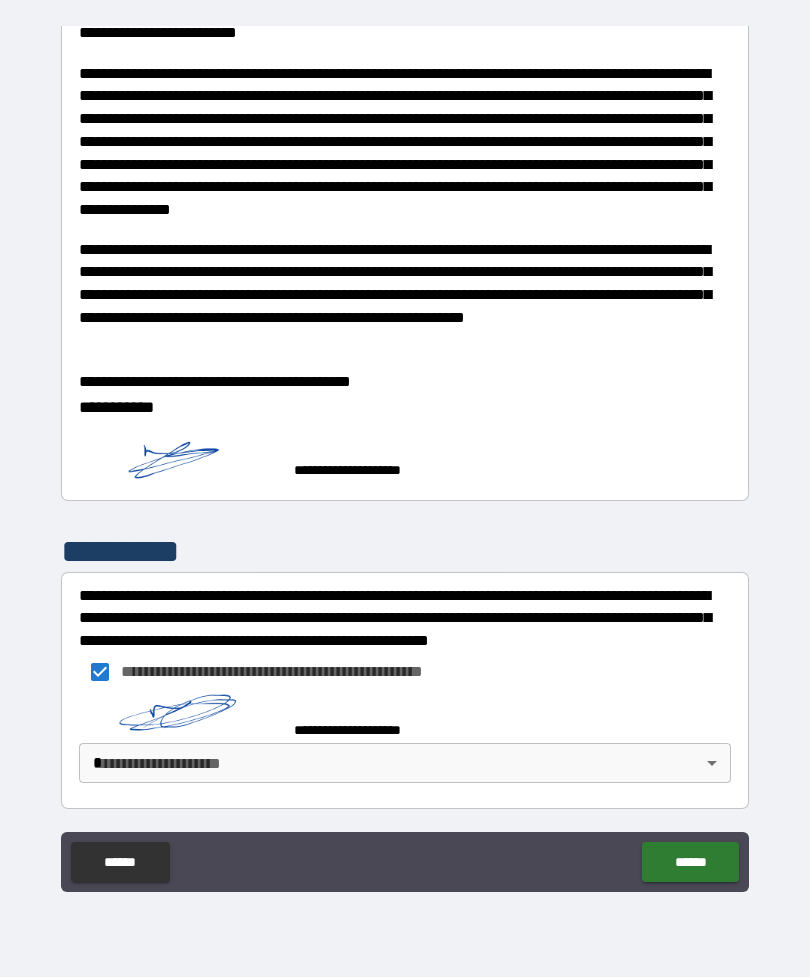 scroll, scrollTop: 648, scrollLeft: 0, axis: vertical 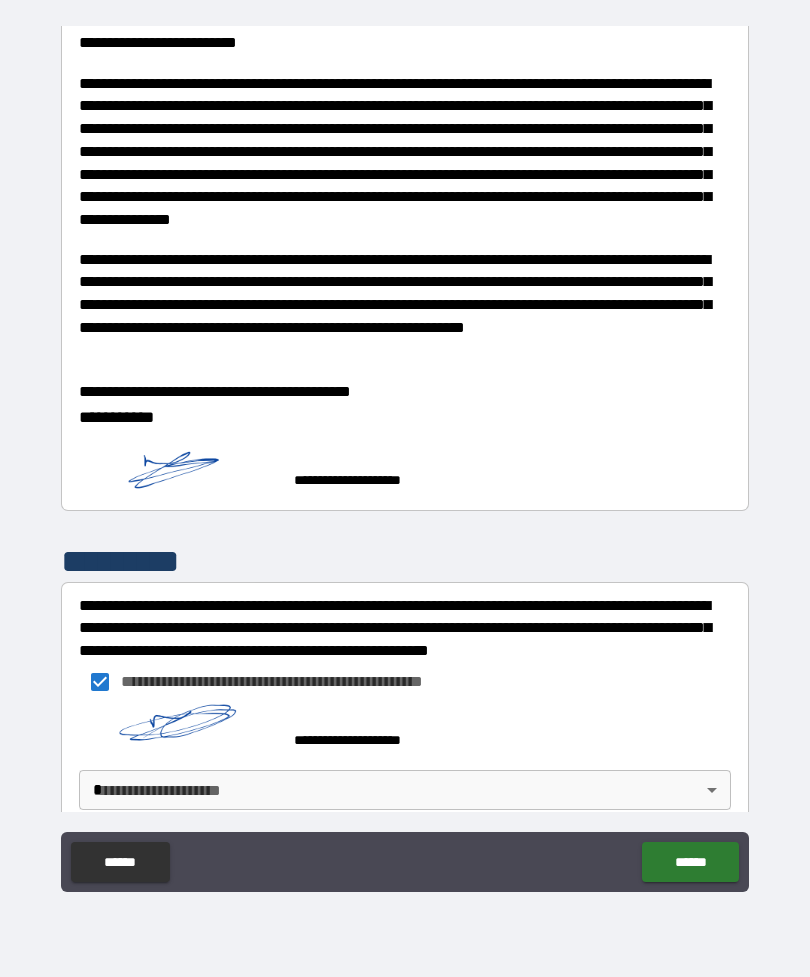 click on "**********" at bounding box center [405, 456] 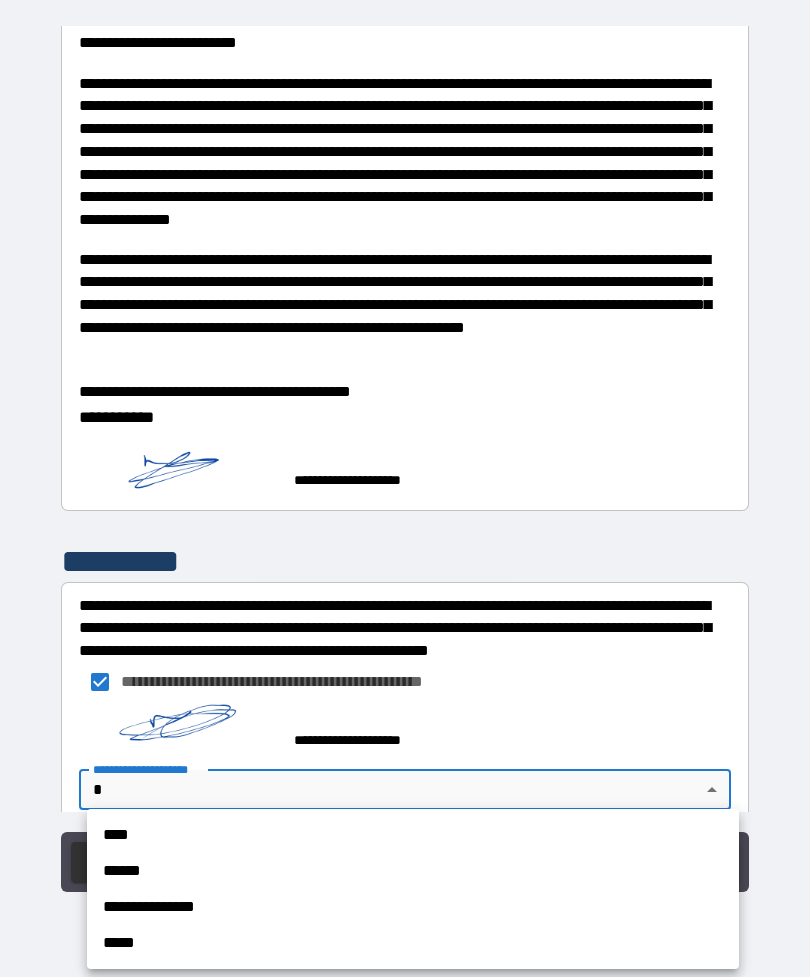 click on "****" at bounding box center (413, 835) 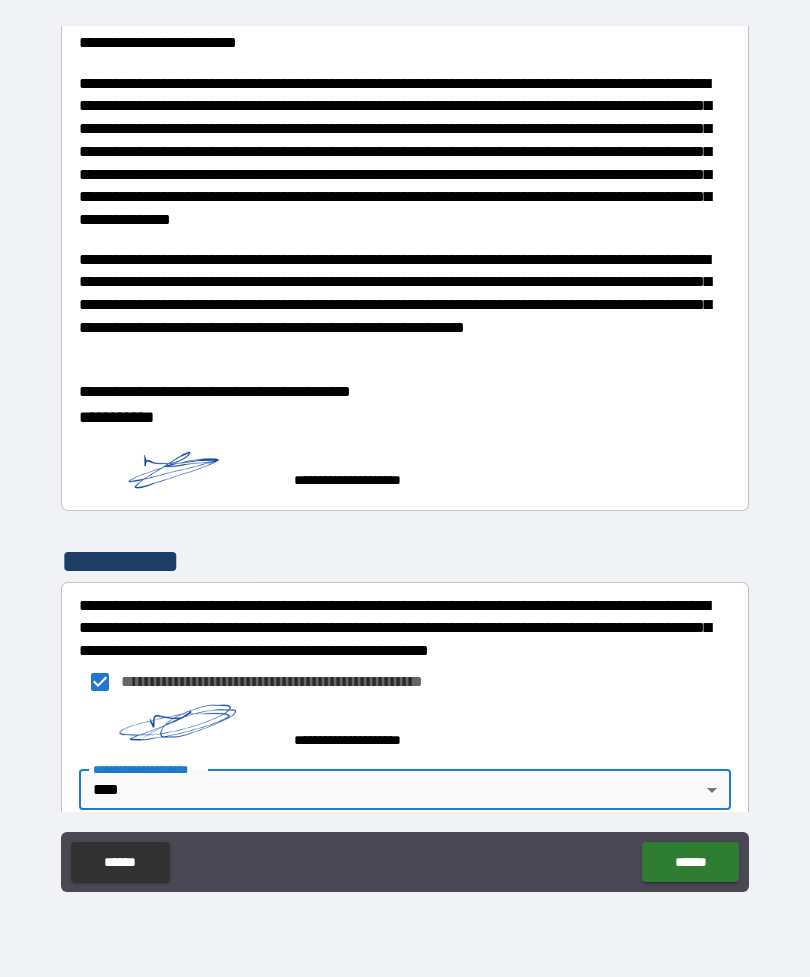 click on "******" at bounding box center (690, 862) 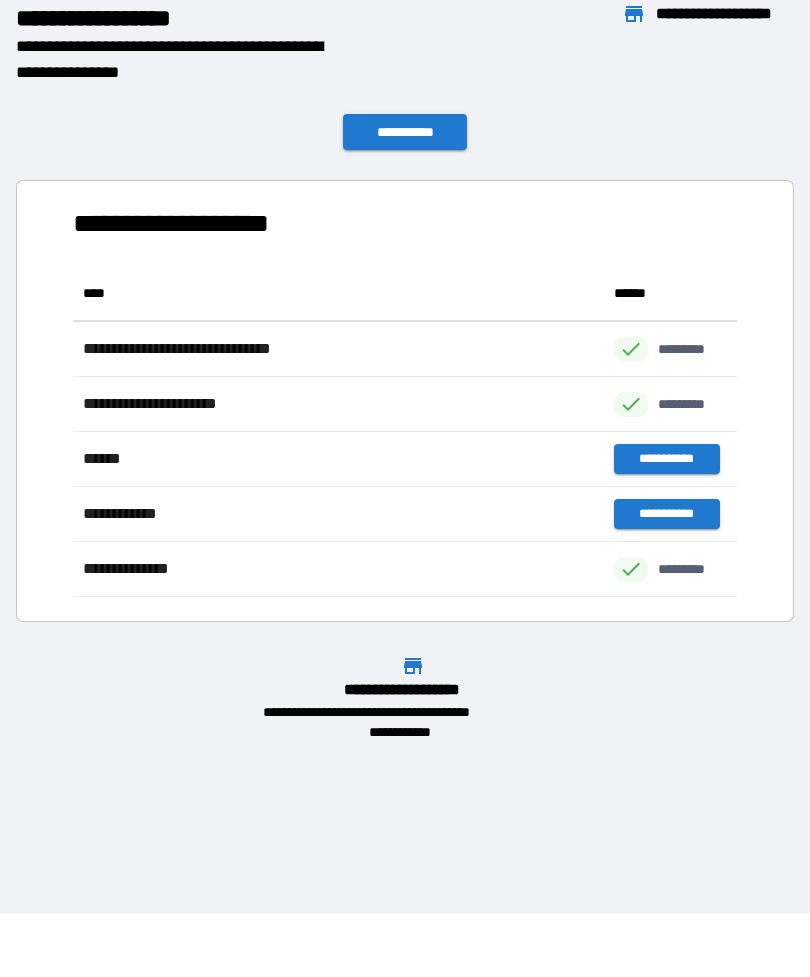 scroll, scrollTop: 331, scrollLeft: 664, axis: both 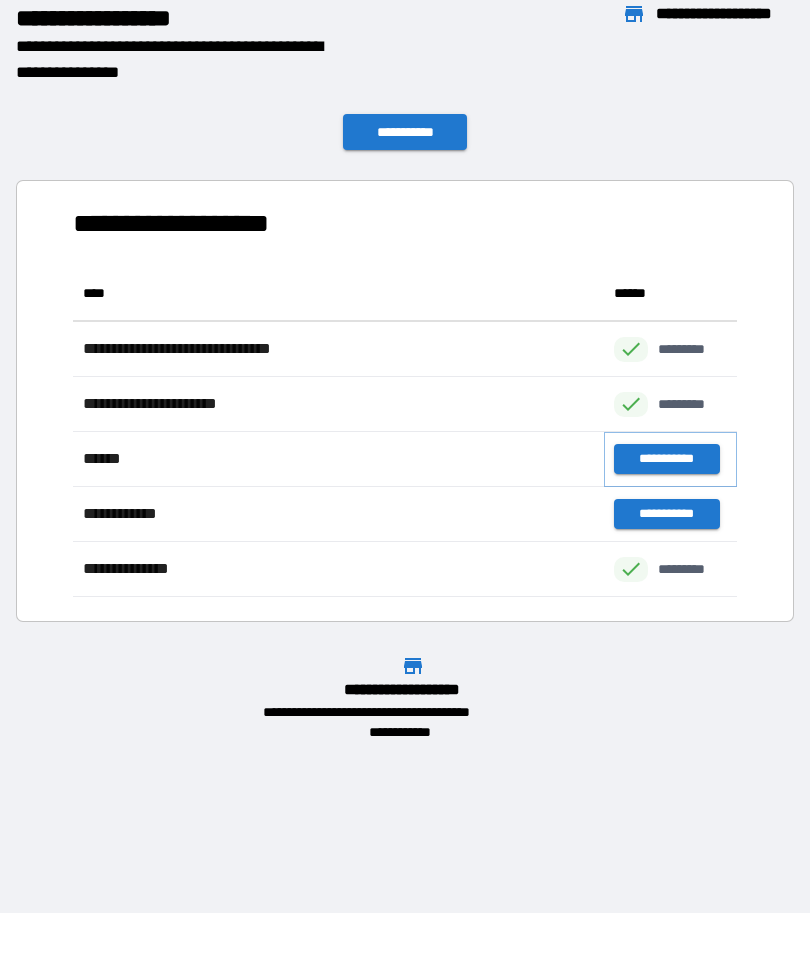 click on "**********" at bounding box center [666, 459] 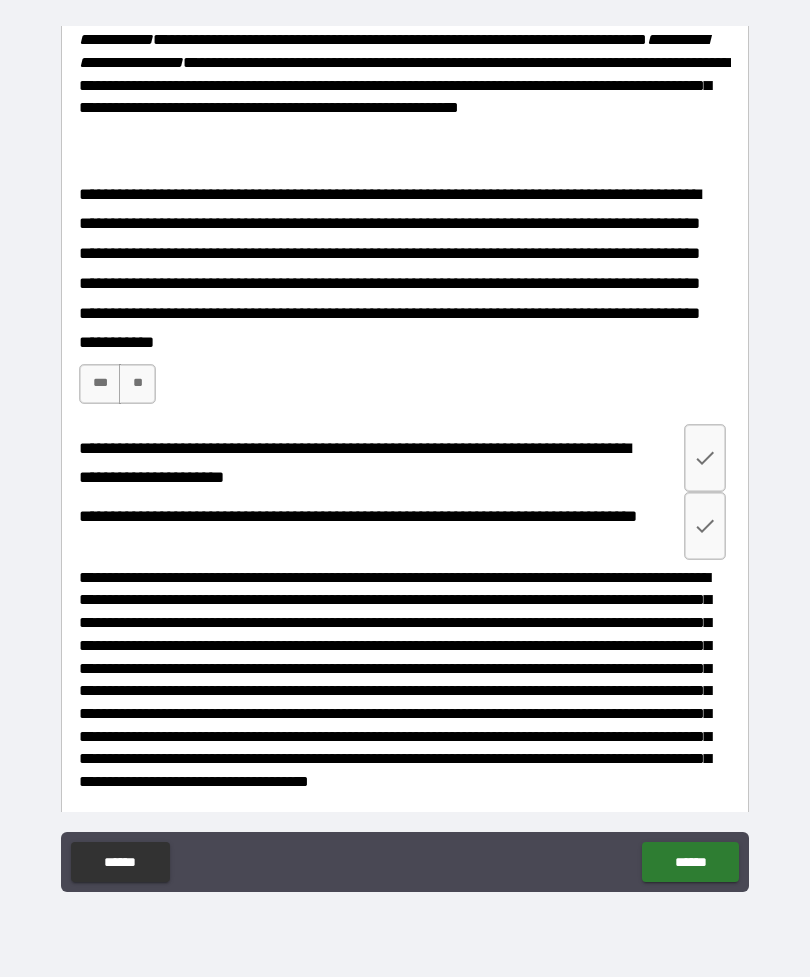scroll, scrollTop: 741, scrollLeft: 0, axis: vertical 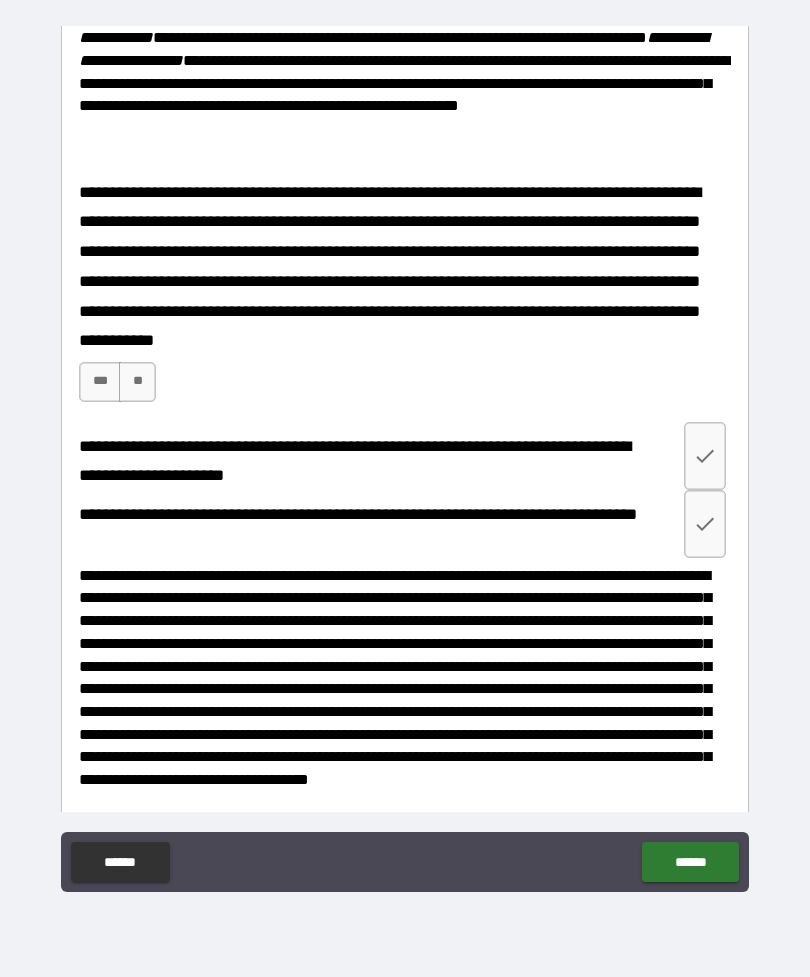 click on "***" at bounding box center (100, 382) 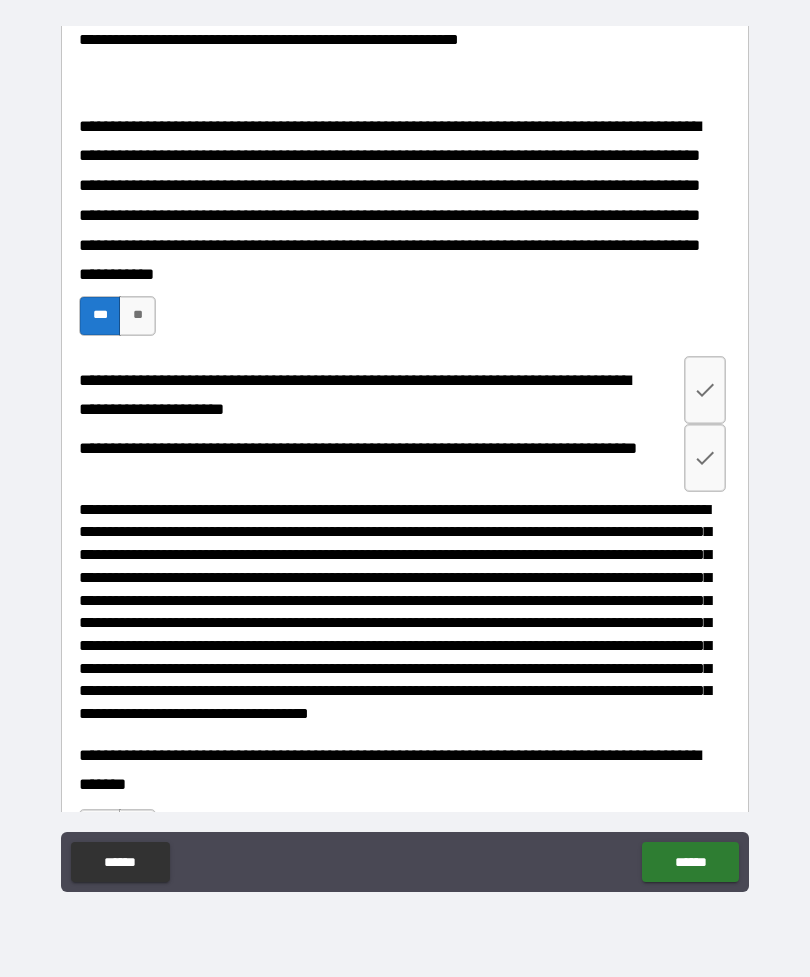 scroll, scrollTop: 811, scrollLeft: 0, axis: vertical 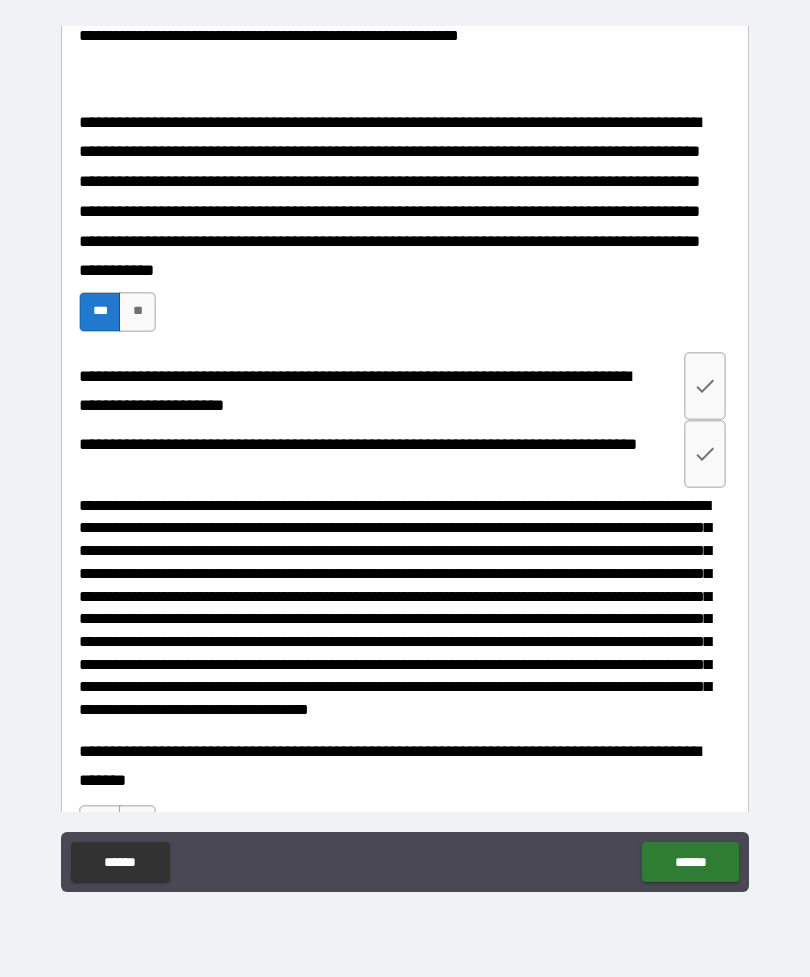 click 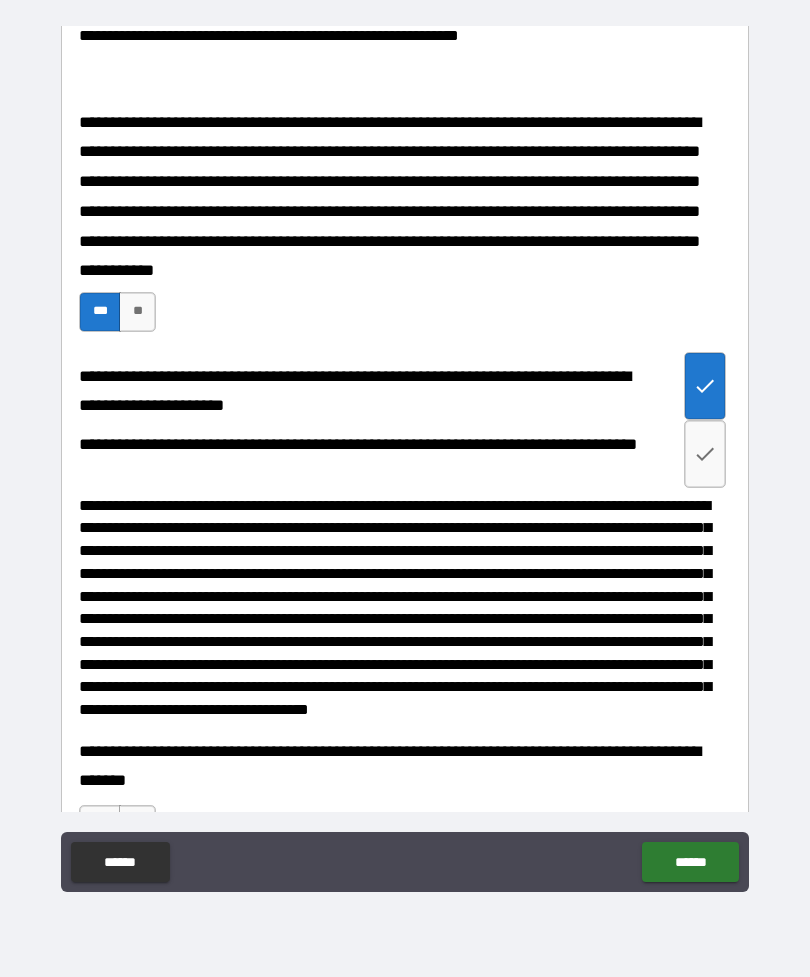 click 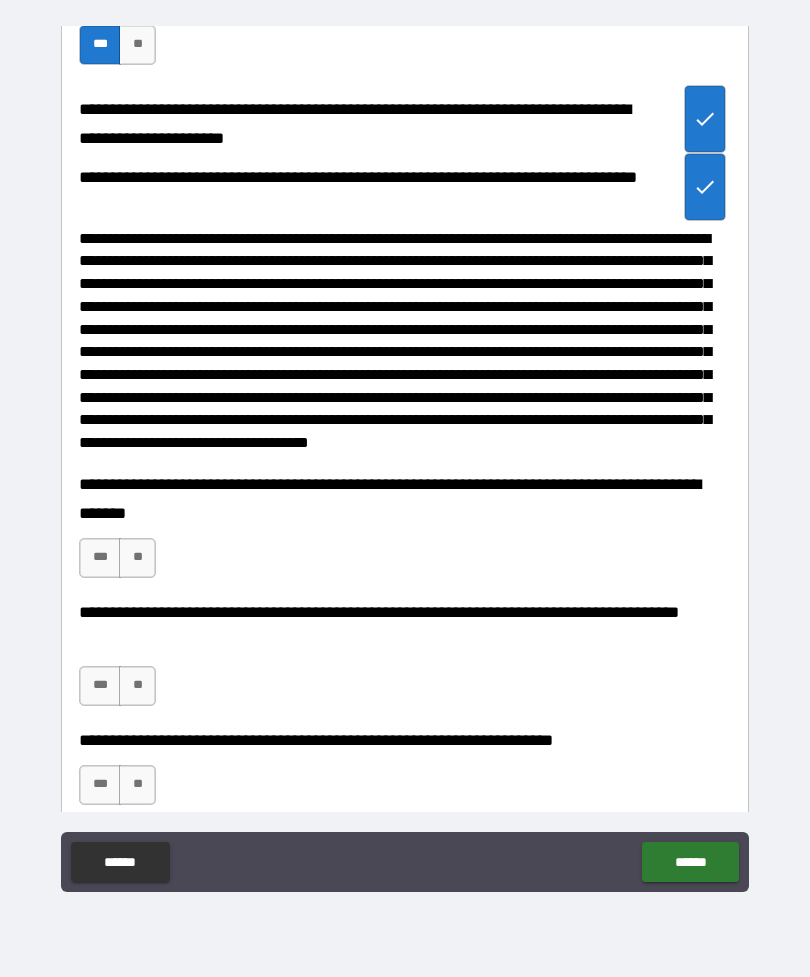 scroll, scrollTop: 1082, scrollLeft: 0, axis: vertical 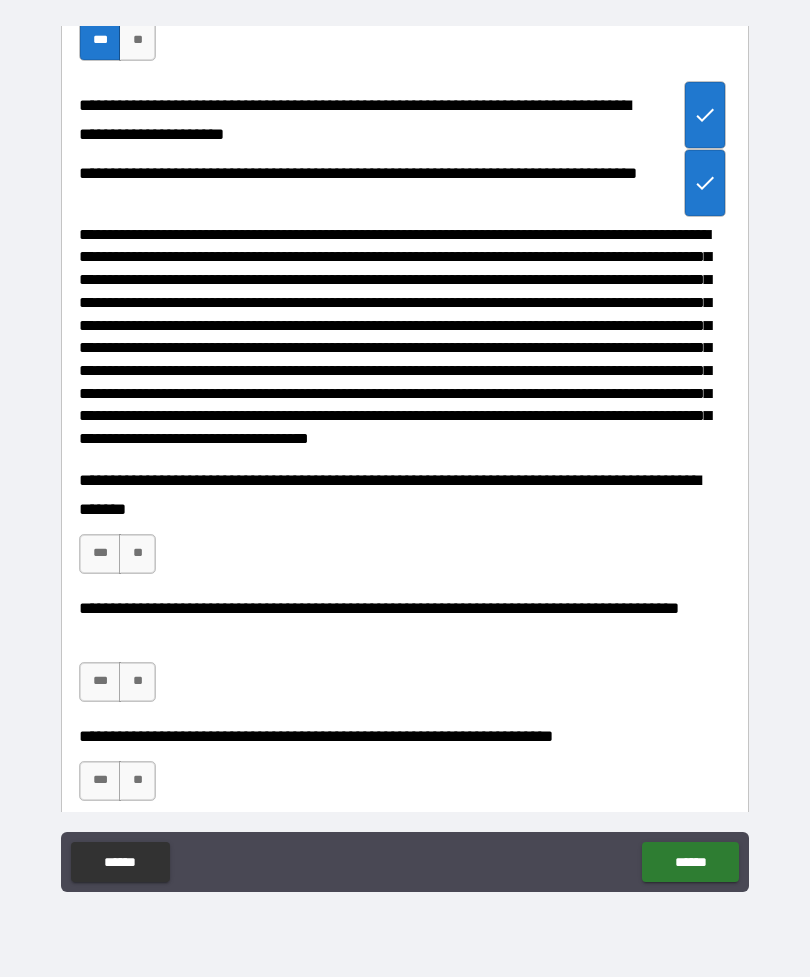 click on "***" at bounding box center [100, 554] 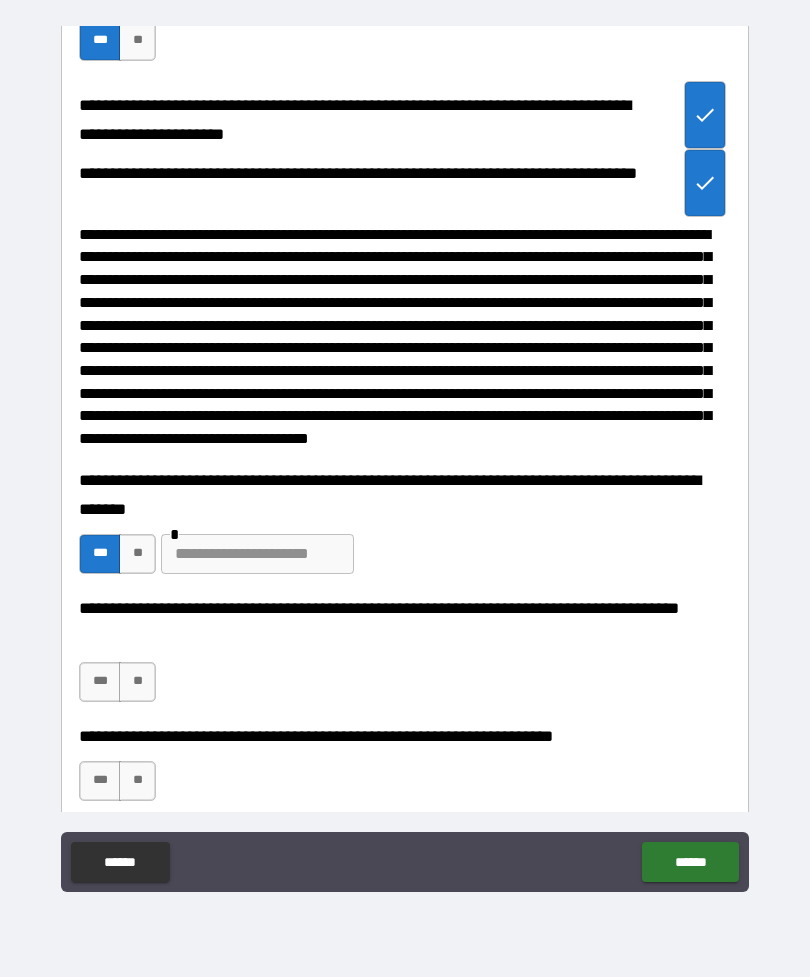 click on "**" at bounding box center (137, 554) 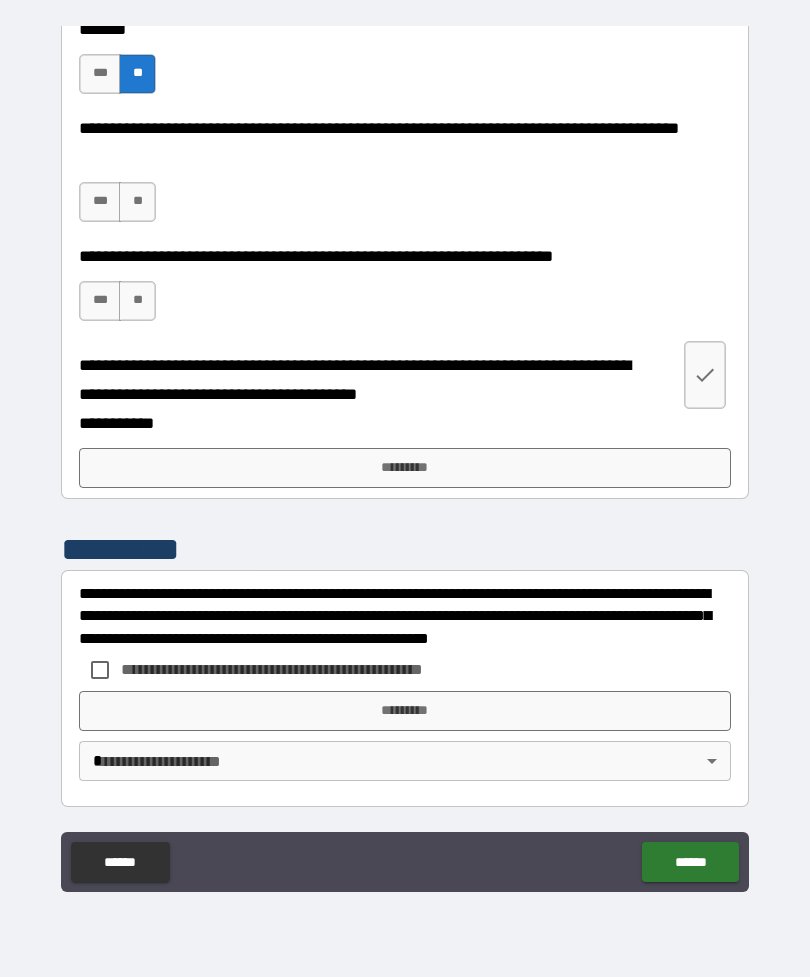 scroll, scrollTop: 1561, scrollLeft: 0, axis: vertical 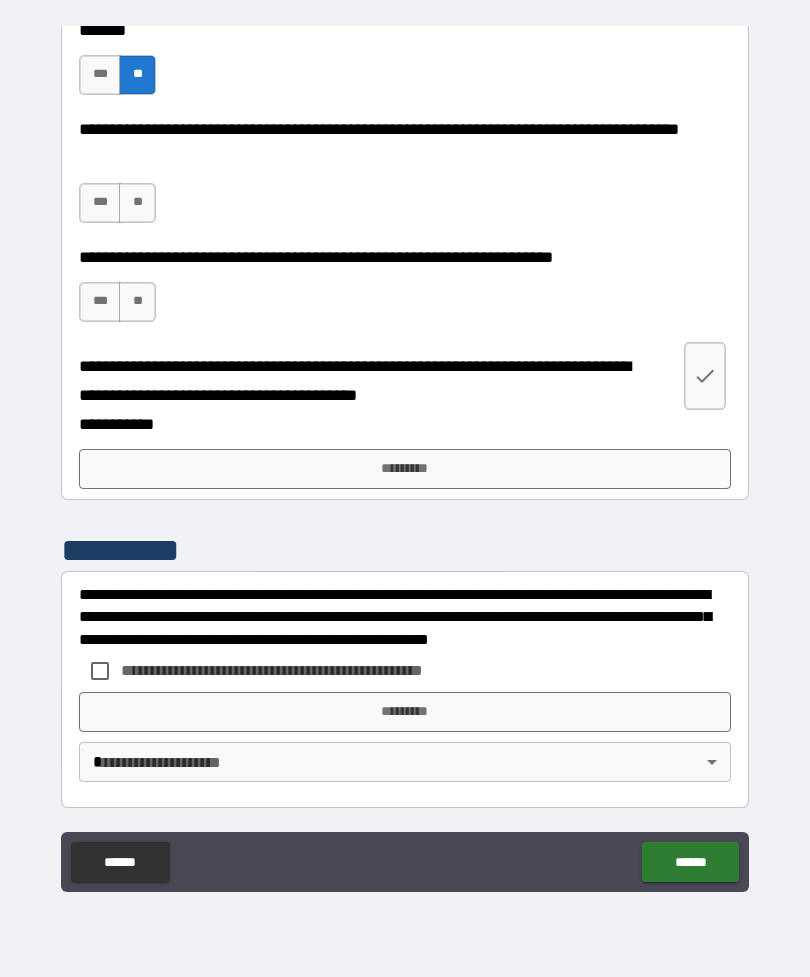 click on "*********" at bounding box center [405, 469] 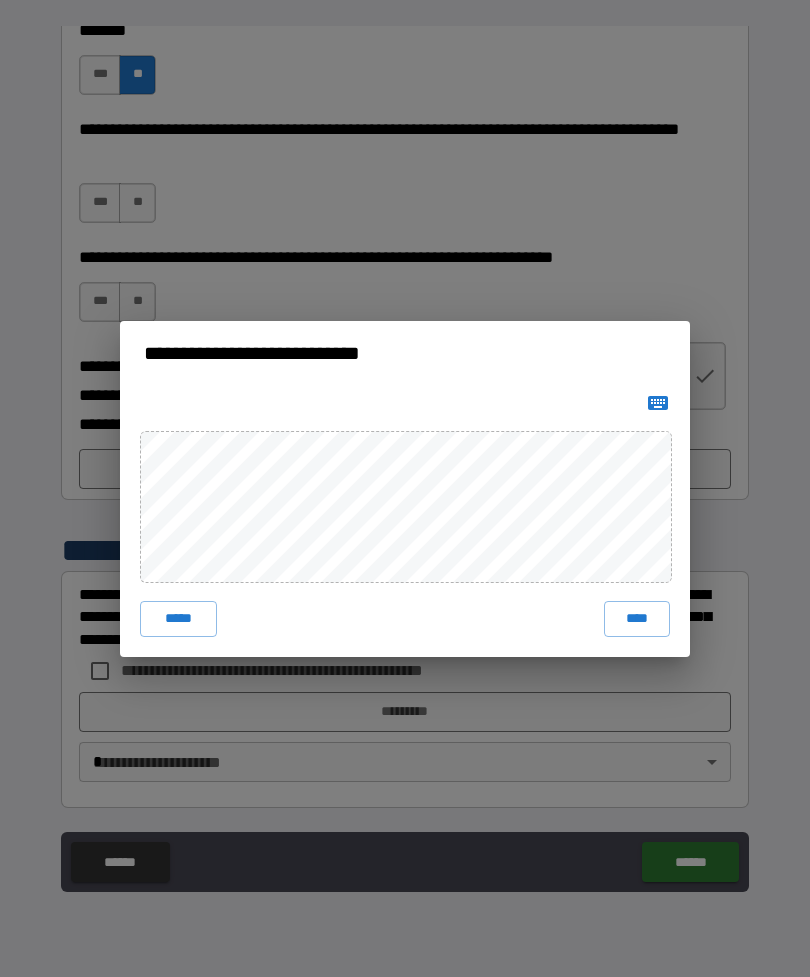 click on "****" at bounding box center [637, 619] 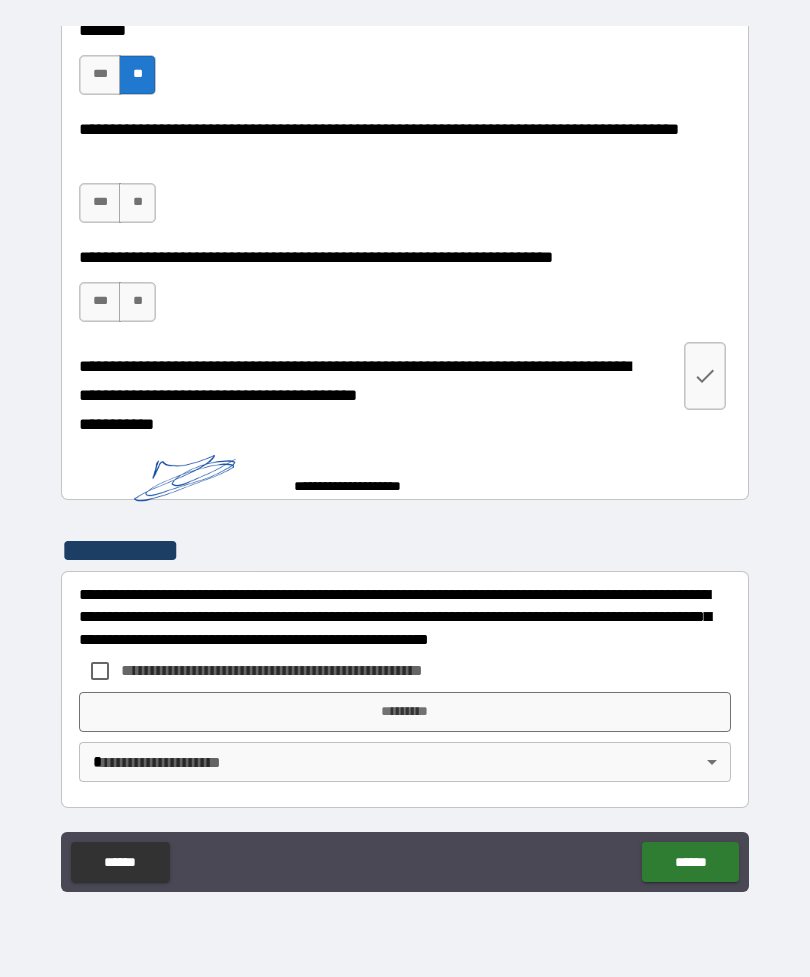 scroll, scrollTop: 1551, scrollLeft: 0, axis: vertical 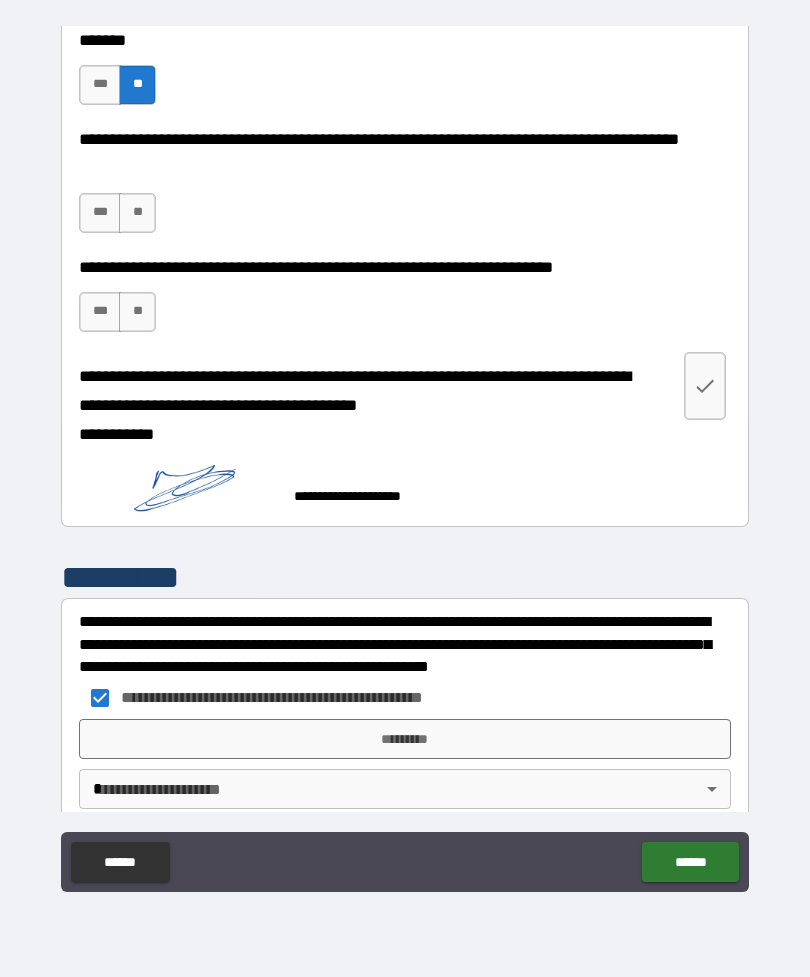 click on "*********" at bounding box center [405, 739] 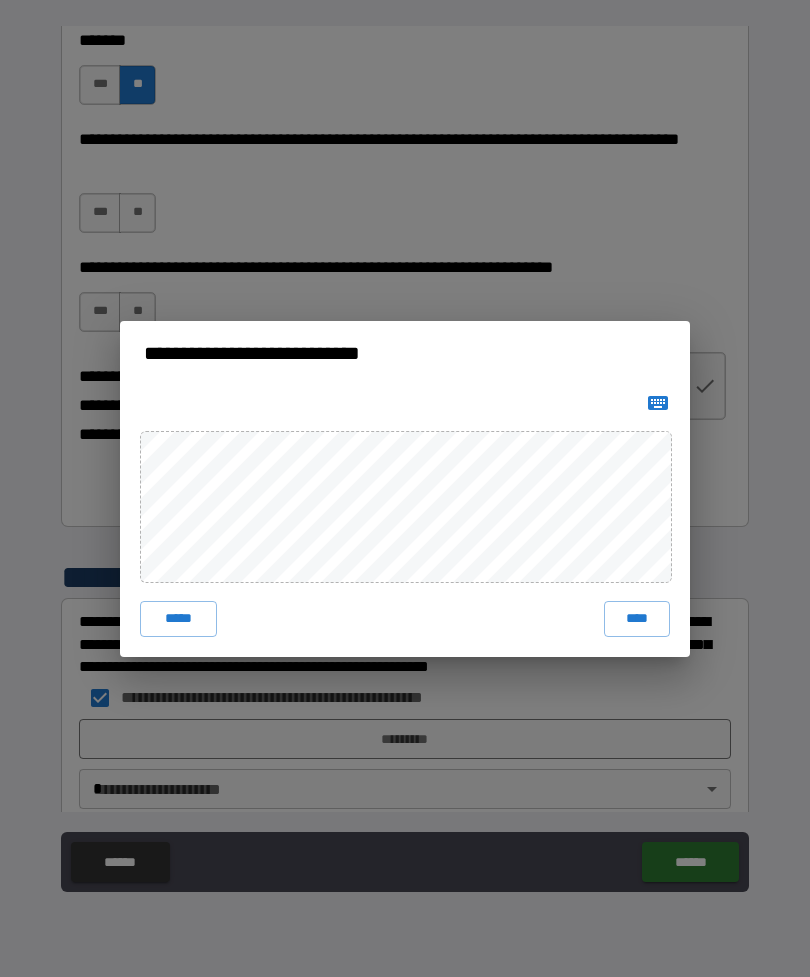 click on "****" at bounding box center (637, 619) 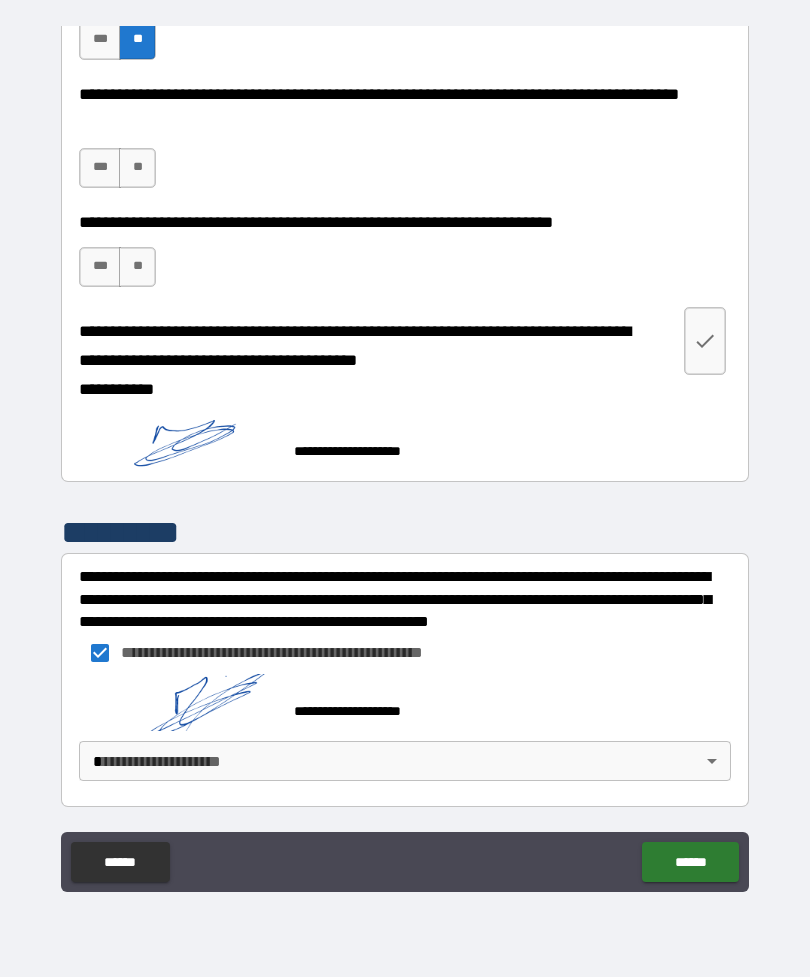 scroll, scrollTop: 1595, scrollLeft: 0, axis: vertical 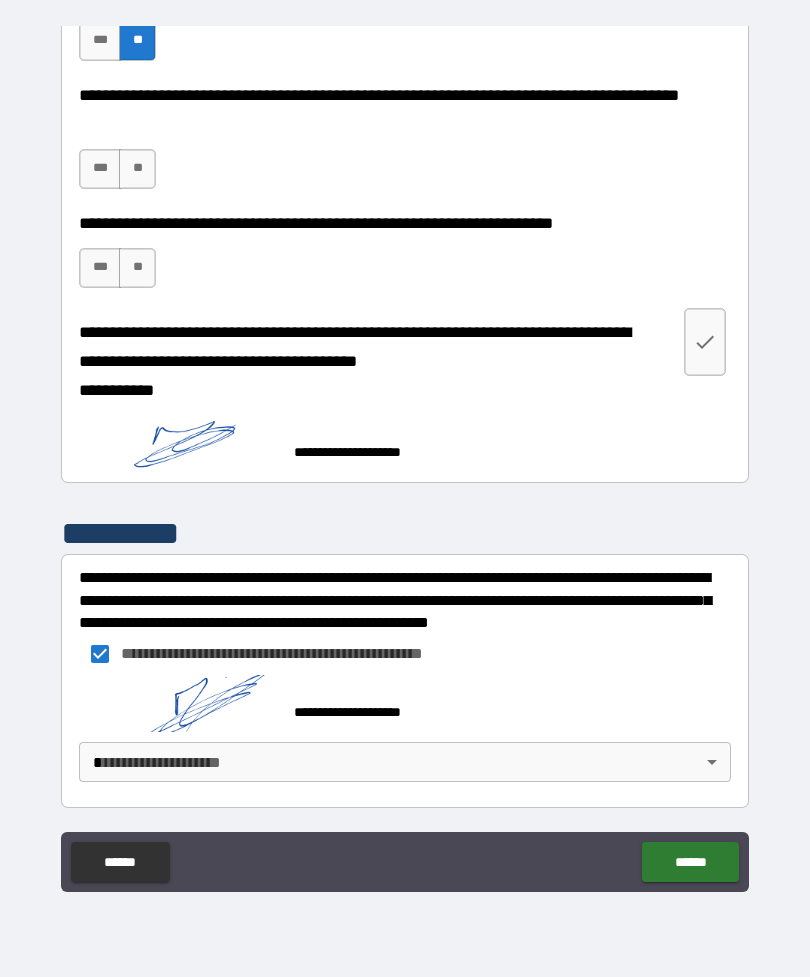 click on "**********" at bounding box center [405, 456] 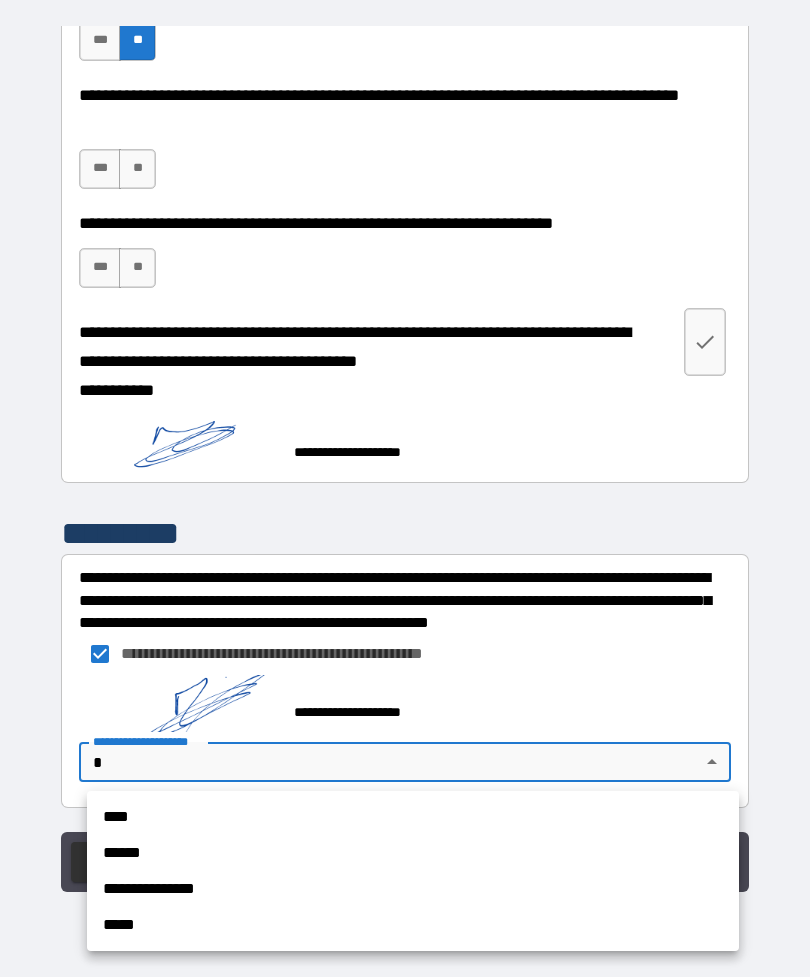 click on "****" at bounding box center (413, 817) 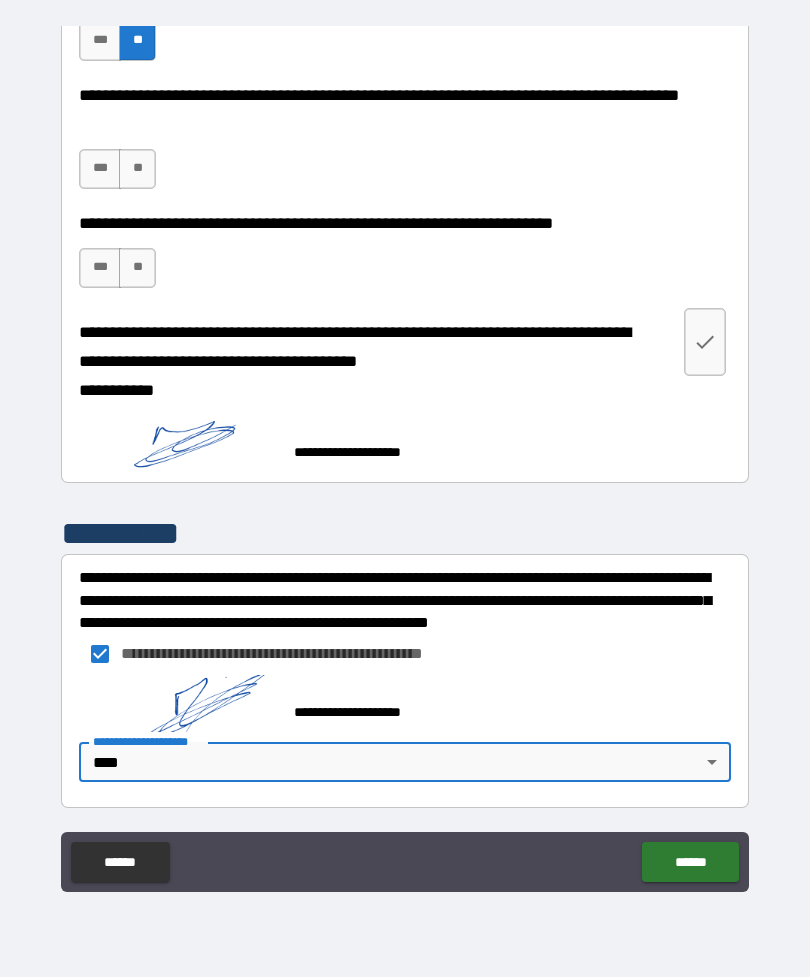 type on "****" 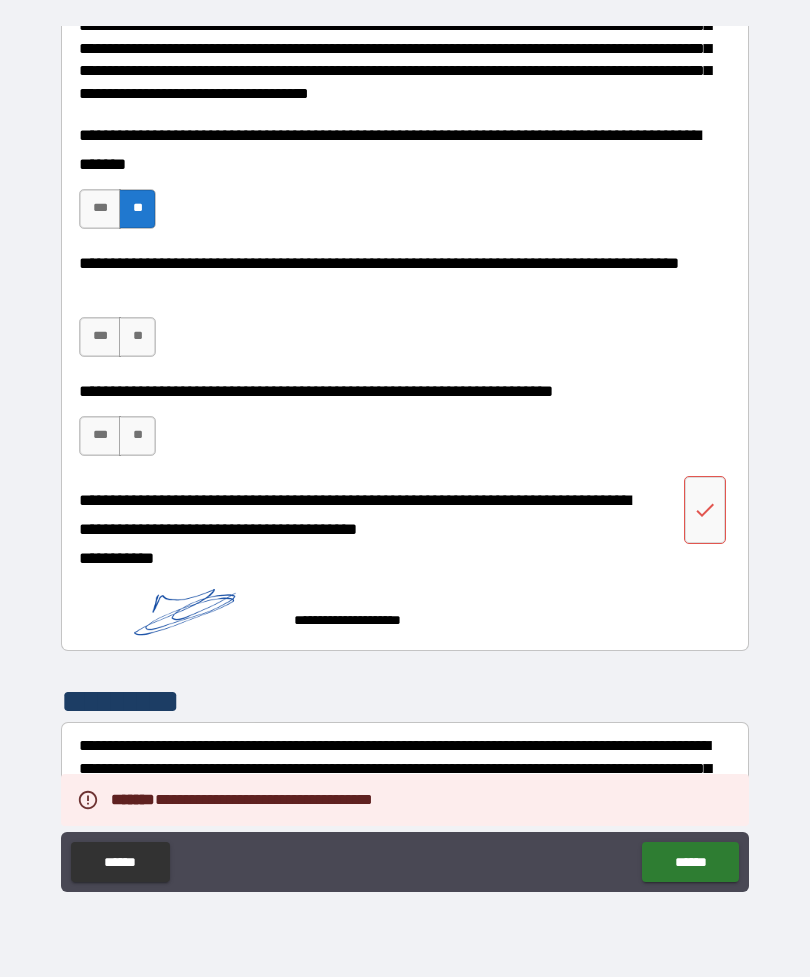 scroll, scrollTop: 1409, scrollLeft: 0, axis: vertical 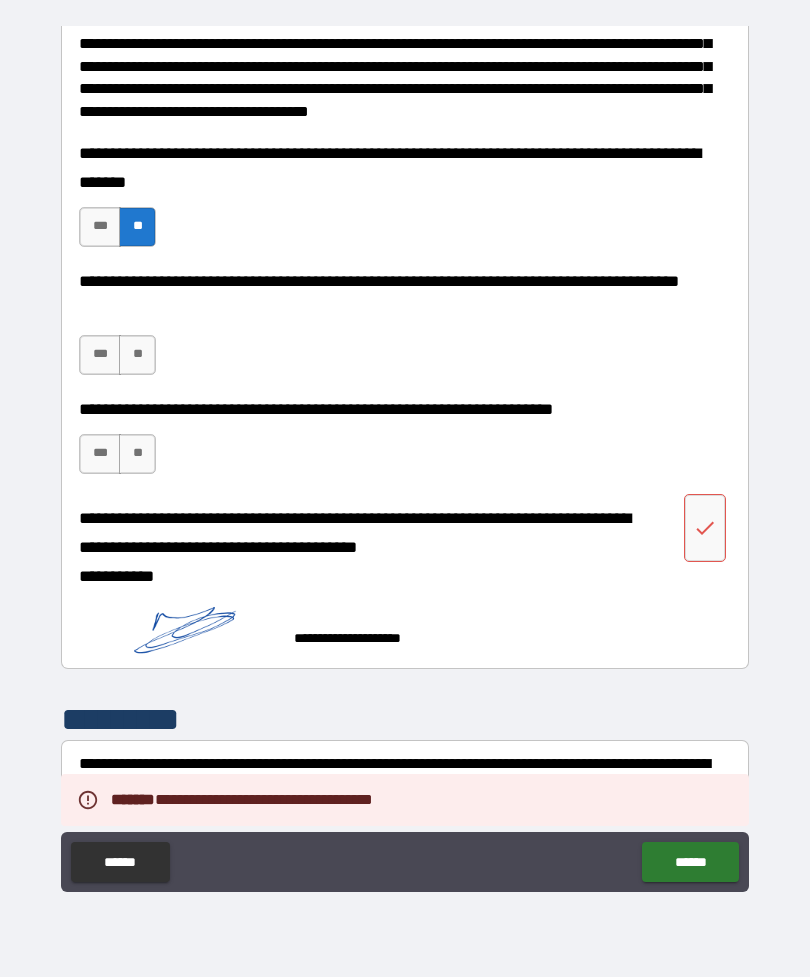 click 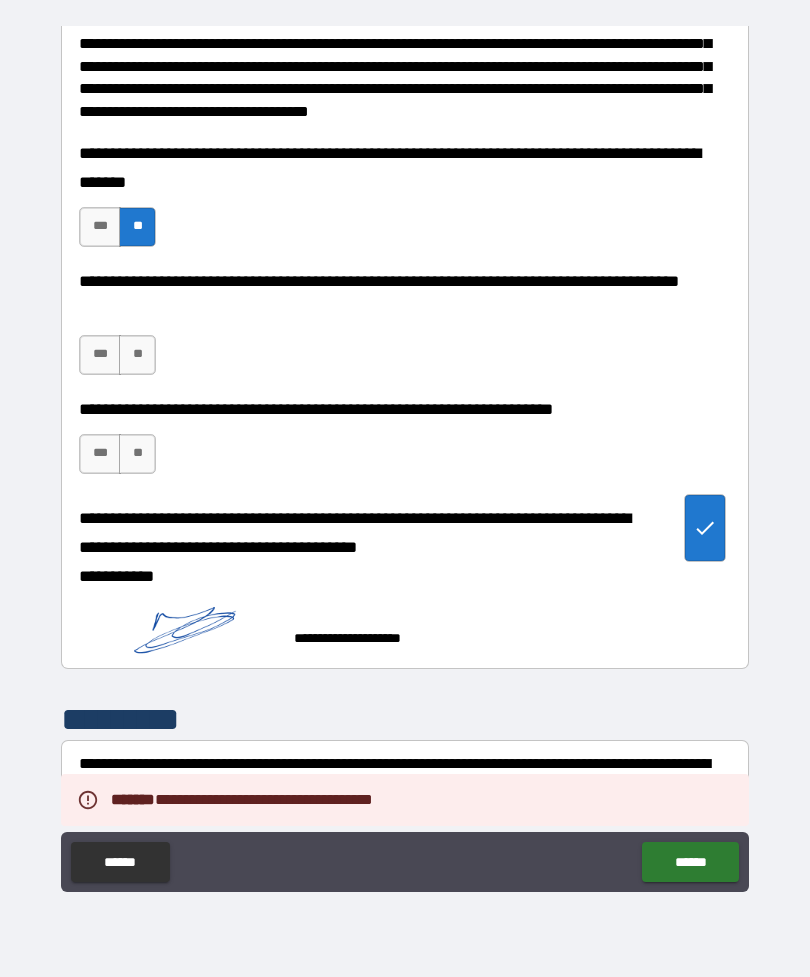 click on "******" at bounding box center [690, 862] 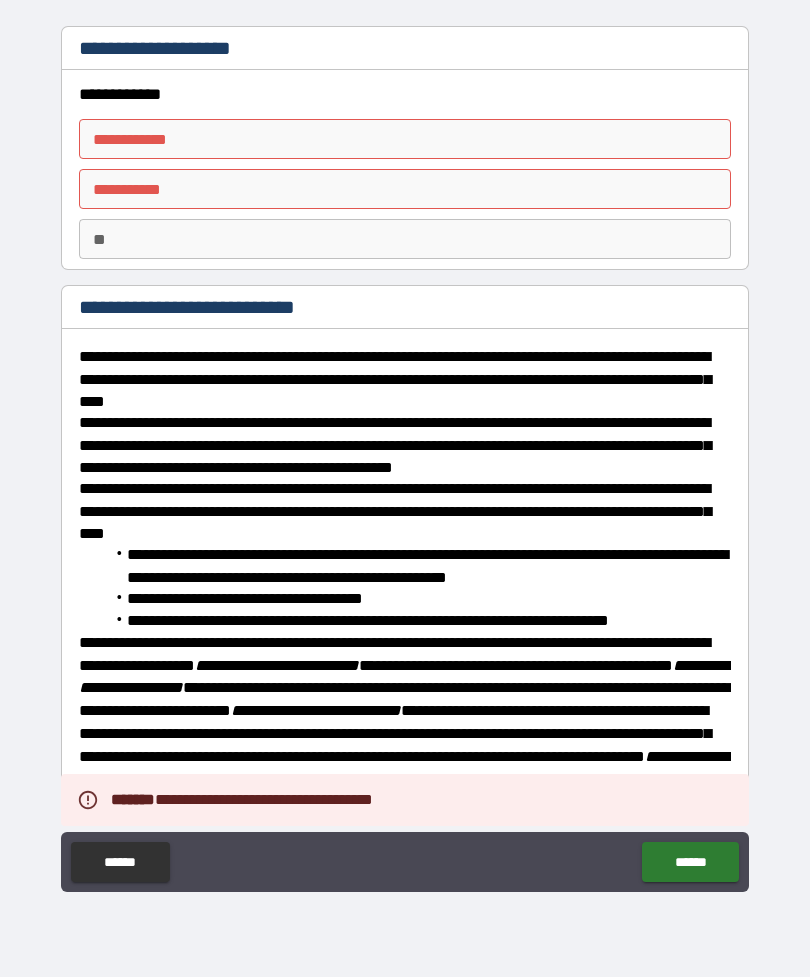 scroll, scrollTop: 0, scrollLeft: 0, axis: both 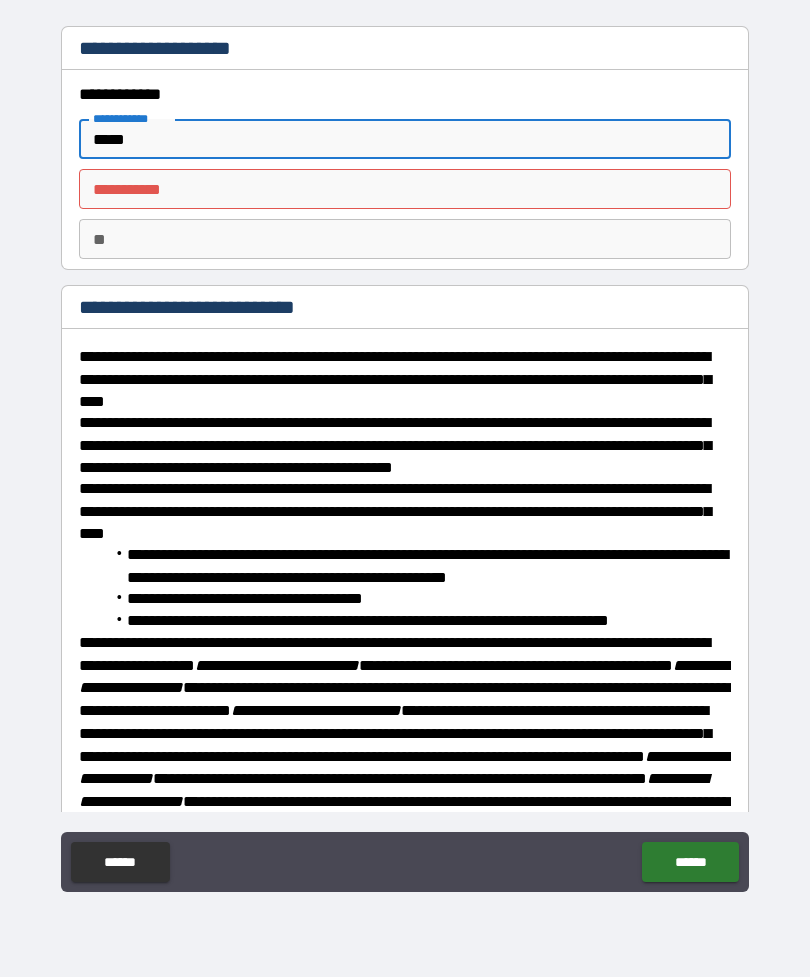 type on "*****" 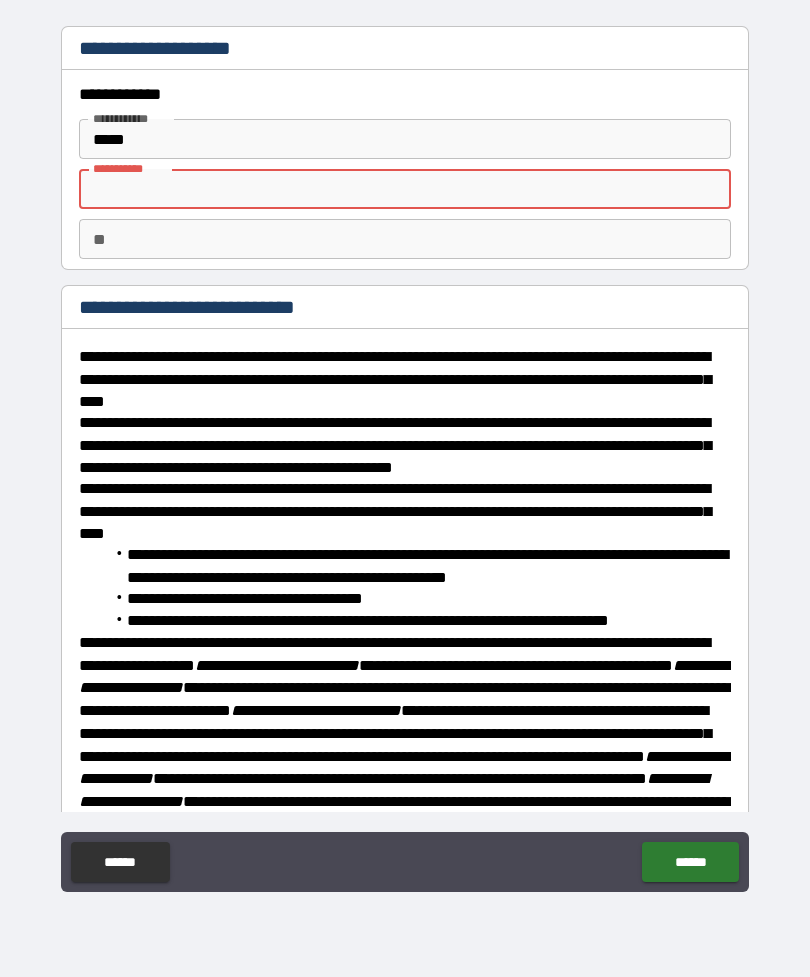 type on "*" 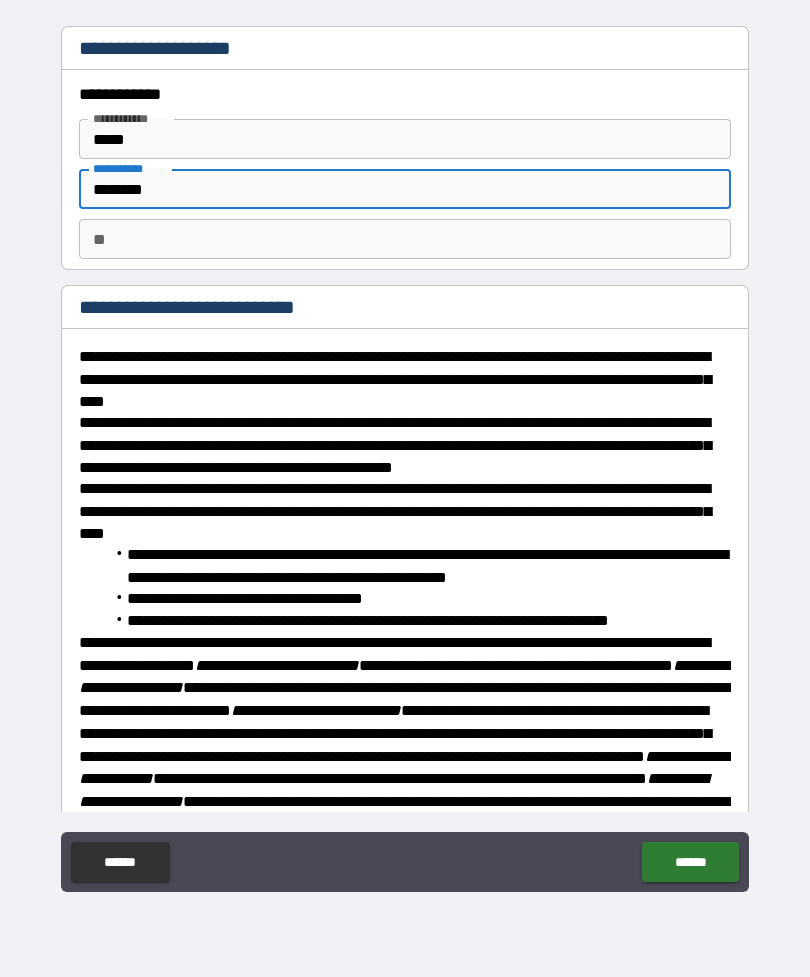 type on "********" 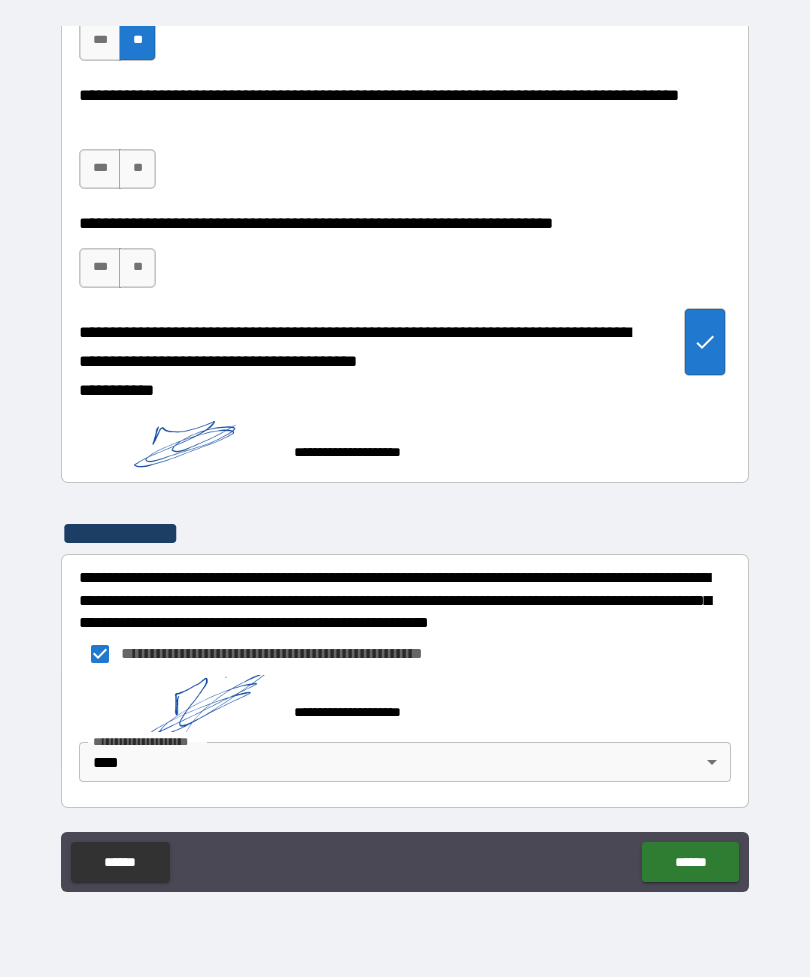 scroll, scrollTop: 1595, scrollLeft: 0, axis: vertical 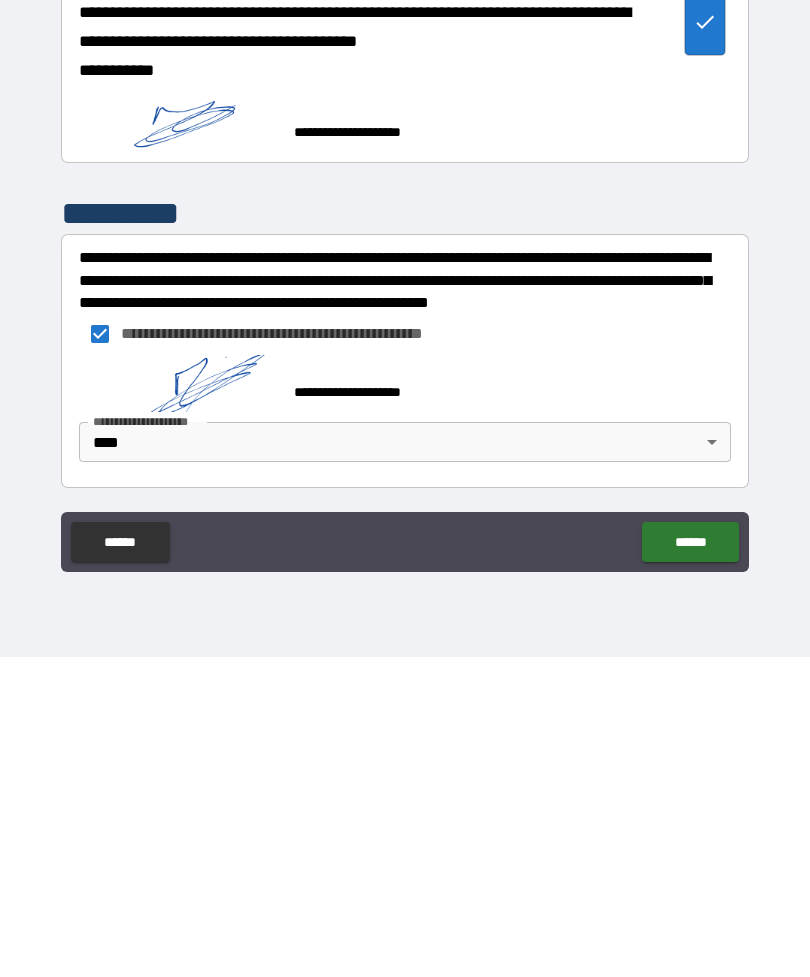 click on "******" at bounding box center [690, 862] 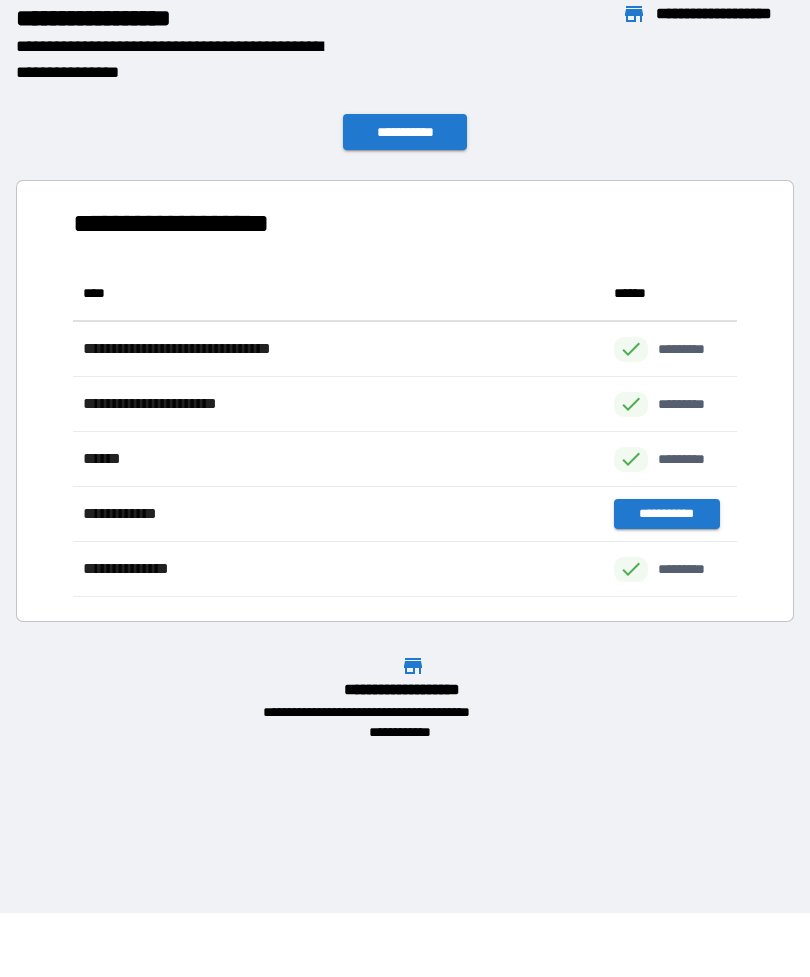 scroll, scrollTop: 1, scrollLeft: 1, axis: both 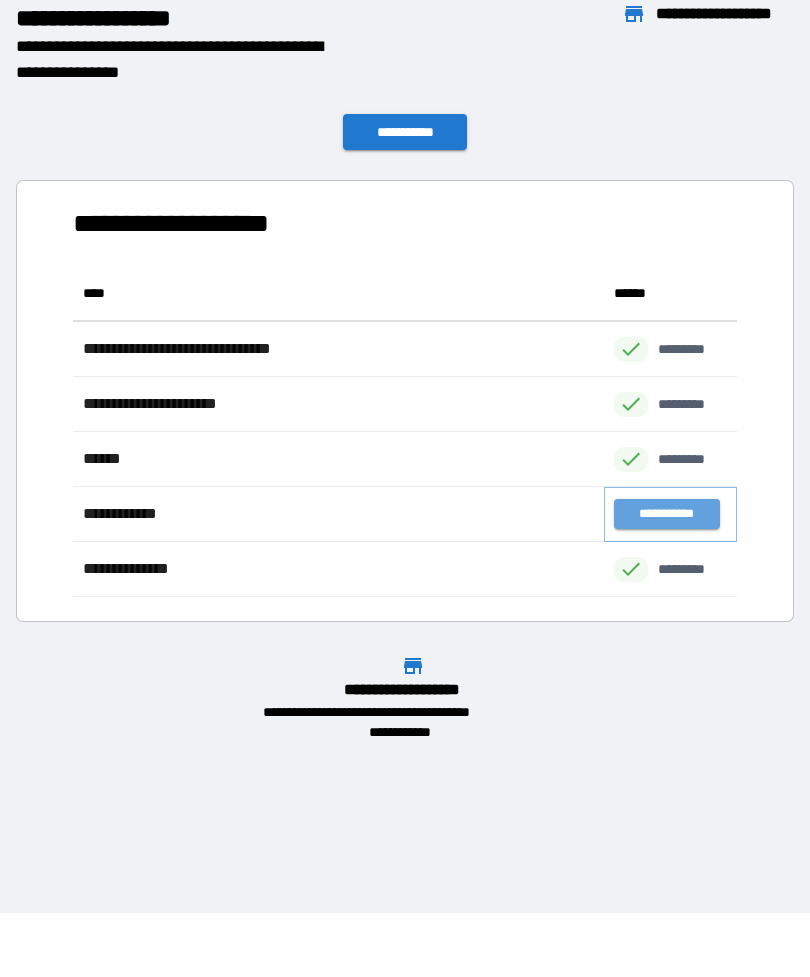 click on "**********" at bounding box center (666, 514) 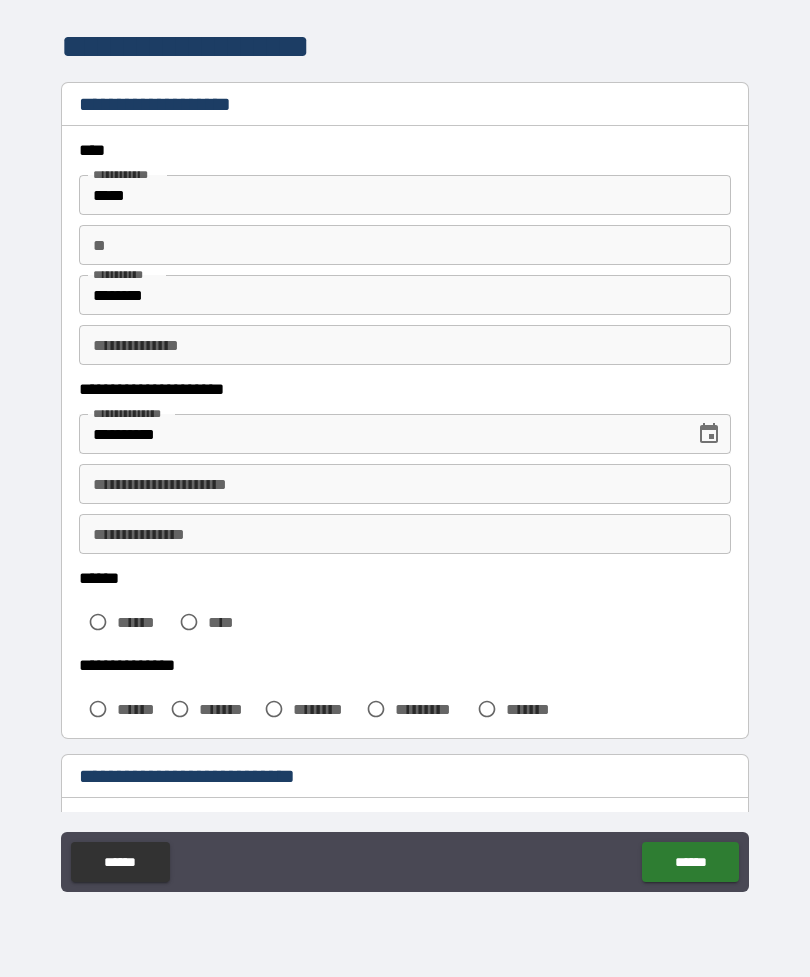 click on "**********" at bounding box center (405, 484) 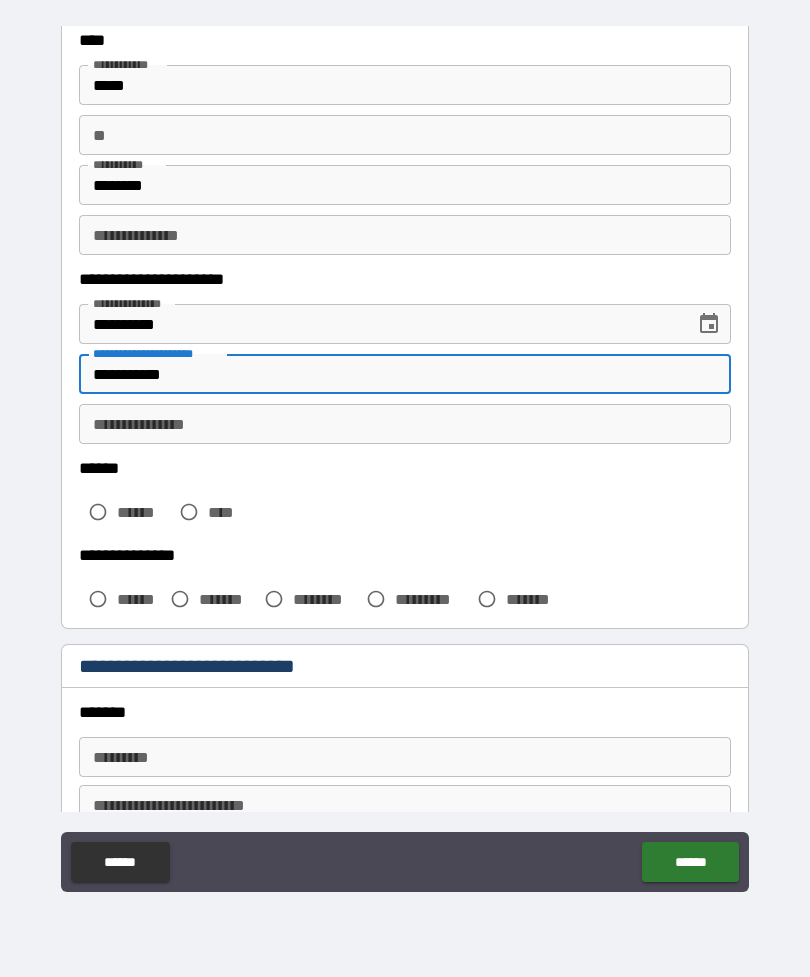 scroll, scrollTop: 71, scrollLeft: 0, axis: vertical 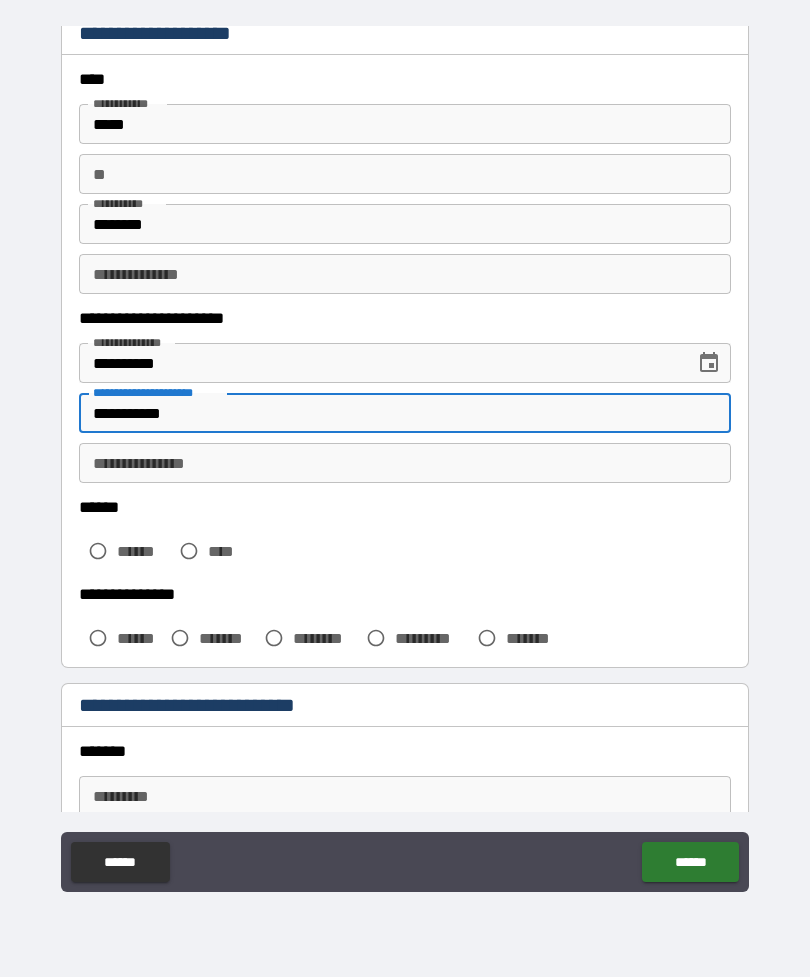 type on "**********" 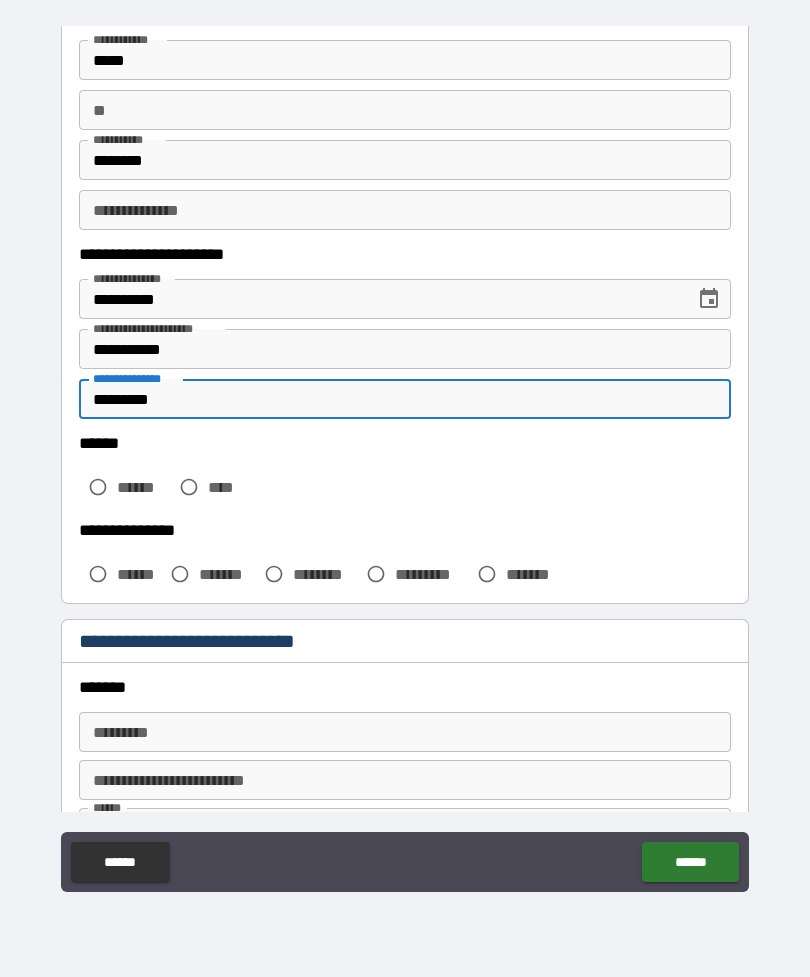 scroll, scrollTop: 150, scrollLeft: 0, axis: vertical 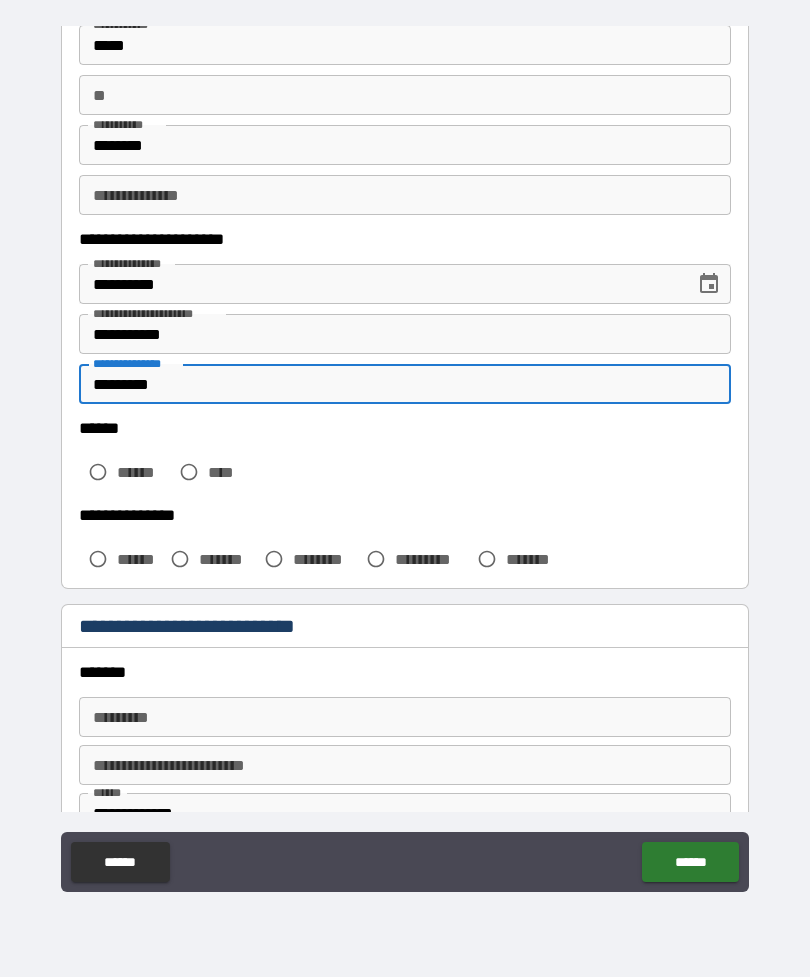 type on "*********" 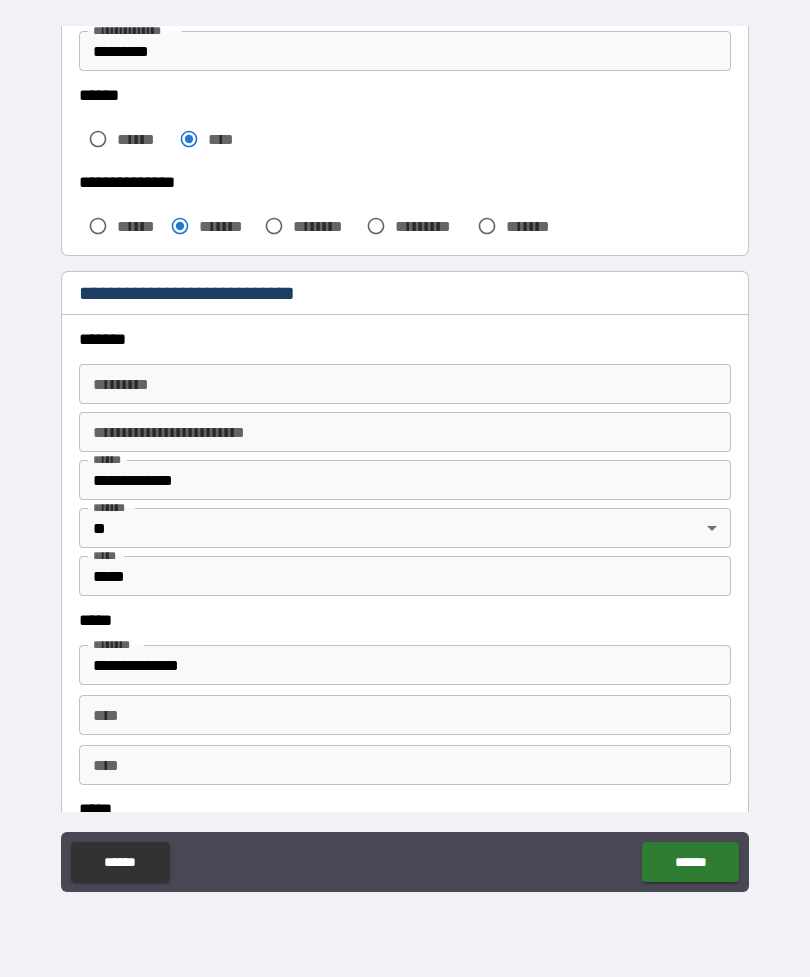 scroll, scrollTop: 484, scrollLeft: 0, axis: vertical 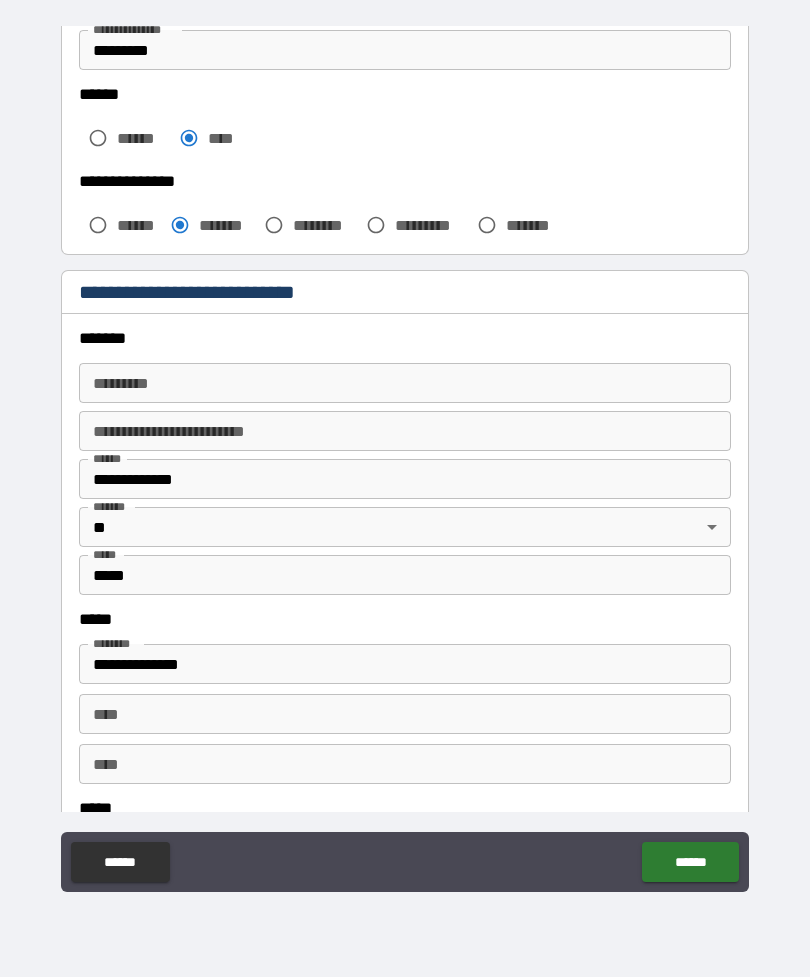 click on "*******   *" at bounding box center (405, 383) 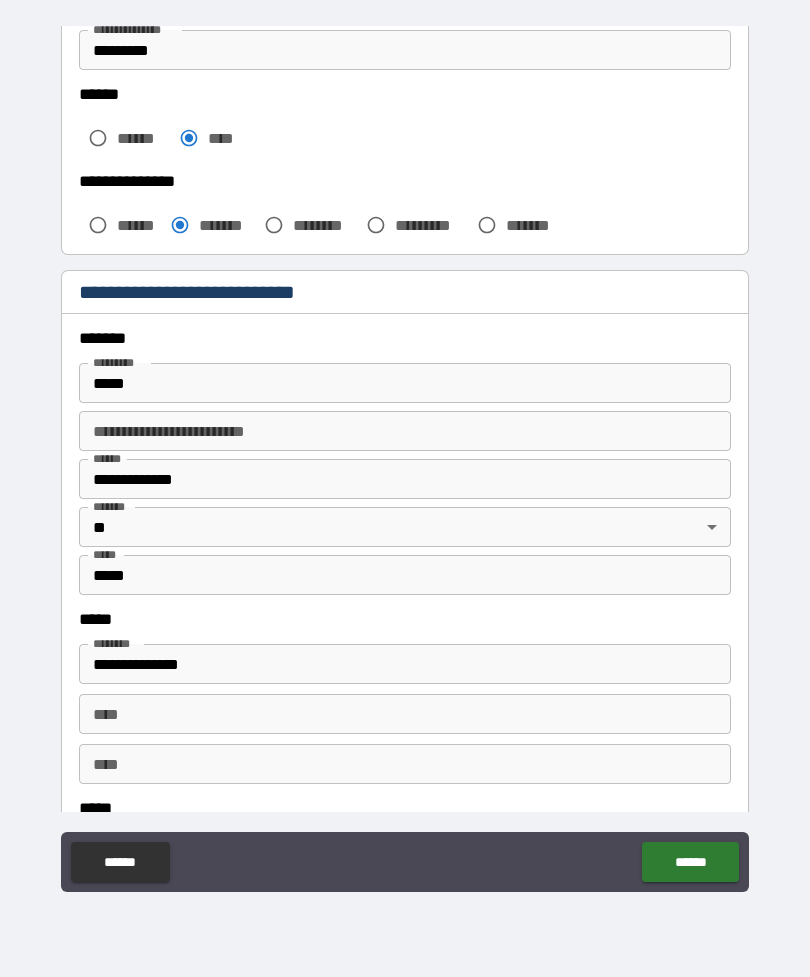 type on "**********" 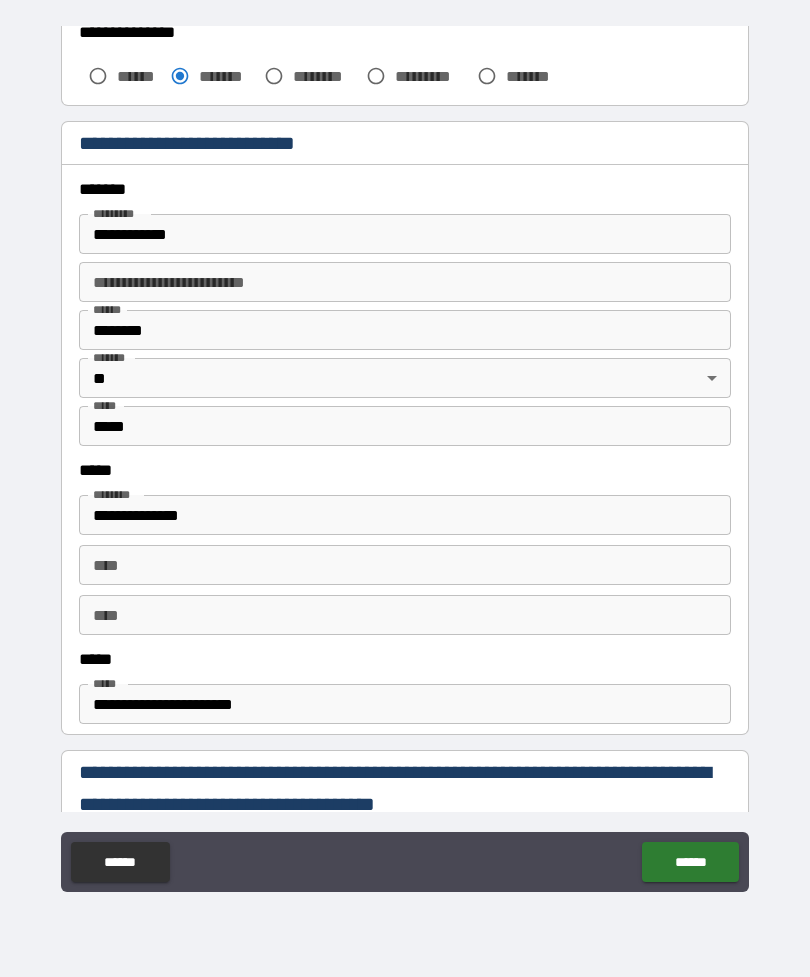 scroll, scrollTop: 641, scrollLeft: 0, axis: vertical 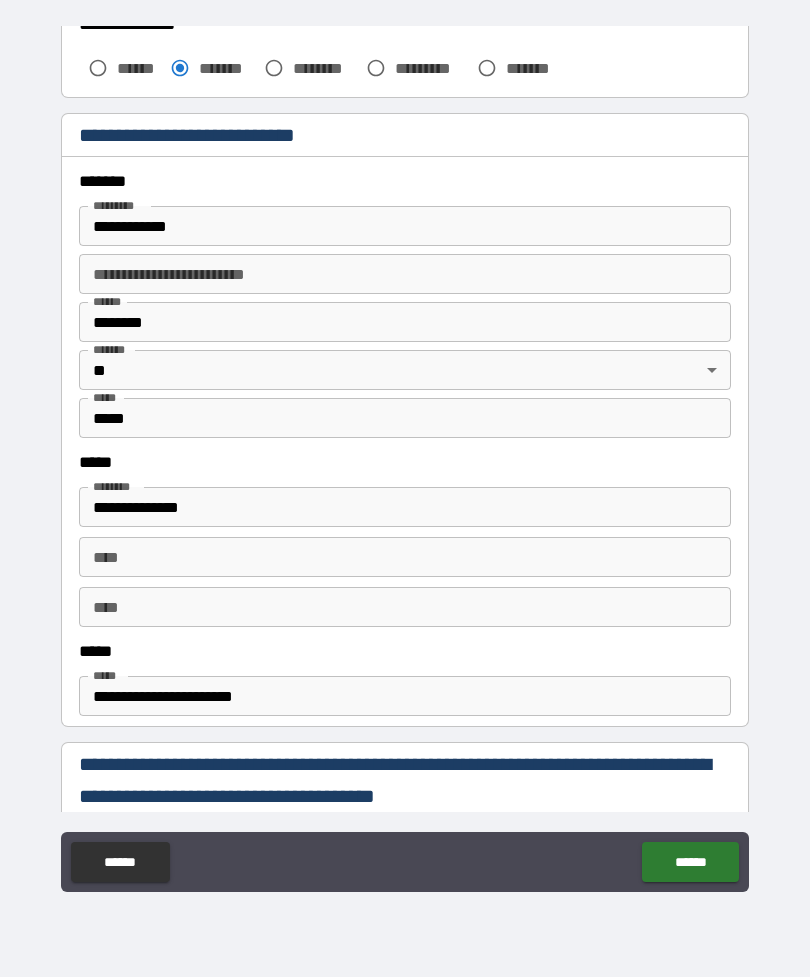 click on "**********" at bounding box center [405, 274] 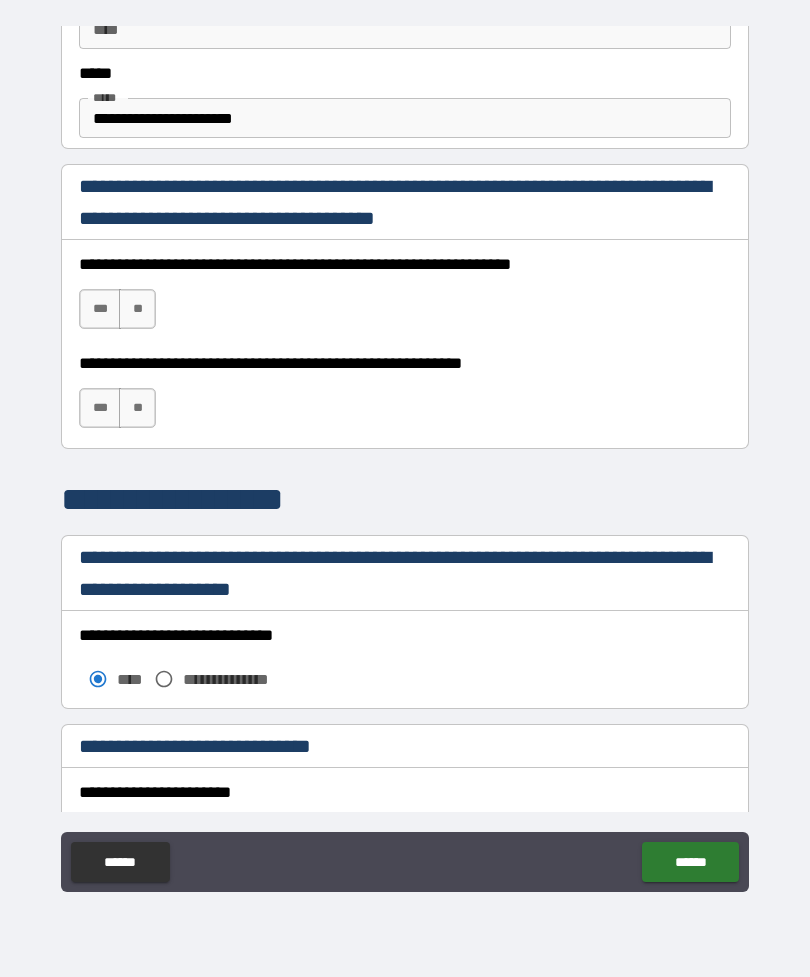 scroll, scrollTop: 1220, scrollLeft: 0, axis: vertical 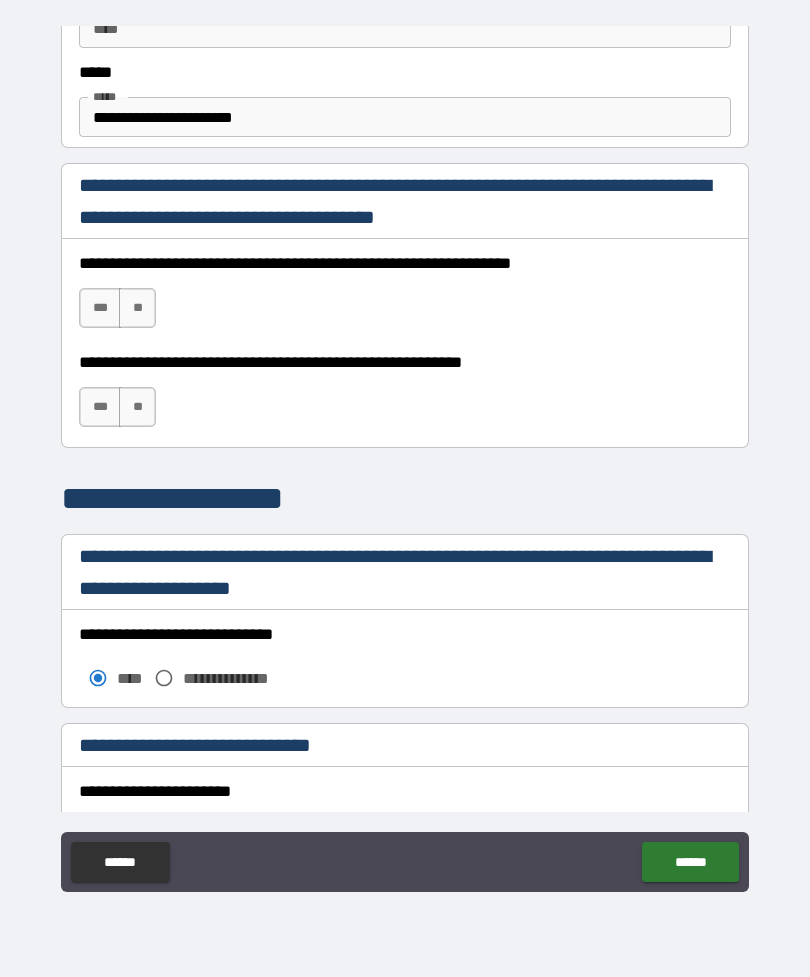 type on "***" 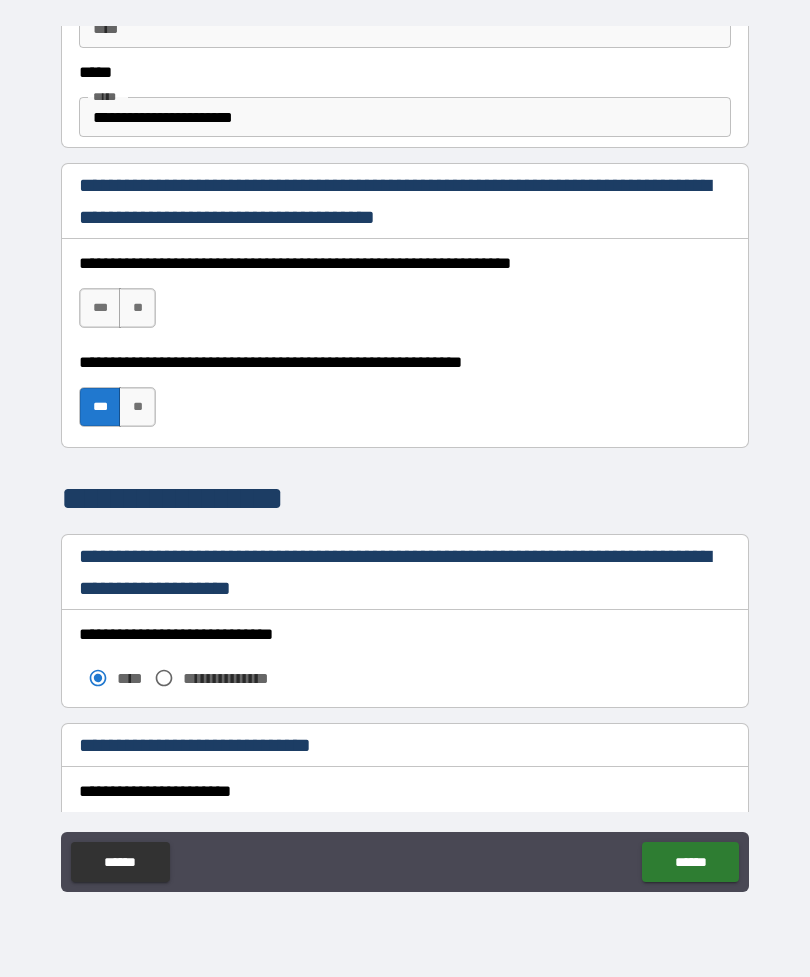 click on "***" at bounding box center [100, 308] 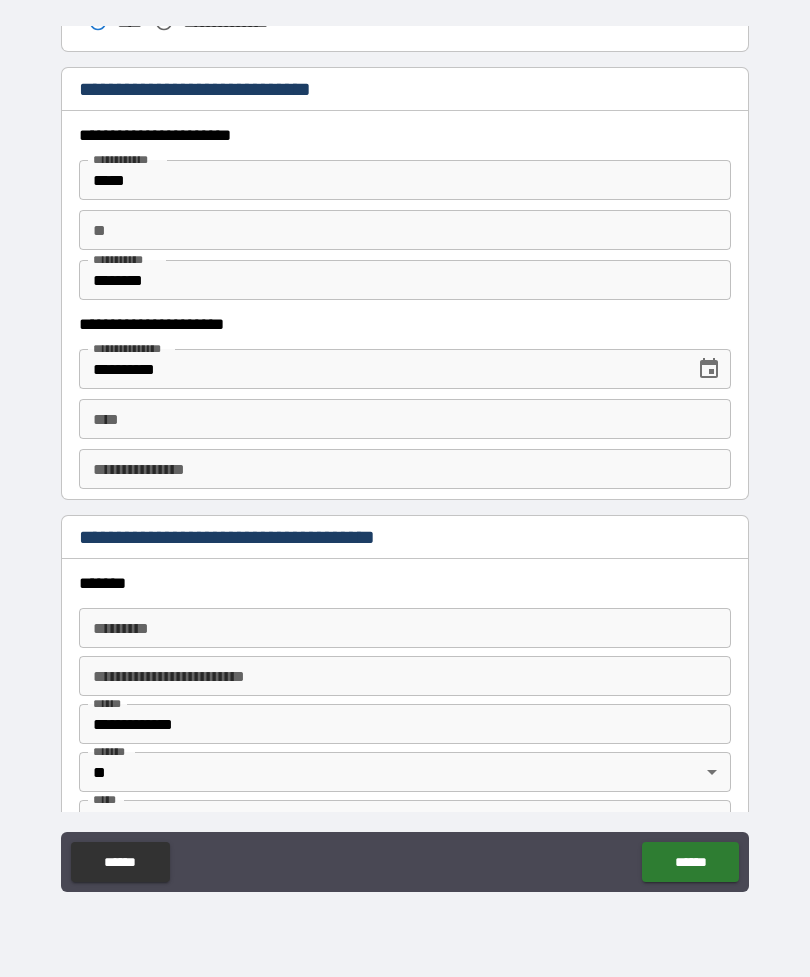 scroll, scrollTop: 1865, scrollLeft: 0, axis: vertical 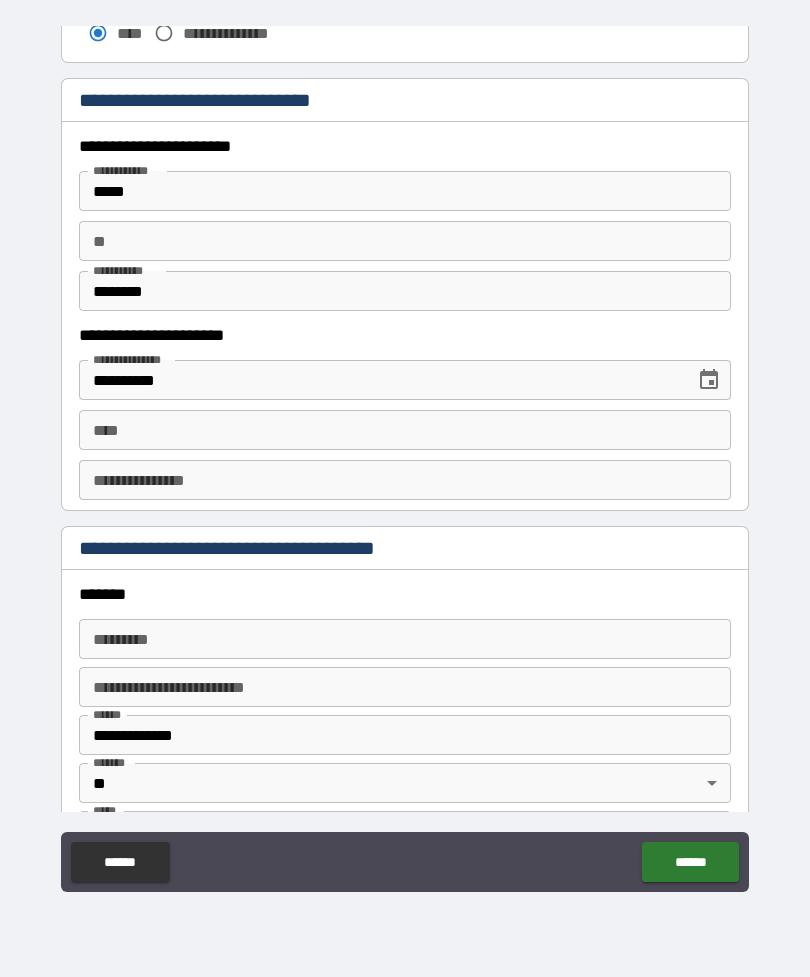 click on "****" at bounding box center [405, 430] 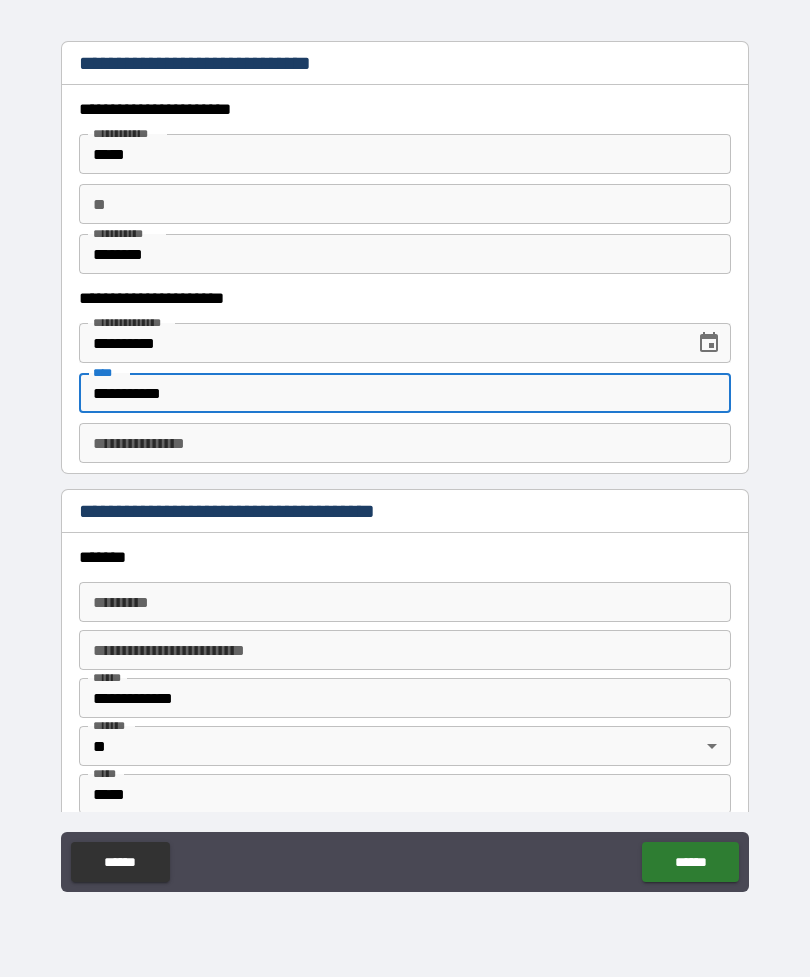 scroll, scrollTop: 1949, scrollLeft: 0, axis: vertical 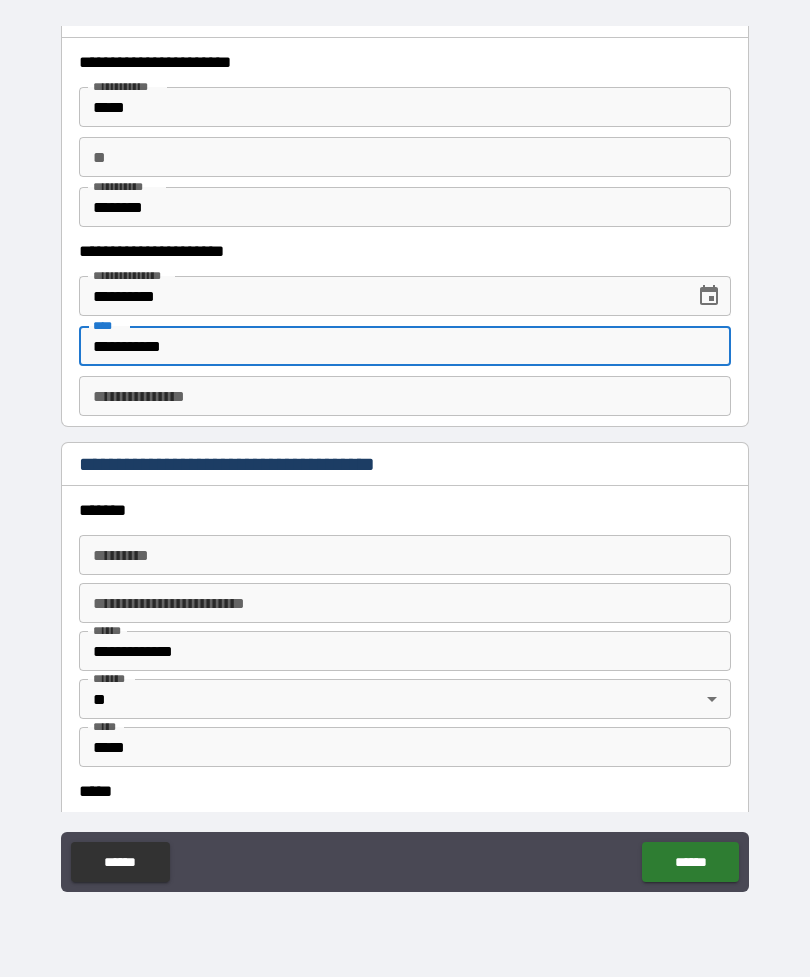 type on "**********" 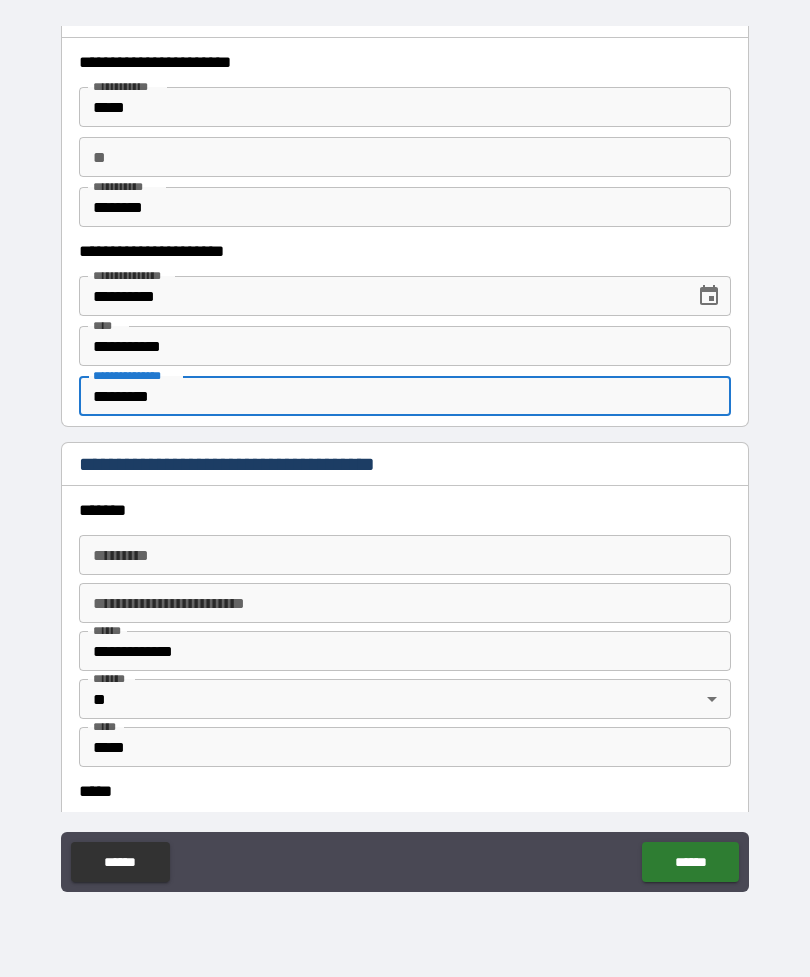 type on "*********" 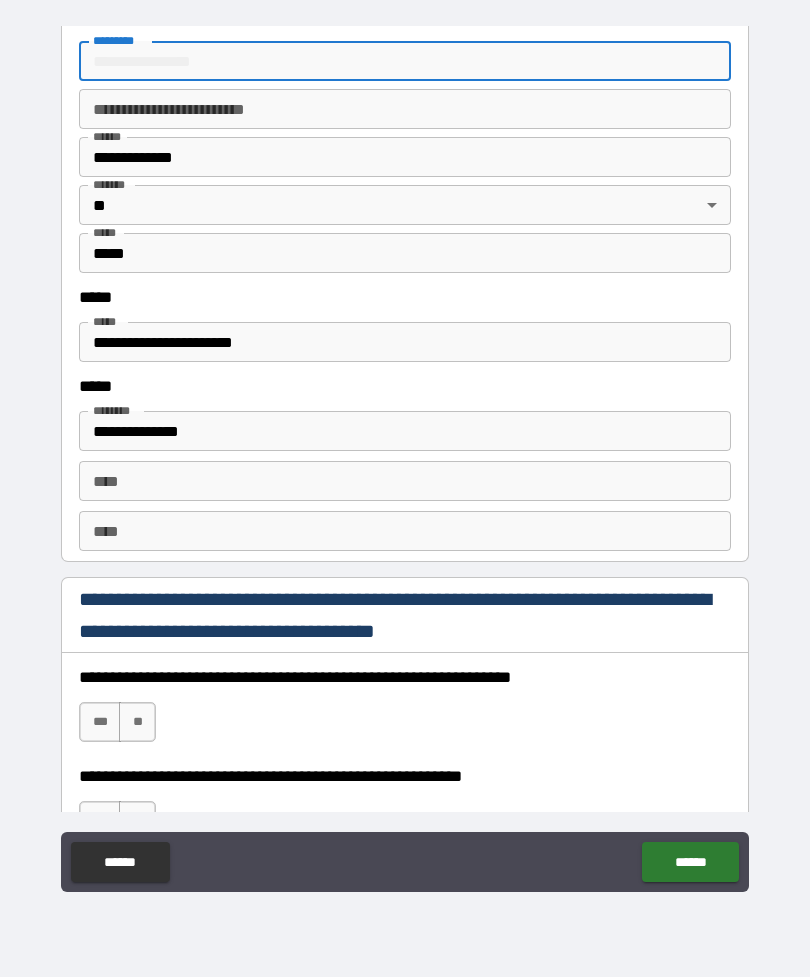 scroll, scrollTop: 2442, scrollLeft: 0, axis: vertical 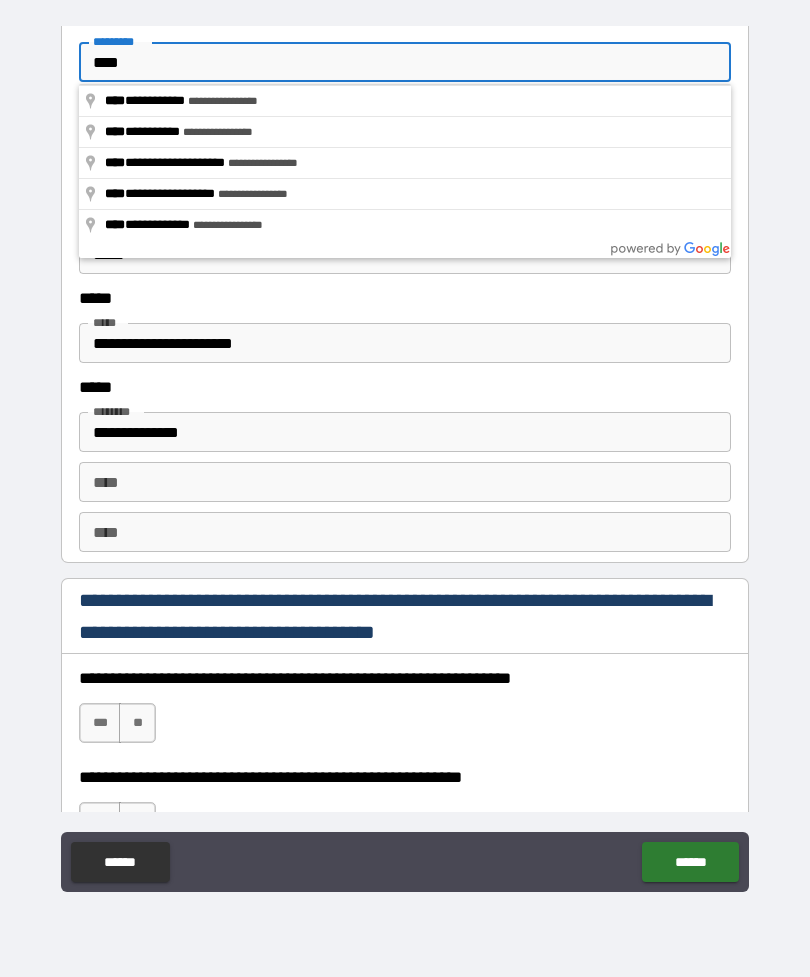 type on "**********" 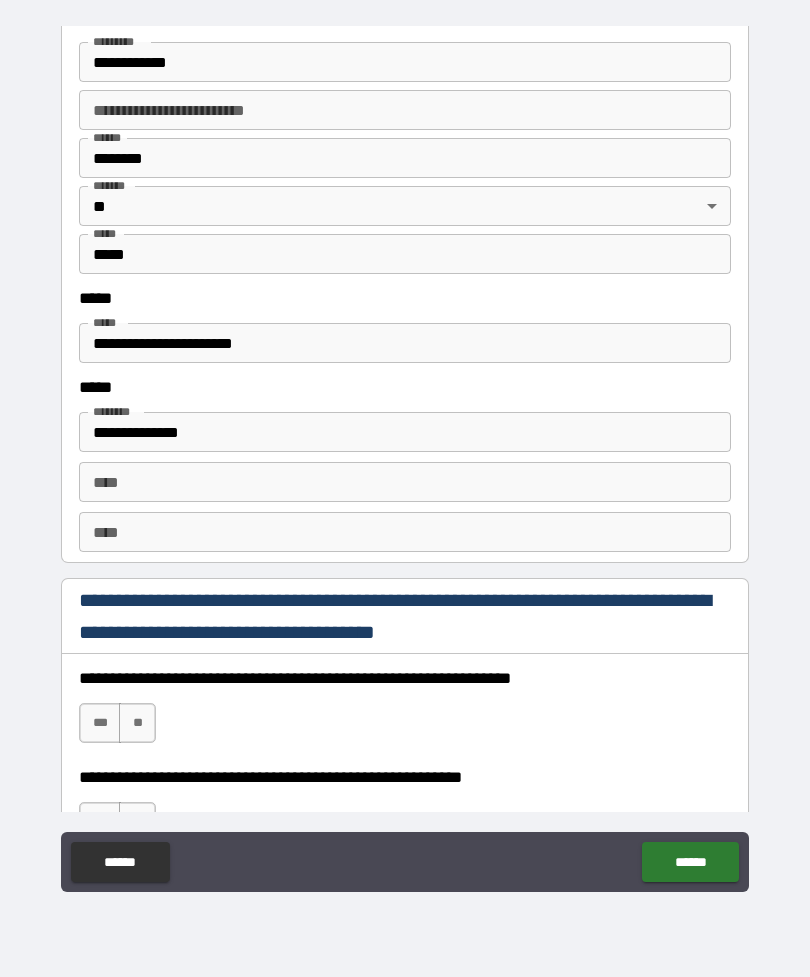 click on "**********" at bounding box center [405, 110] 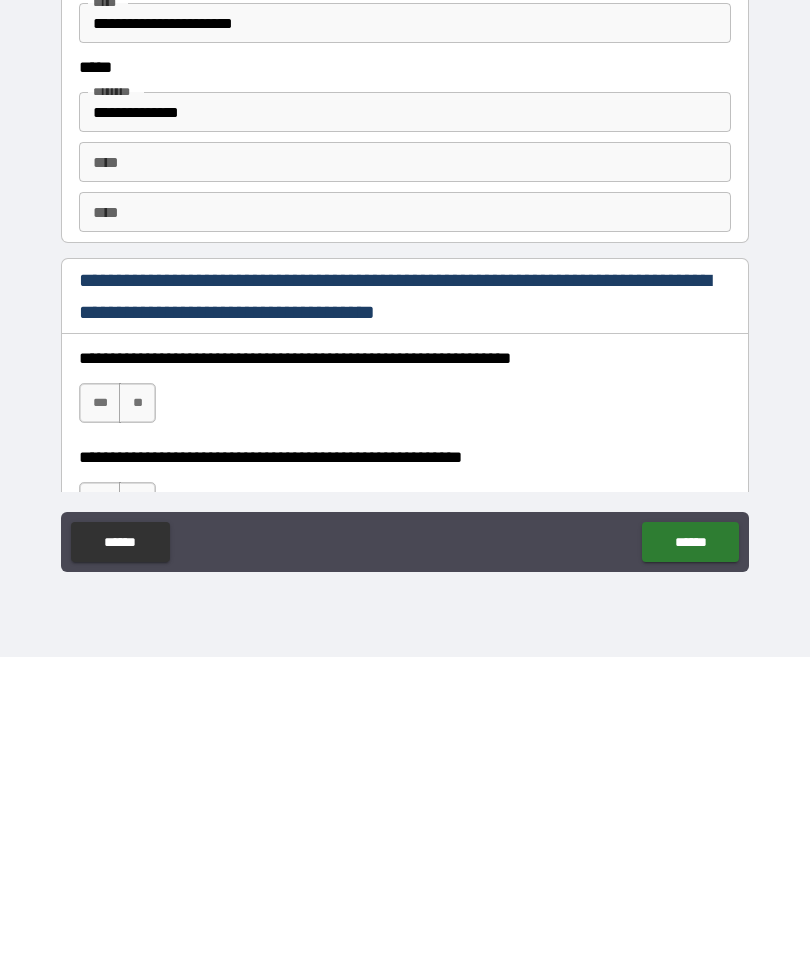 type on "***" 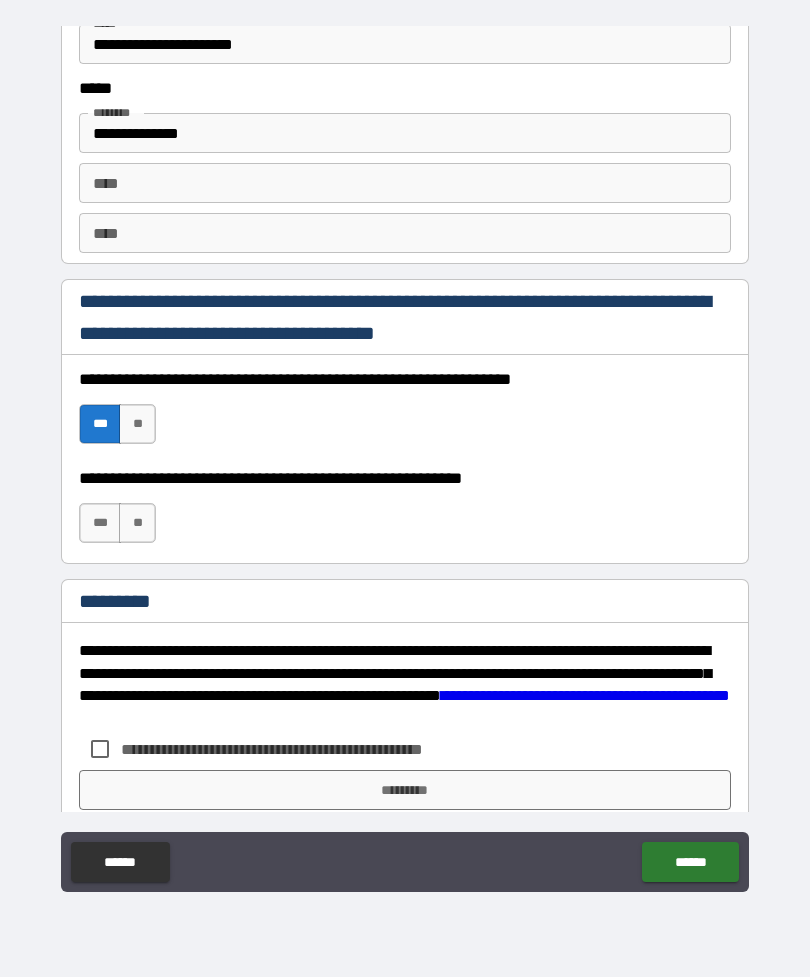 scroll, scrollTop: 2742, scrollLeft: 0, axis: vertical 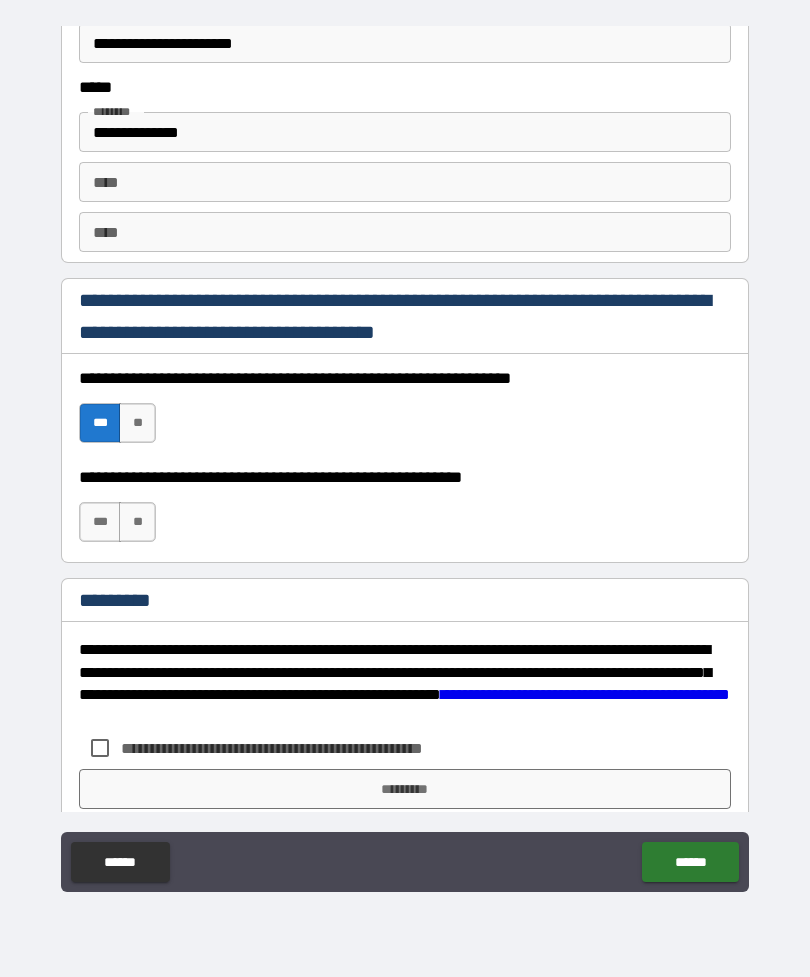 click on "***" at bounding box center [100, 522] 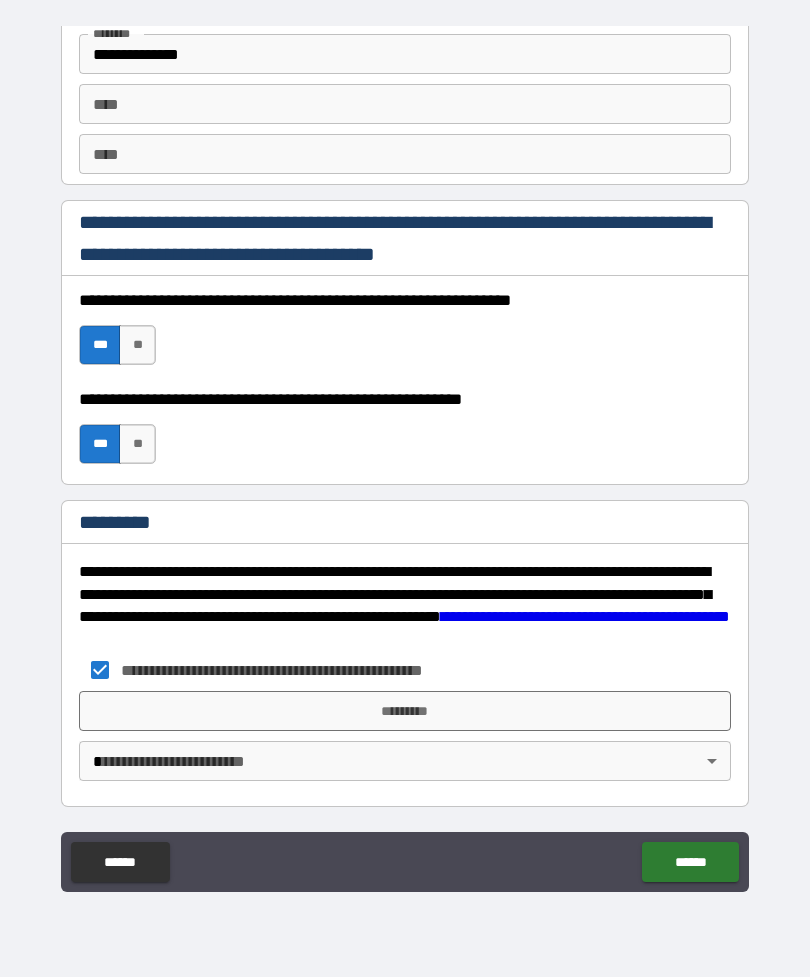 scroll, scrollTop: 2820, scrollLeft: 0, axis: vertical 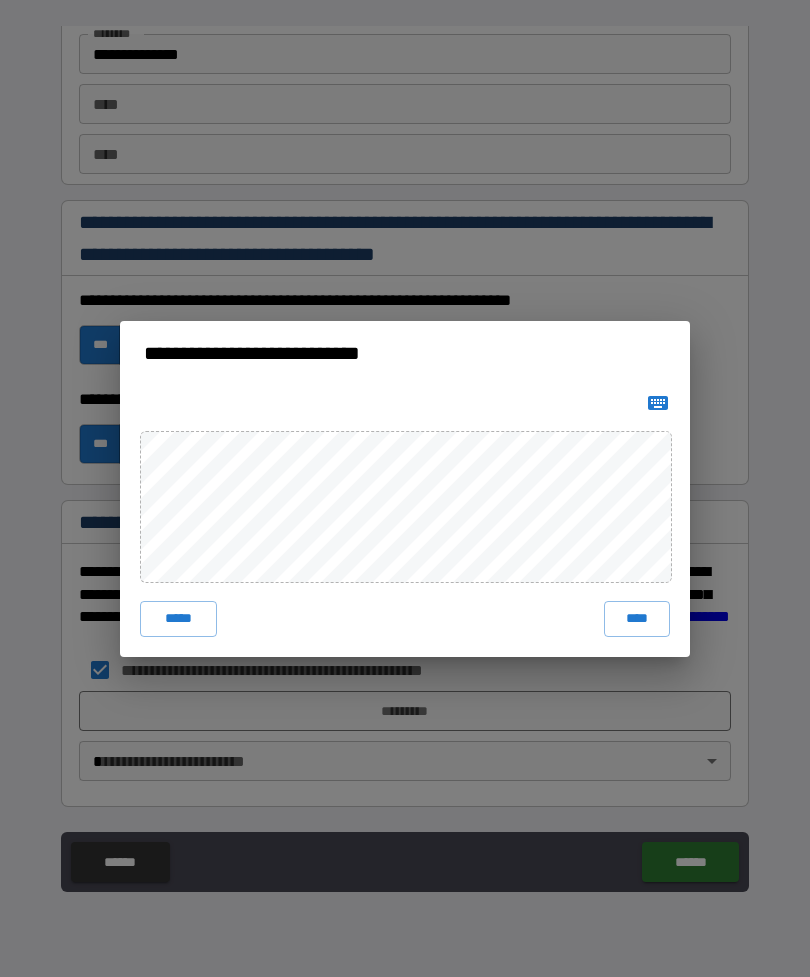 click on "****" at bounding box center [637, 619] 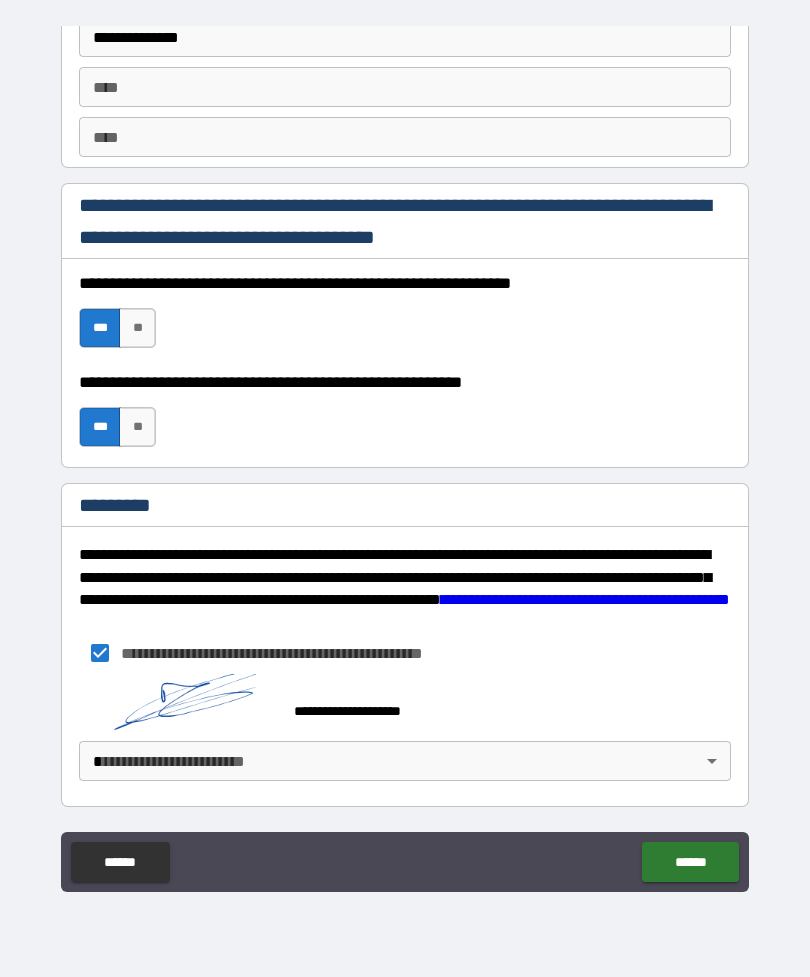 scroll, scrollTop: 2837, scrollLeft: 0, axis: vertical 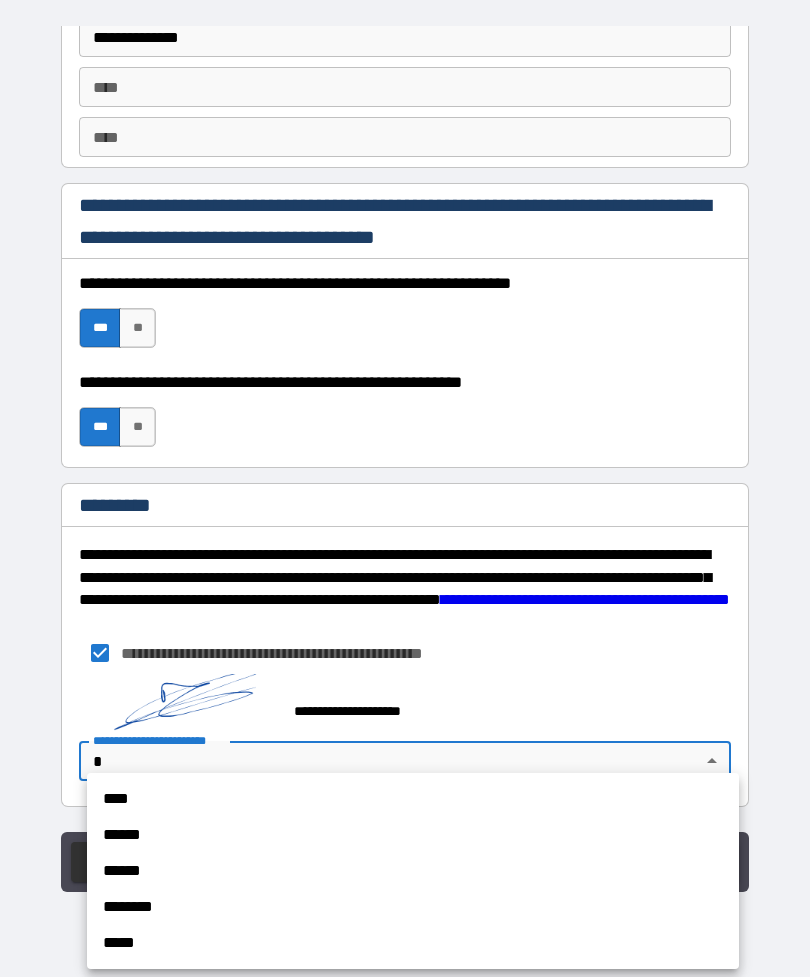 click on "****" at bounding box center (413, 799) 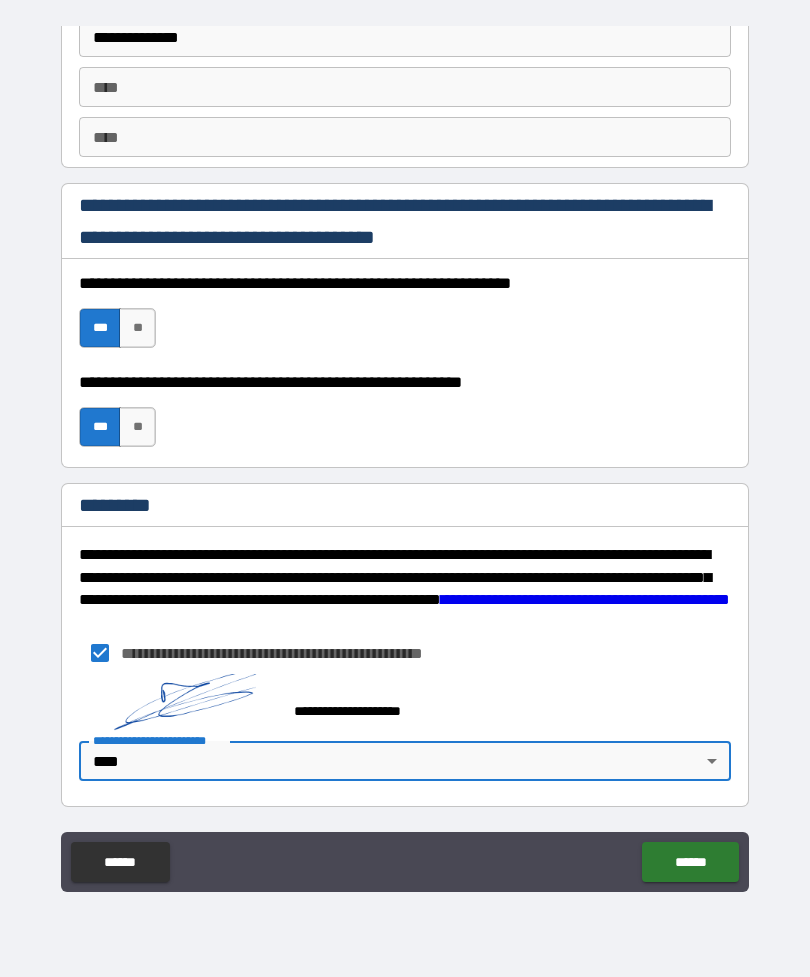 click on "******" at bounding box center [690, 862] 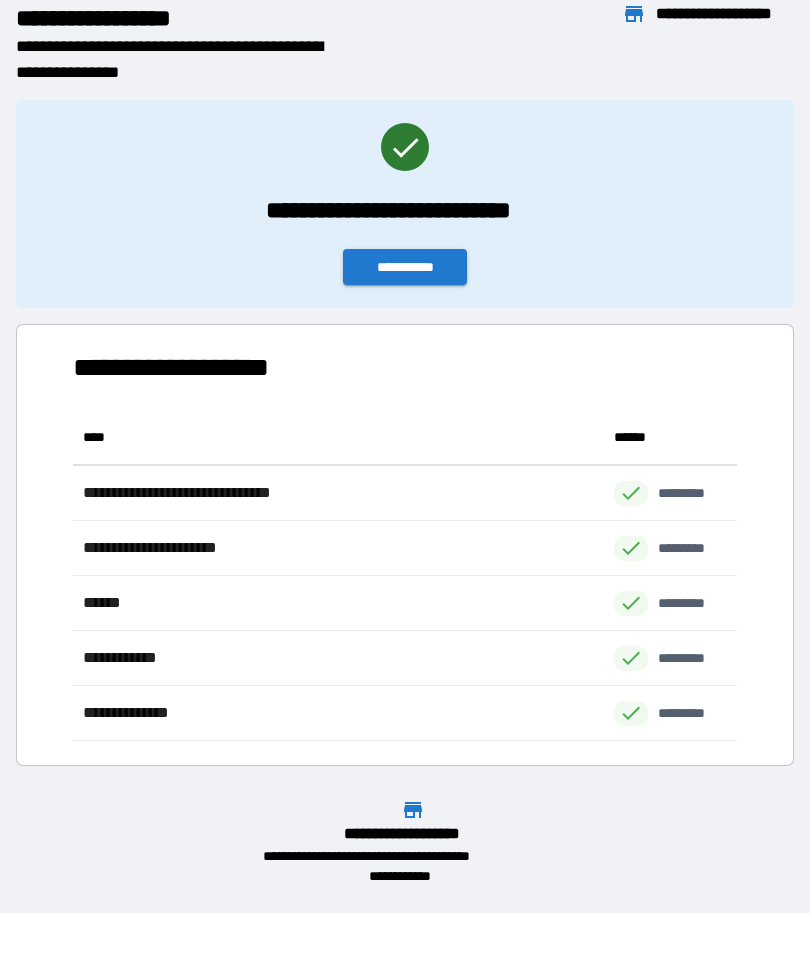 scroll, scrollTop: 331, scrollLeft: 664, axis: both 